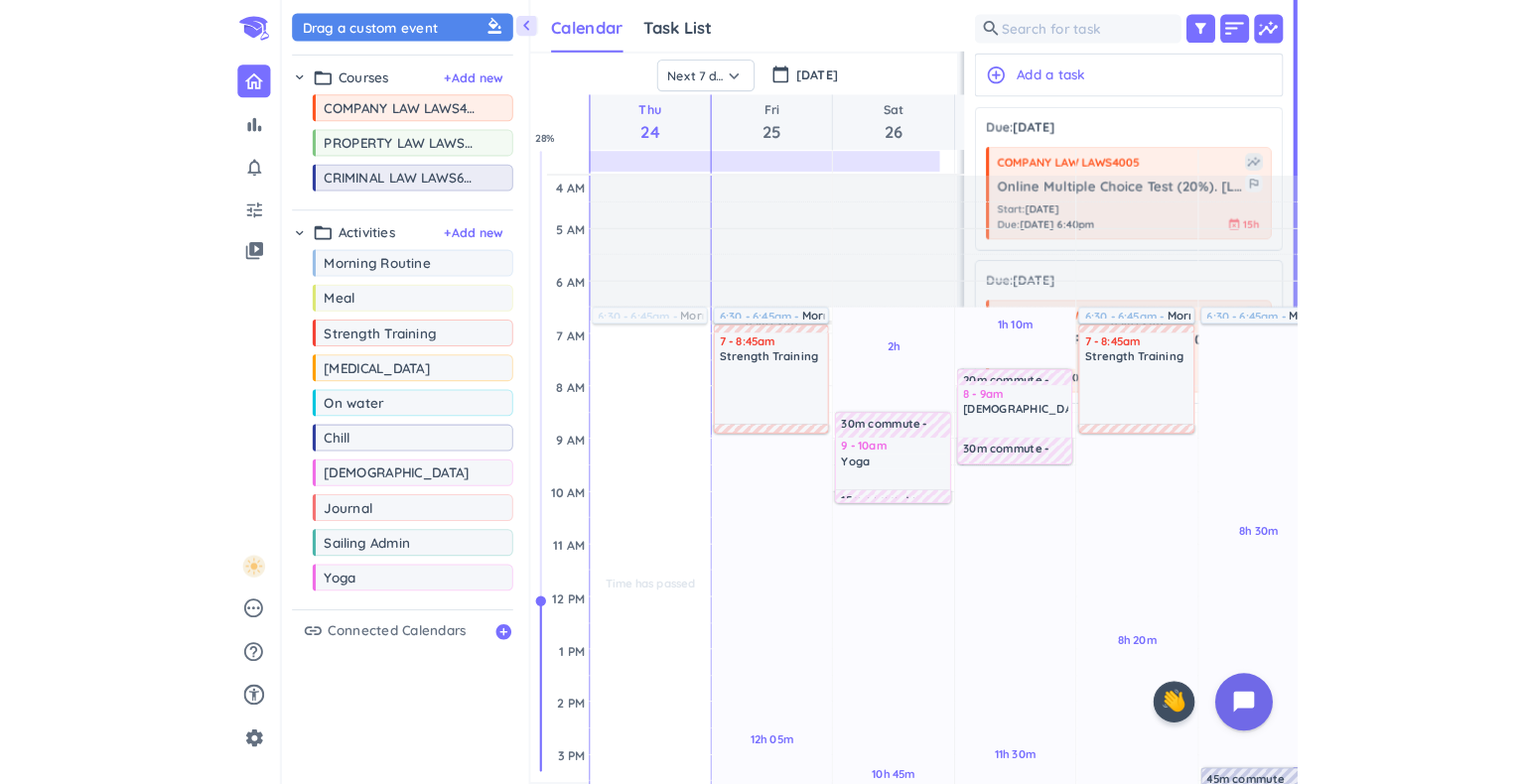 scroll, scrollTop: 0, scrollLeft: 0, axis: both 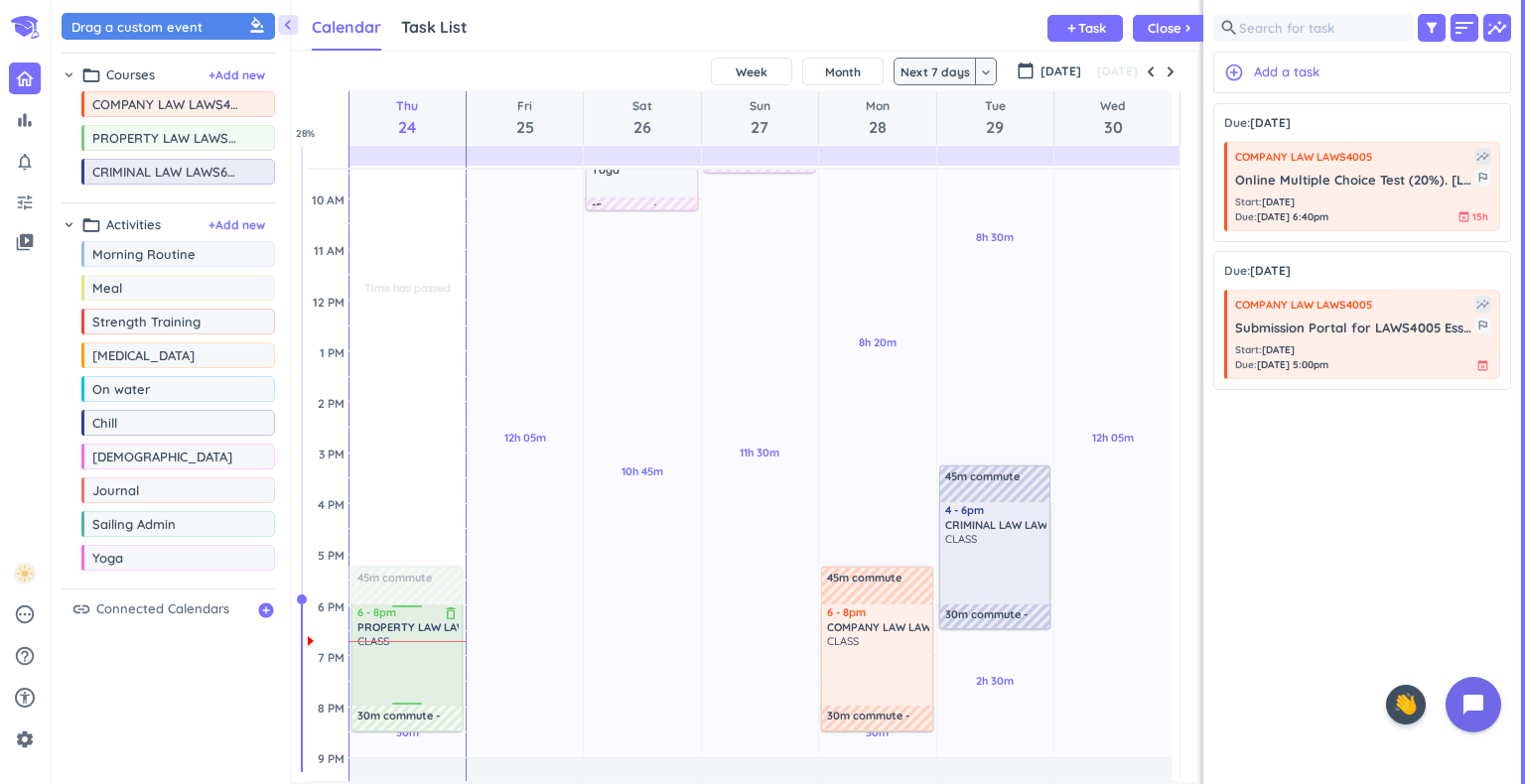 click on "CLASS" at bounding box center [408, 669] 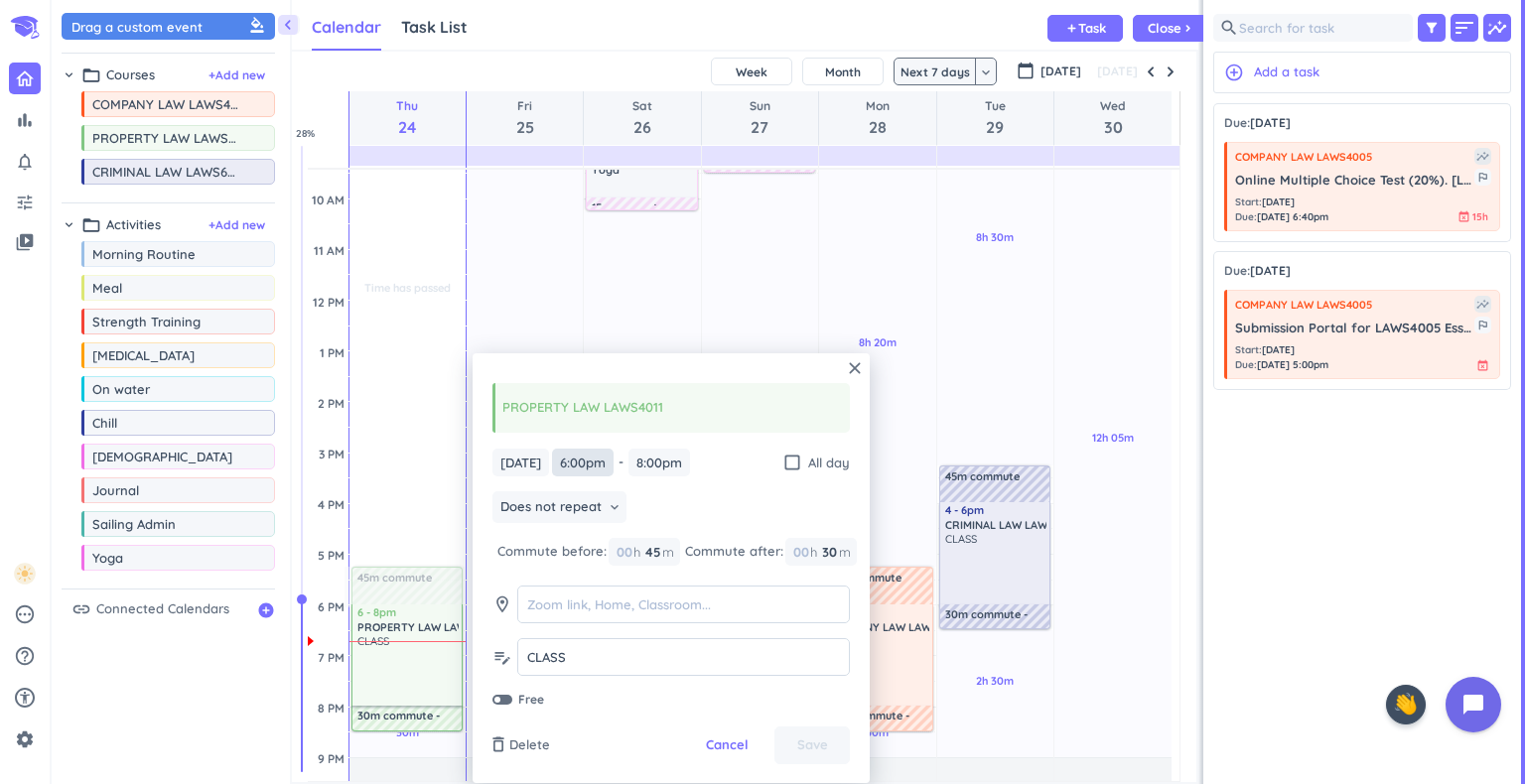 click on "6:00pm" at bounding box center [583, 462] 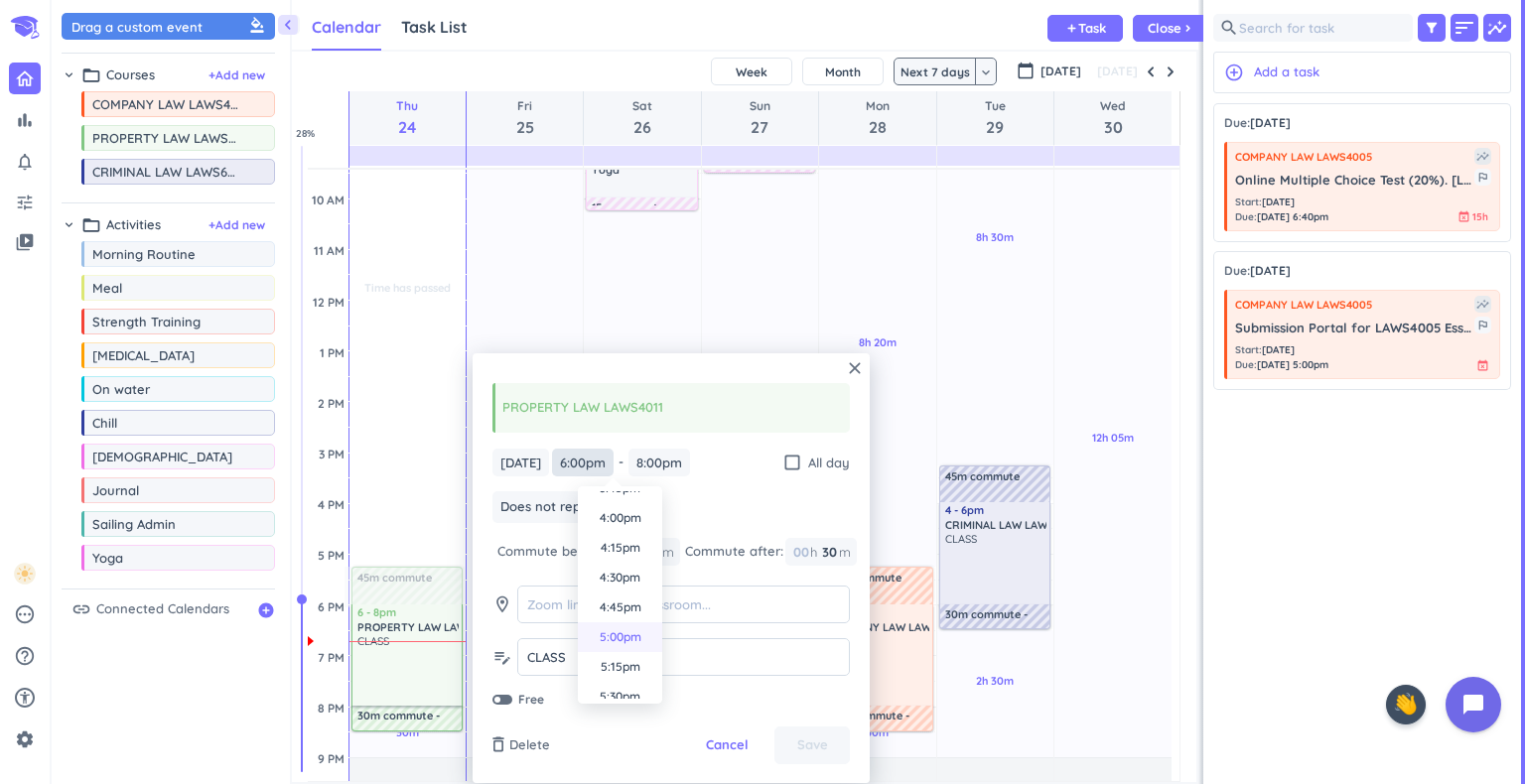 scroll, scrollTop: 1873, scrollLeft: 0, axis: vertical 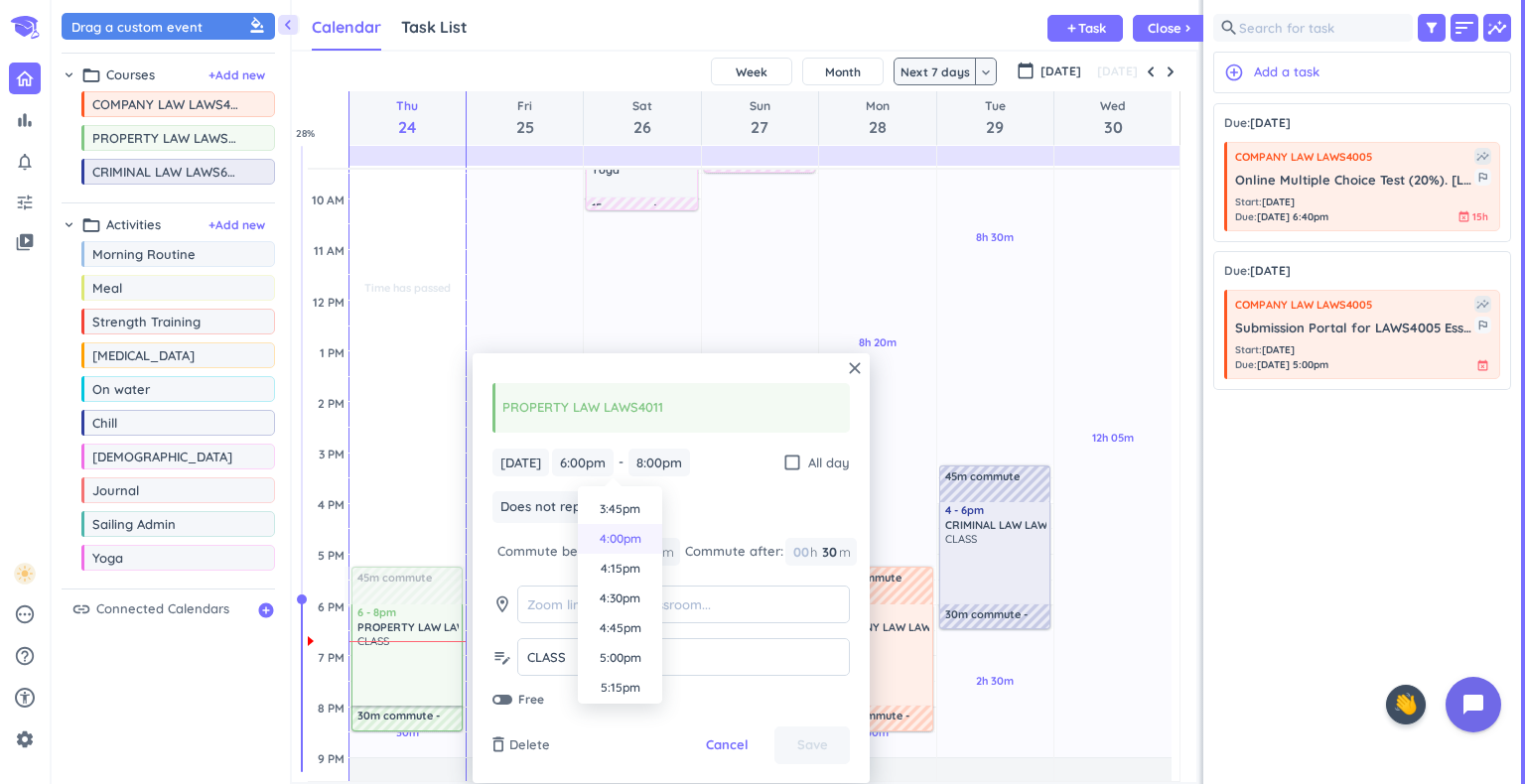 click on "4:00pm" at bounding box center [620, 539] 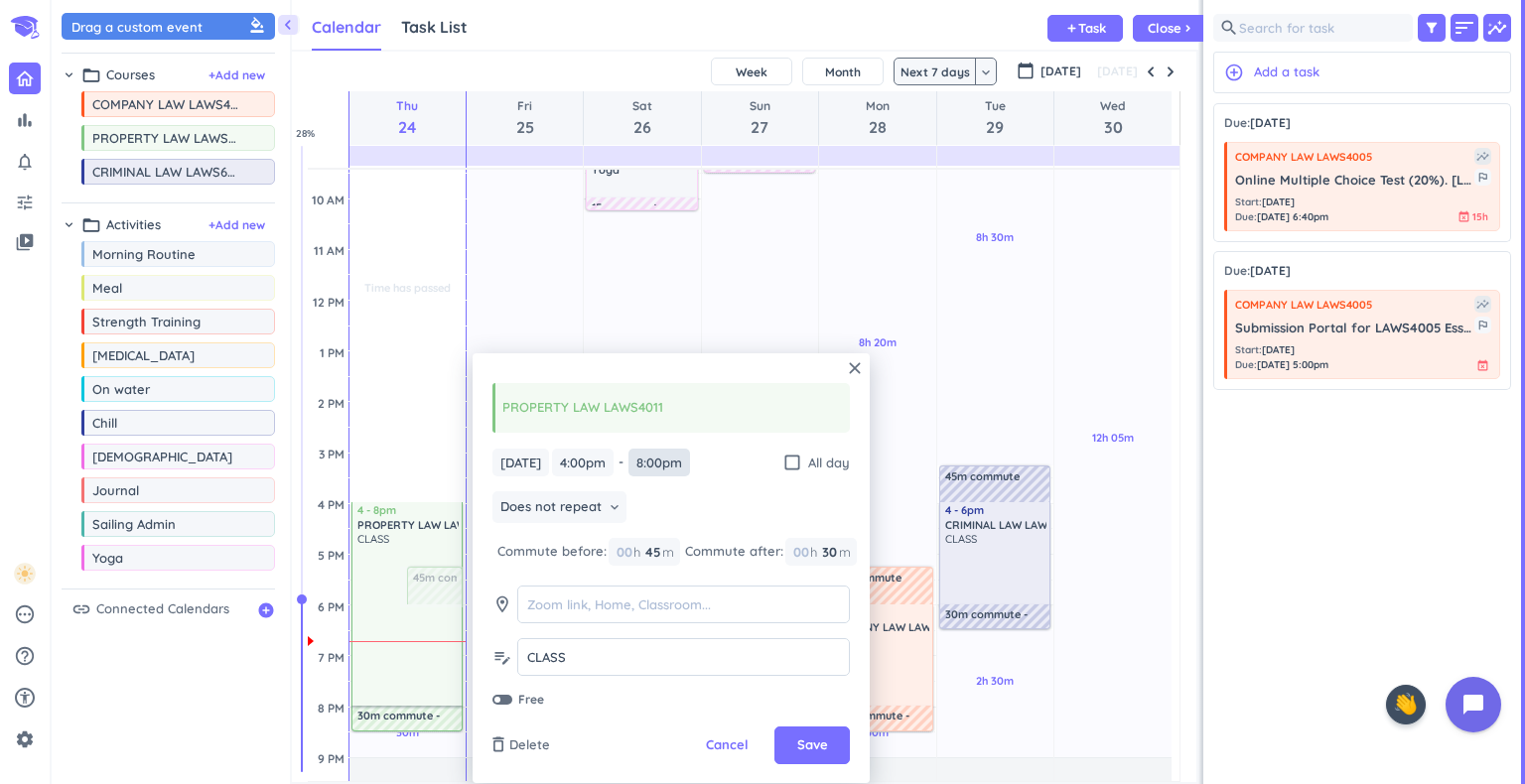 click on "8:00pm" at bounding box center [659, 462] 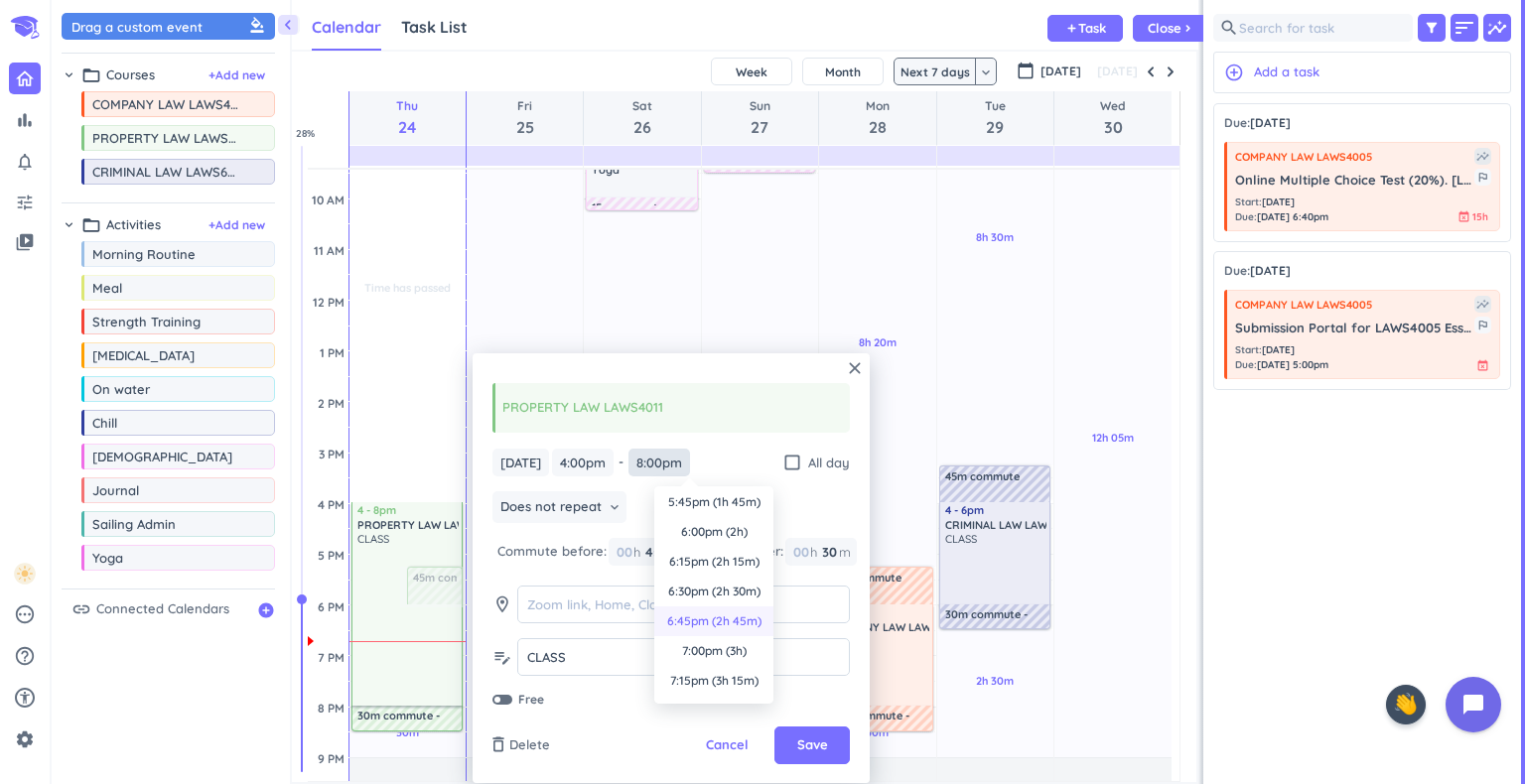 scroll, scrollTop: 182, scrollLeft: 0, axis: vertical 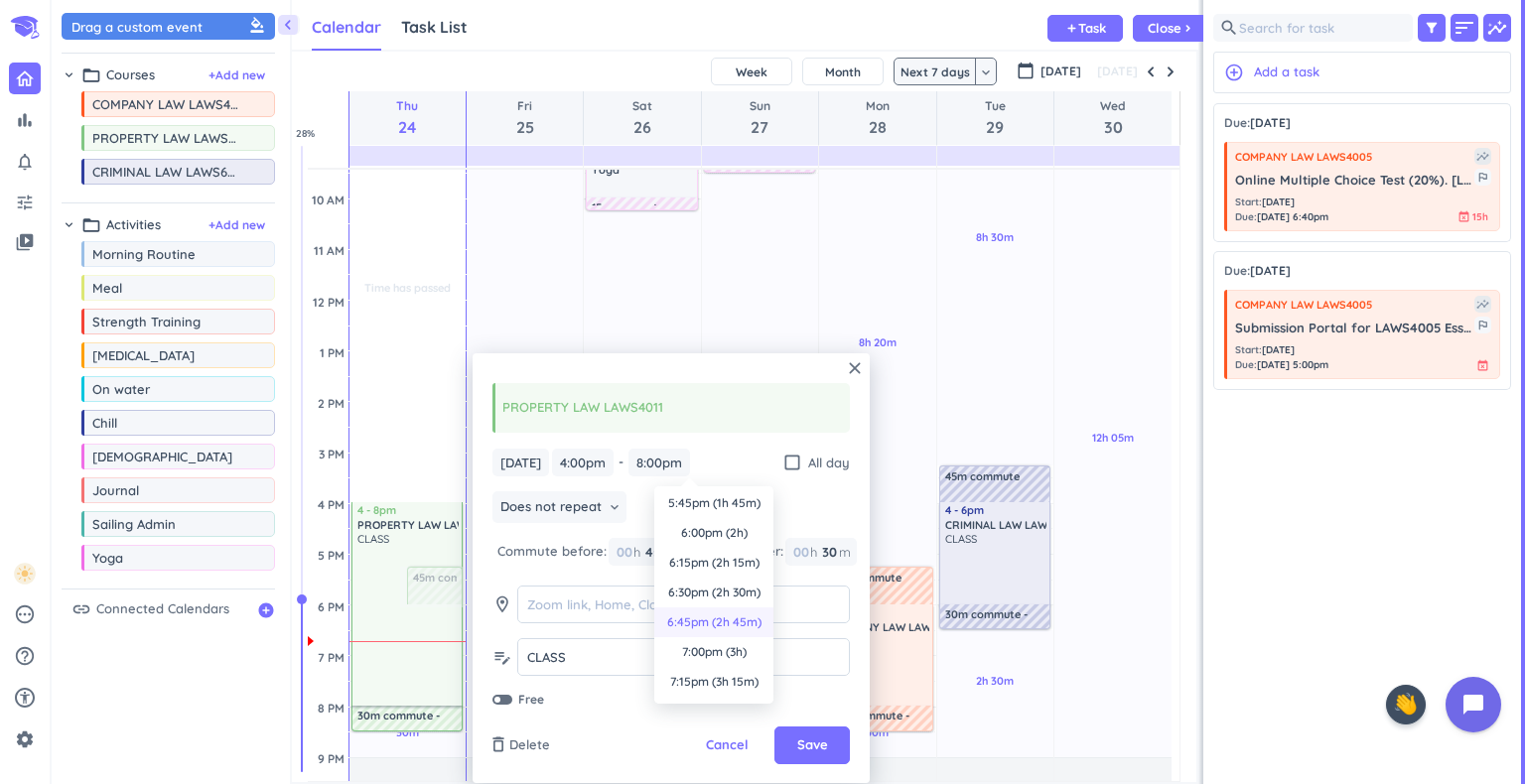click on "6:00pm (2h)" at bounding box center (714, 533) 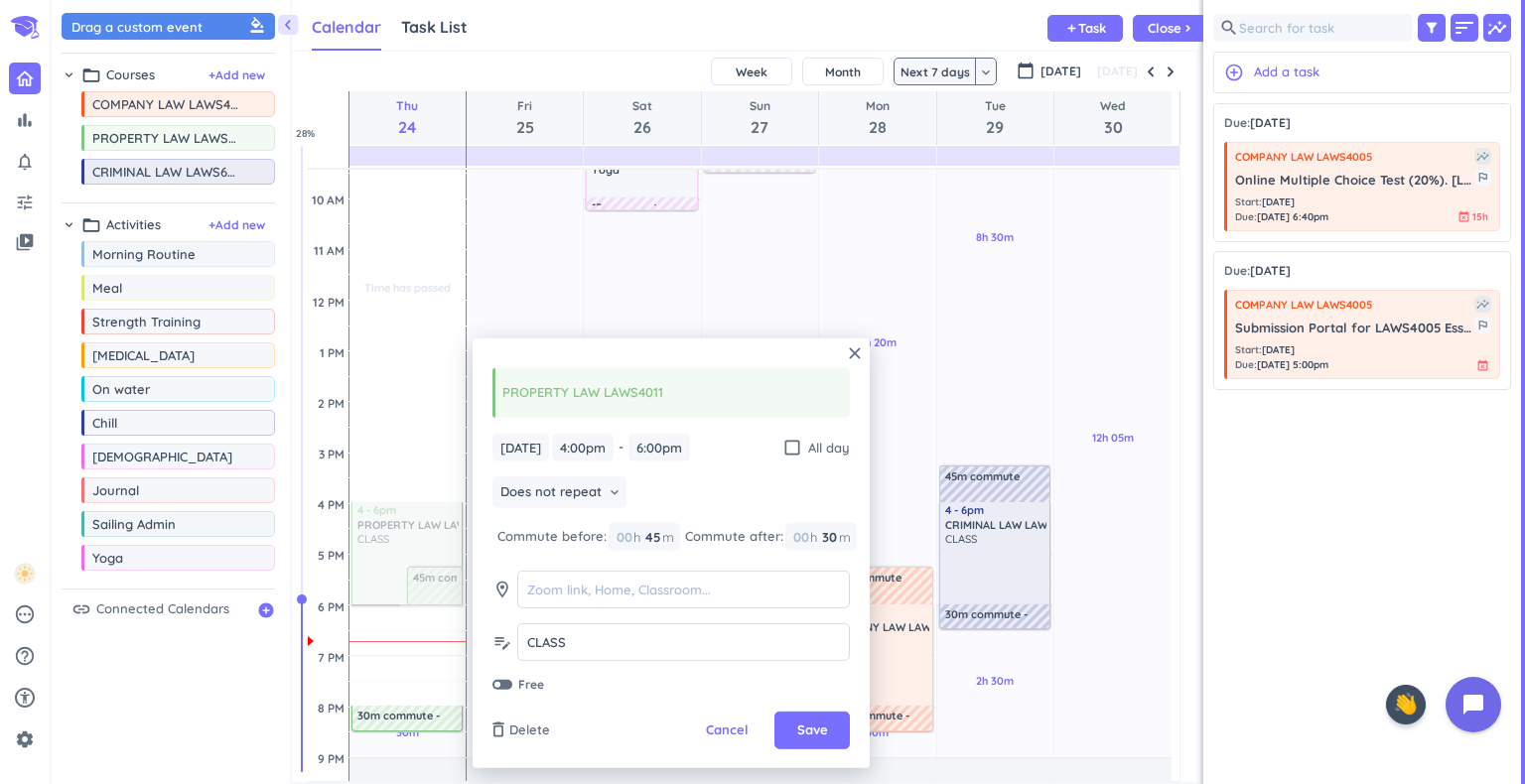 type on "6:00pm" 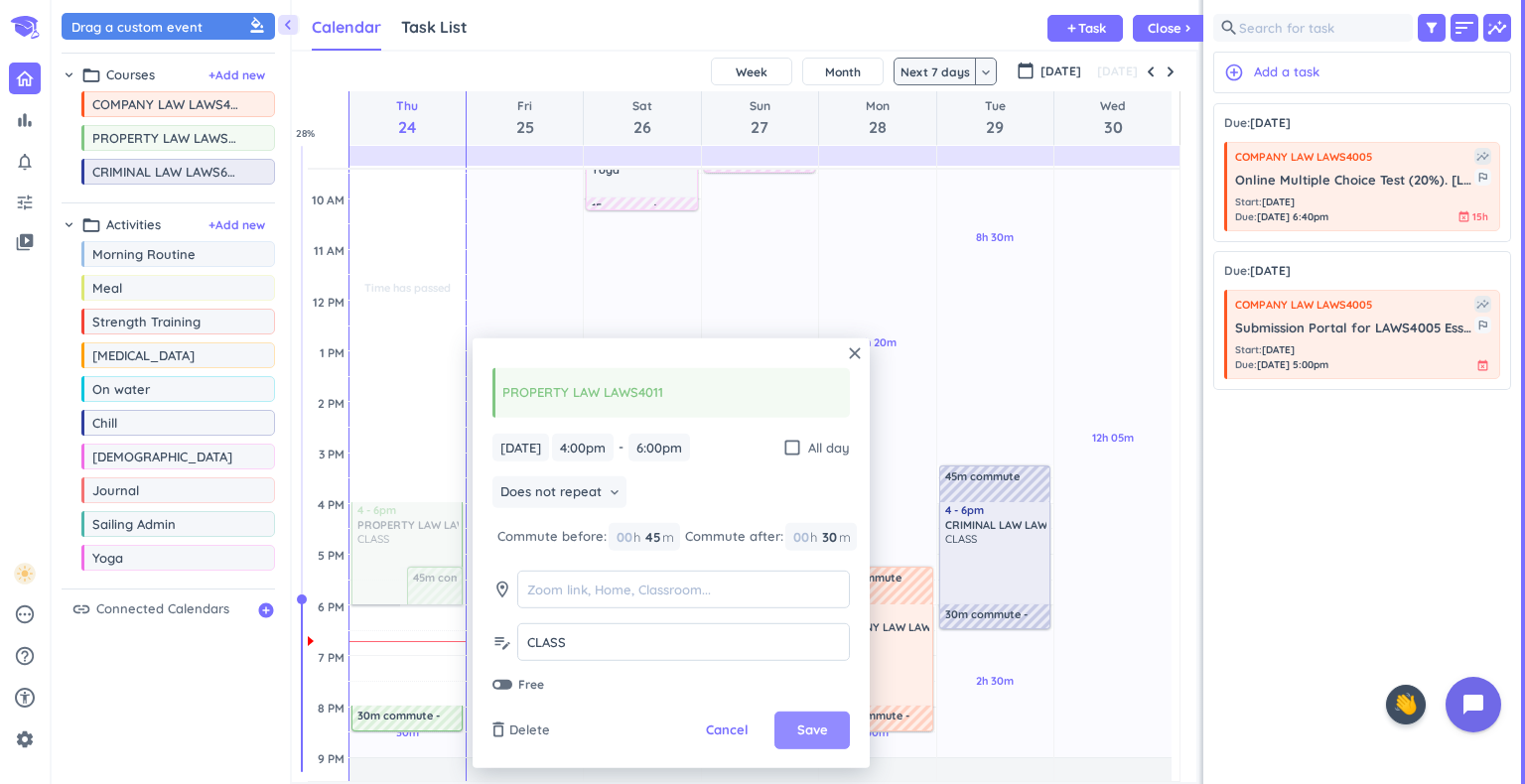 click on "Save" at bounding box center [812, 730] 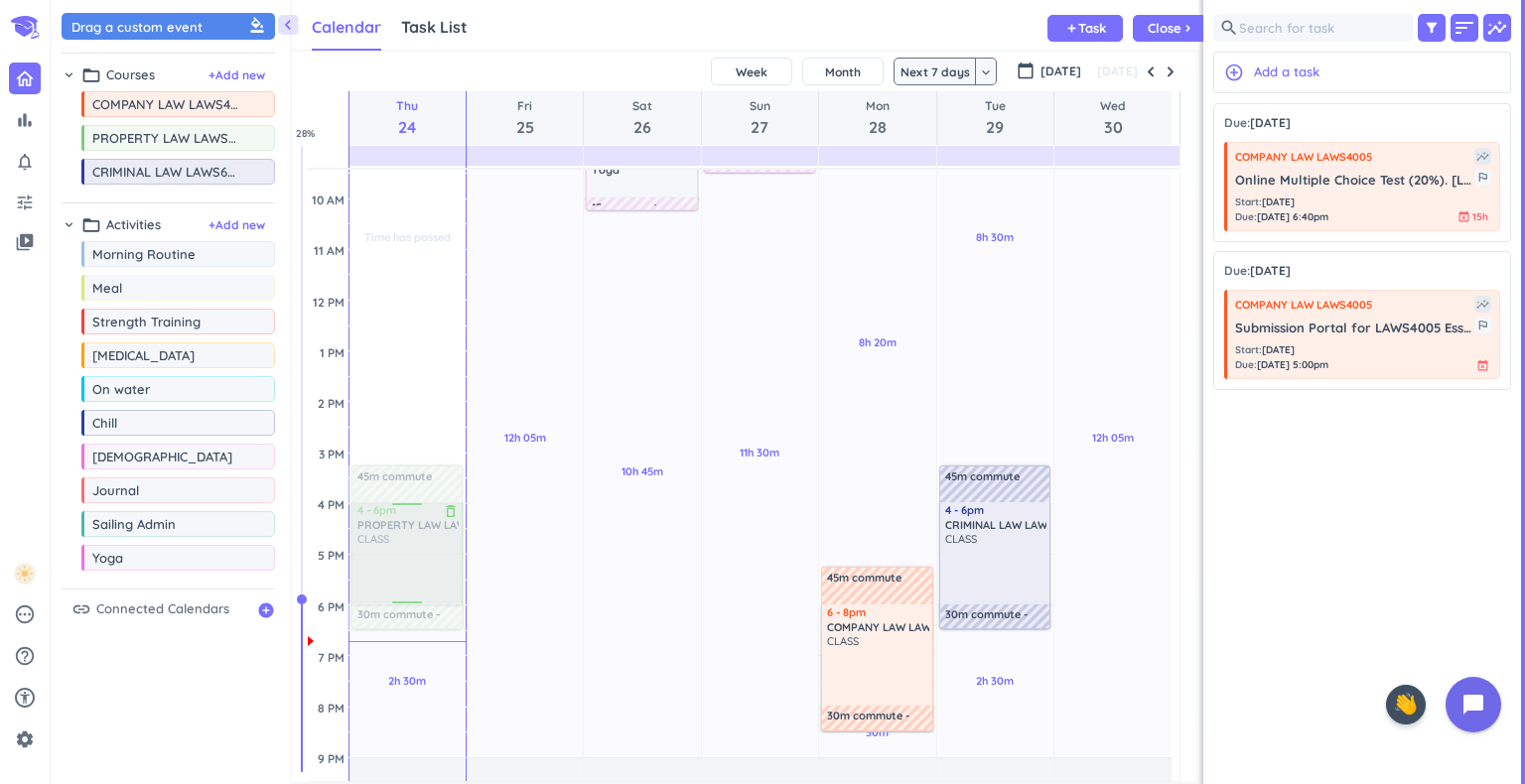 click at bounding box center [406, 553] 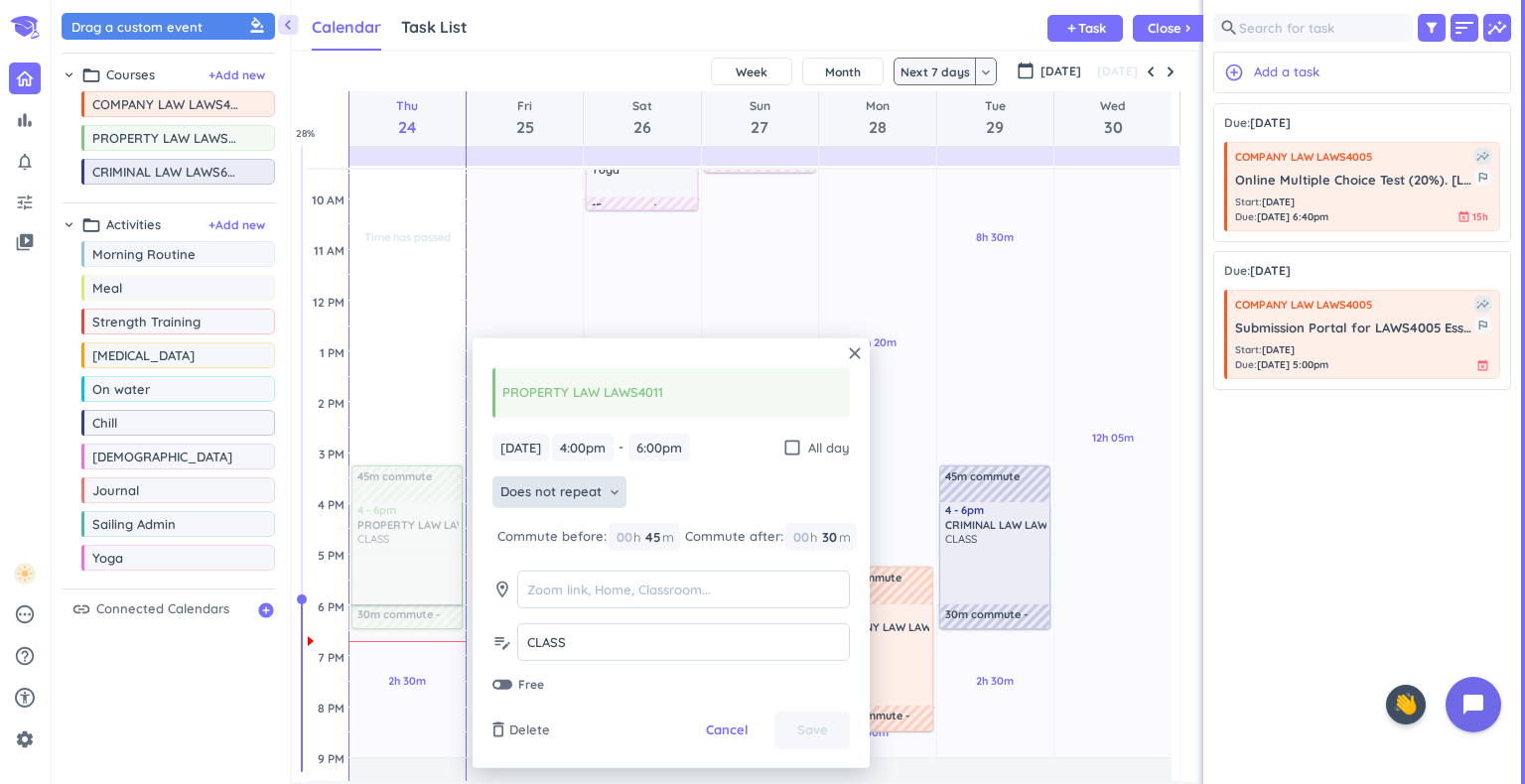 click on "Does not repeat keyboard_arrow_down" at bounding box center [559, 492] 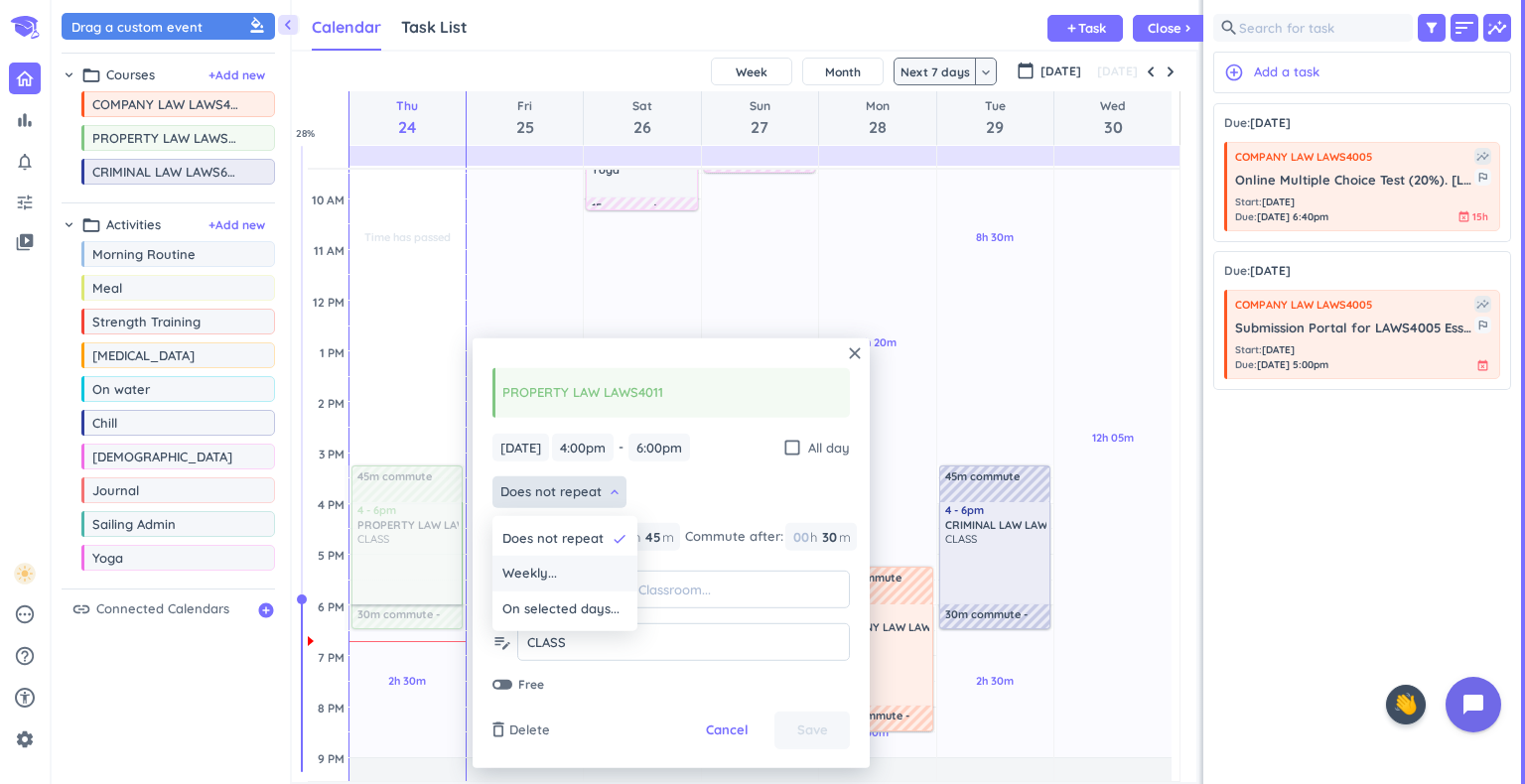 click on "Weekly..." at bounding box center [529, 574] 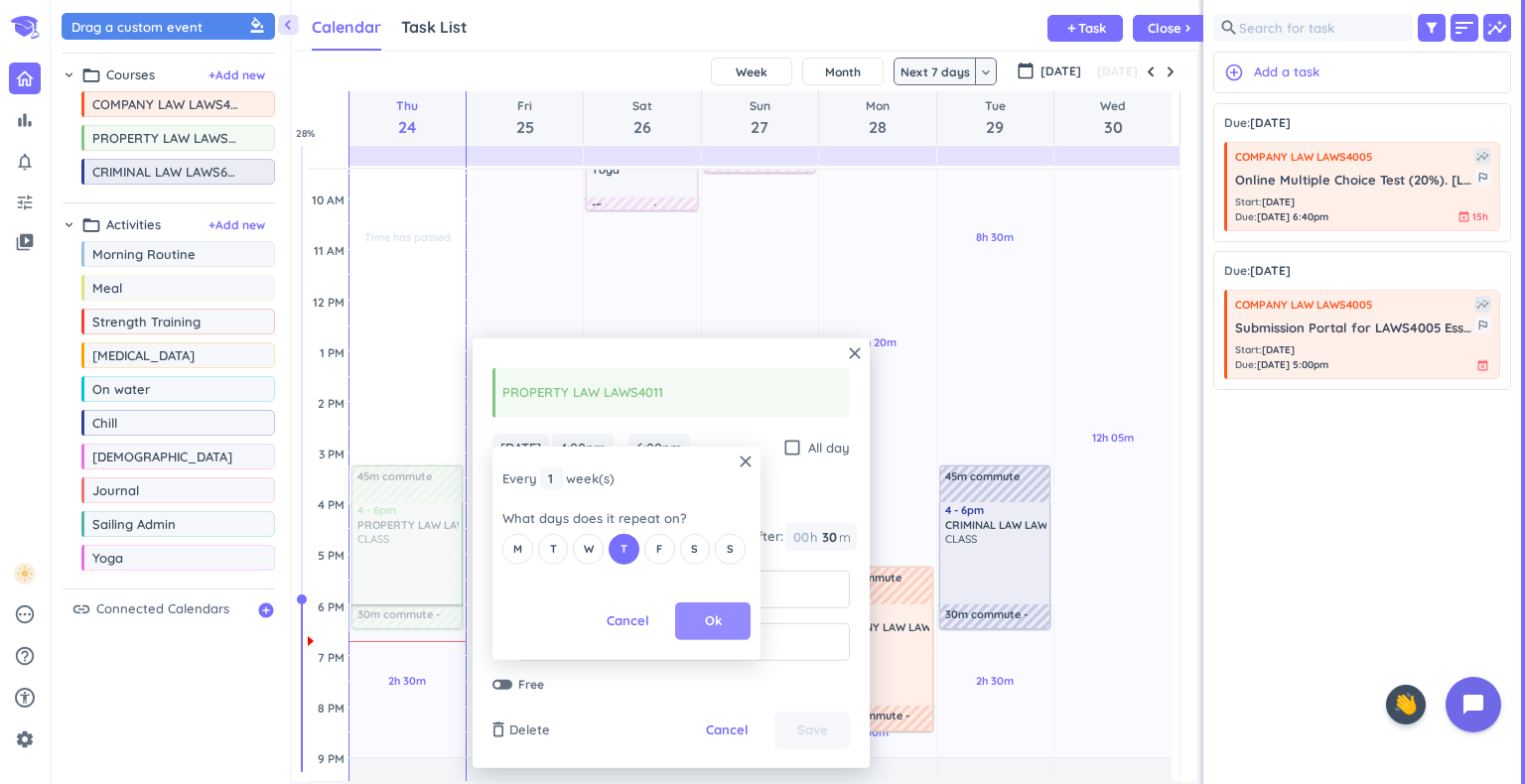 click on "Ok" at bounding box center (713, 621) 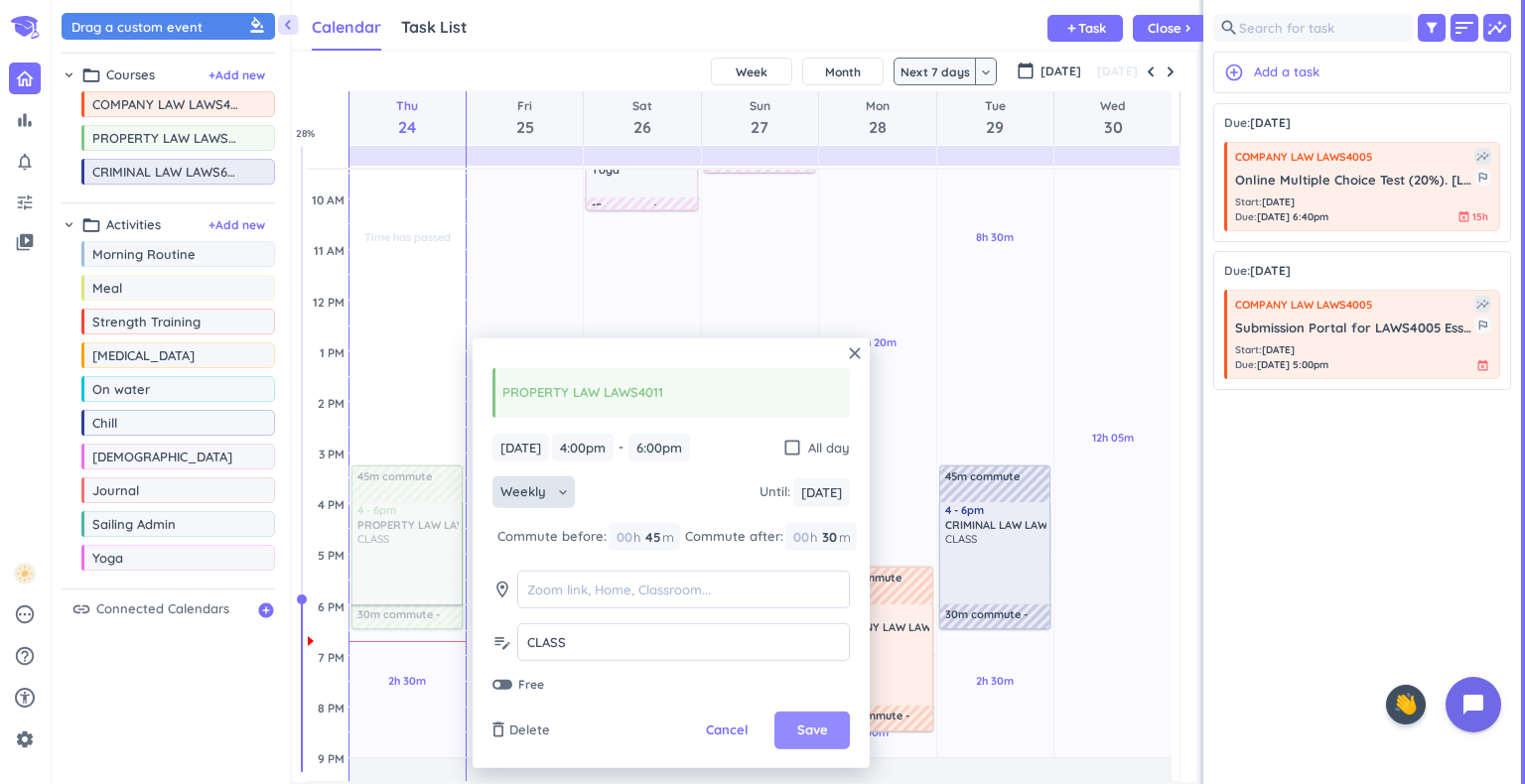 click on "Save" at bounding box center [812, 730] 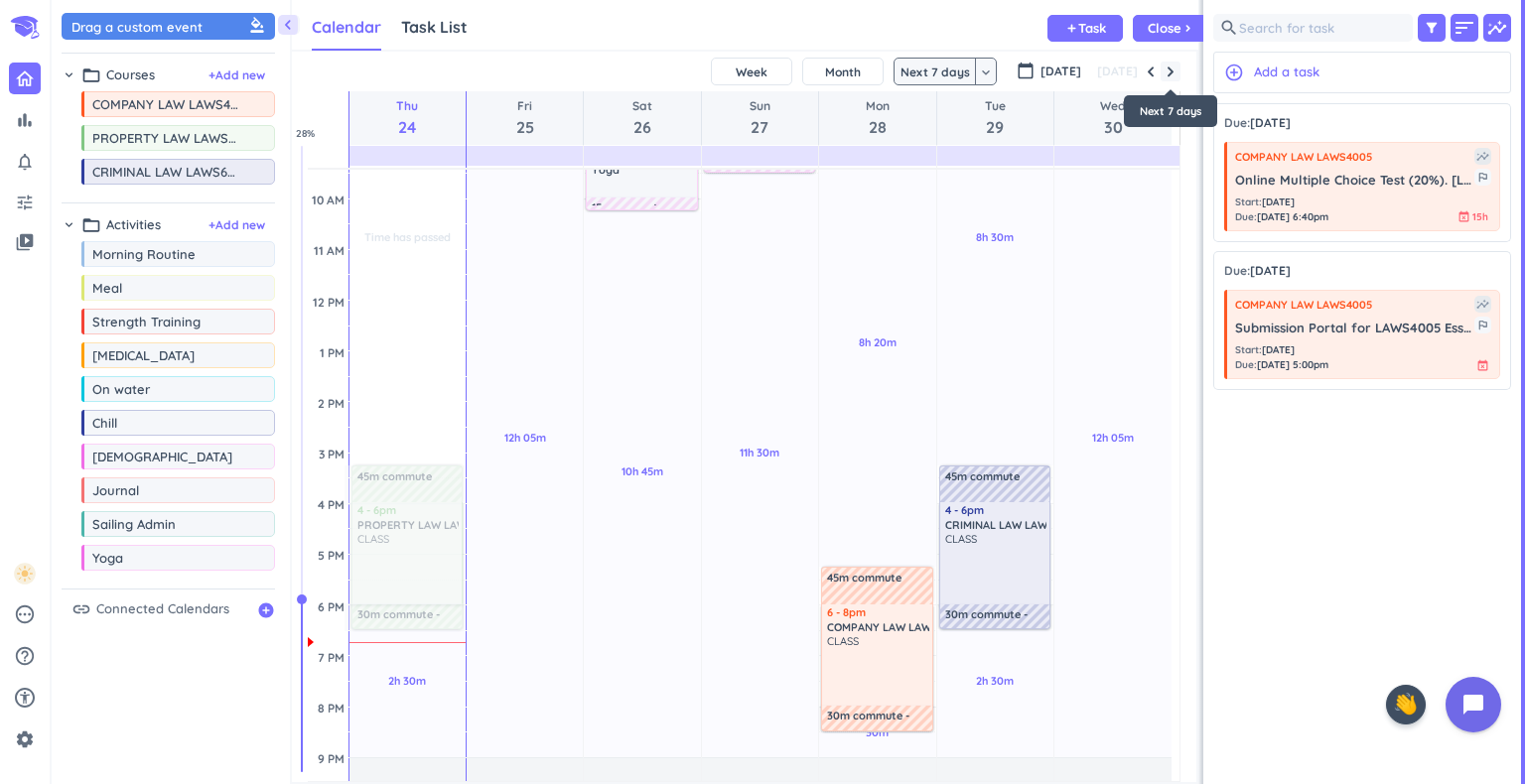 click at bounding box center [1171, 71] 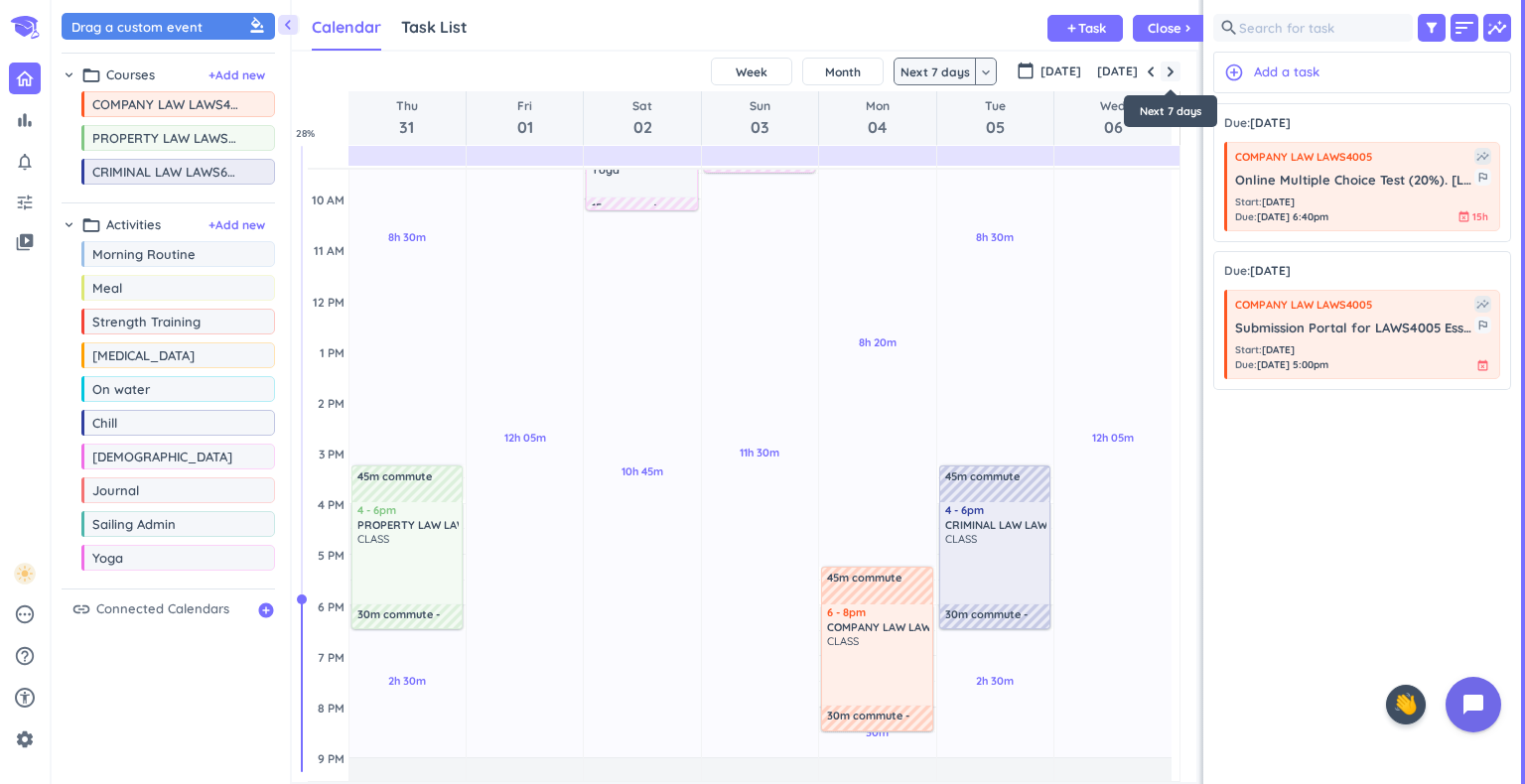 scroll, scrollTop: 127, scrollLeft: 0, axis: vertical 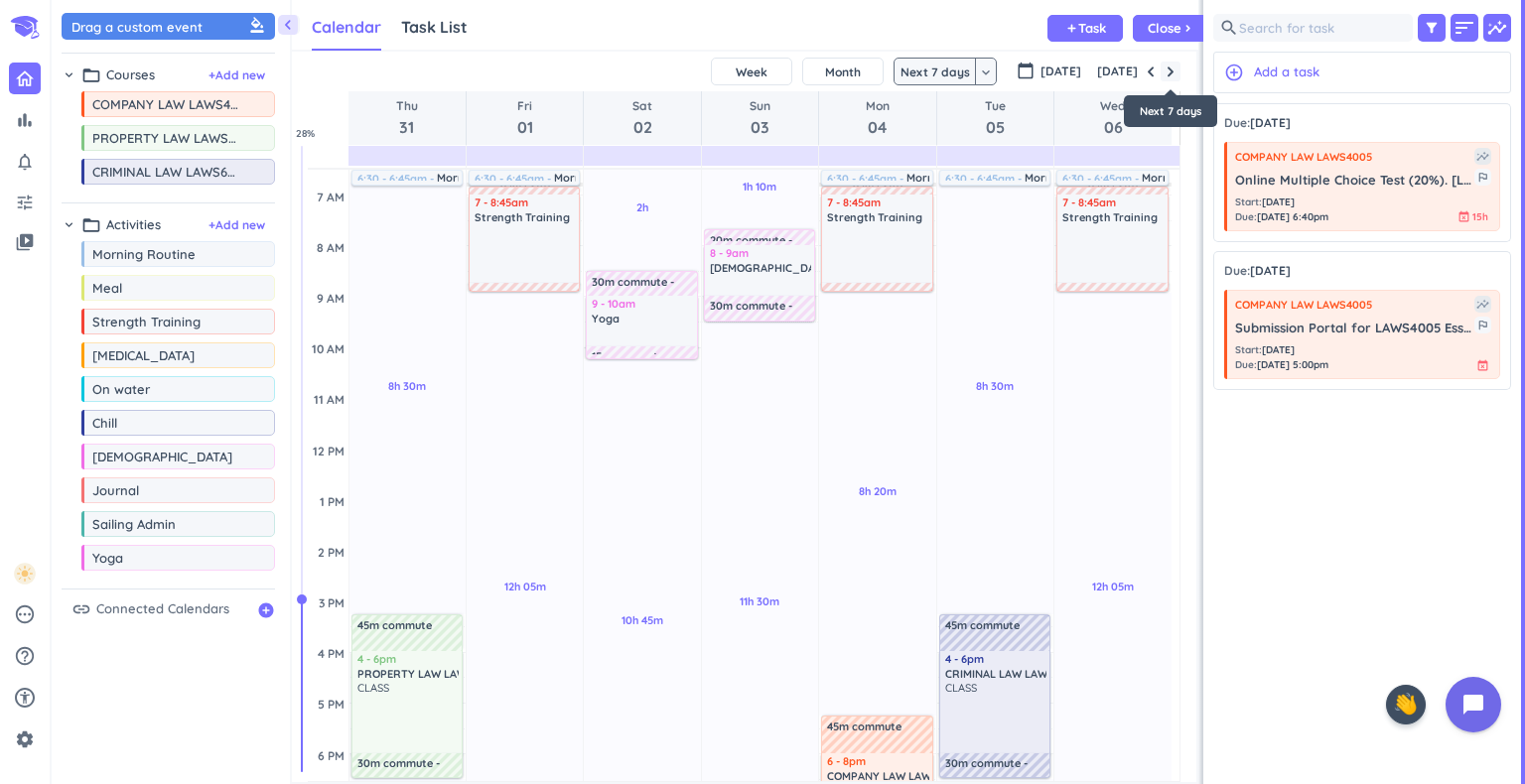 click at bounding box center [1171, 71] 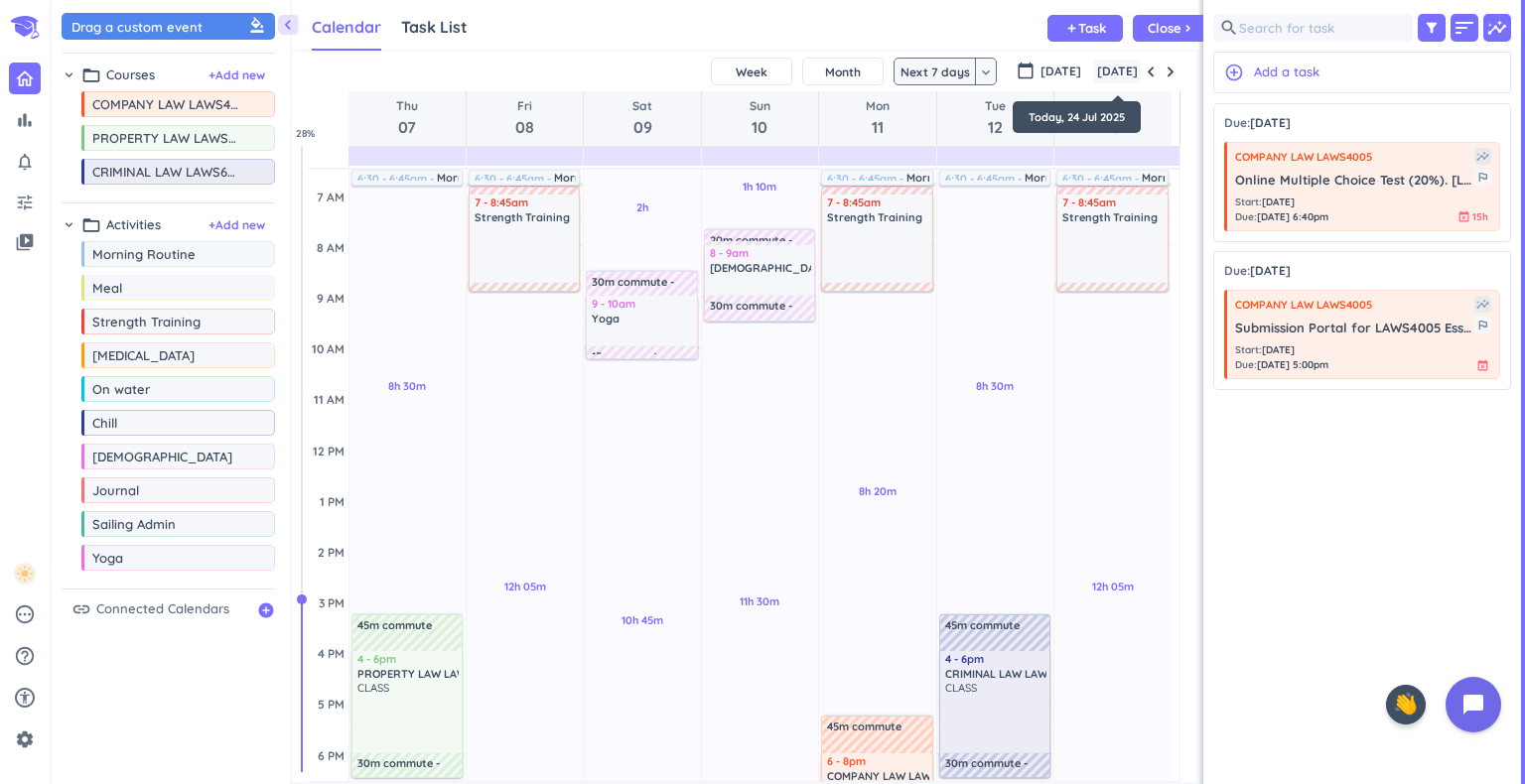 click on "[DATE]" at bounding box center [1117, 71] 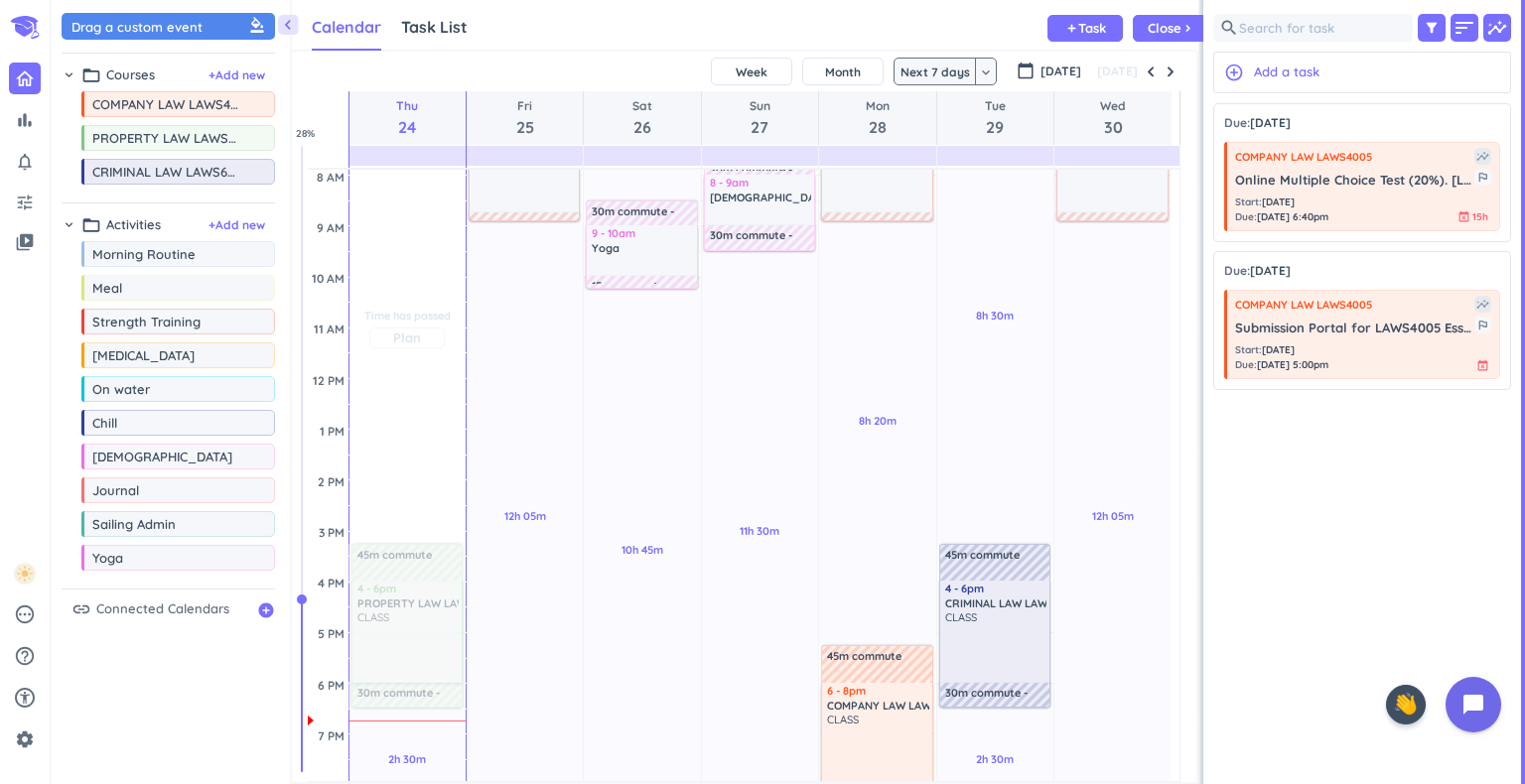 scroll, scrollTop: 195, scrollLeft: 0, axis: vertical 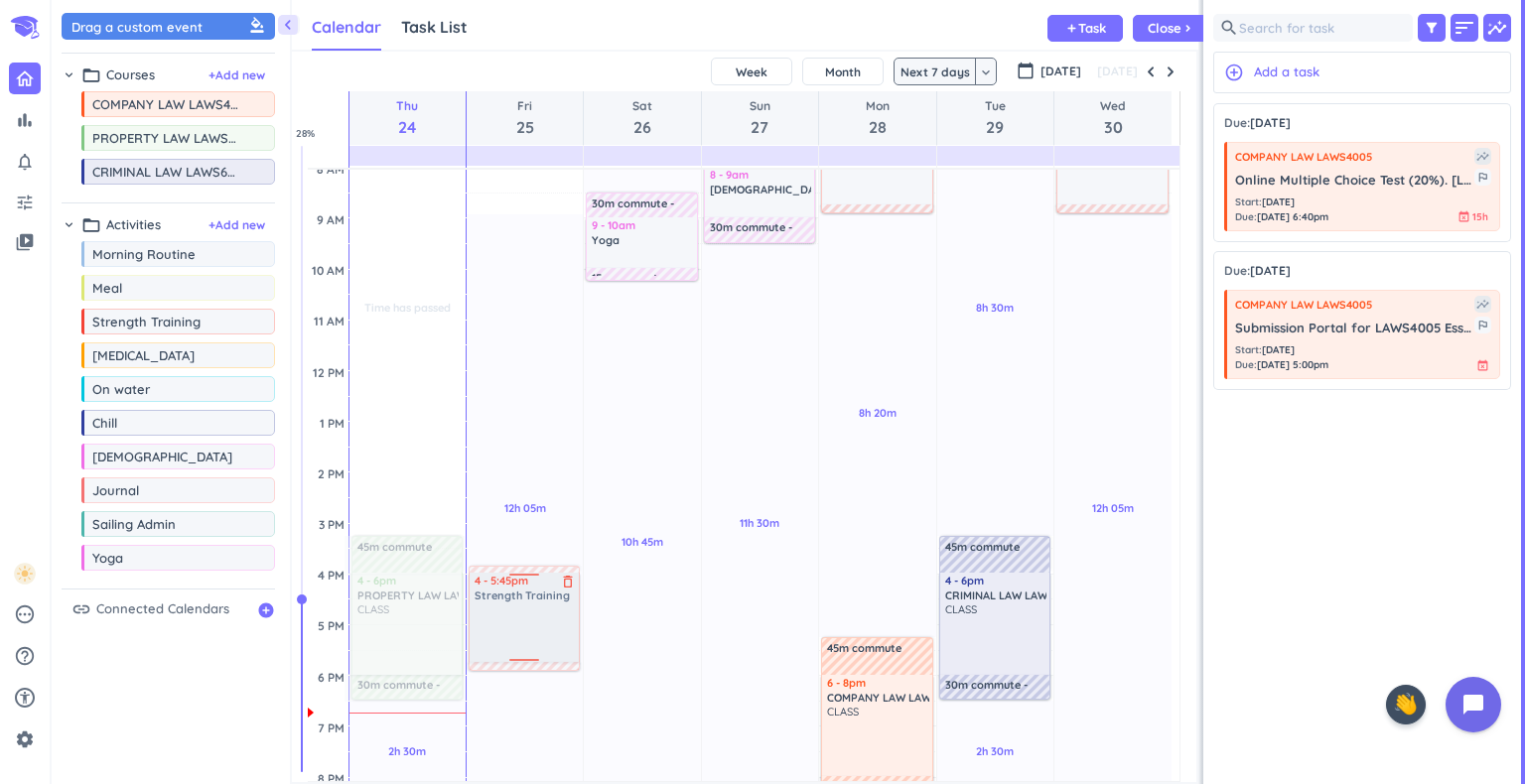 drag, startPoint x: 523, startPoint y: 203, endPoint x: 539, endPoint y: 645, distance: 442.2895 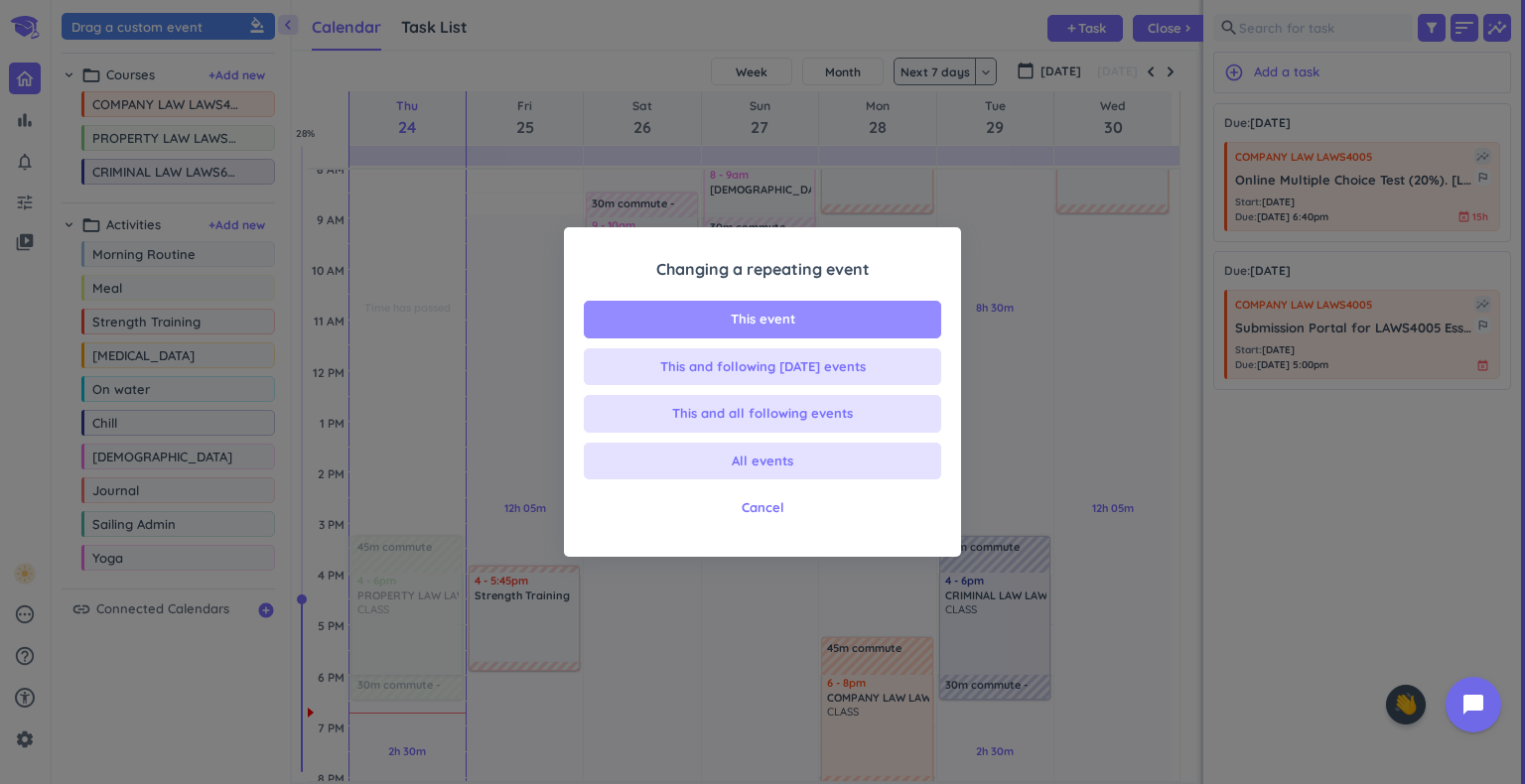 click on "This event" at bounding box center [762, 320] 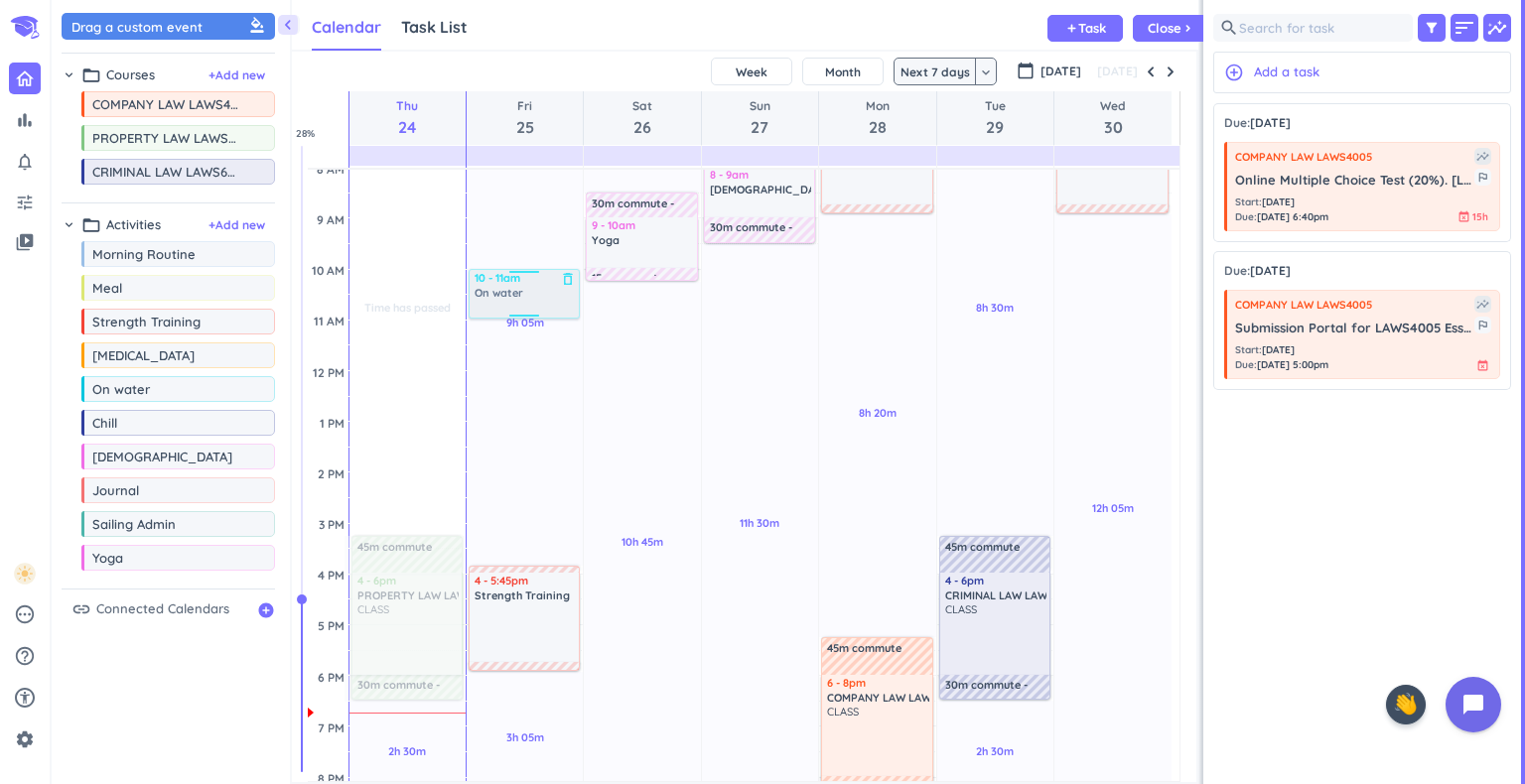 drag, startPoint x: 125, startPoint y: 384, endPoint x: 520, endPoint y: 273, distance: 410.2999 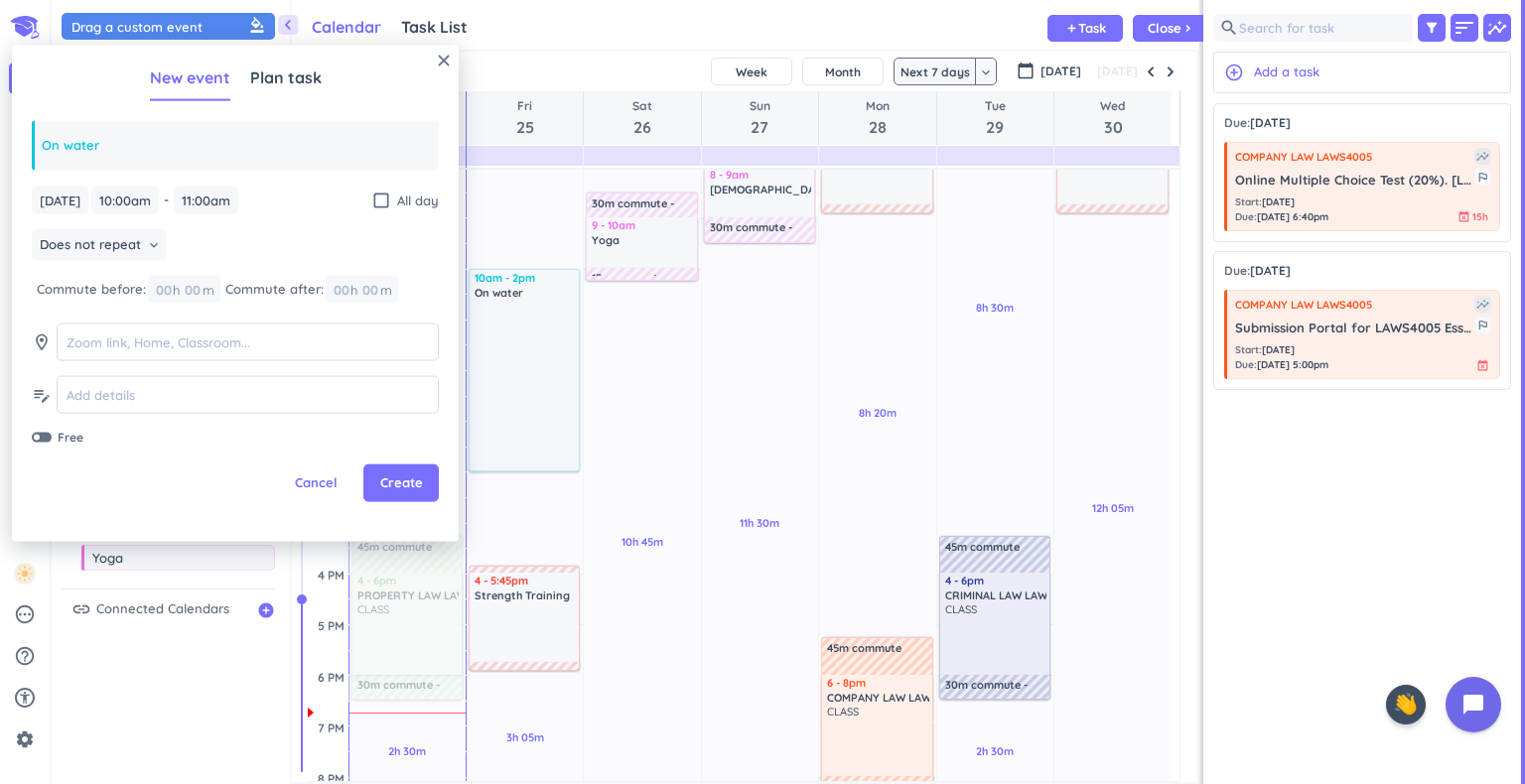 drag, startPoint x: 524, startPoint y: 320, endPoint x: 514, endPoint y: 472, distance: 152.32859 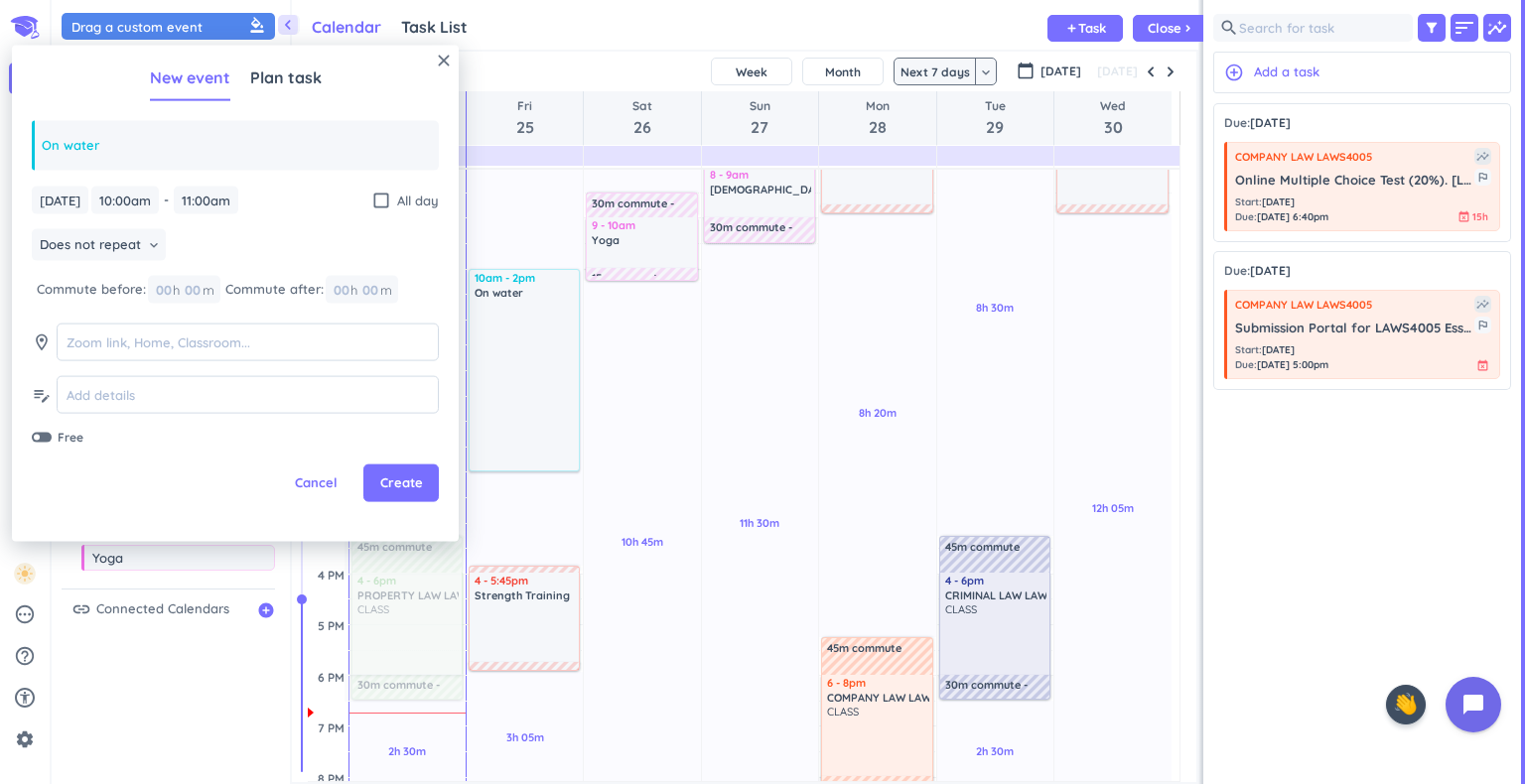 click on "9h 05m Past due Plan 3h 05m Past due Plan Adjust Awake Time Adjust Awake Time 6:30 - 6:45am Morning Routine delete_outline 10 - 11am On water delete_outline 4 - 5:45pm Strength Training  delete_outline 10am - 2pm On water delete_outline" at bounding box center (524, 574) 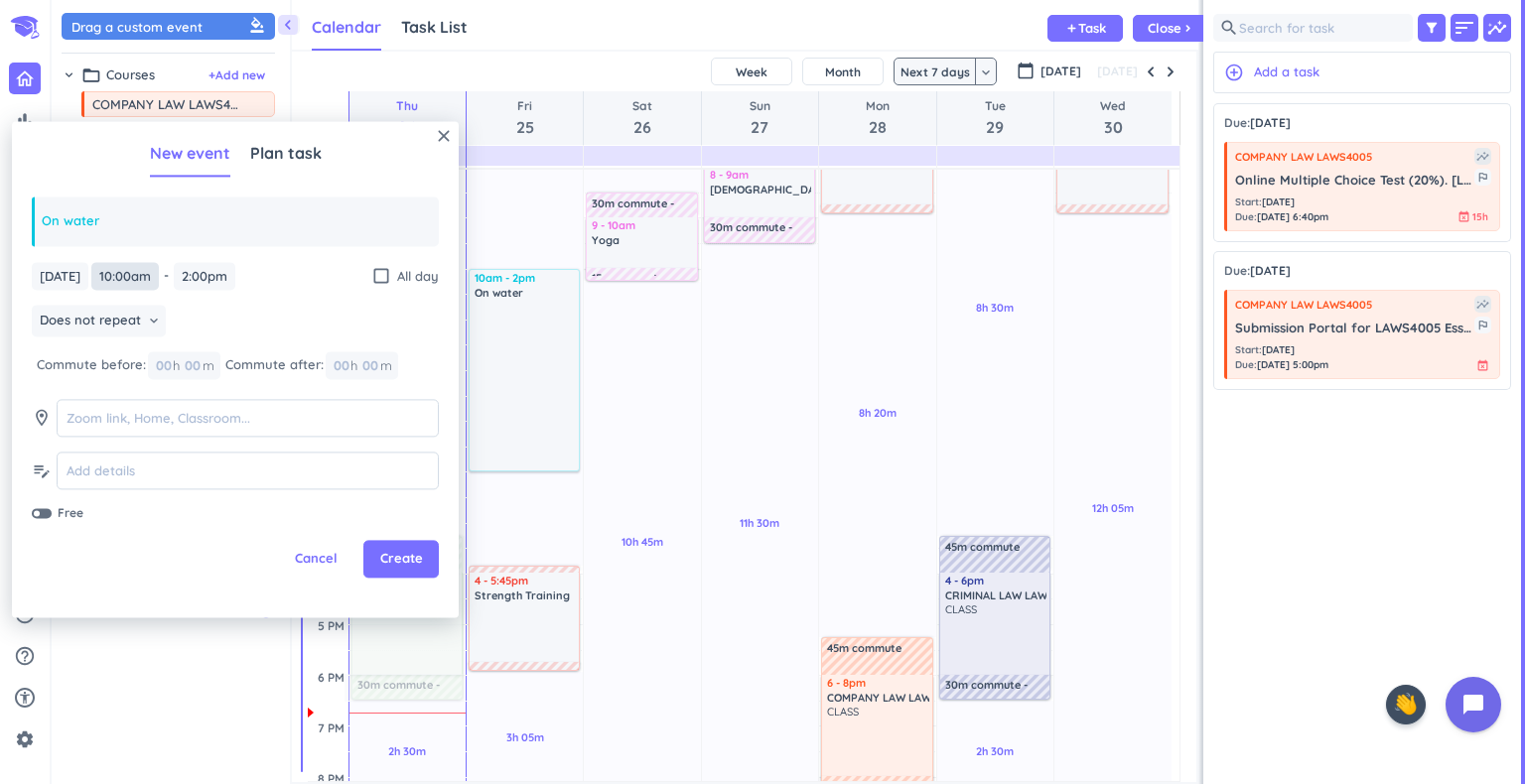 click on "10:00am" at bounding box center (125, 276) 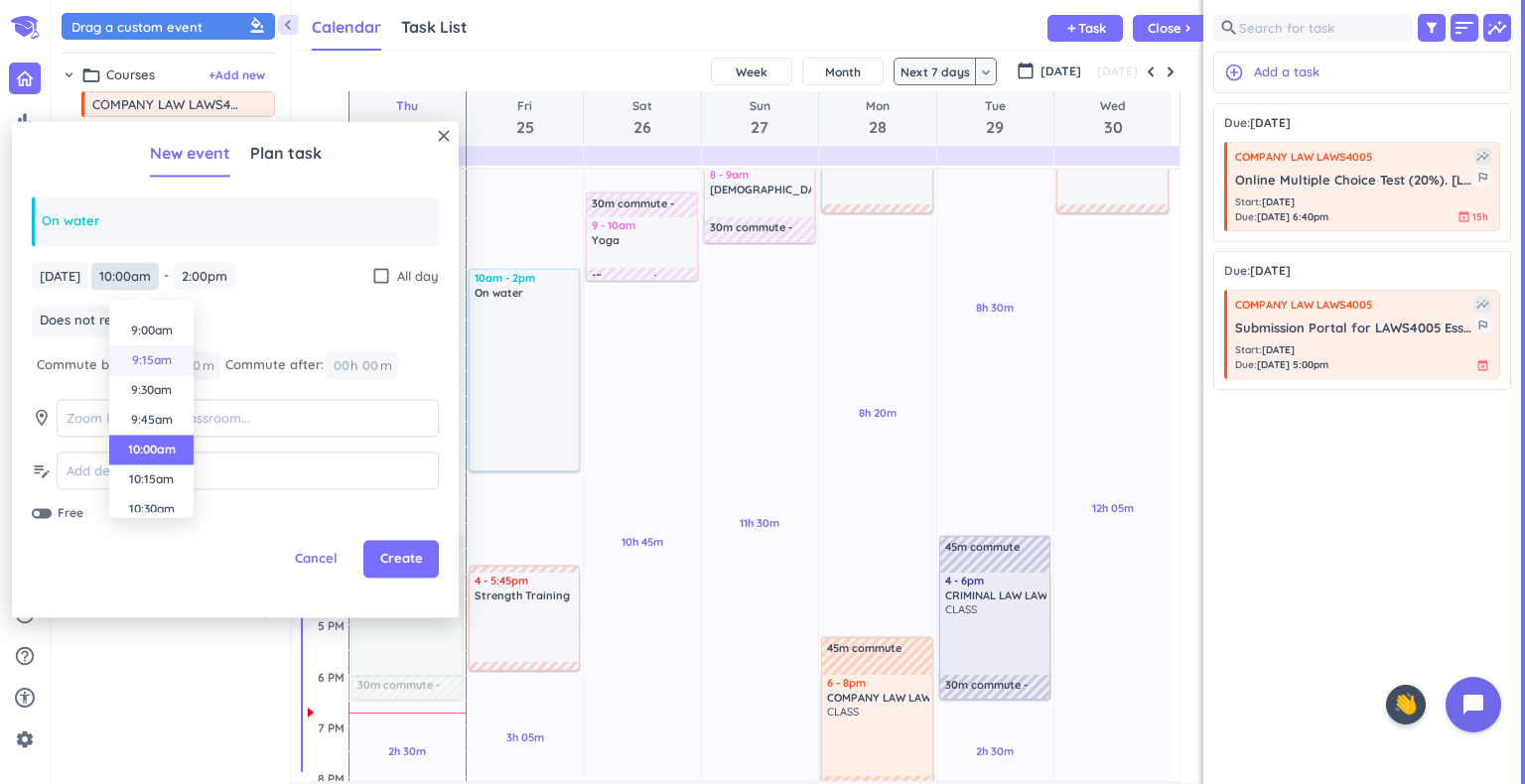scroll, scrollTop: 1060, scrollLeft: 0, axis: vertical 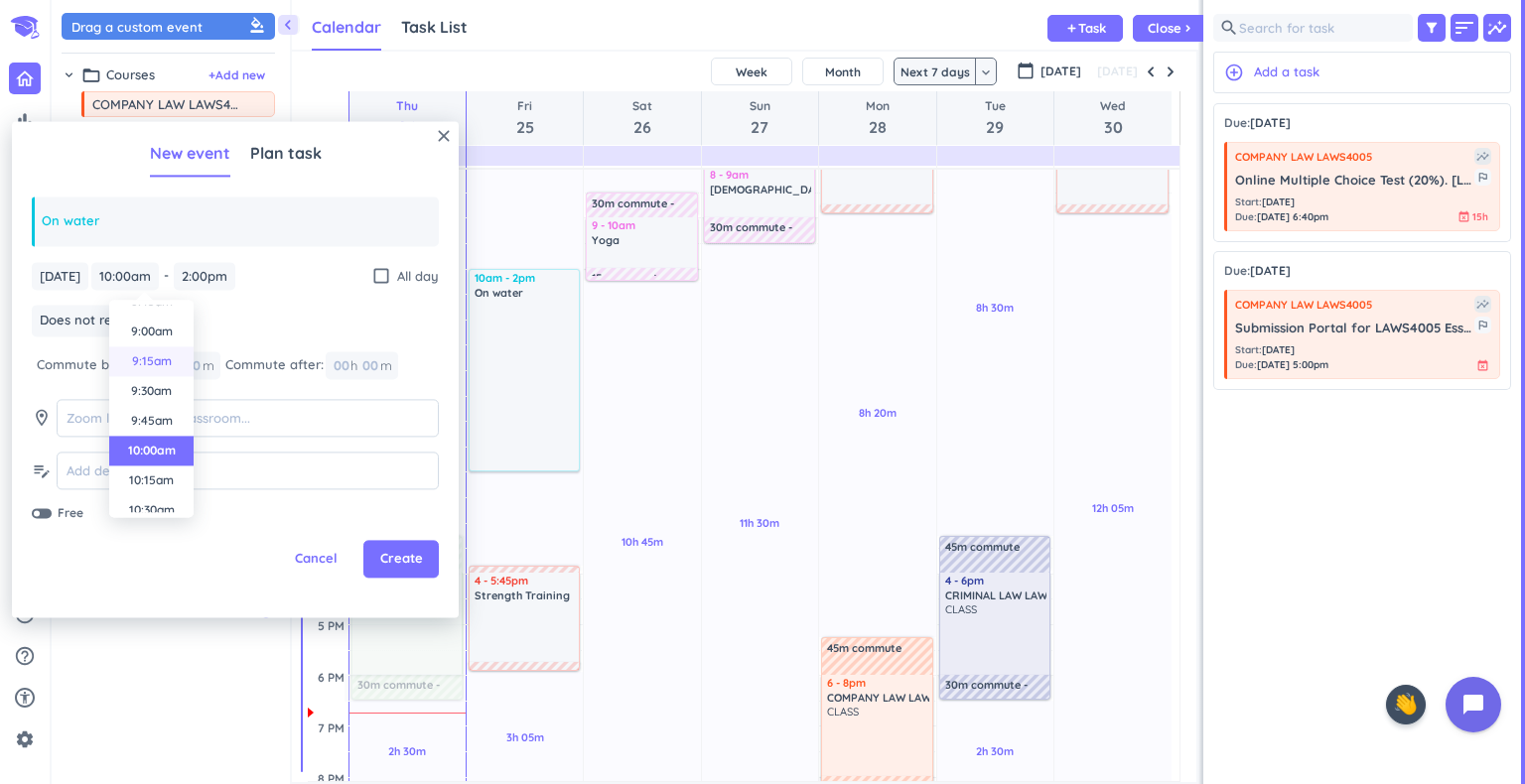 click on "9:00am" at bounding box center (151, 331) 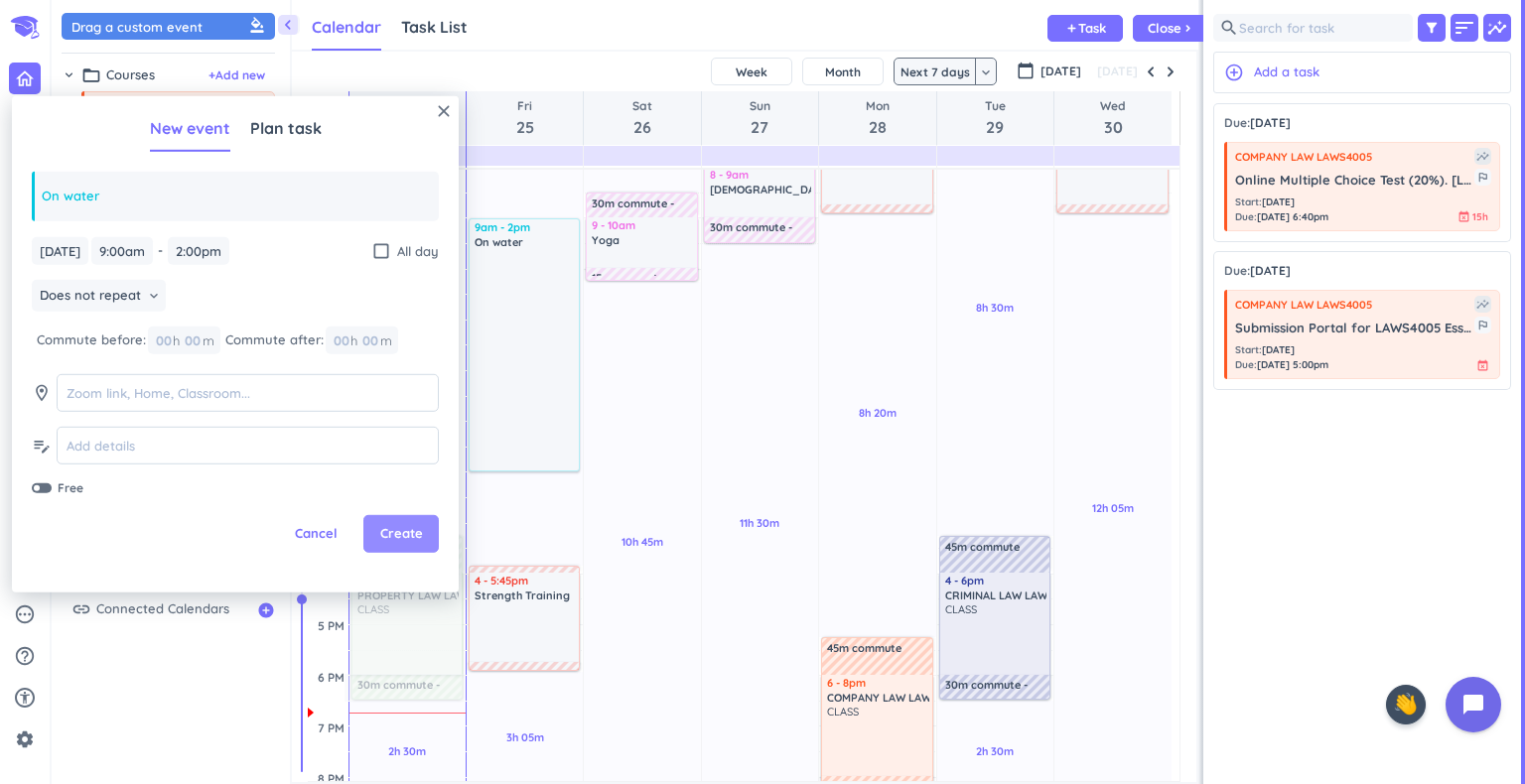 click on "Create" at bounding box center (401, 534) 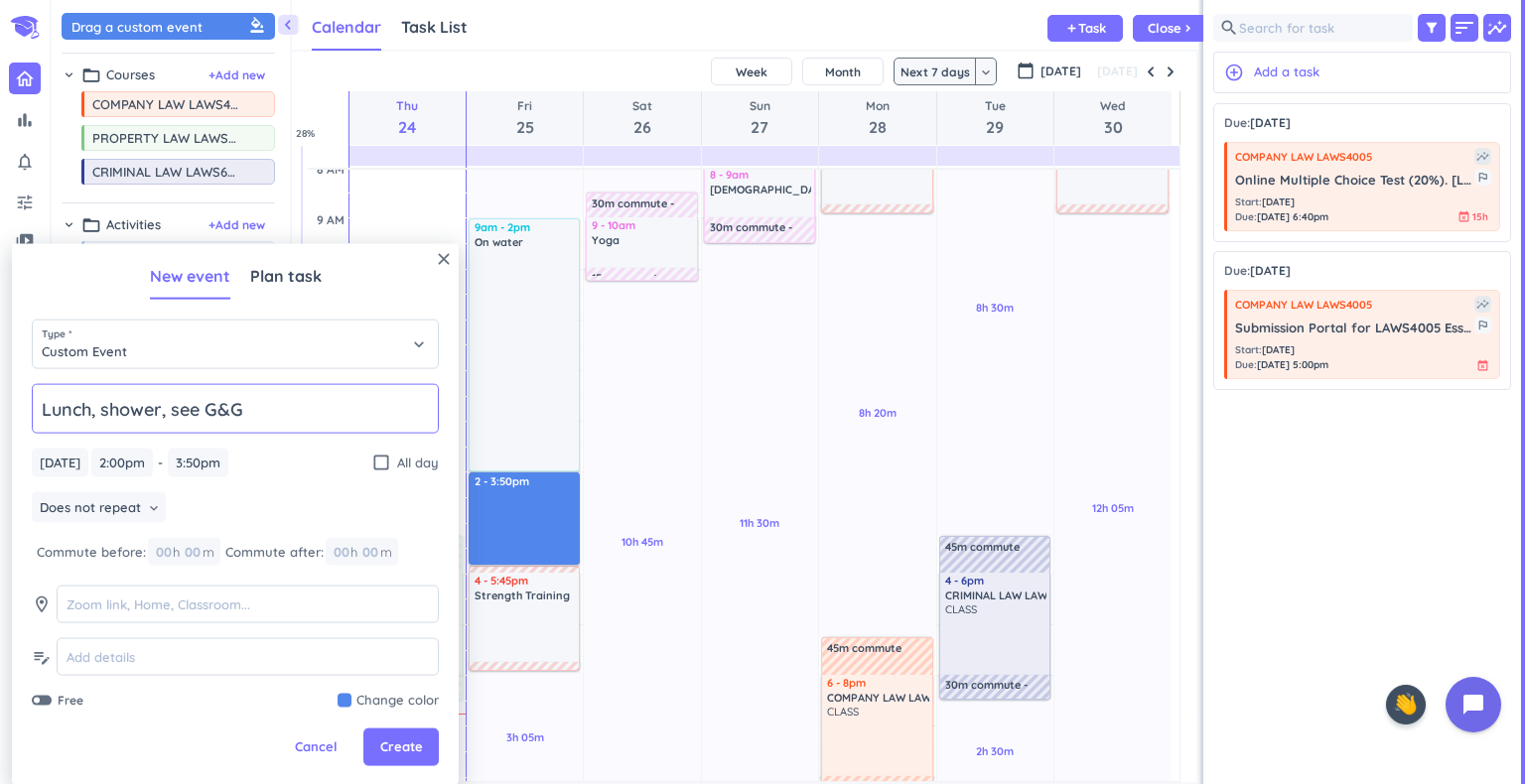 type on "Lunch, shower, see G&G" 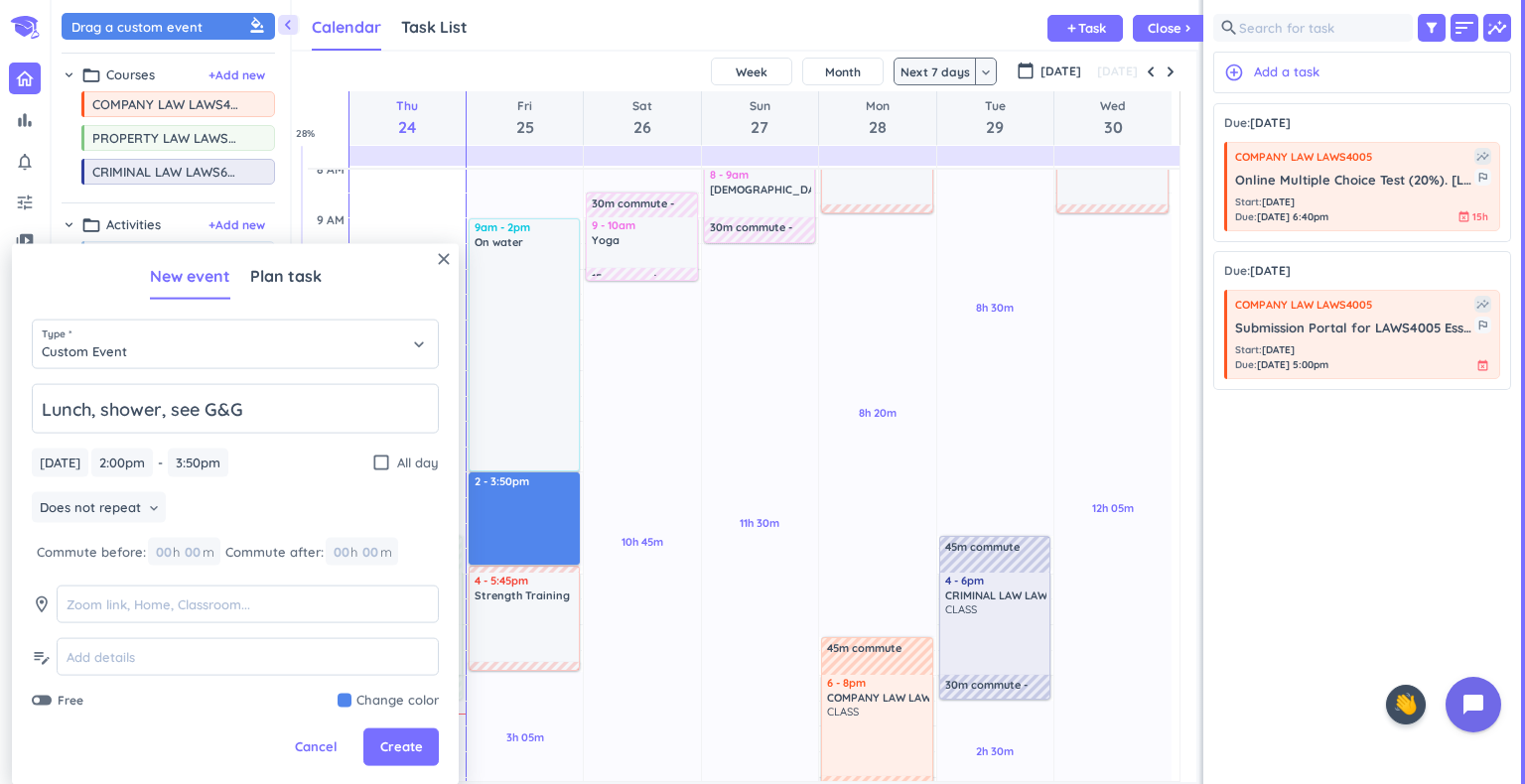 click at bounding box center [388, 701] 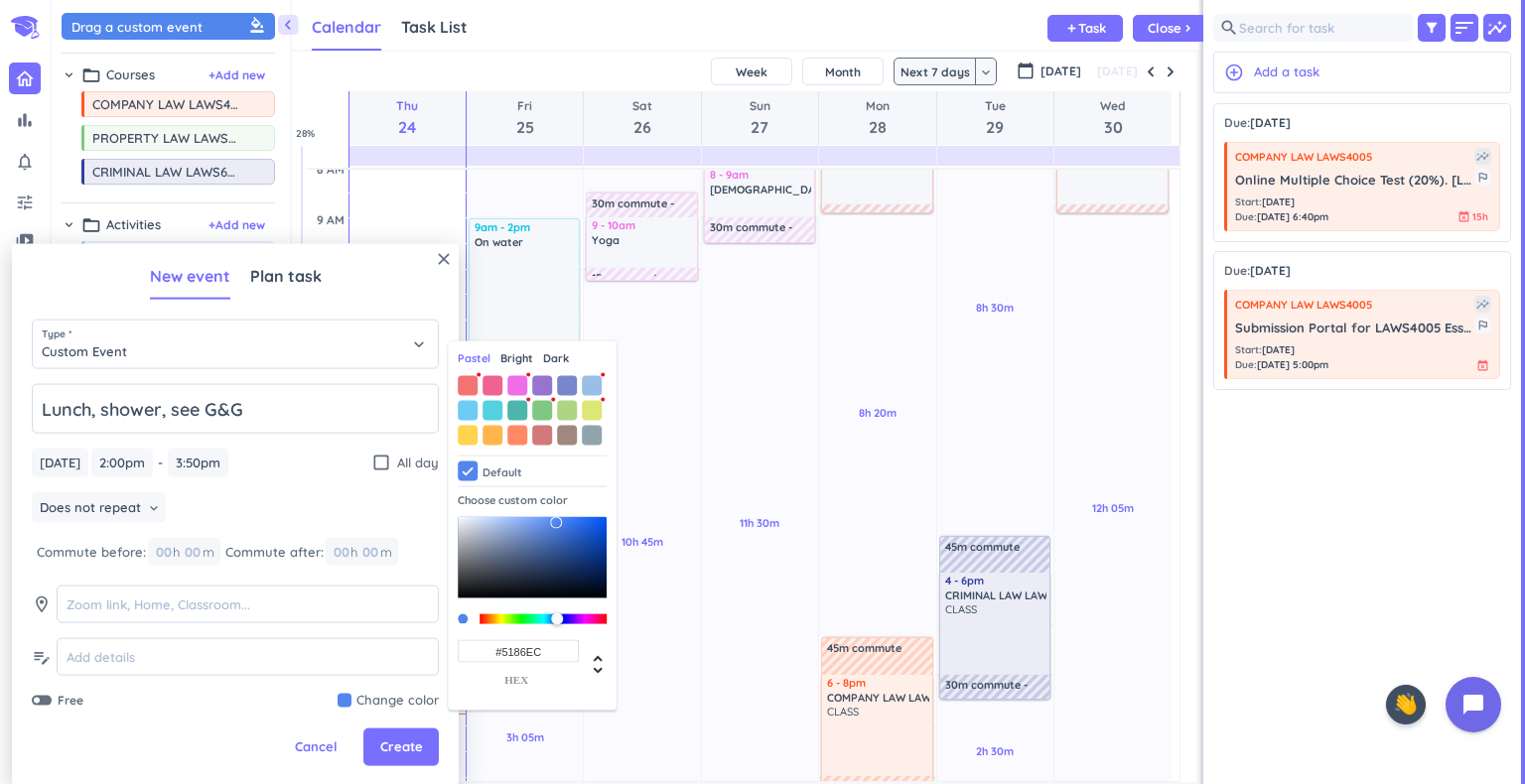 click on "Pastel" at bounding box center (474, 358) 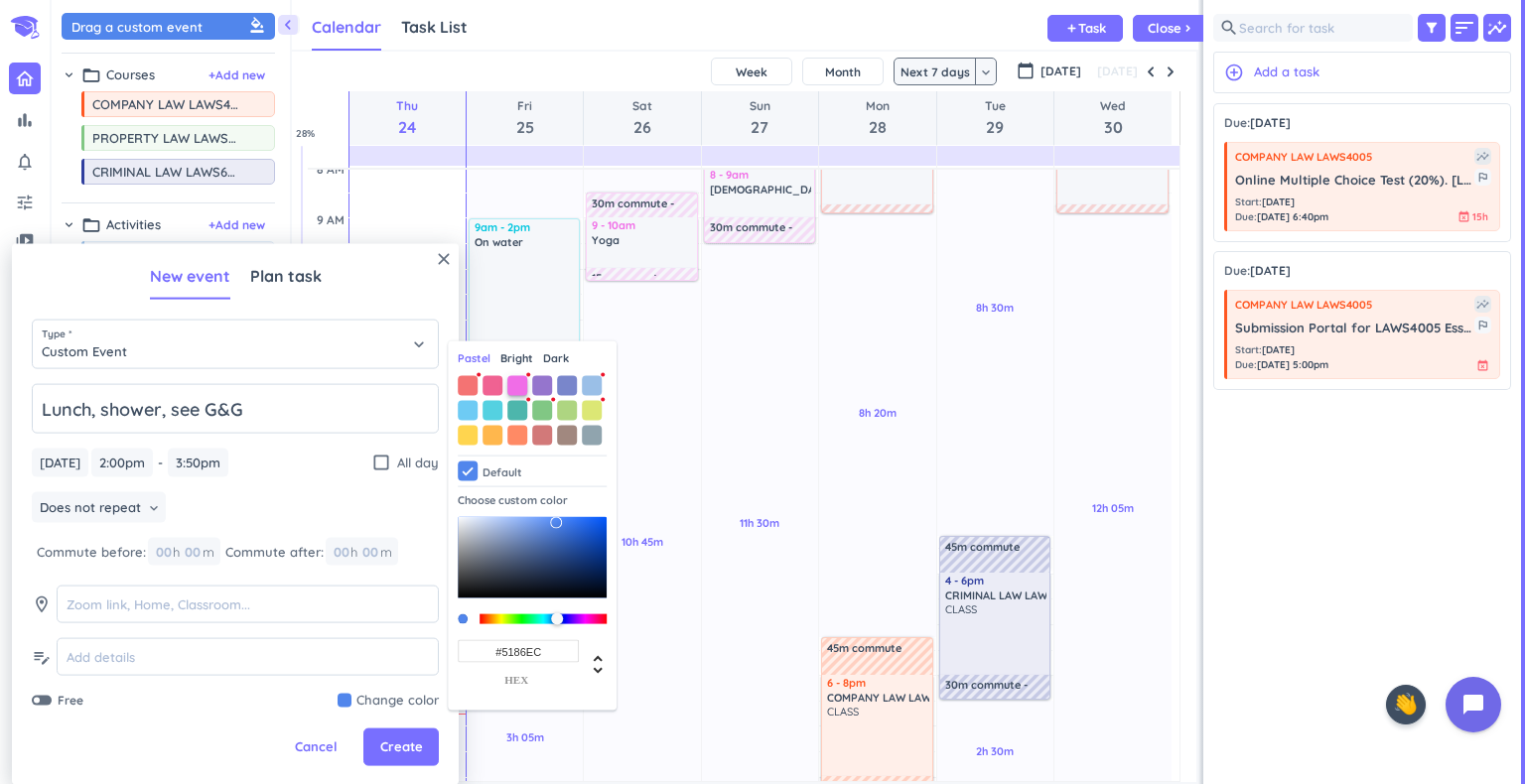 click at bounding box center (517, 385) 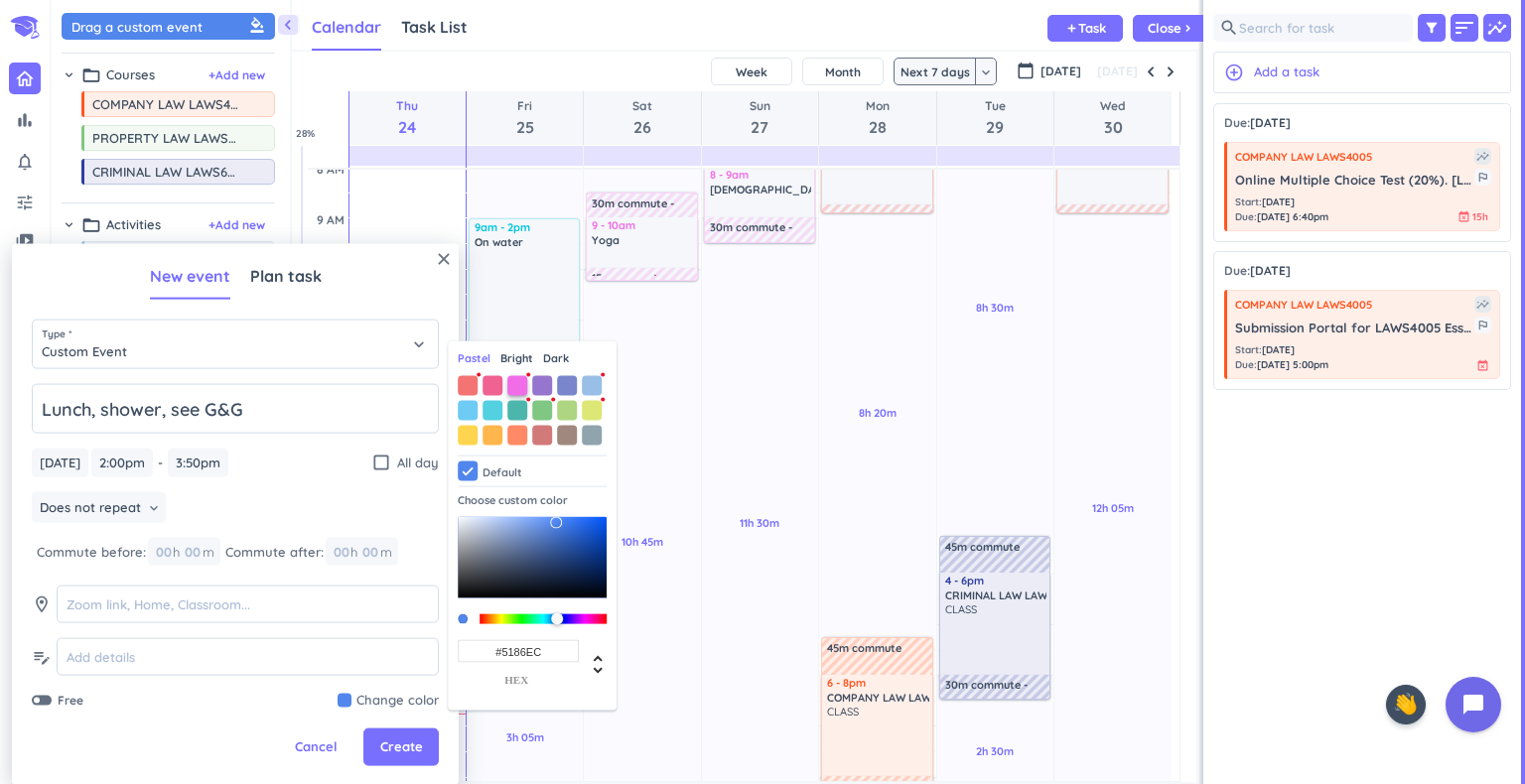 type on "#F06DE7" 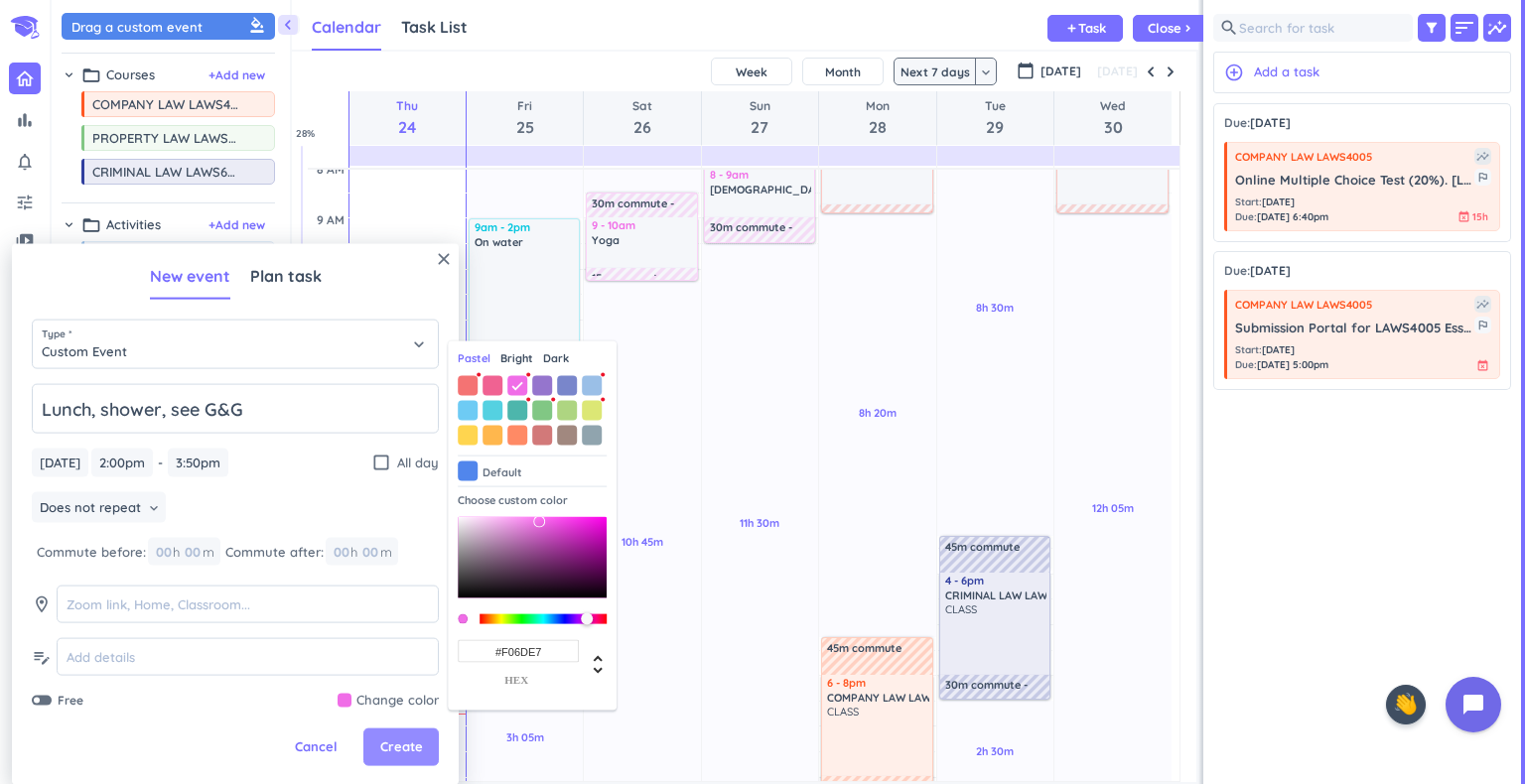 click on "Create" at bounding box center (401, 747) 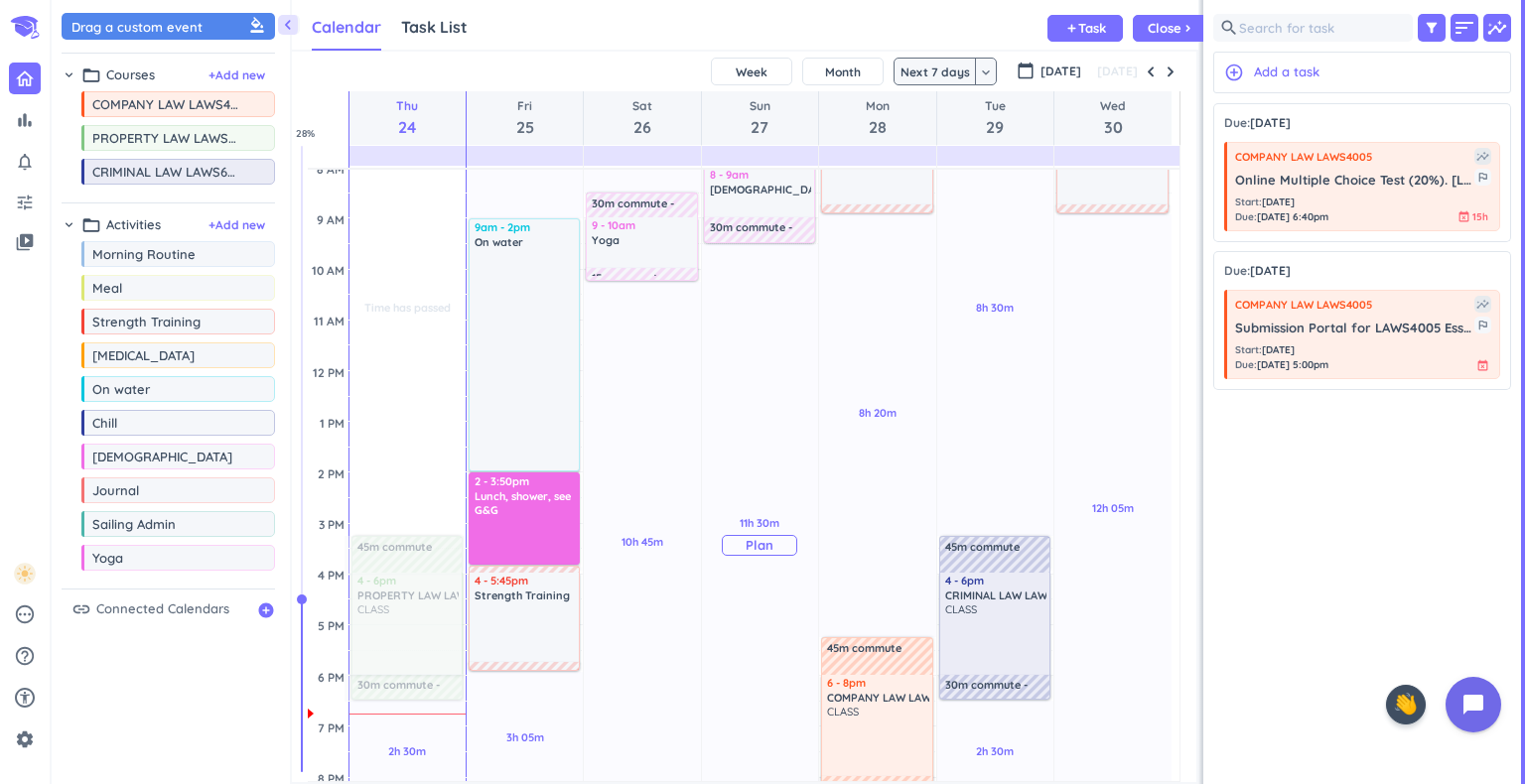 scroll, scrollTop: 0, scrollLeft: 0, axis: both 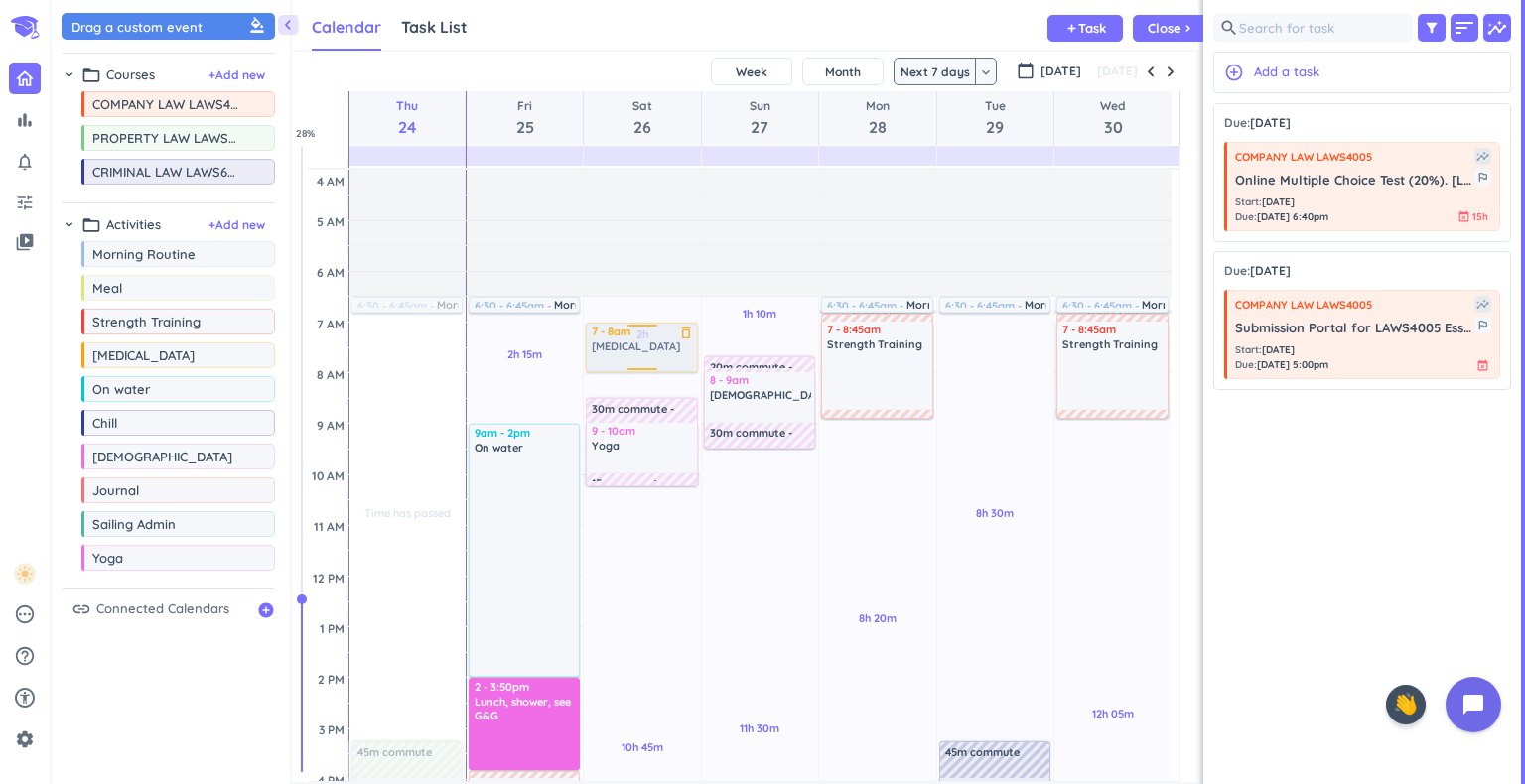 drag, startPoint x: 195, startPoint y: 362, endPoint x: 695, endPoint y: 323, distance: 501.5187 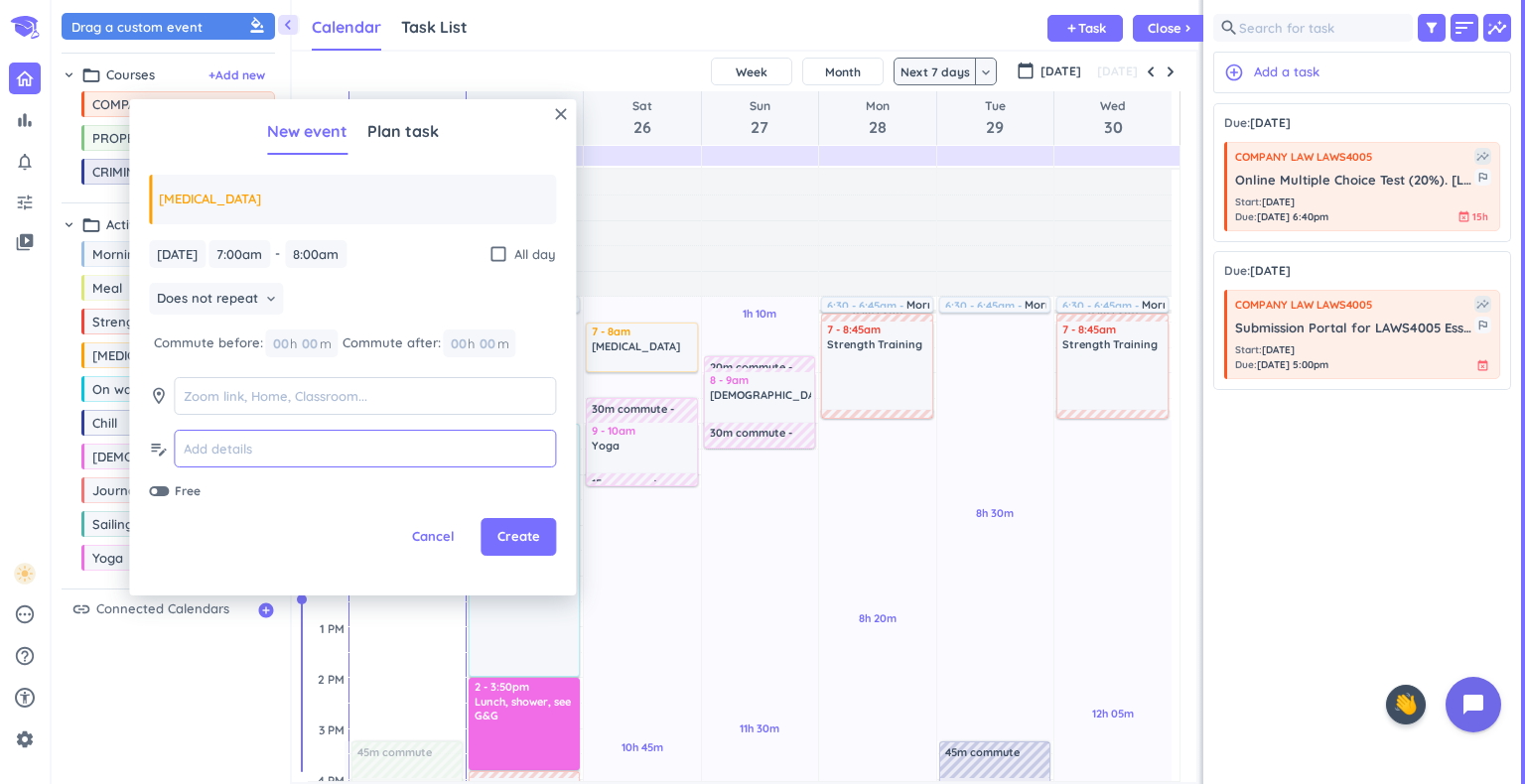 click at bounding box center (364, 449) 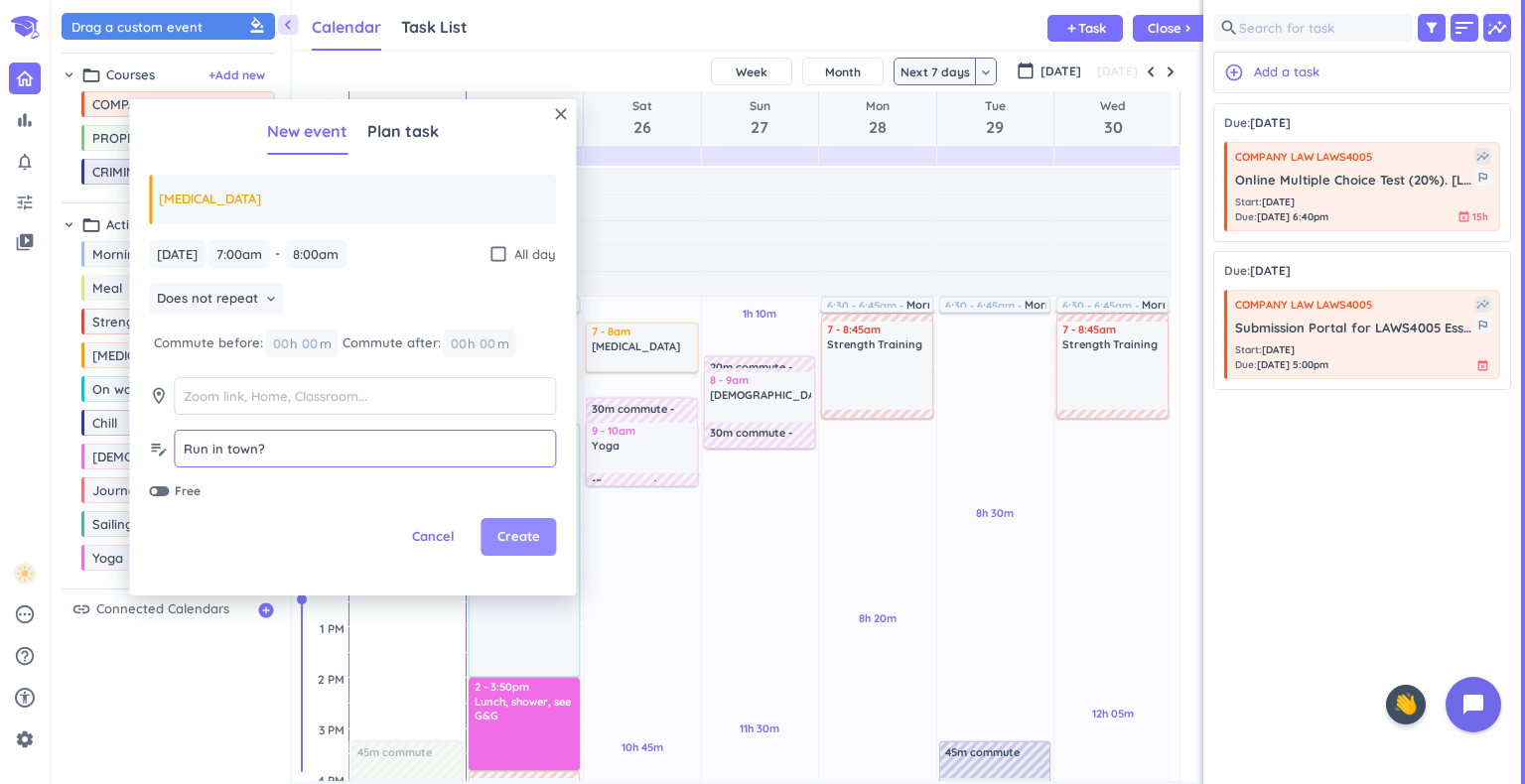 type on "Run in town?" 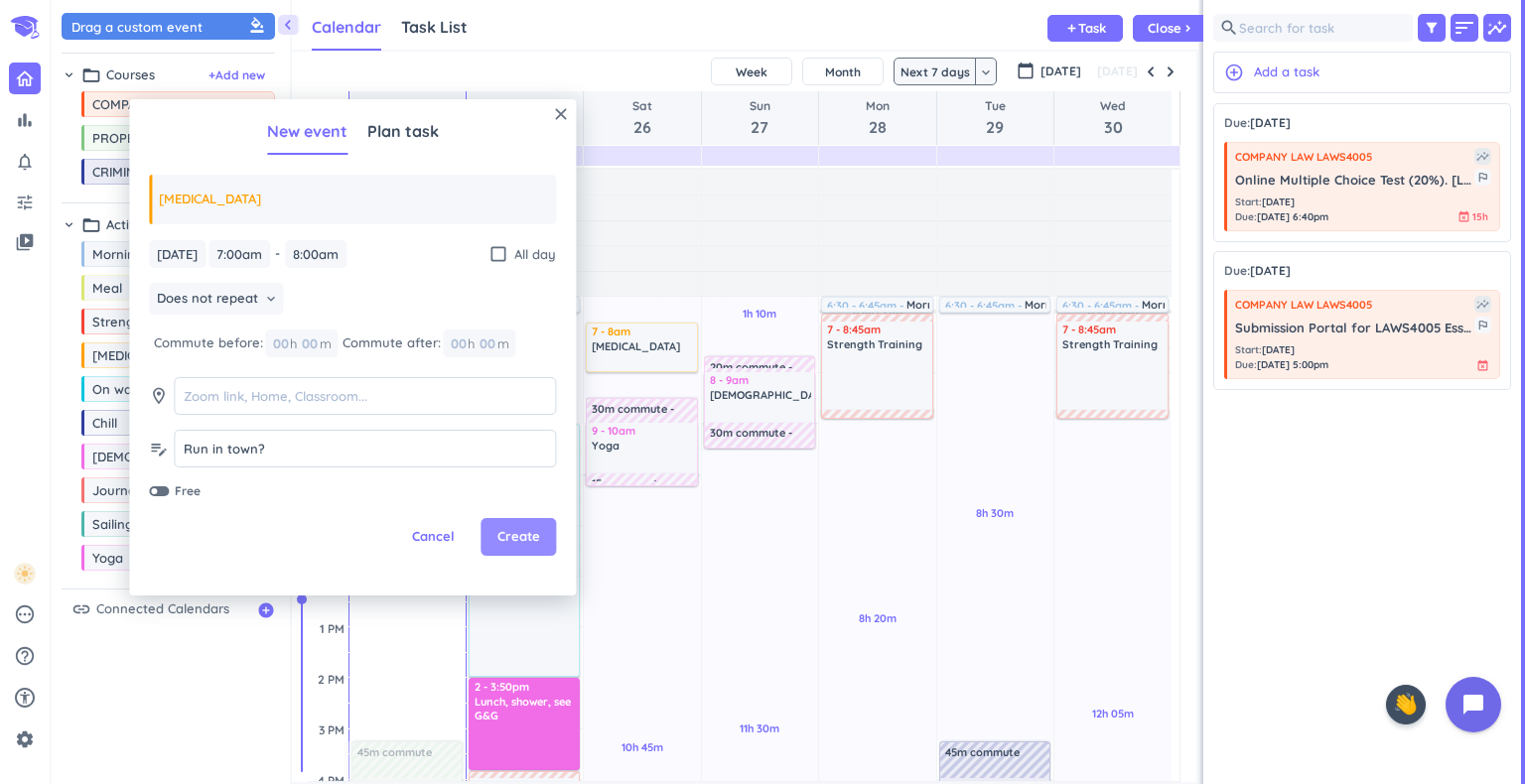 click on "Create" at bounding box center [518, 537] 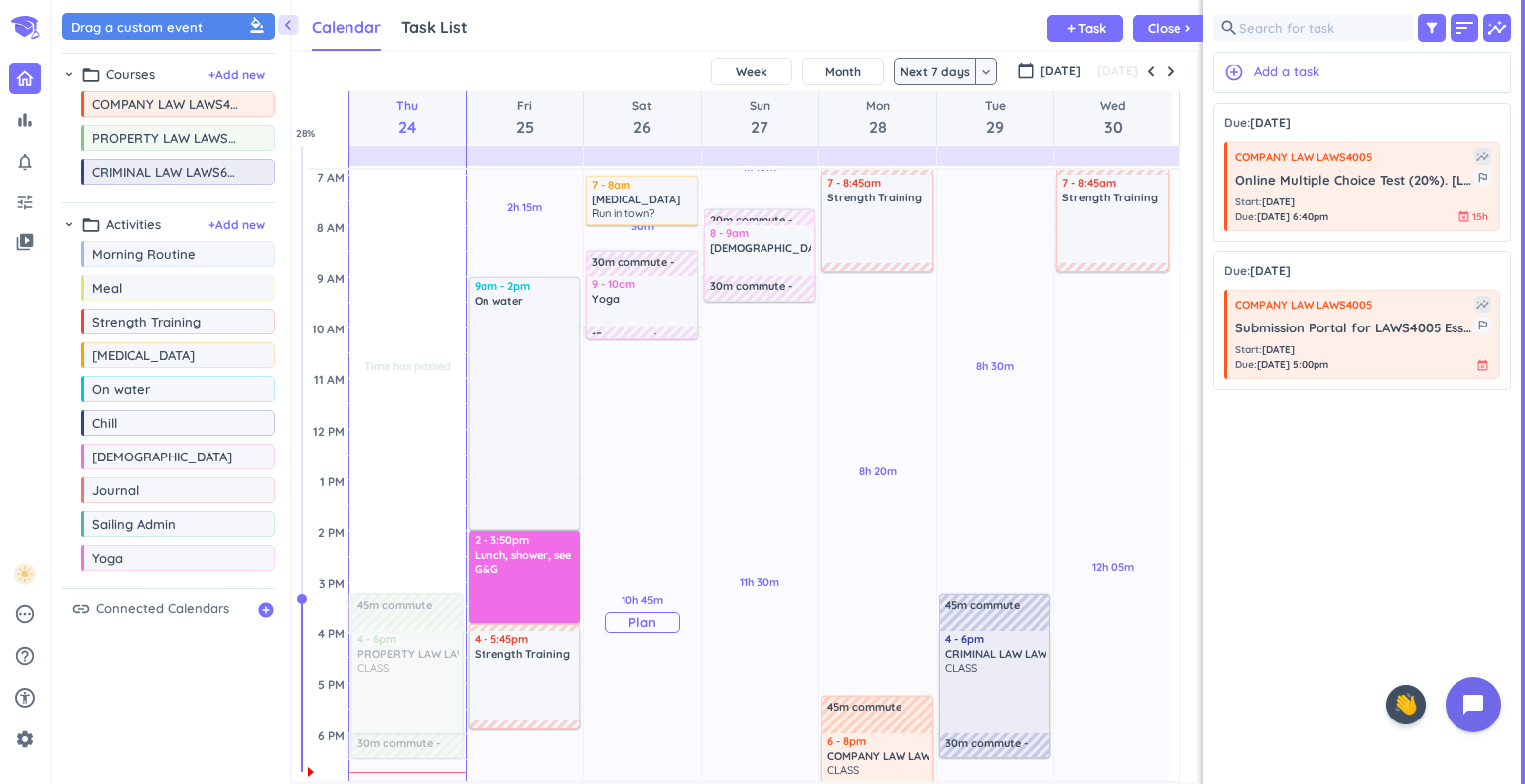 scroll, scrollTop: 153, scrollLeft: 0, axis: vertical 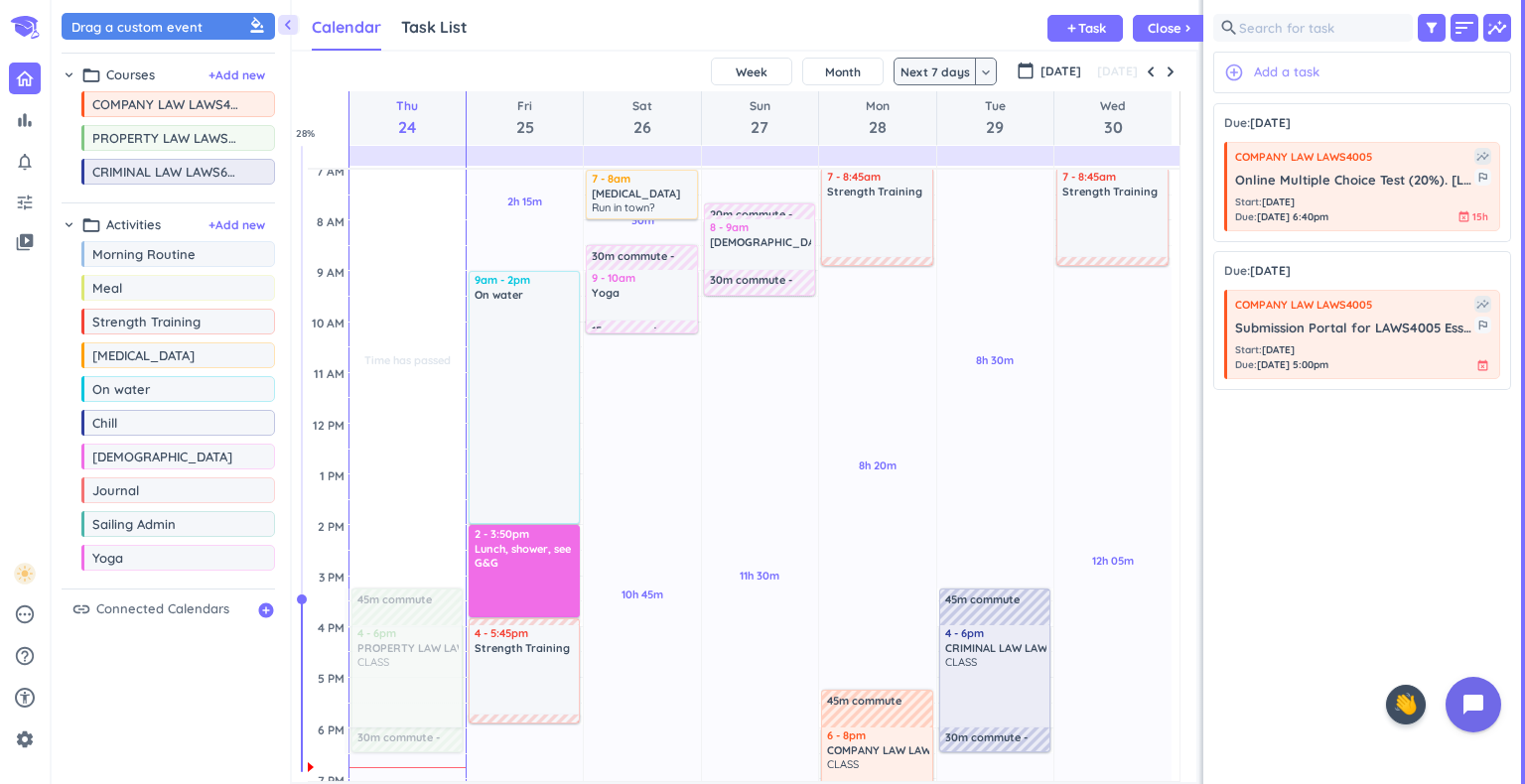 click on "Add a task" at bounding box center [1287, 72] 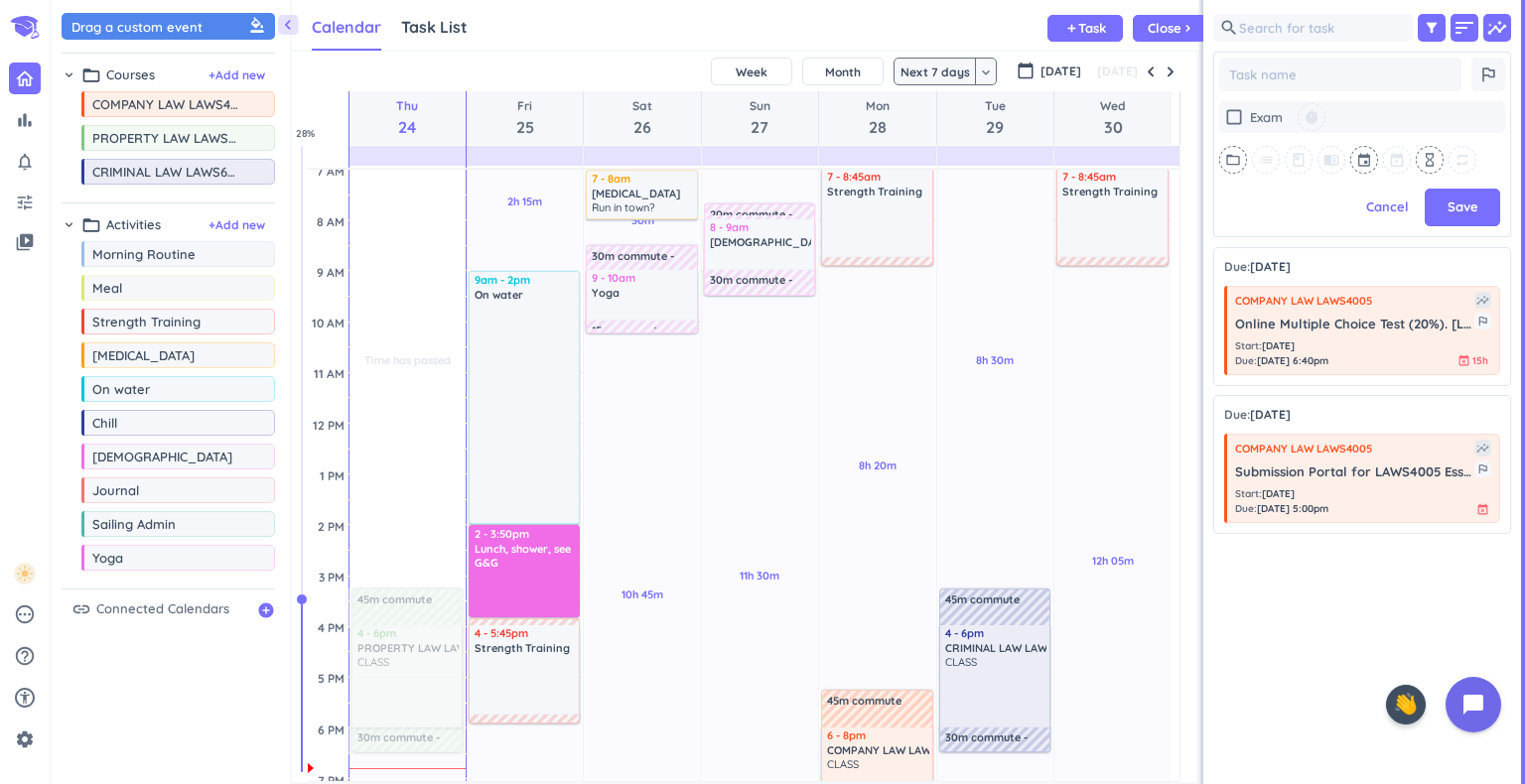 type on "x" 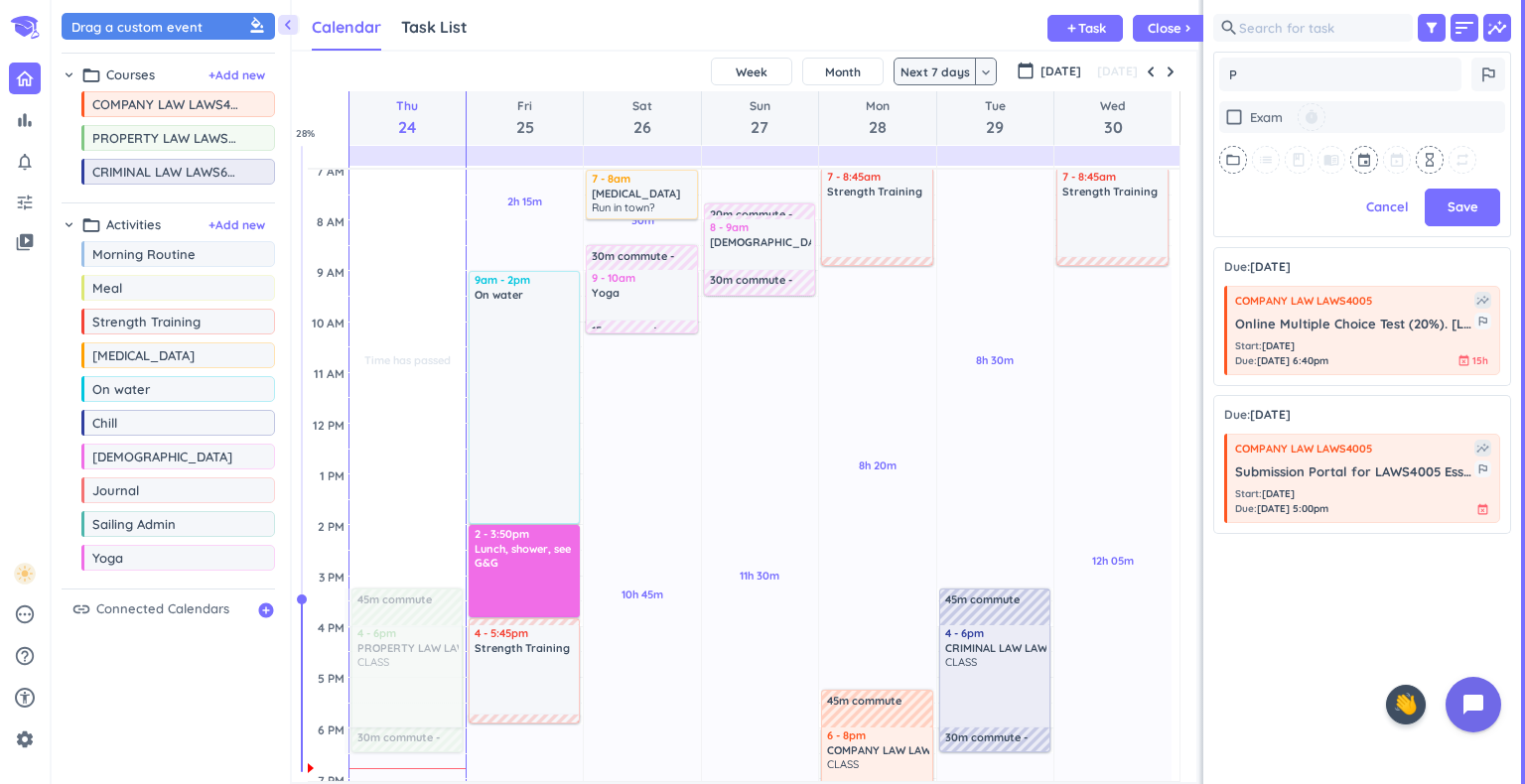 type on "x" 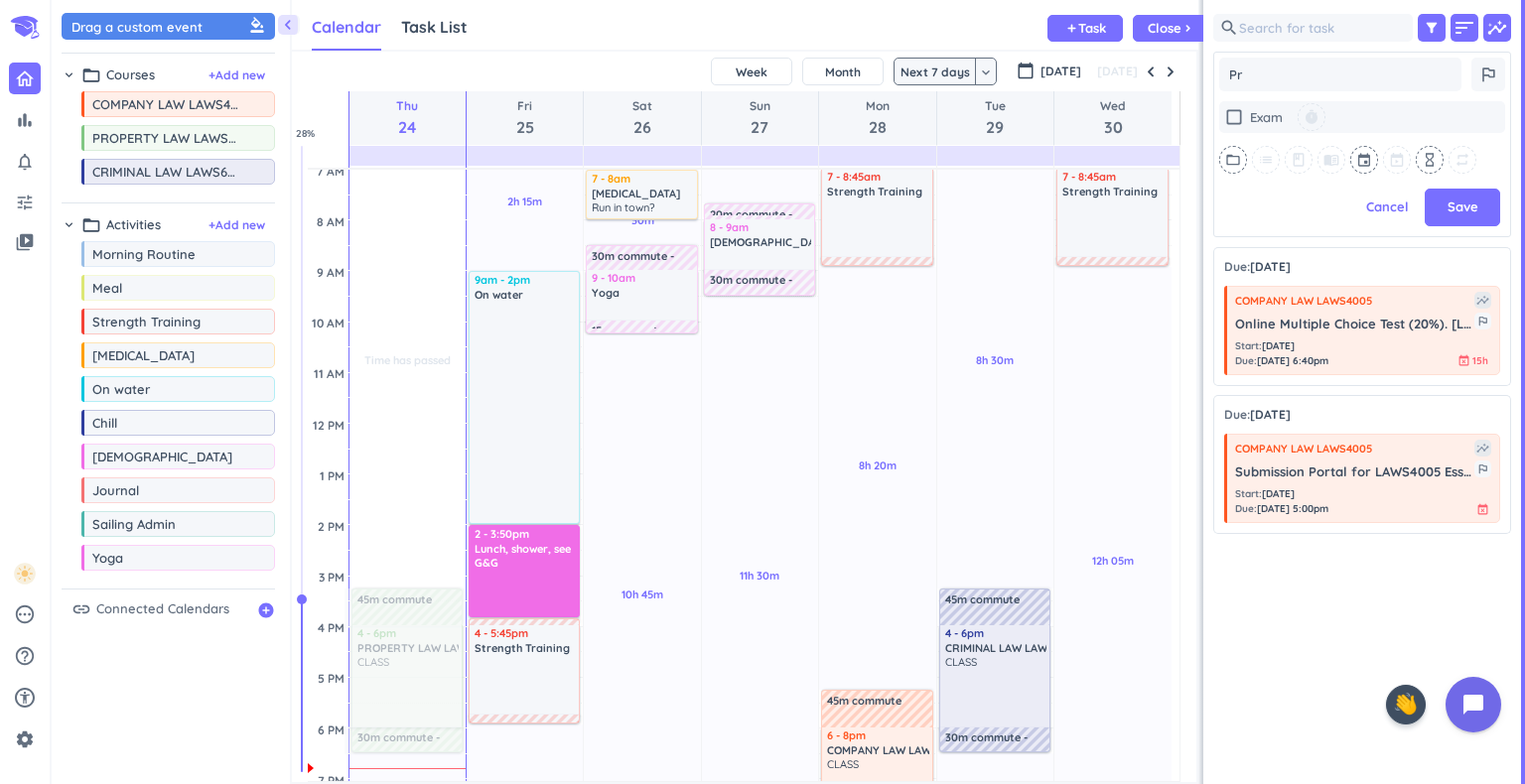 type on "Pro" 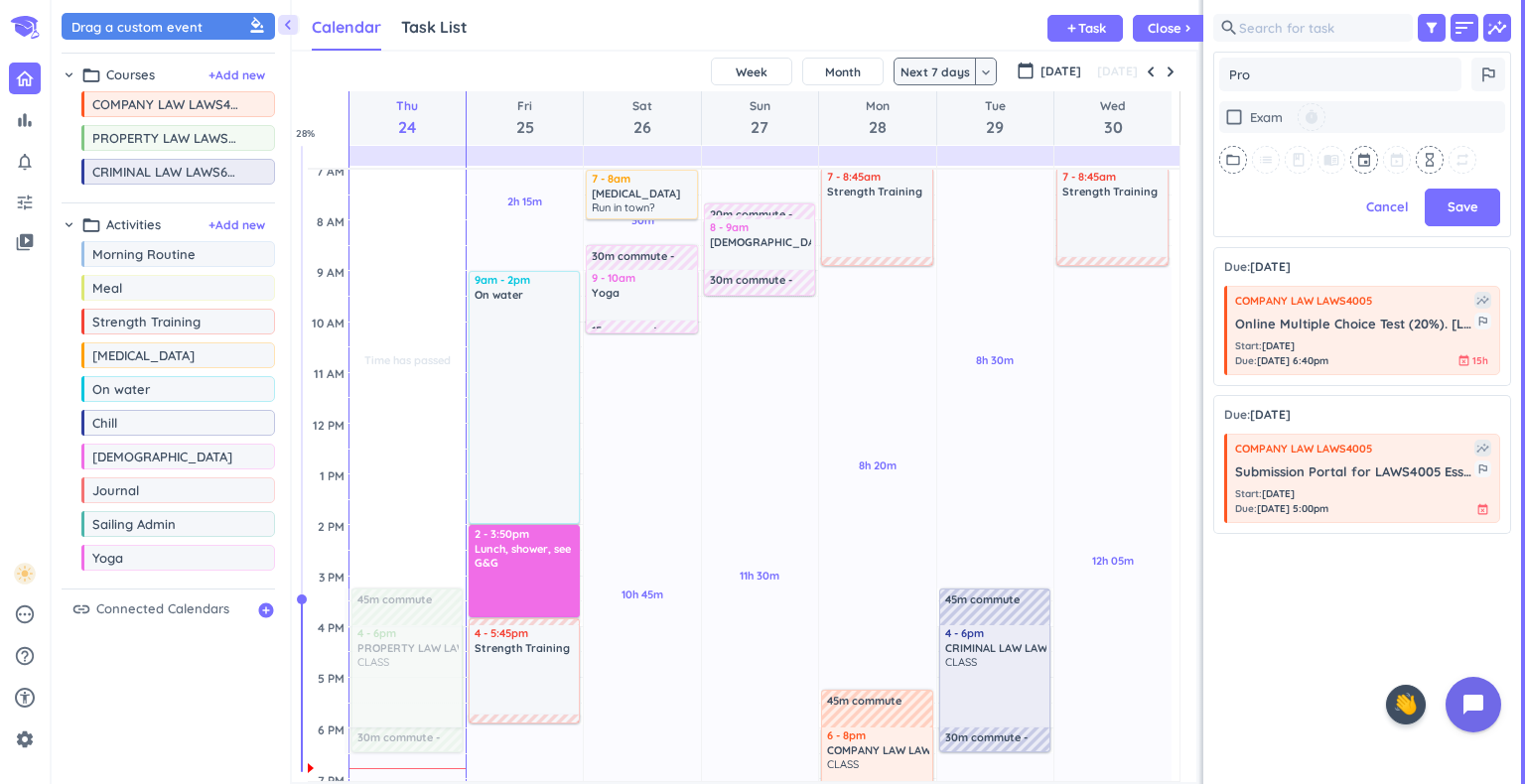 type on "x" 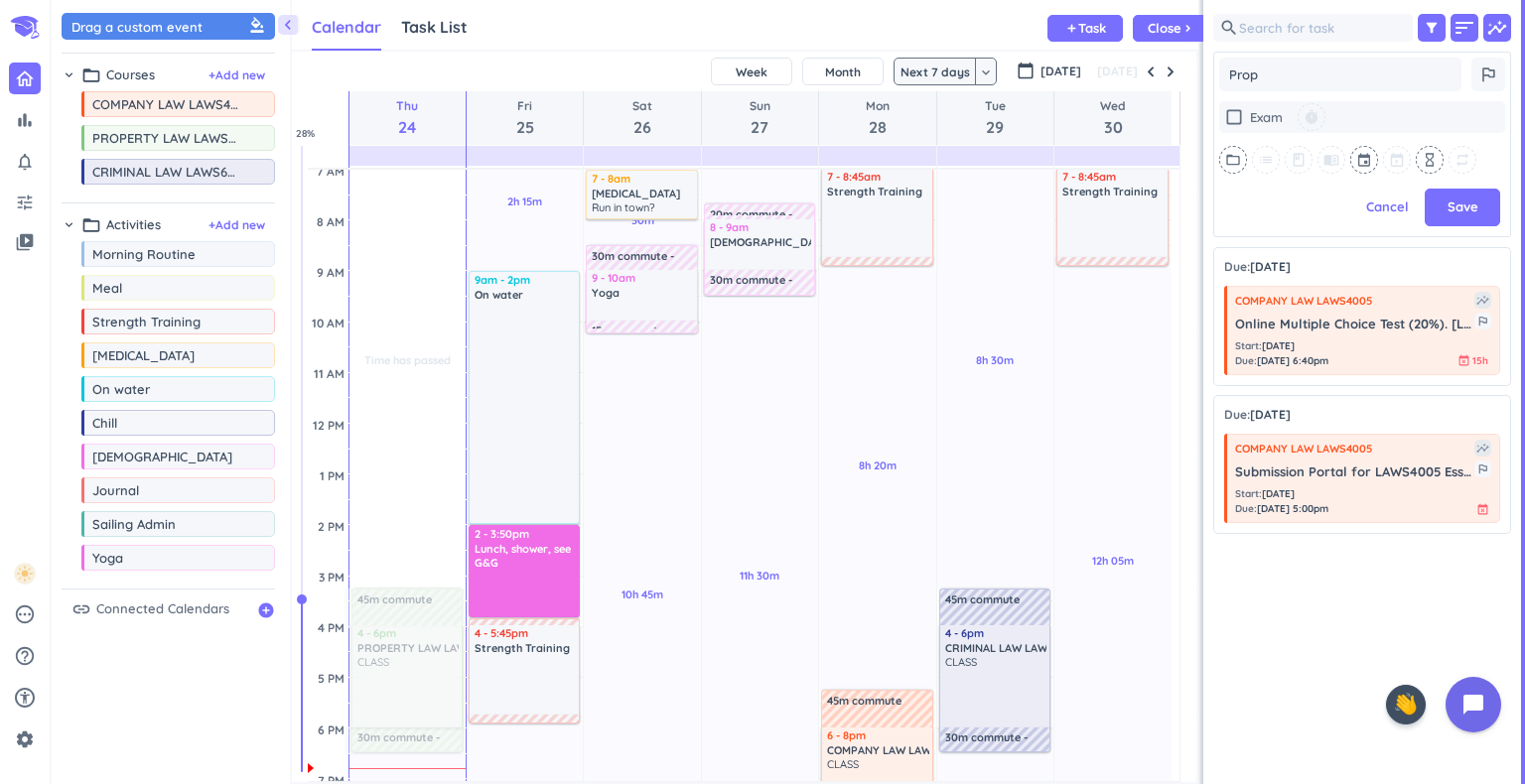 type on "x" 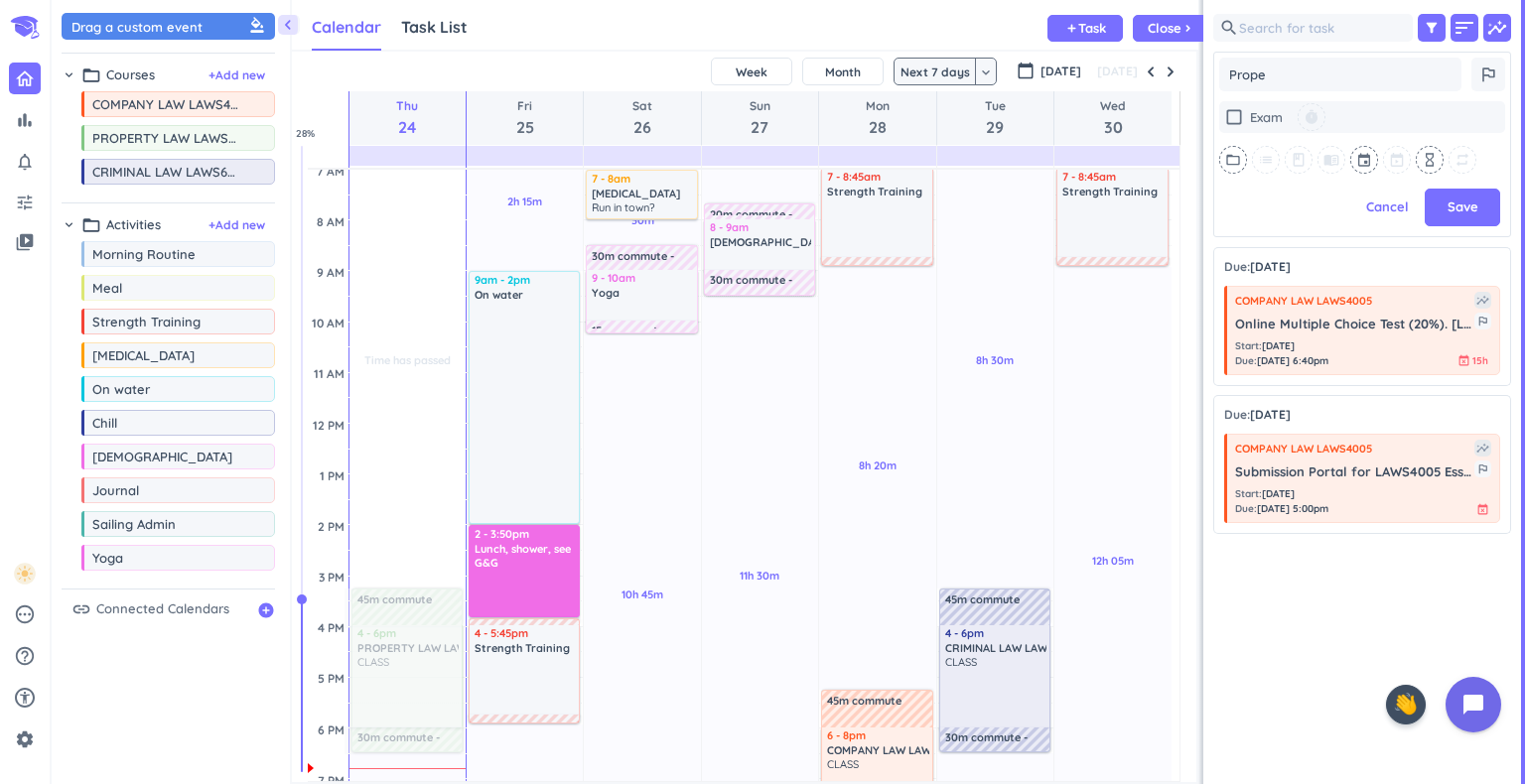 type on "x" 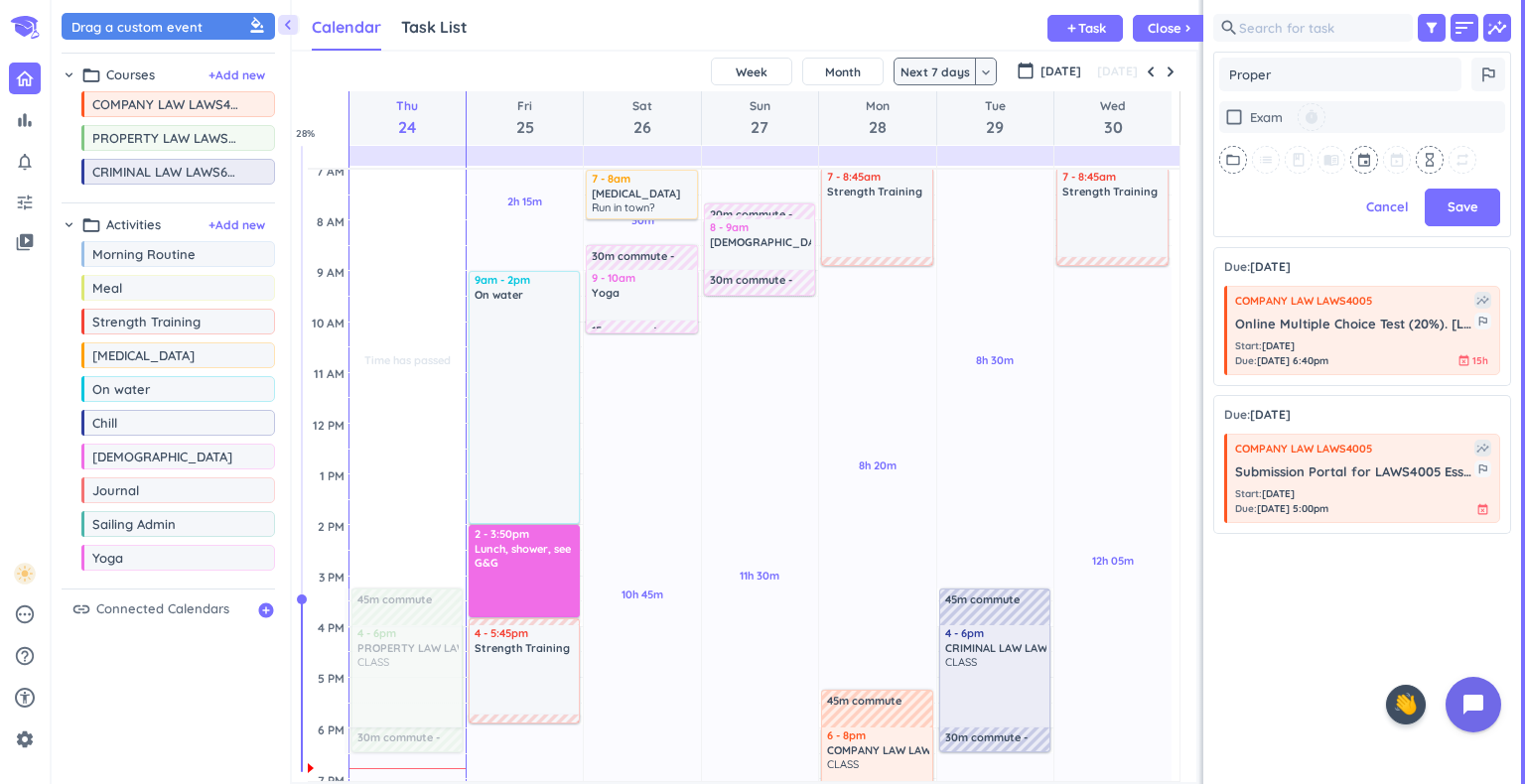 type on "x" 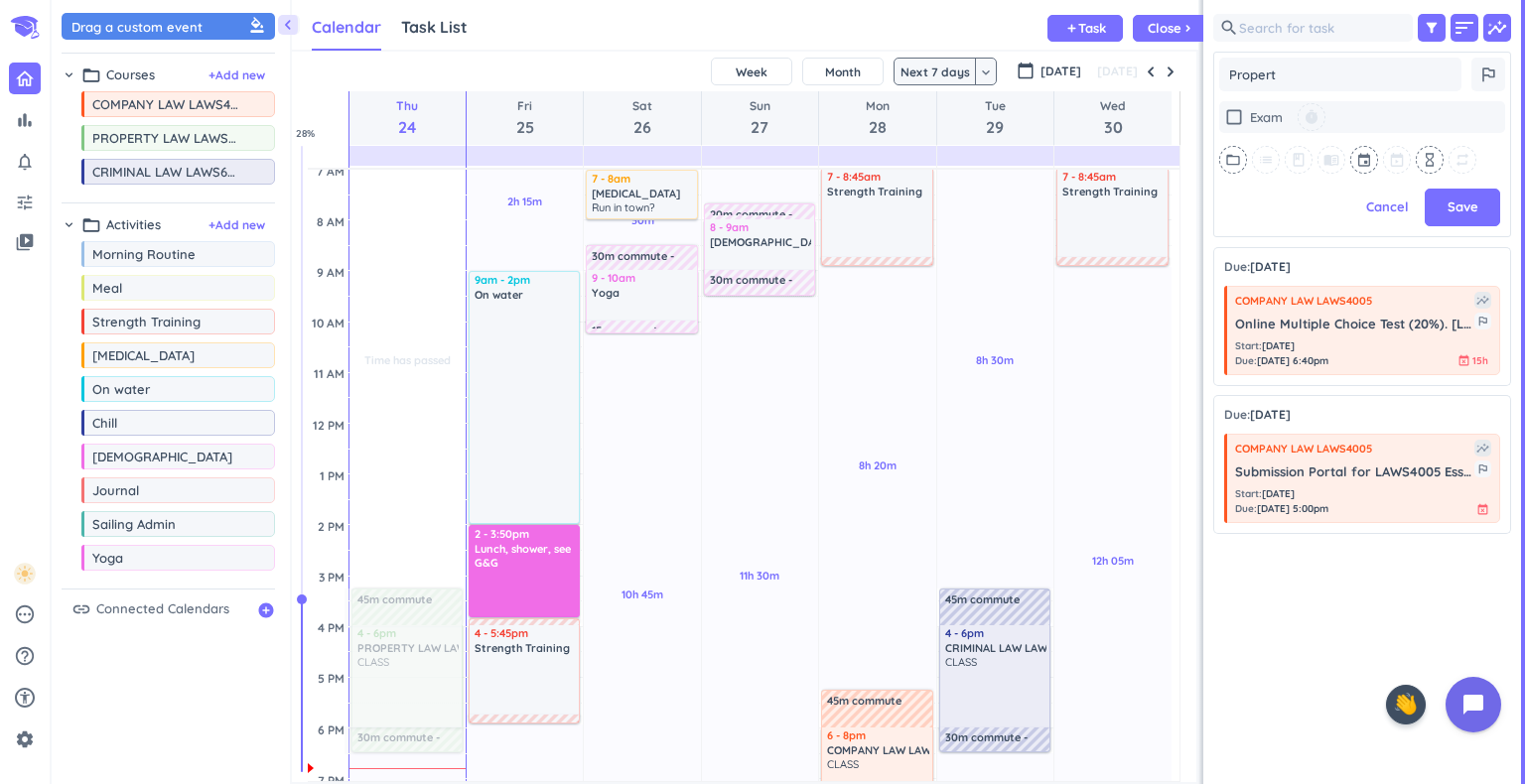 type on "x" 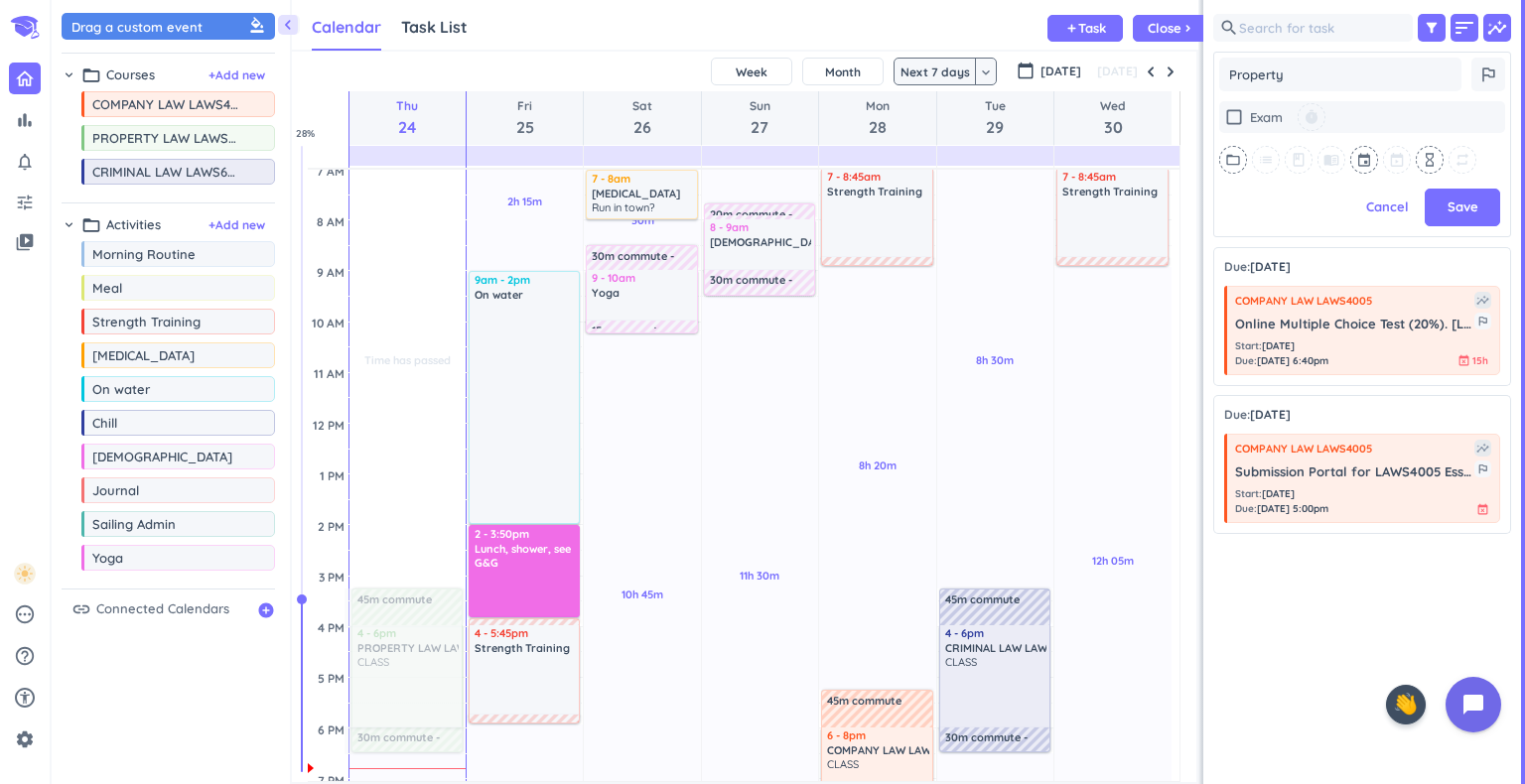 type on "x" 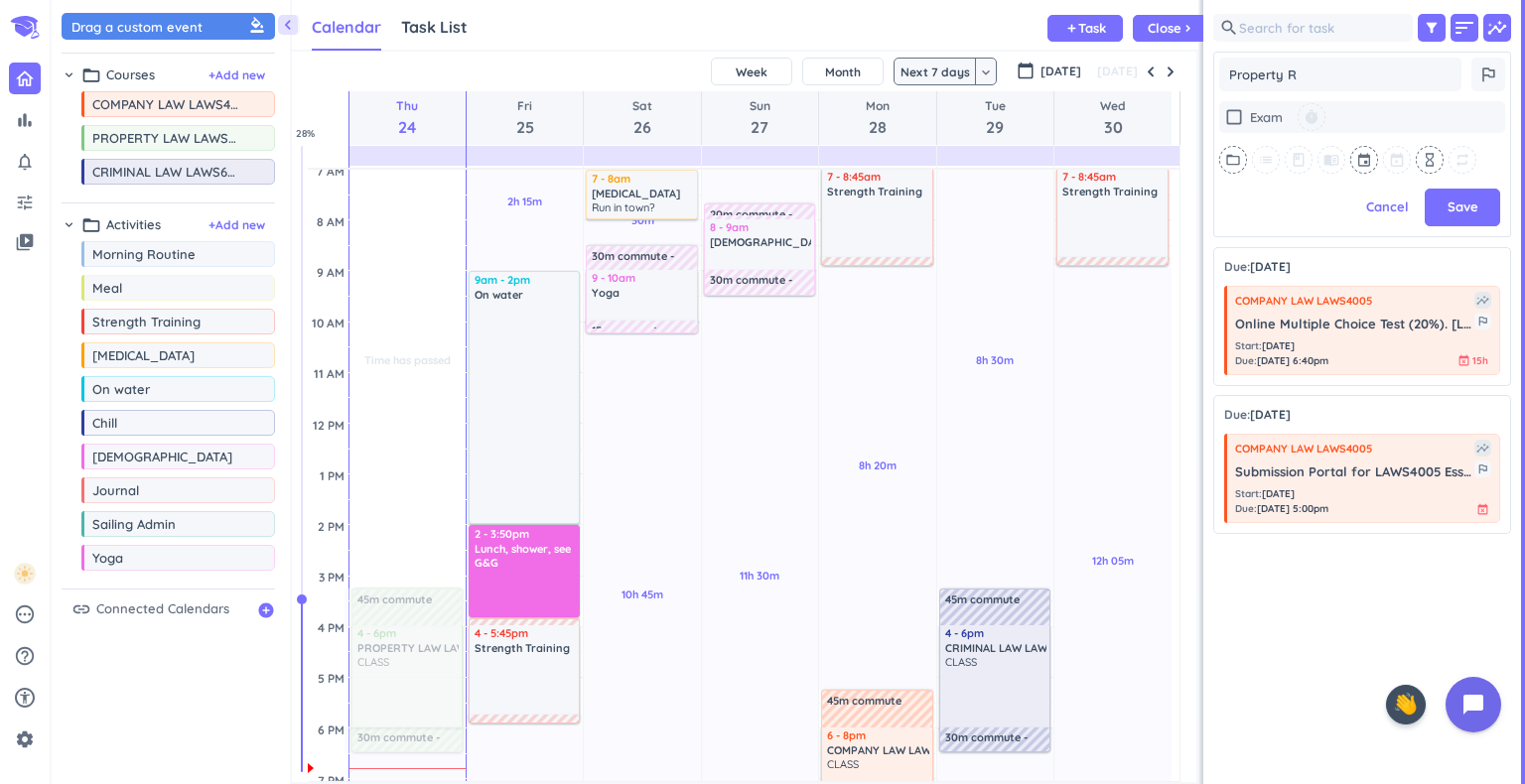 type on "x" 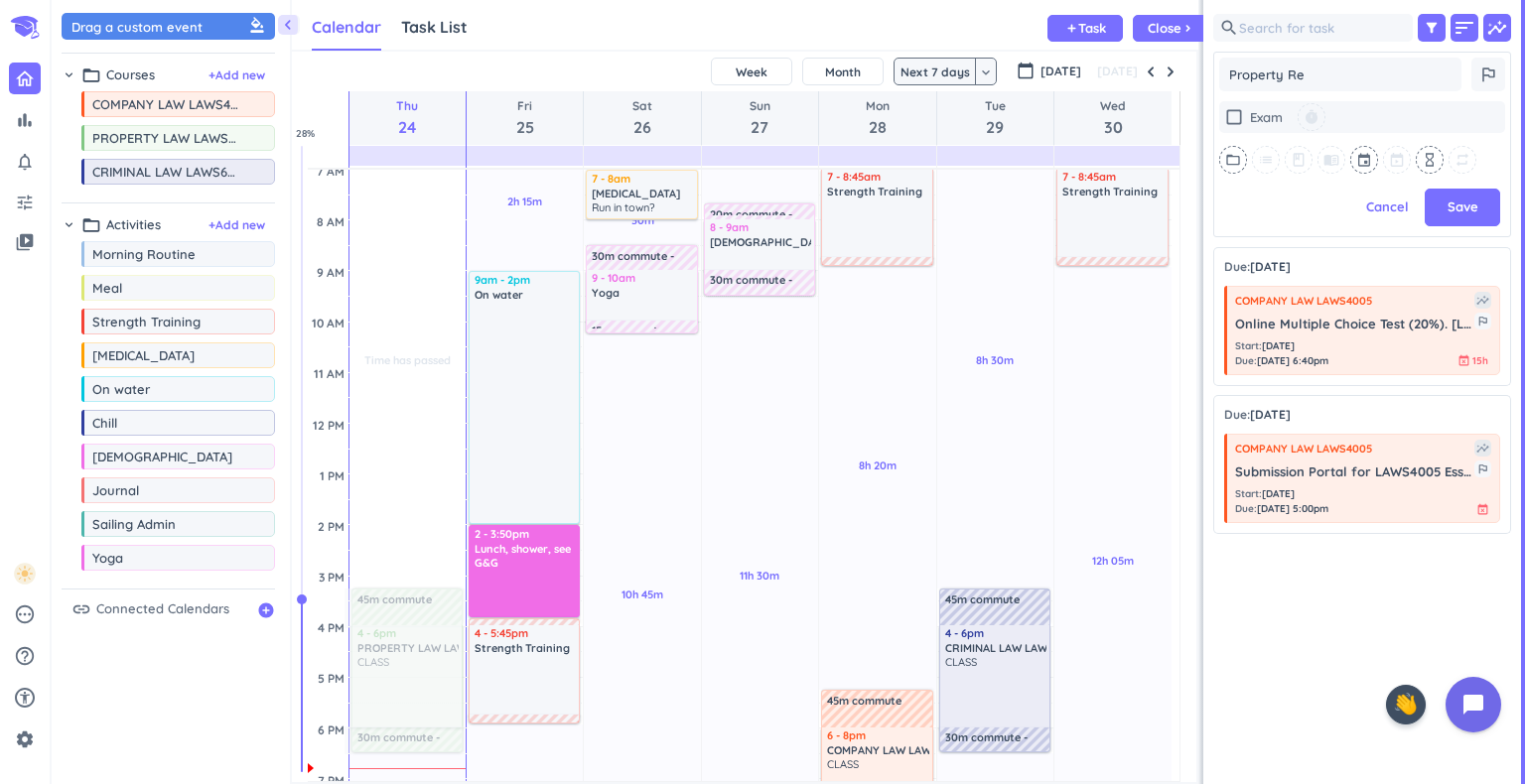 type on "x" 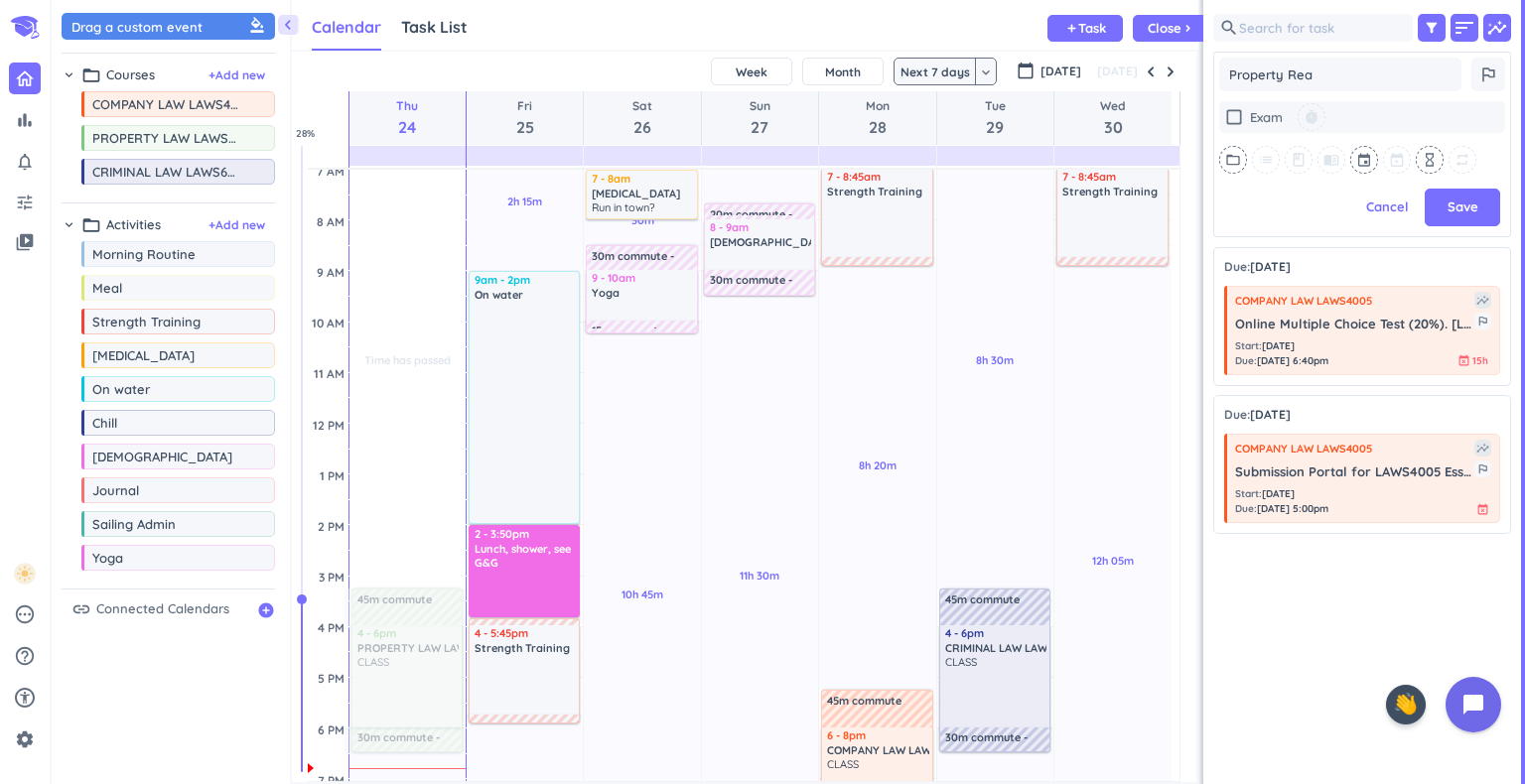 type on "x" 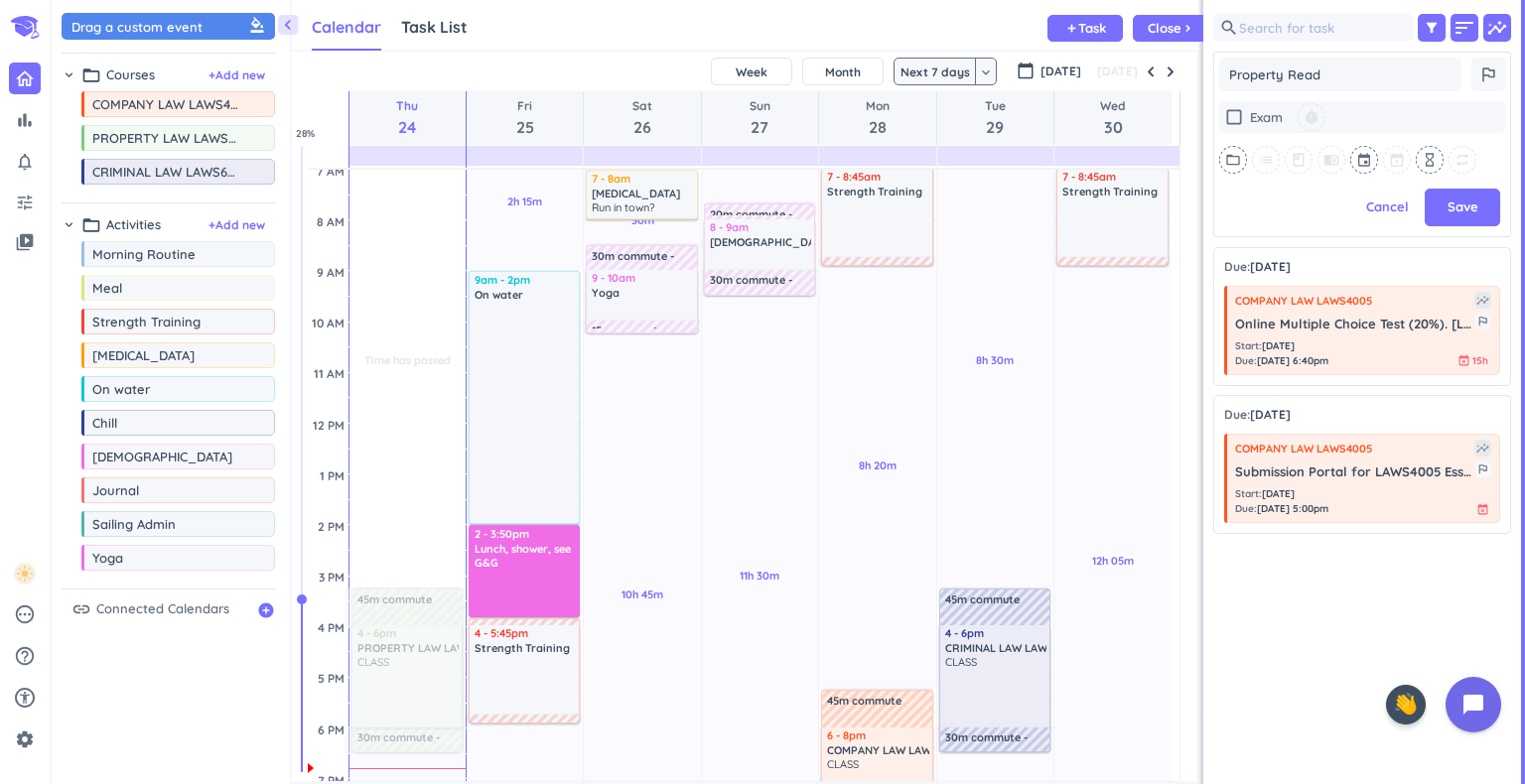 type on "x" 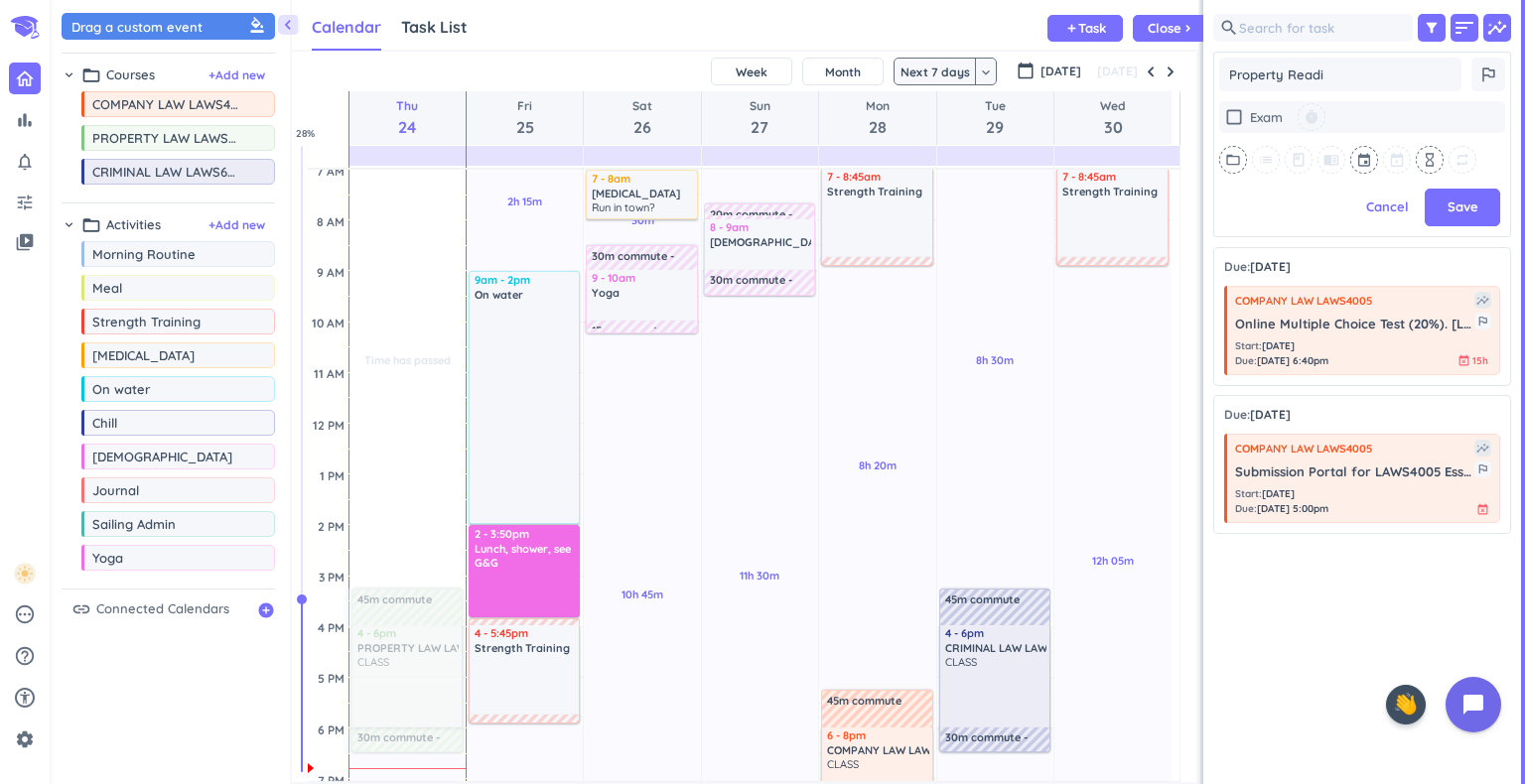 type on "x" 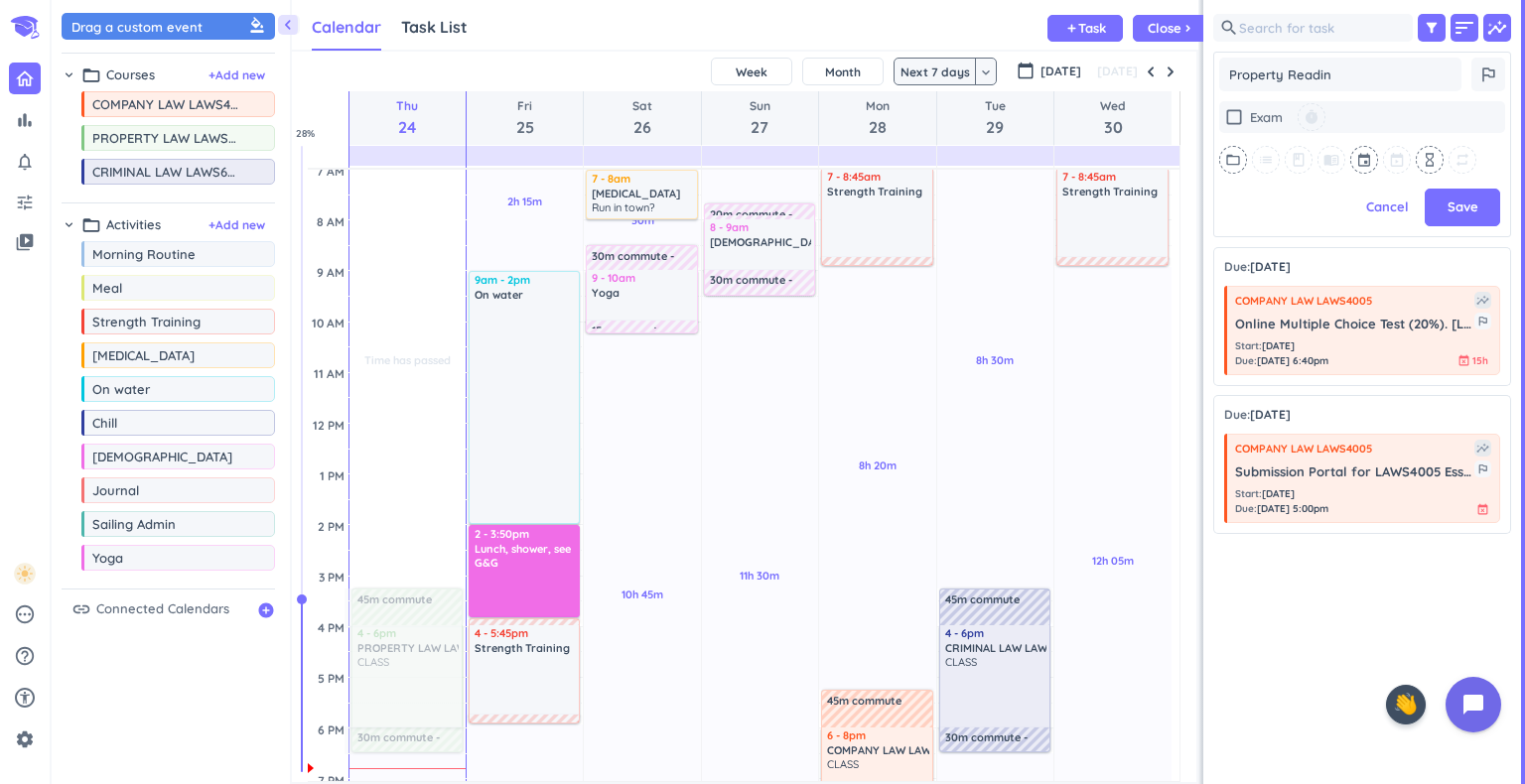 type on "x" 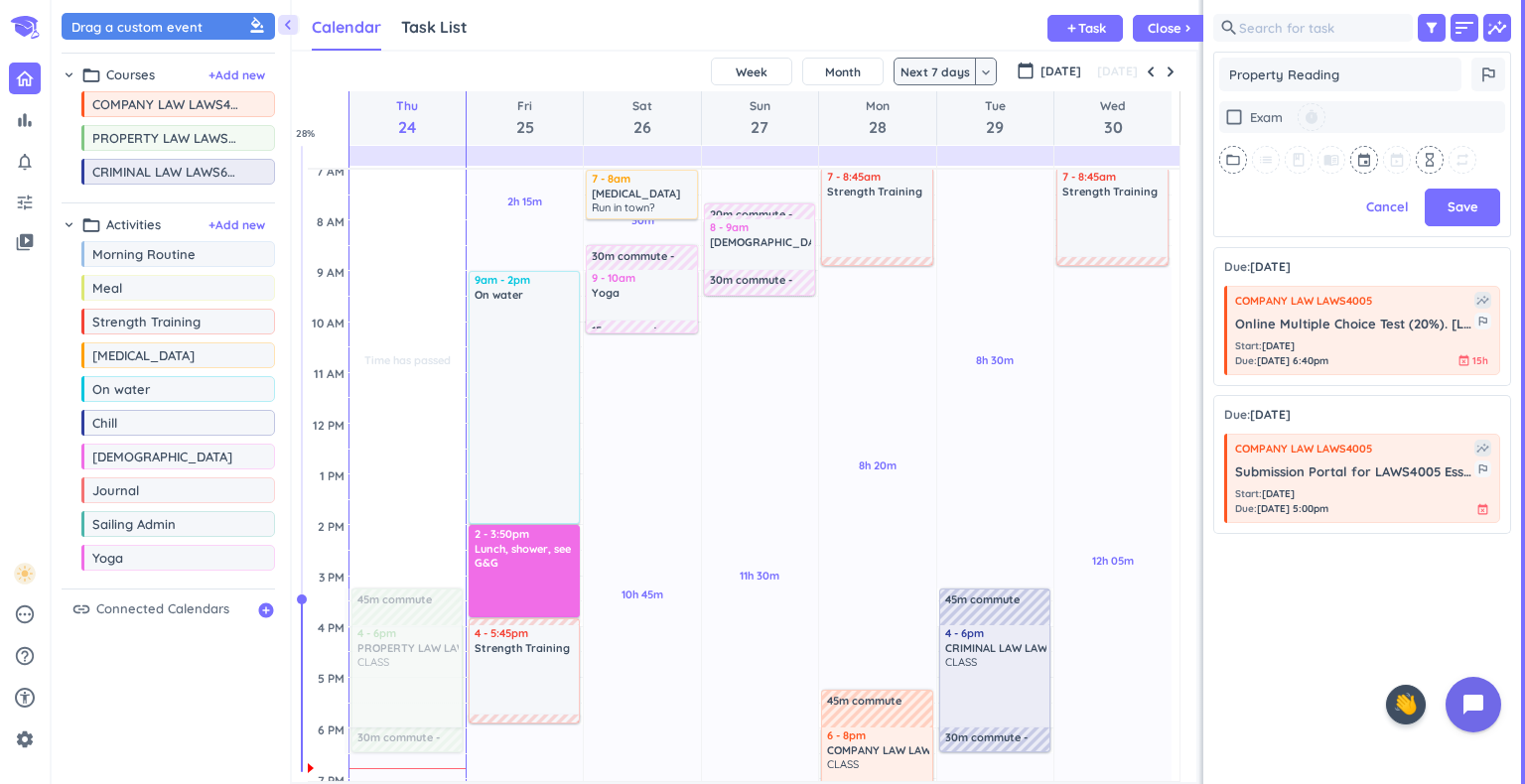 type on "x" 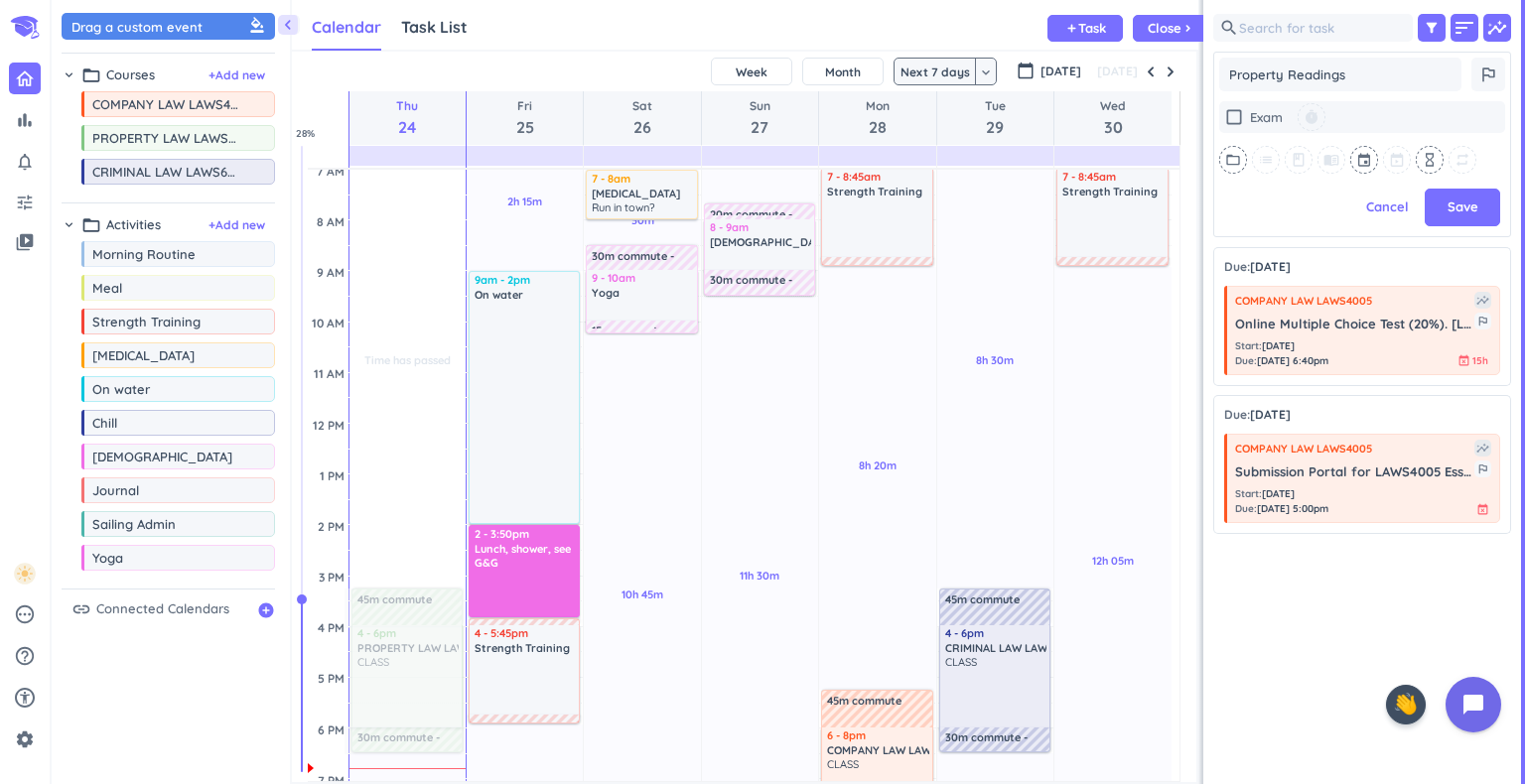type on "x" 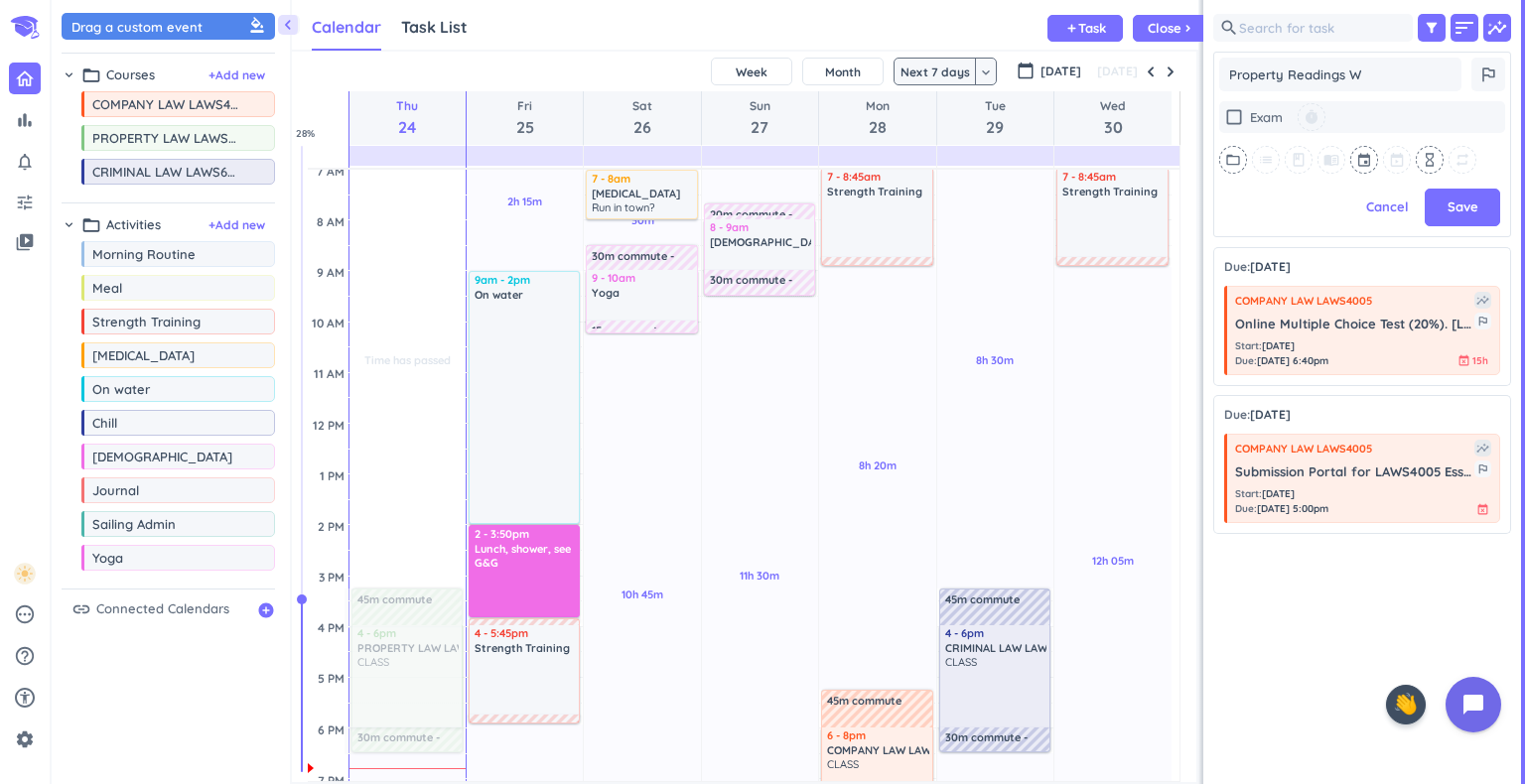 type on "x" 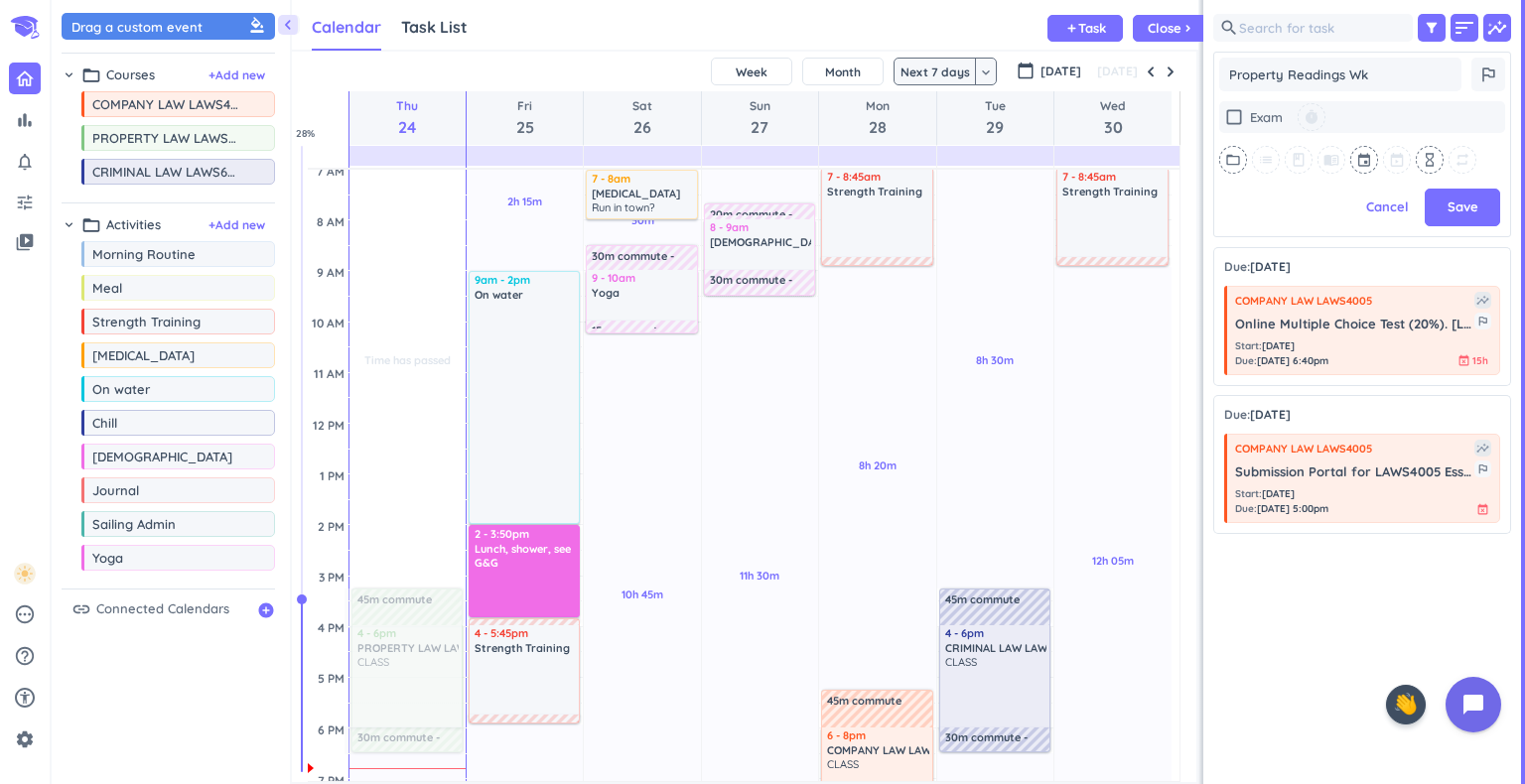 type on "x" 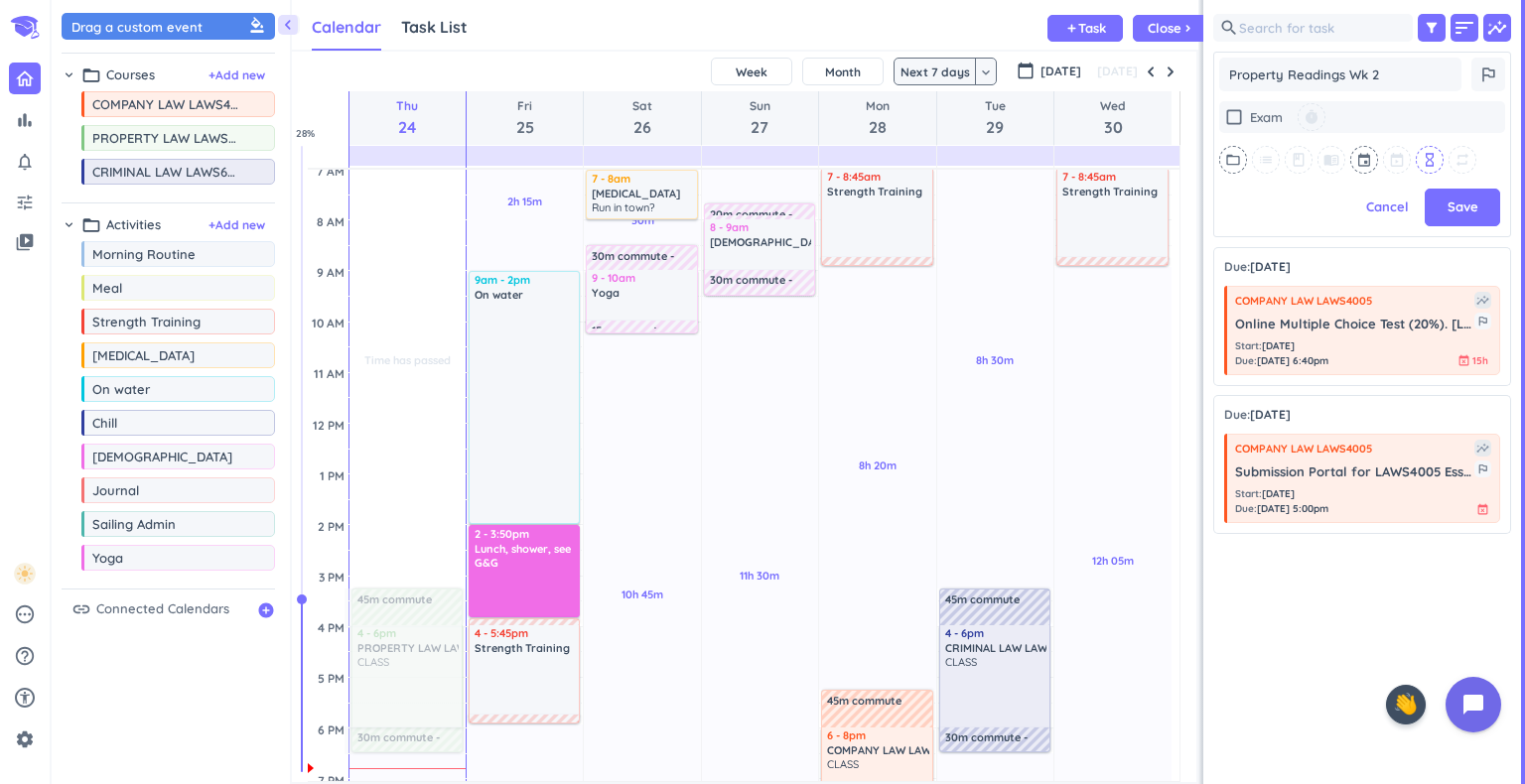 type on "Property Readings Wk 2" 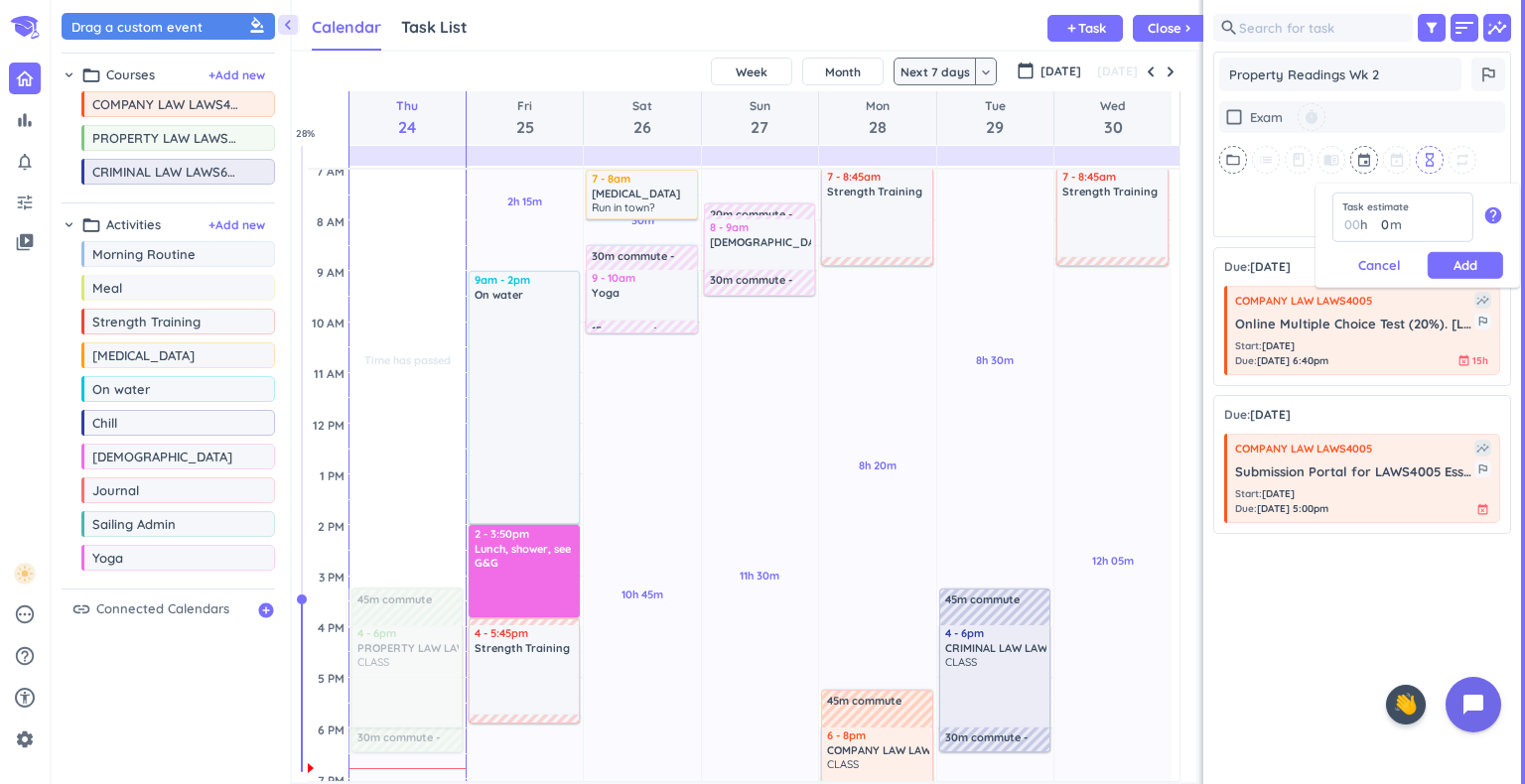 type on "3" 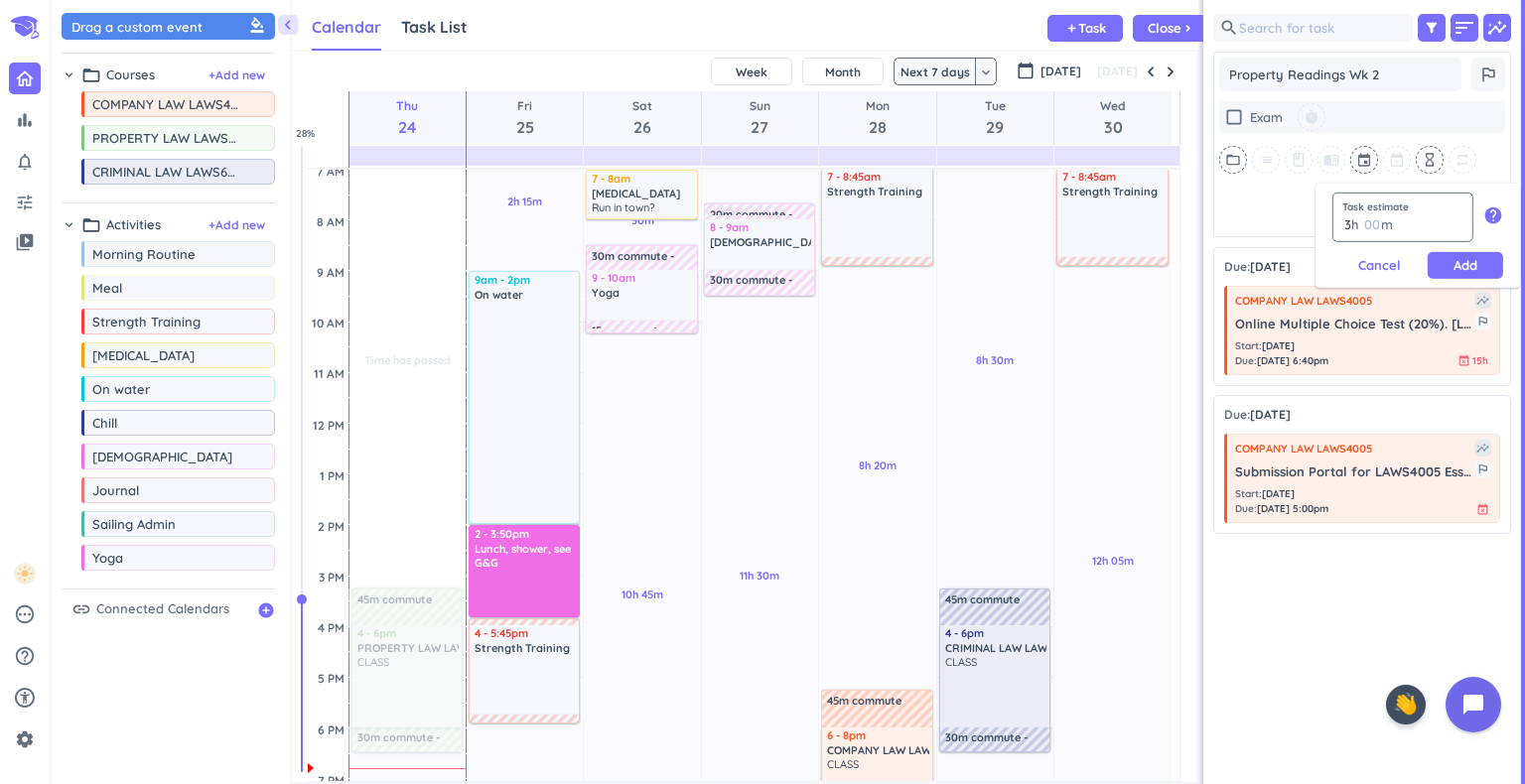 type on "3" 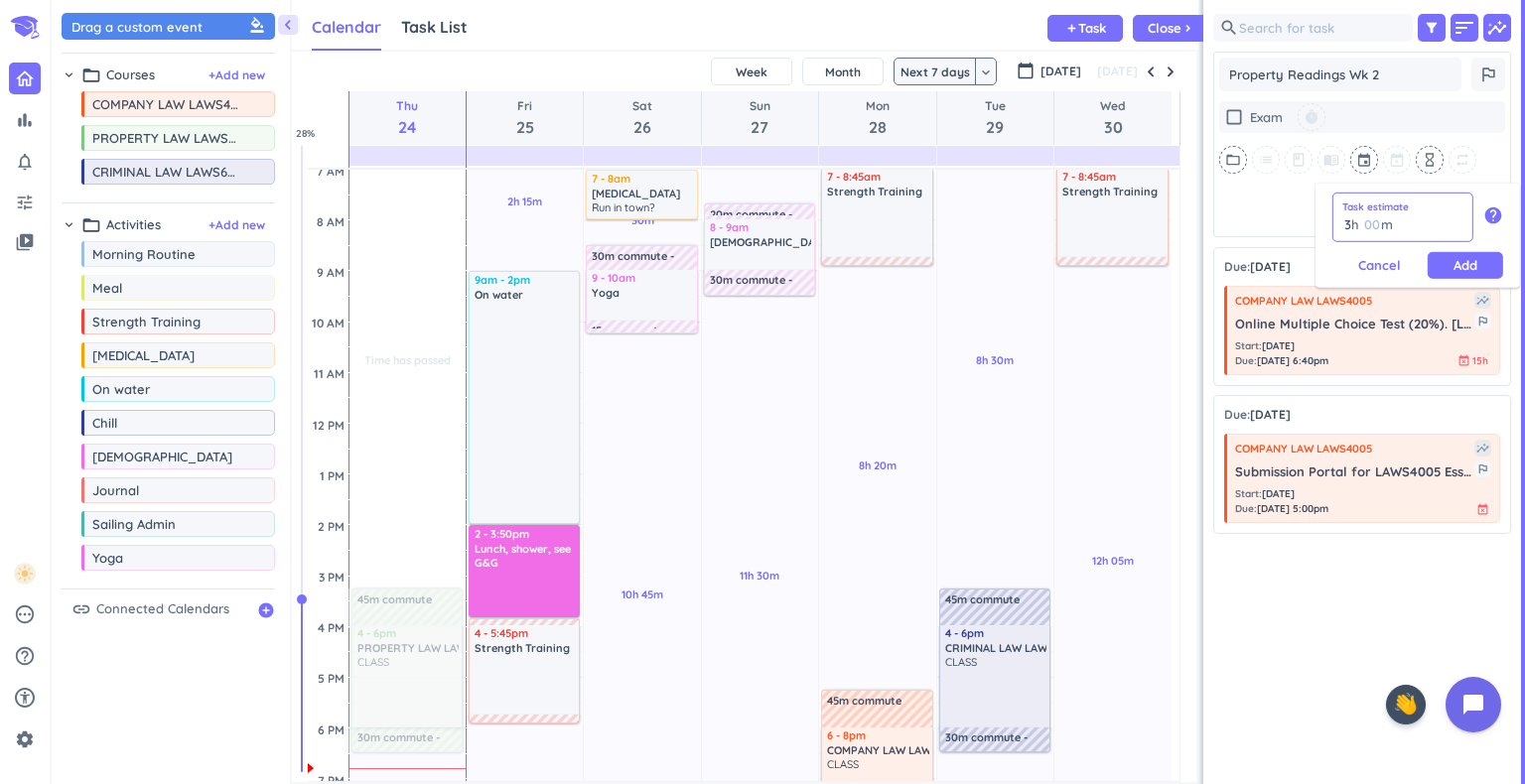 click at bounding box center (1371, 224) 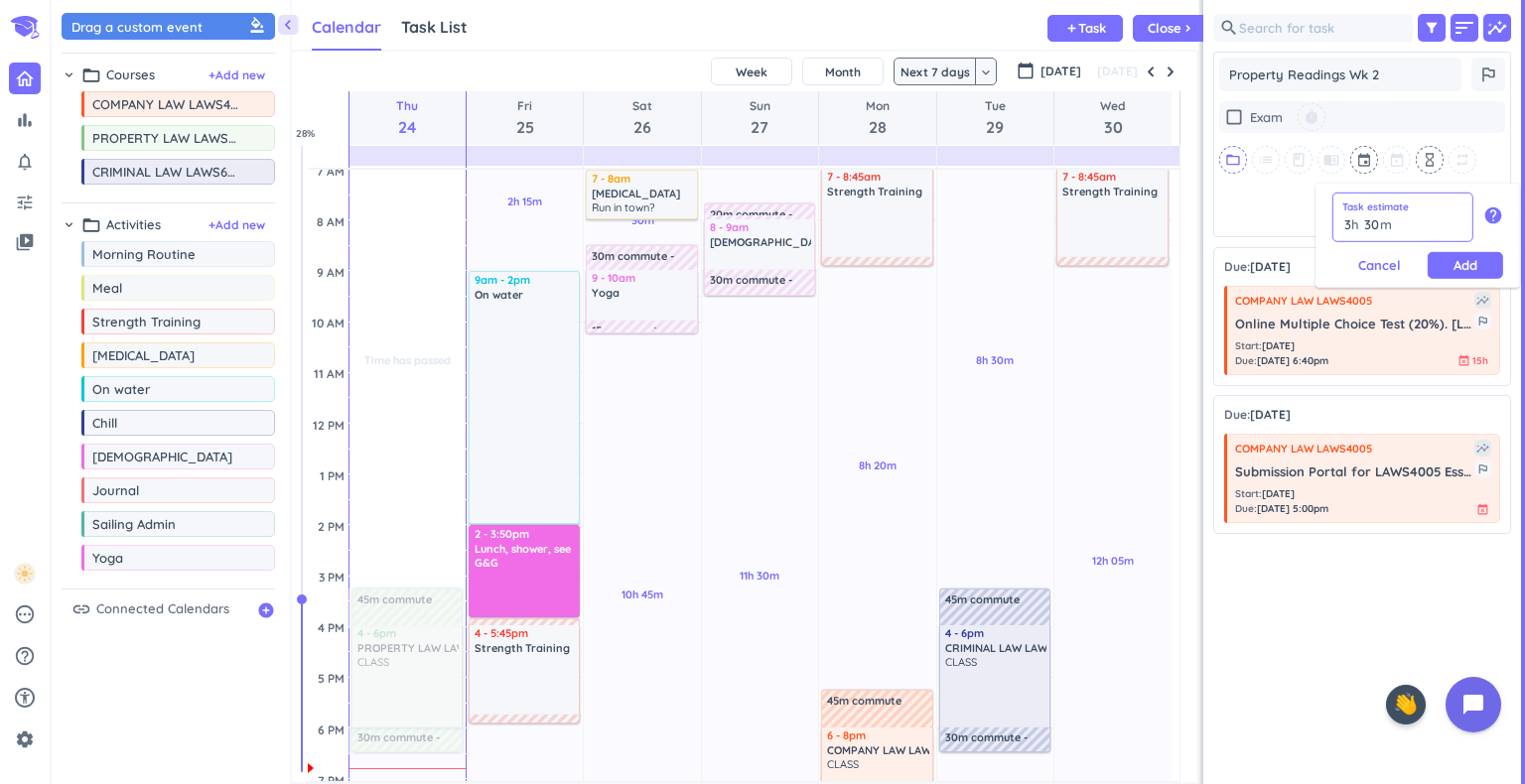 type on "30" 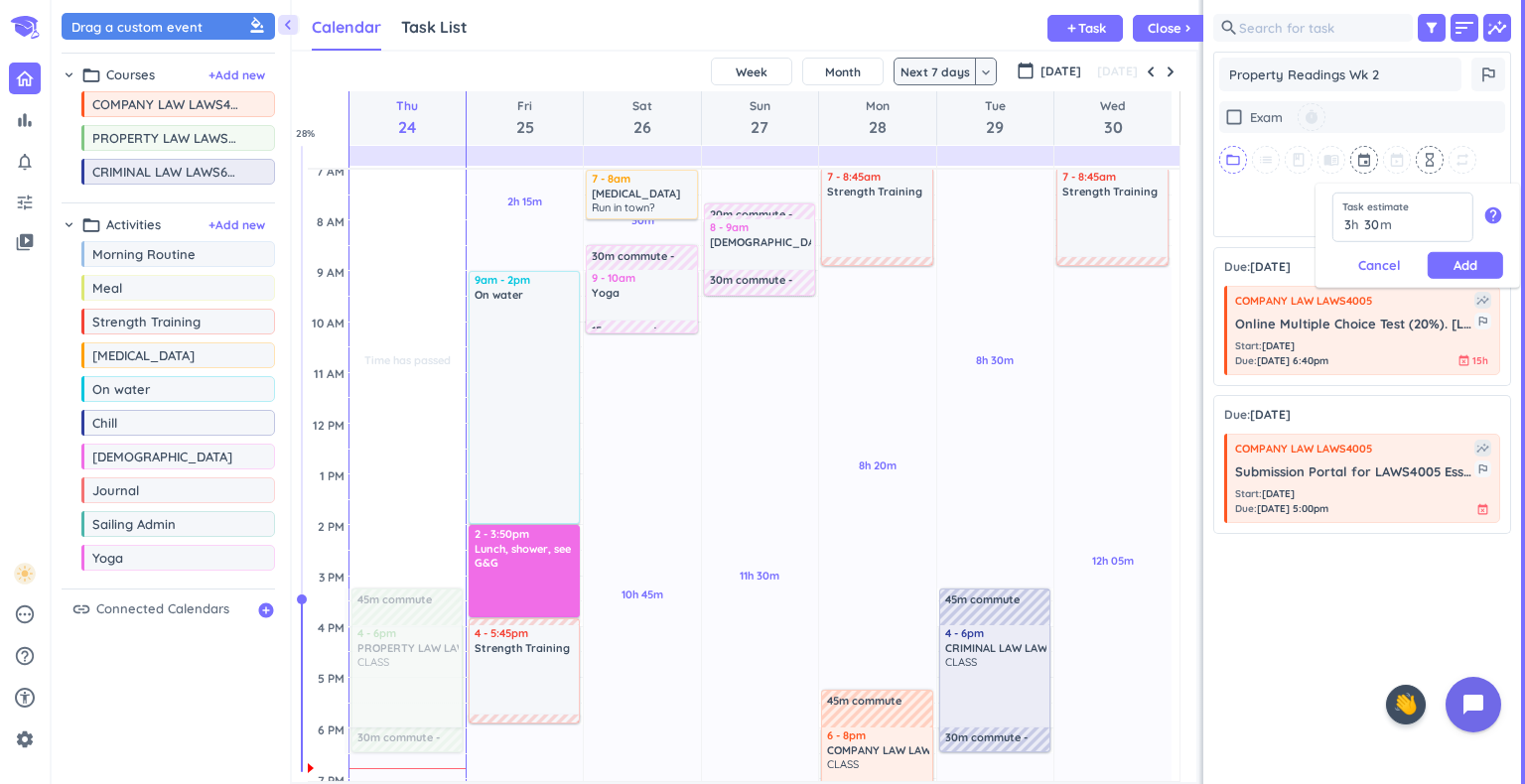click on "folder_open" at bounding box center [1233, 160] 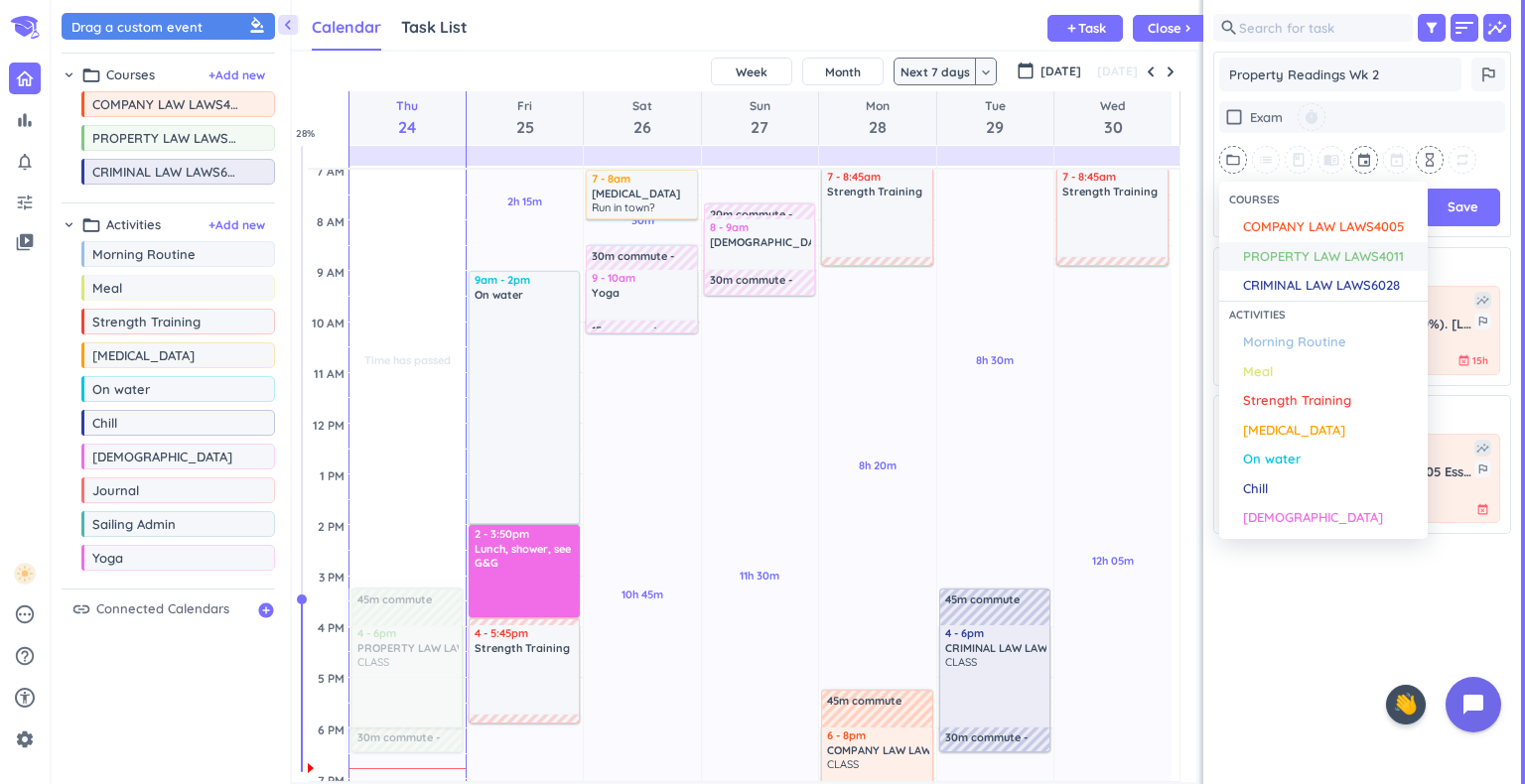 click on "PROPERTY LAW LAWS4011" at bounding box center [1323, 257] 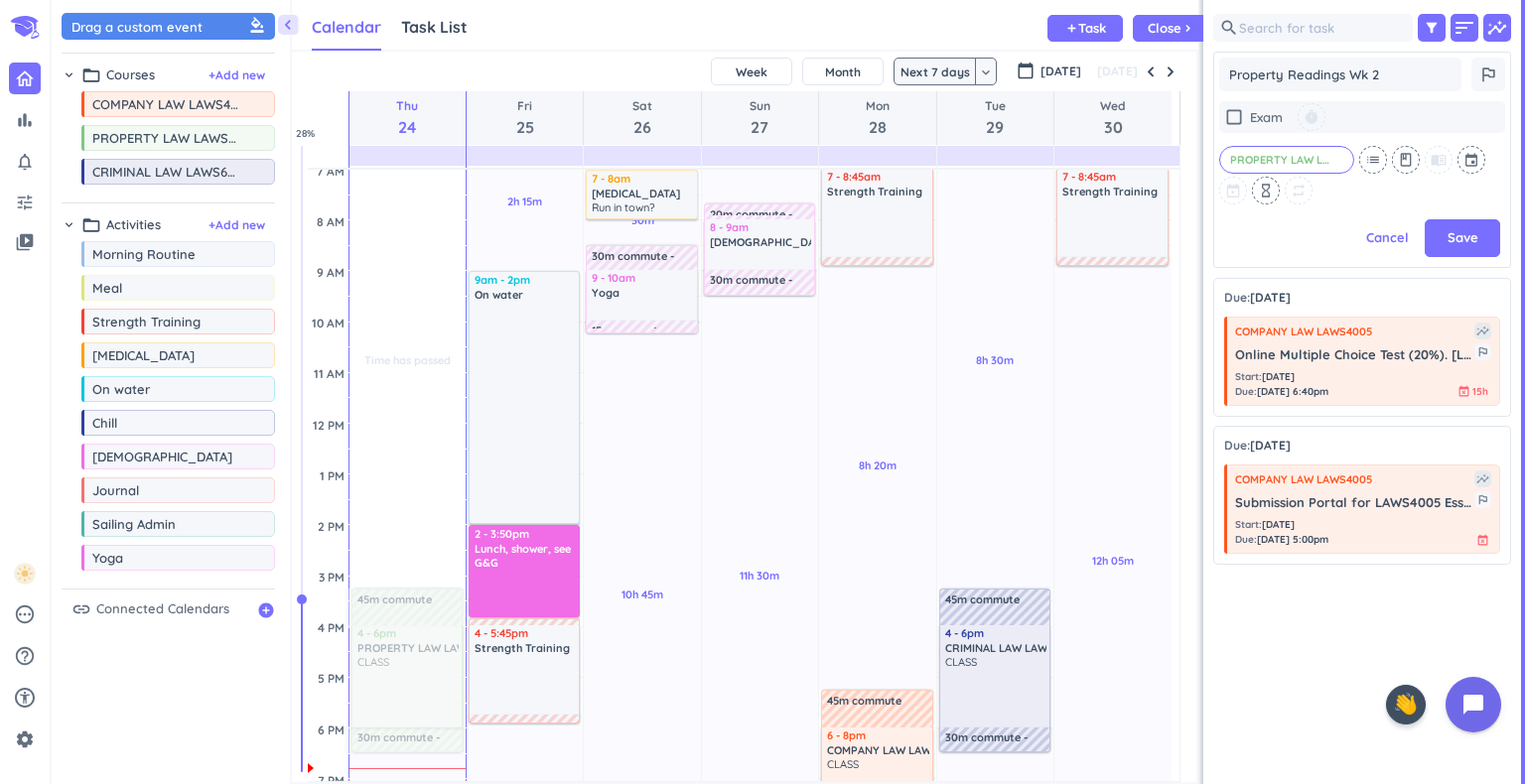 scroll, scrollTop: 499, scrollLeft: 290, axis: both 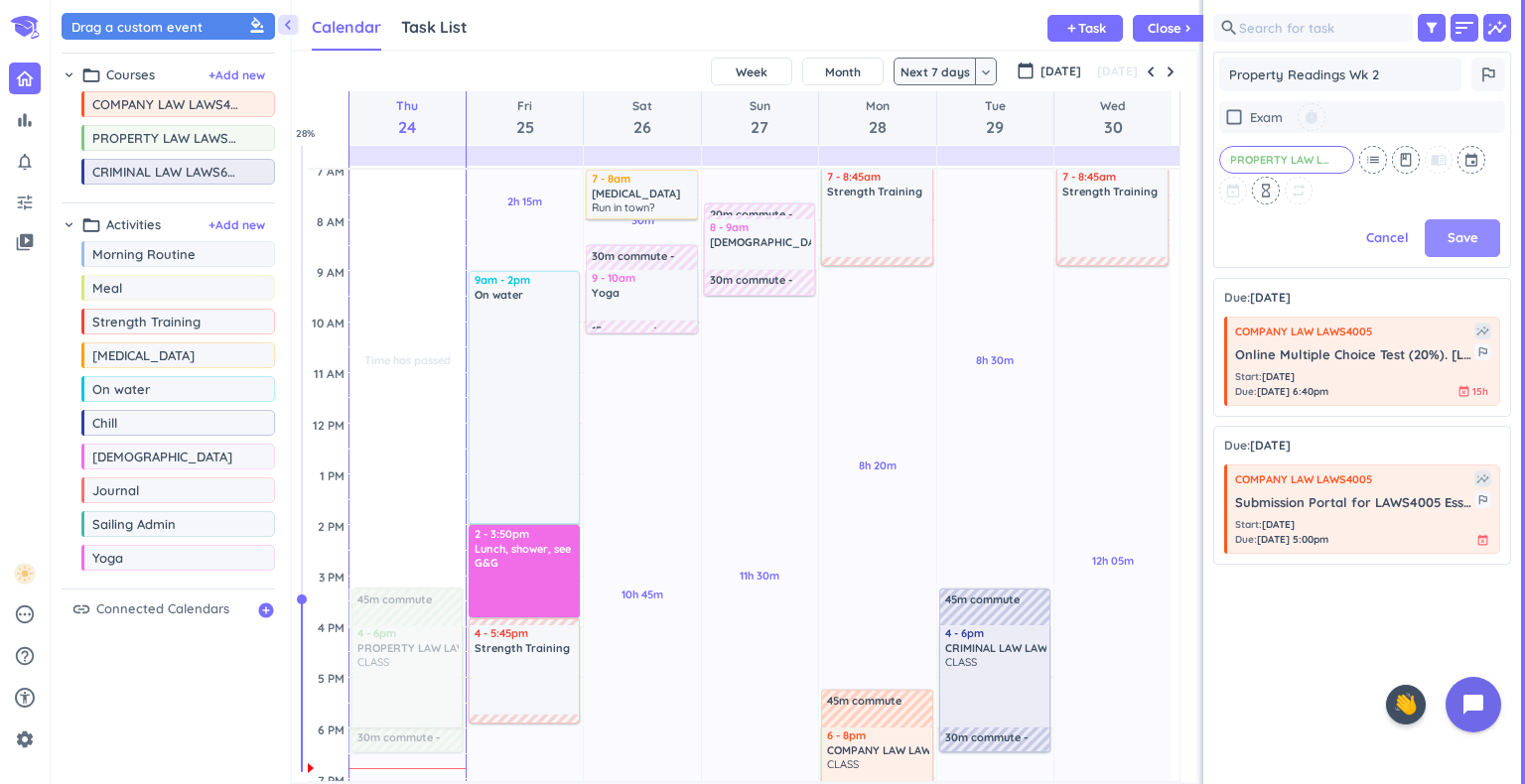 click on "Save" at bounding box center [1462, 238] 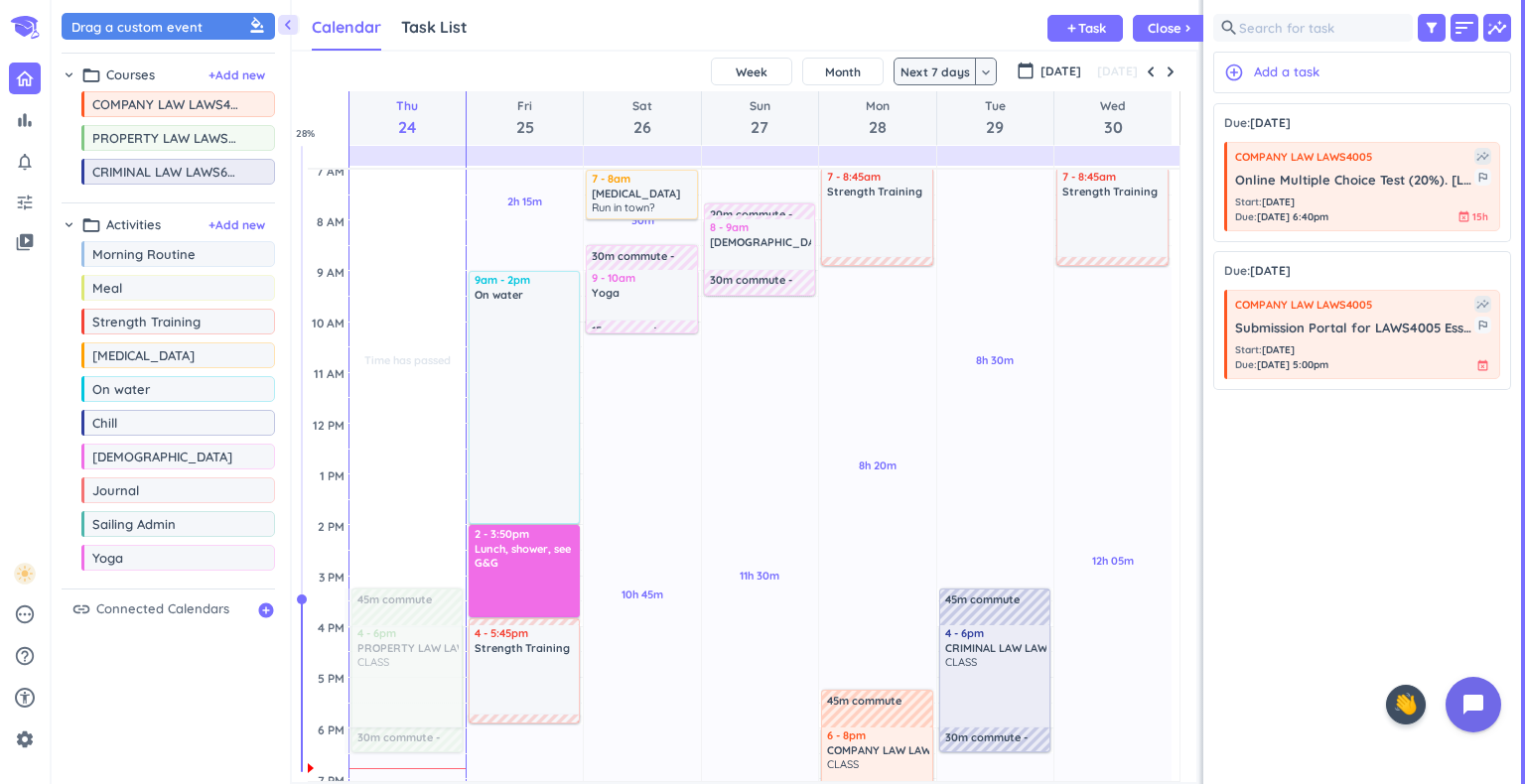 scroll, scrollTop: 8, scrollLeft: 8, axis: both 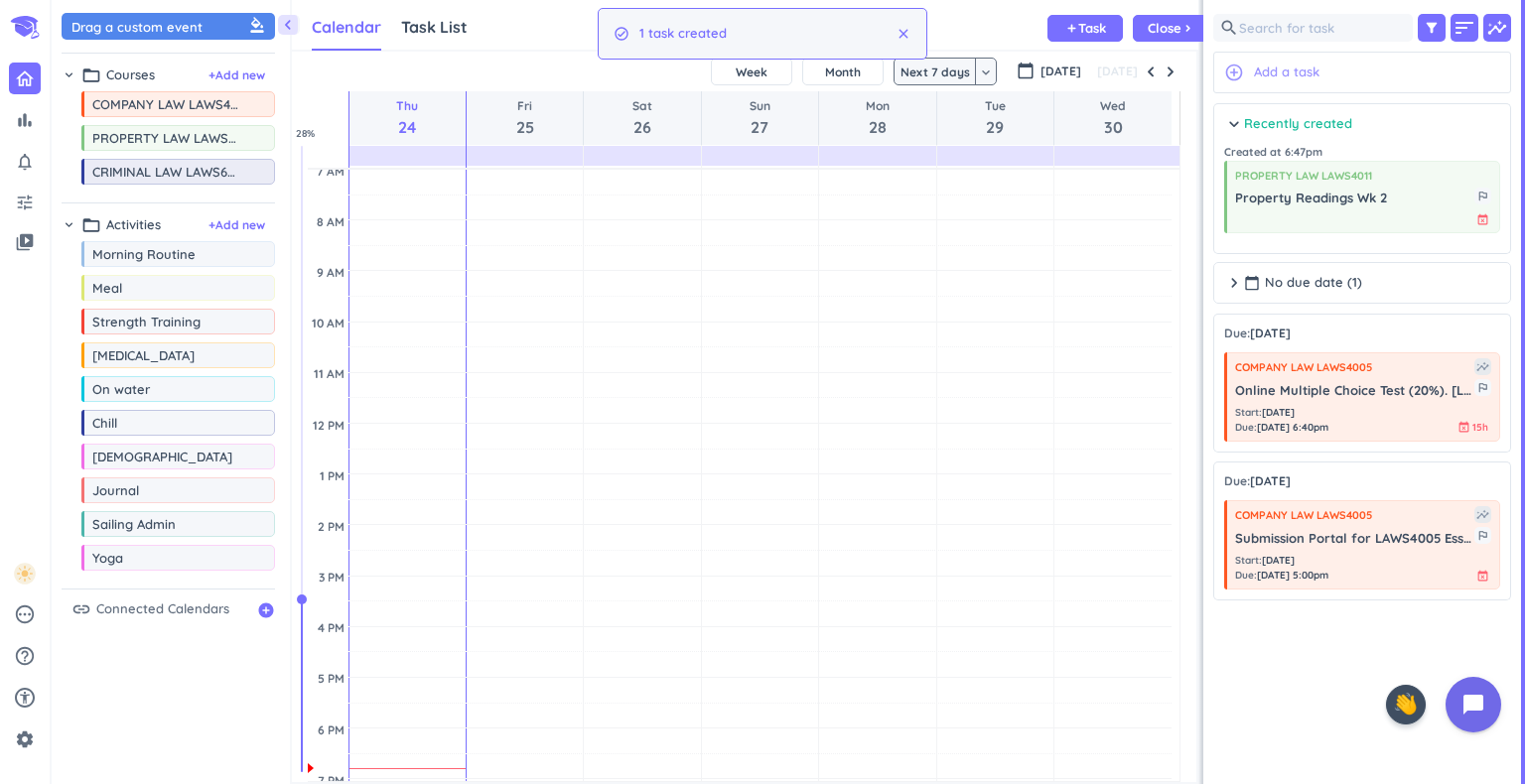 click on "add_circle_outline Add a task" at bounding box center (1362, 72) 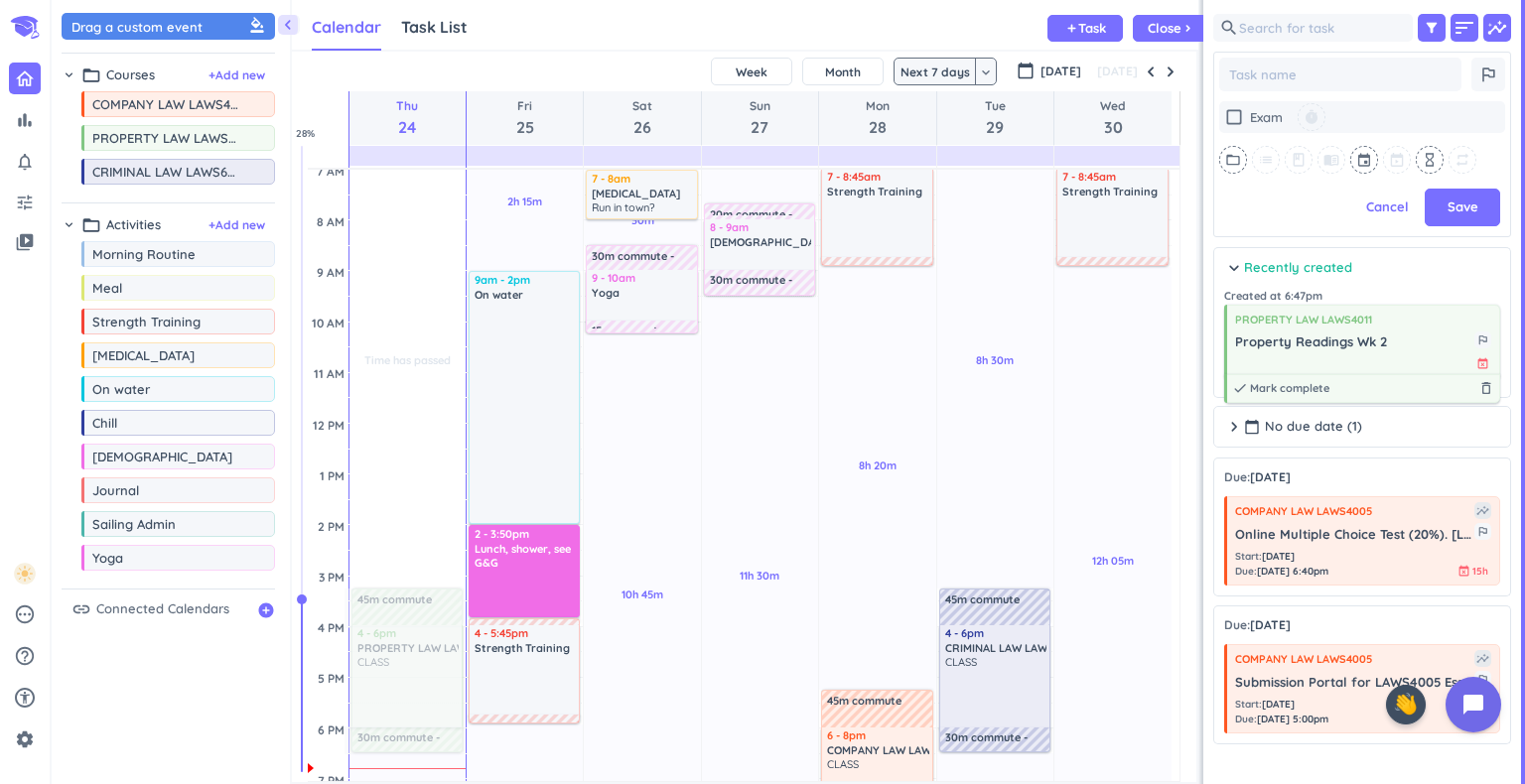 click on "event_busy" at bounding box center [1482, 362] 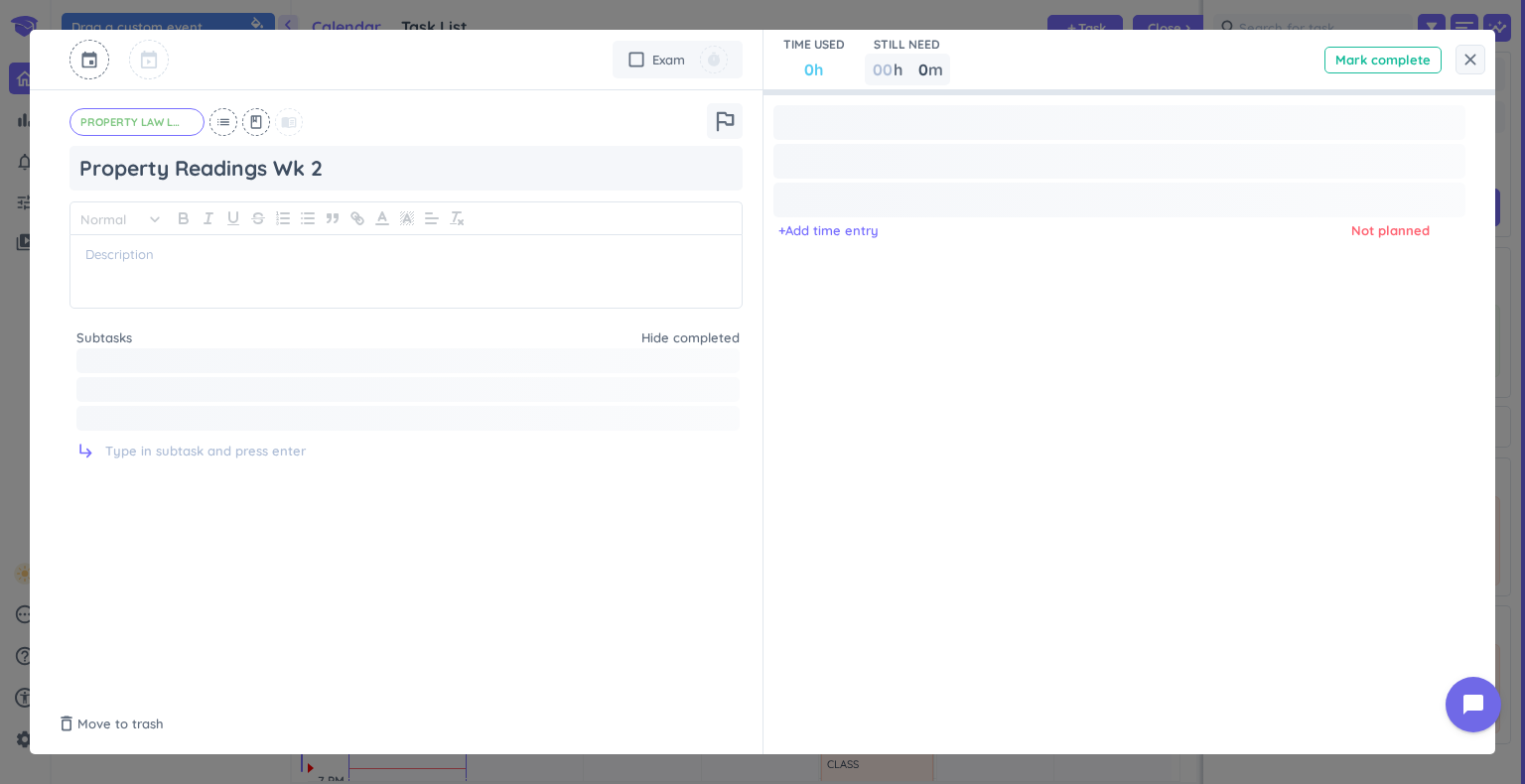 type on "x" 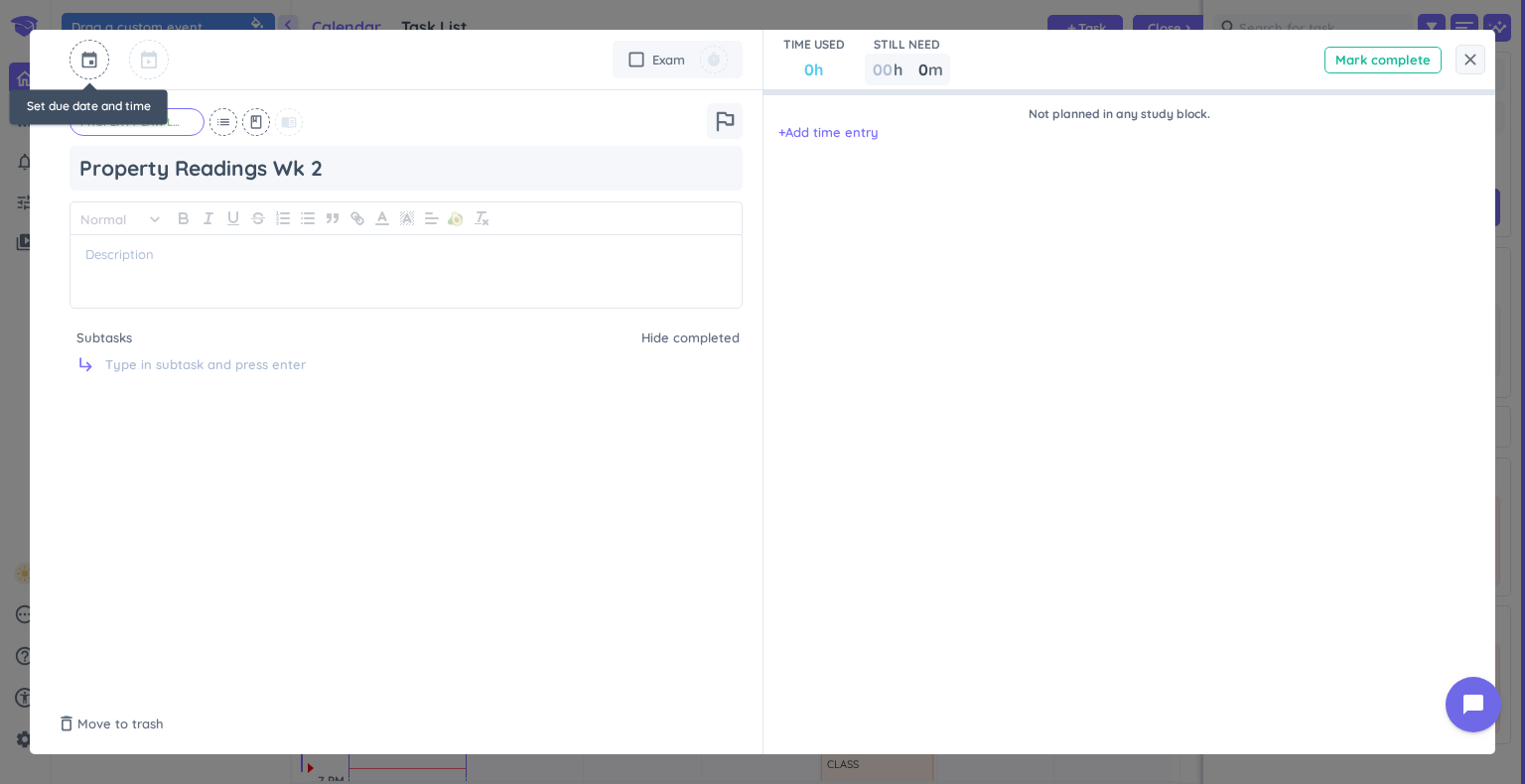 click at bounding box center (89, 60) 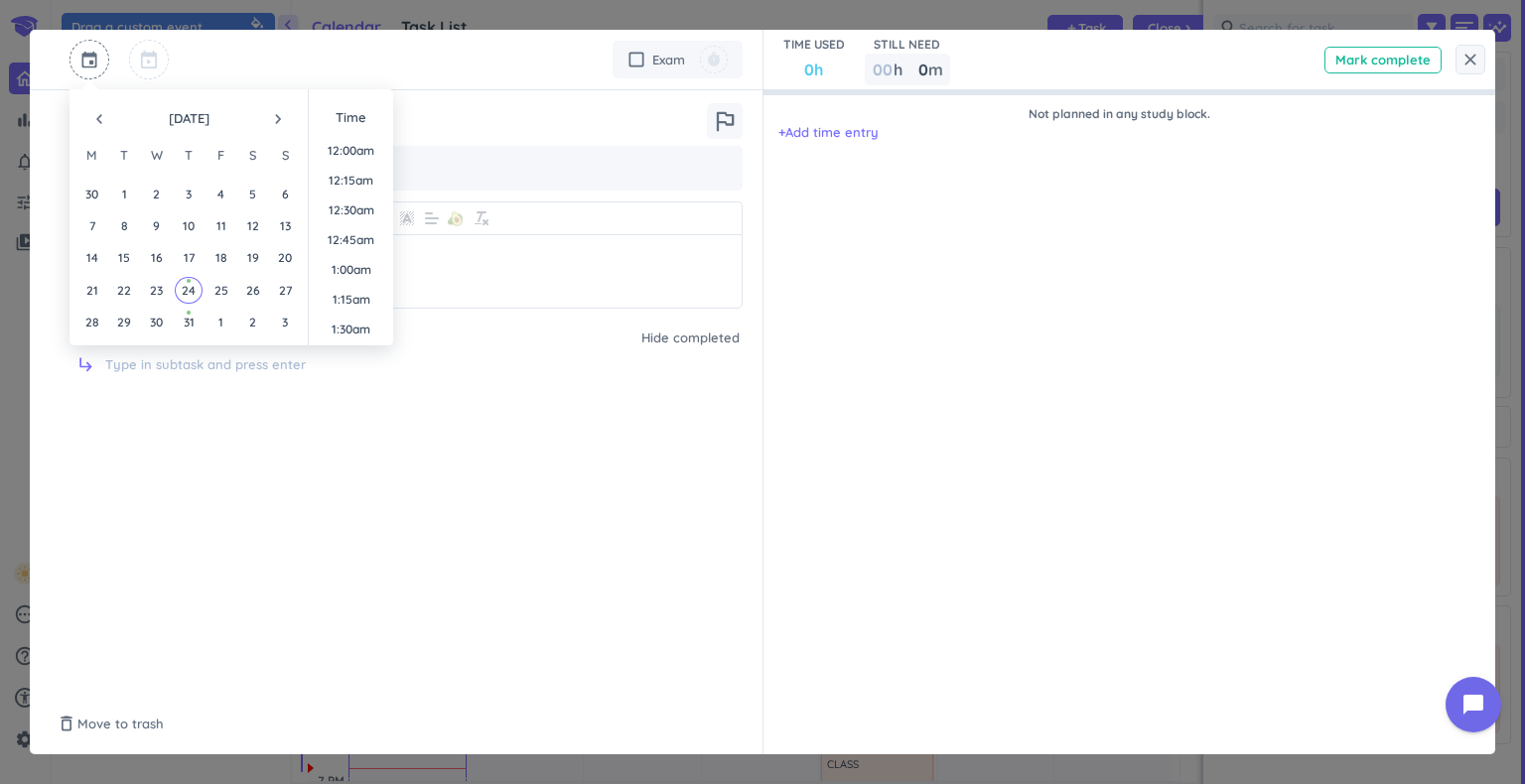 scroll, scrollTop: 2143, scrollLeft: 0, axis: vertical 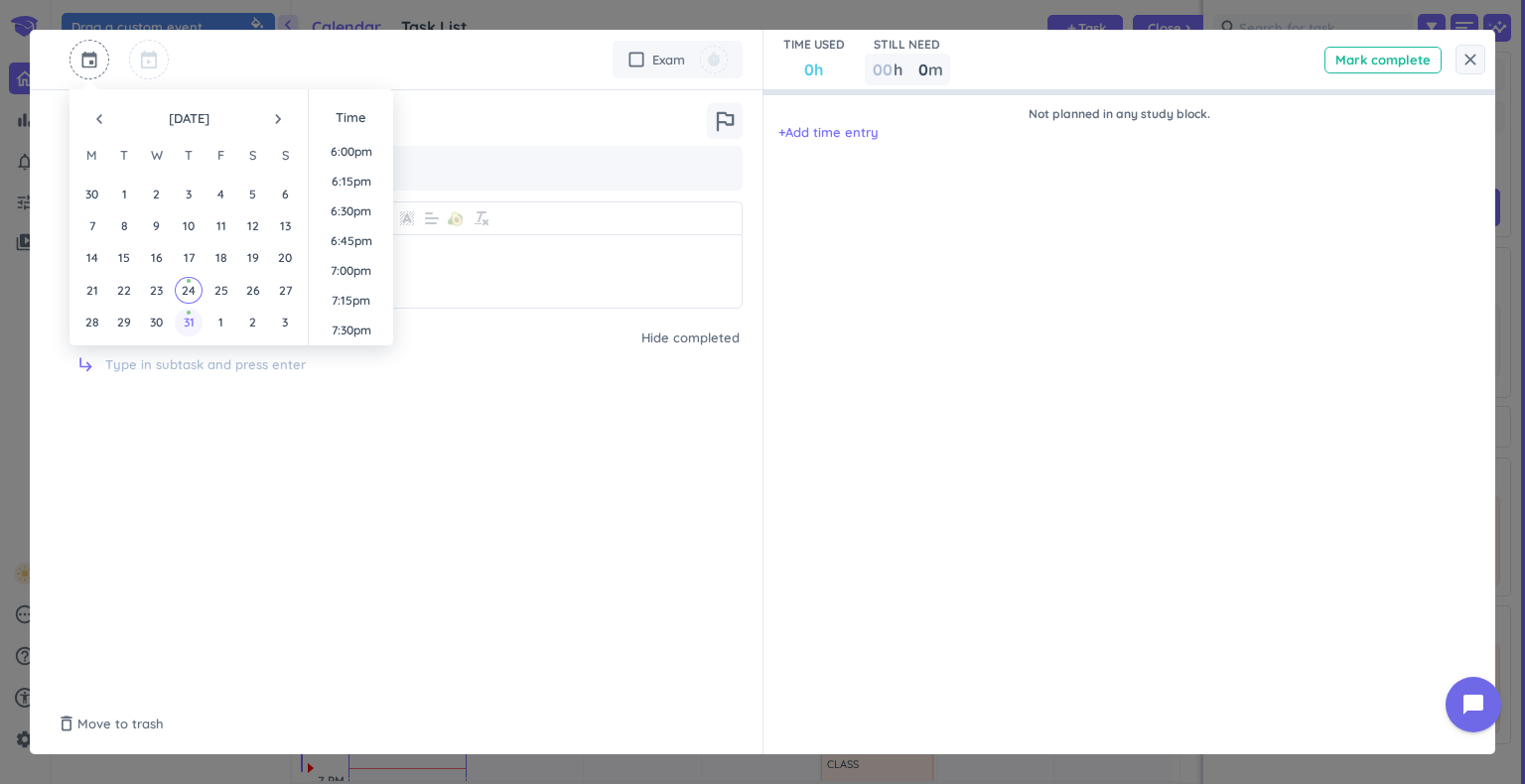 click on "31" at bounding box center [189, 322] 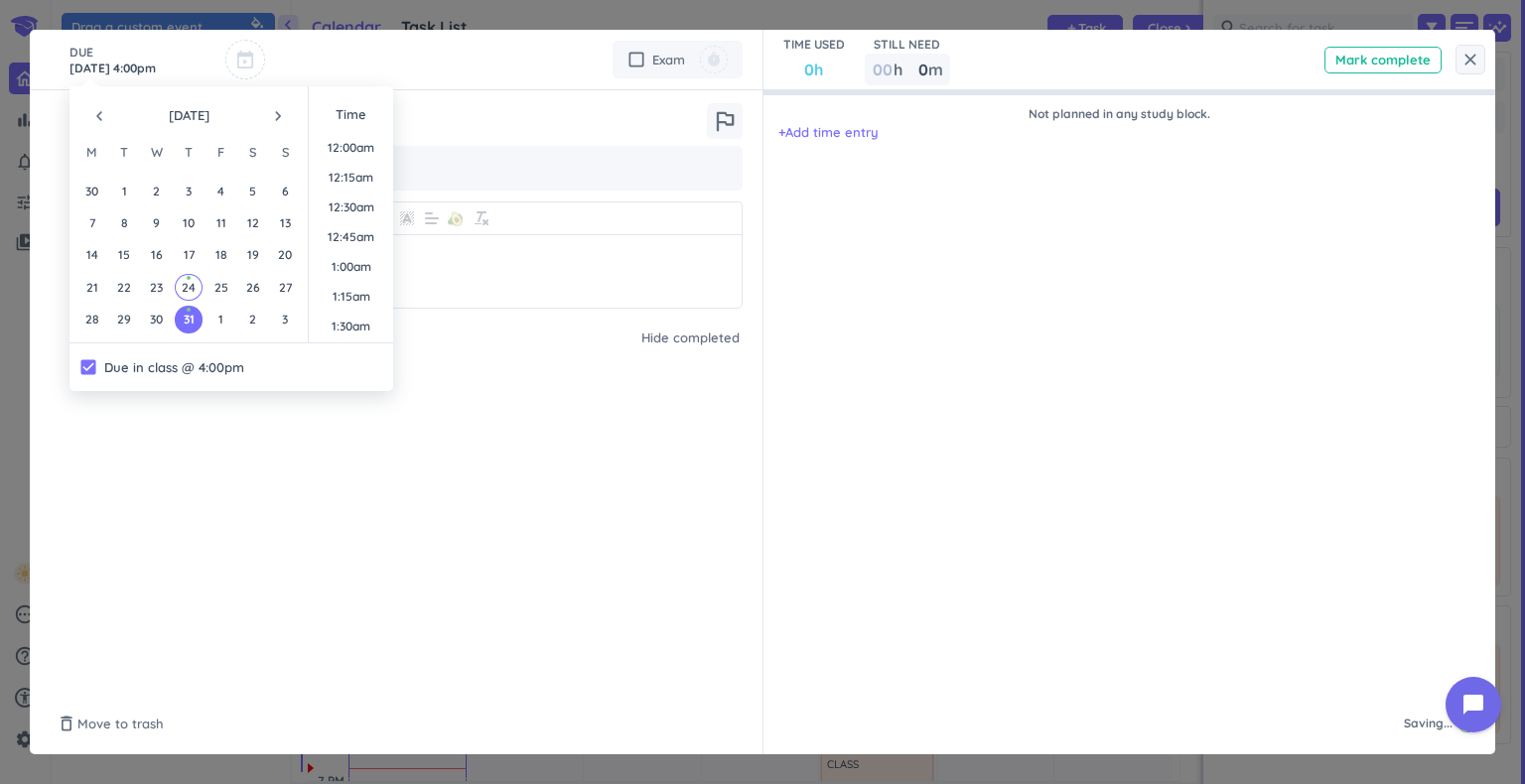 scroll, scrollTop: 1814, scrollLeft: 0, axis: vertical 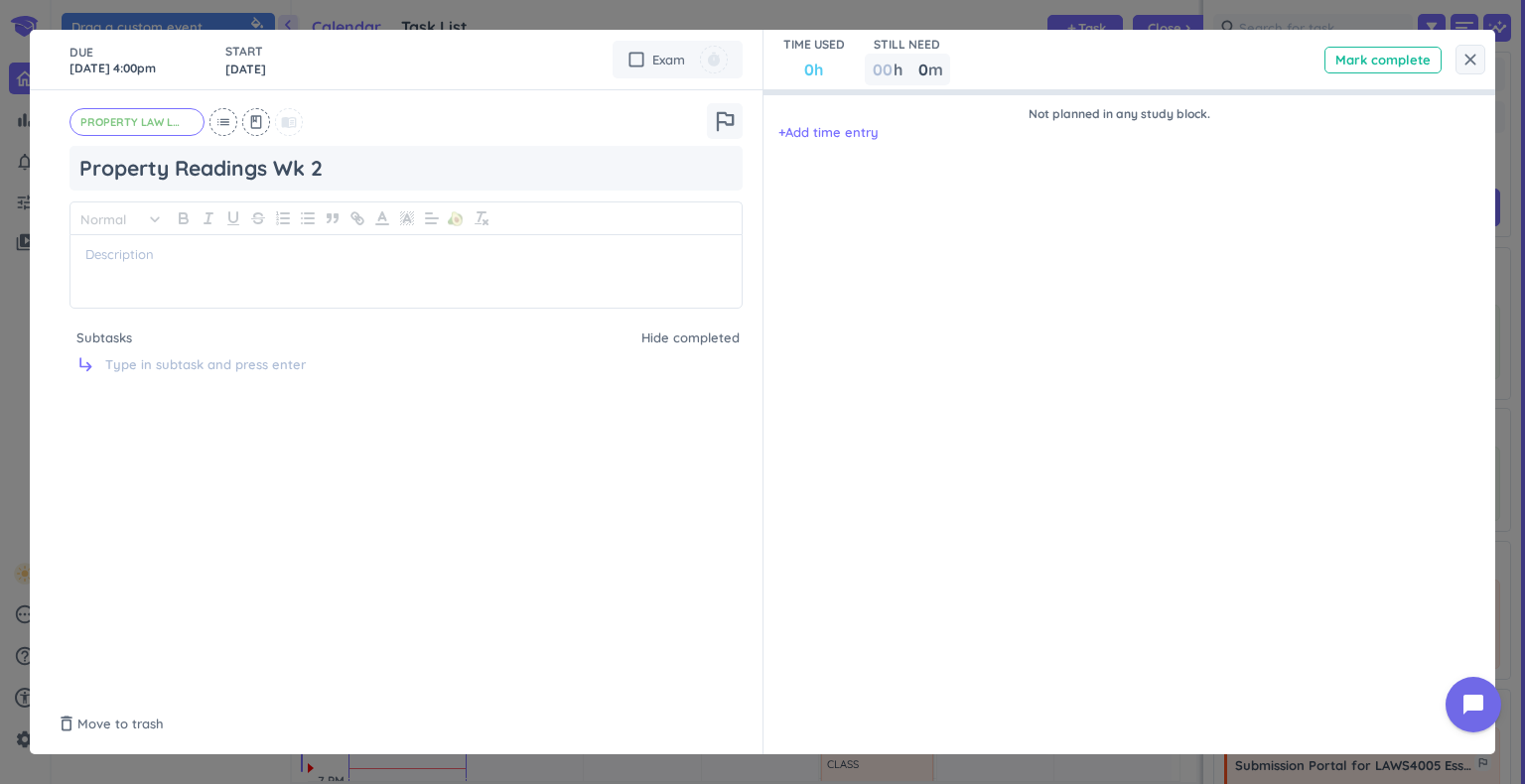 click on "DUE [DATE] 4:00pm START [DATE] cancel check_box_outline_blank Exam timer PROPERTY LAW LAWS4011 cancel list class menu_book outlined_flag Property Readings Wk 2 Normal keyboard_arrow_down                                                                             🥑             Subtasks Hide completed subdirectory_arrow_right" at bounding box center [396, 392] 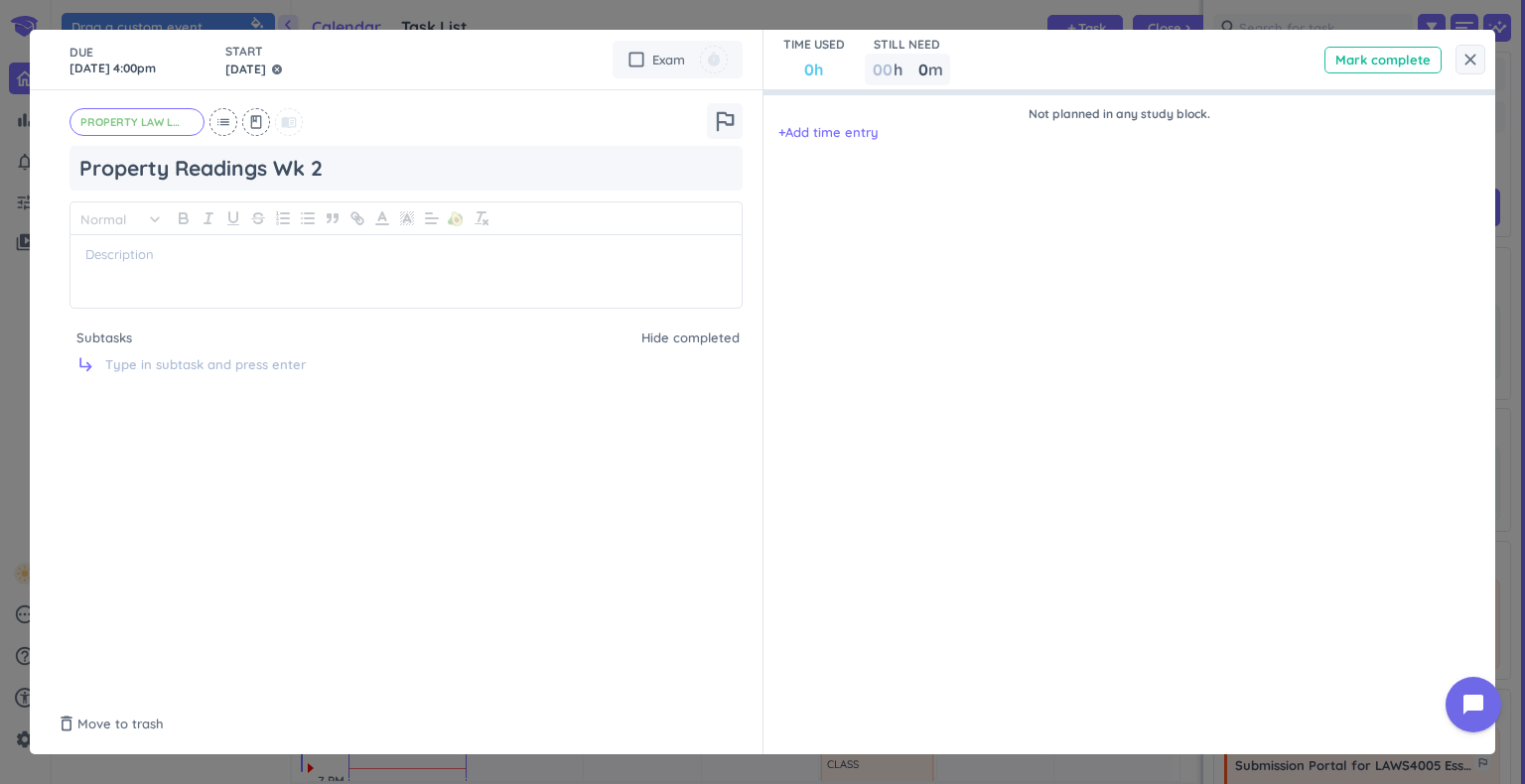click on "[DATE]" at bounding box center [245, 69] 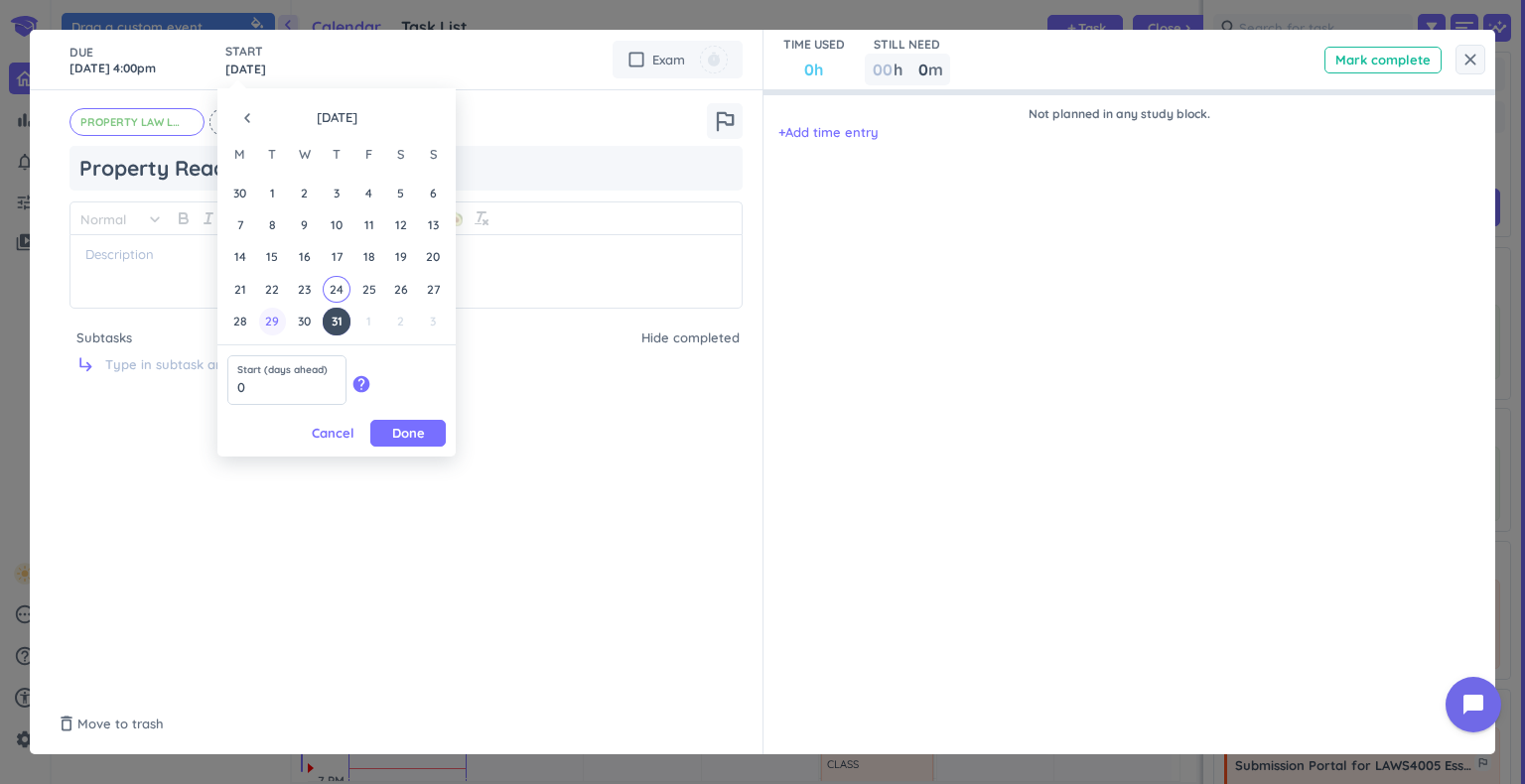 type 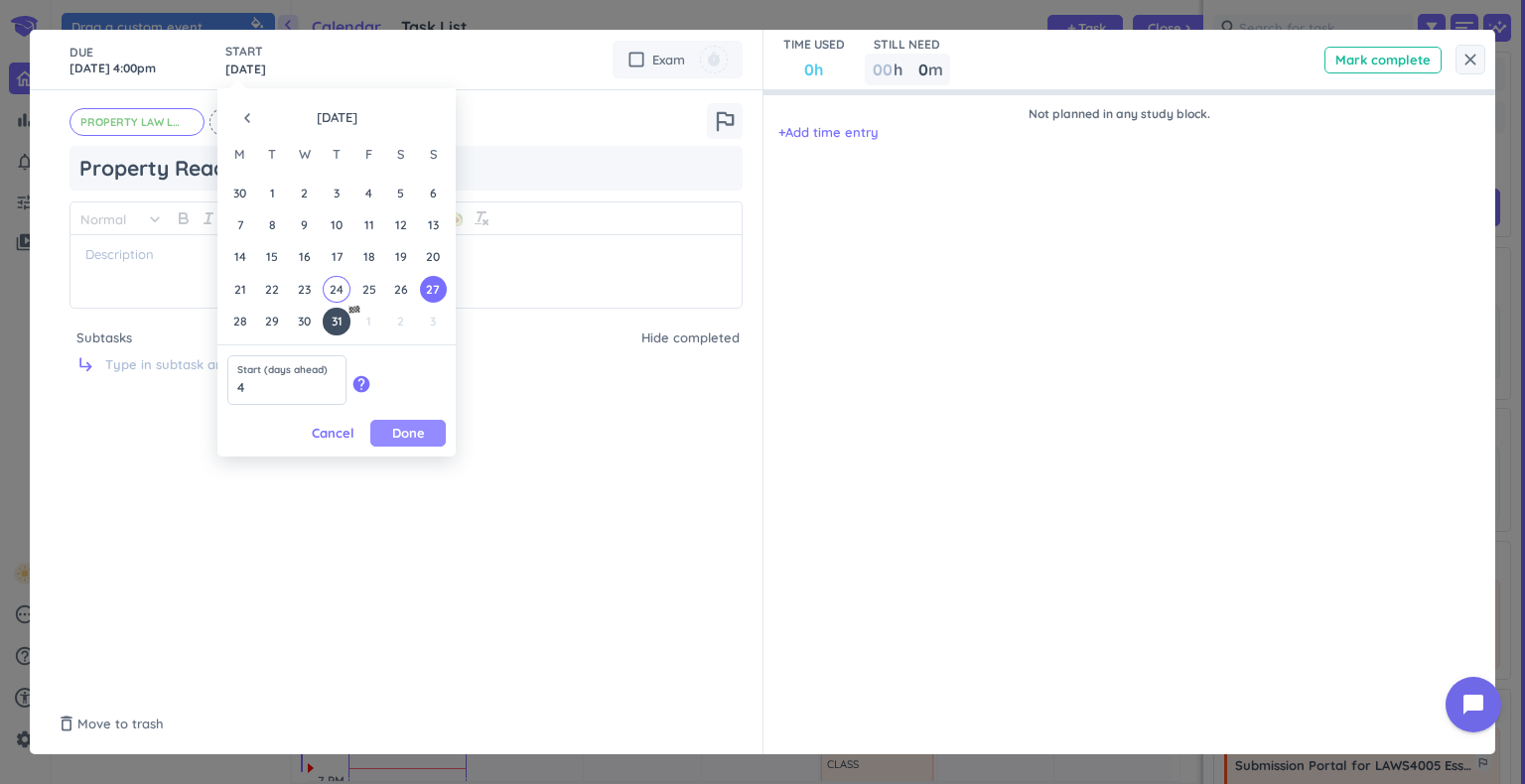 click on "Done" at bounding box center (408, 433) 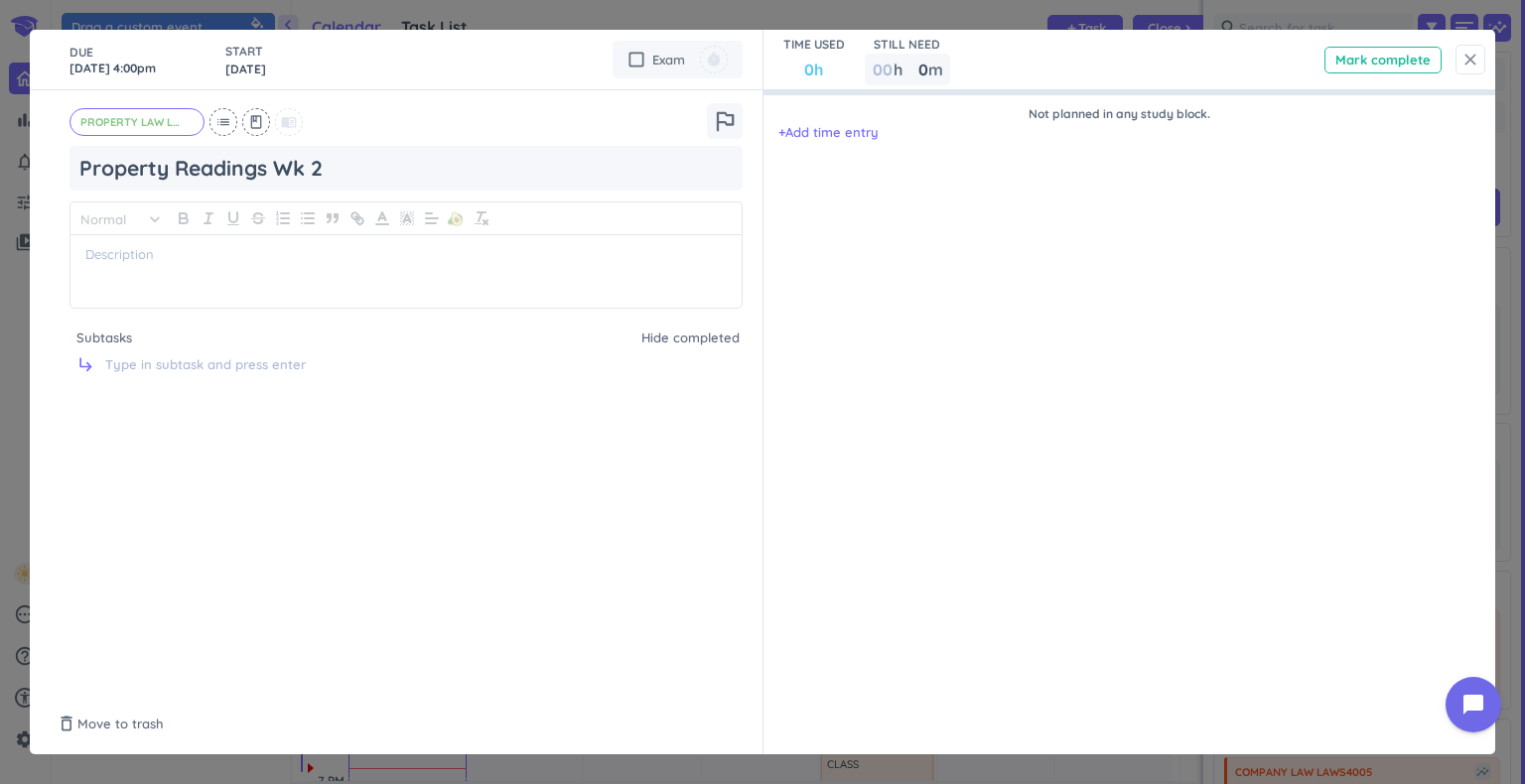 click on "close" at bounding box center (1470, 60) 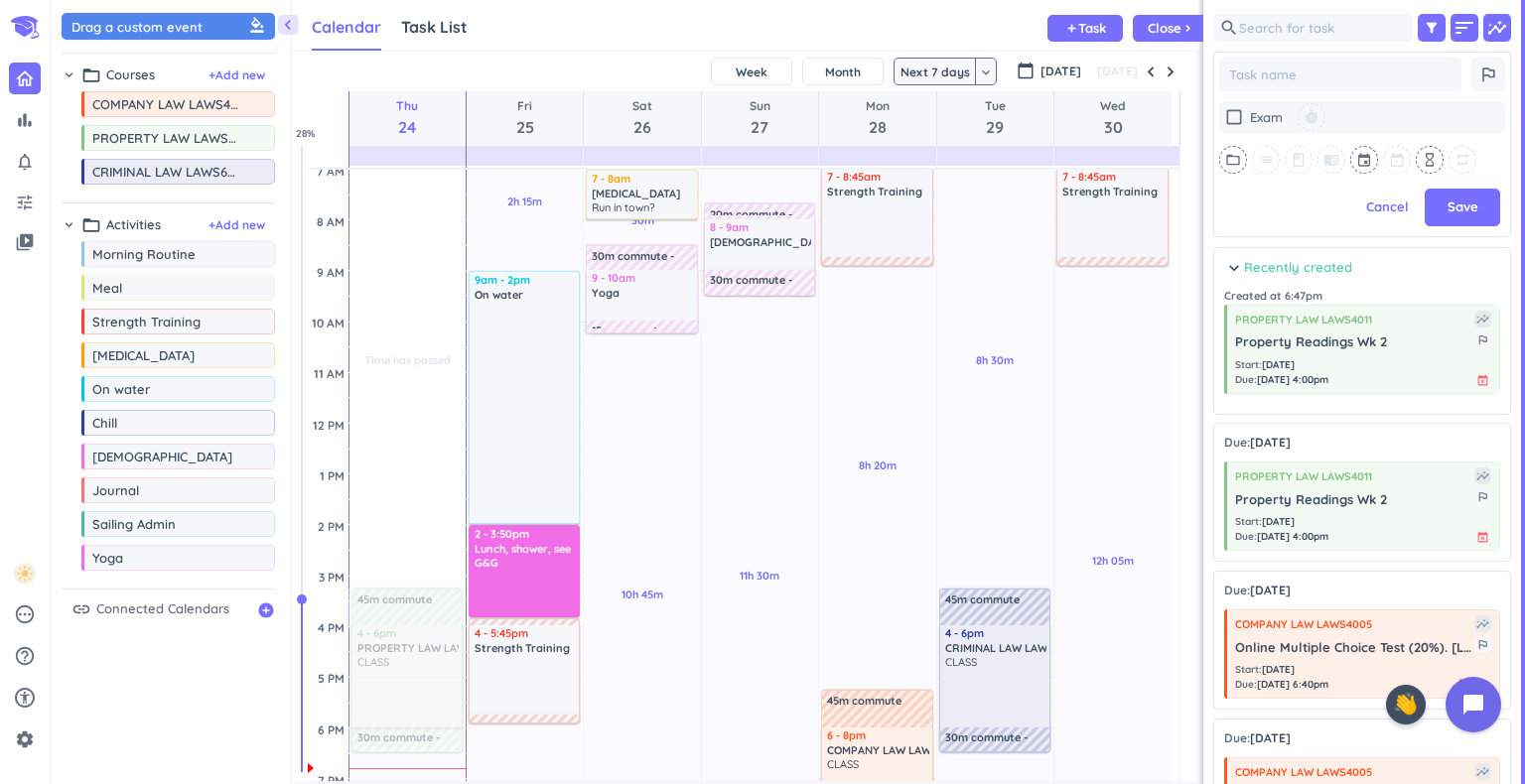 click on "chevron_right" at bounding box center (1234, 268) 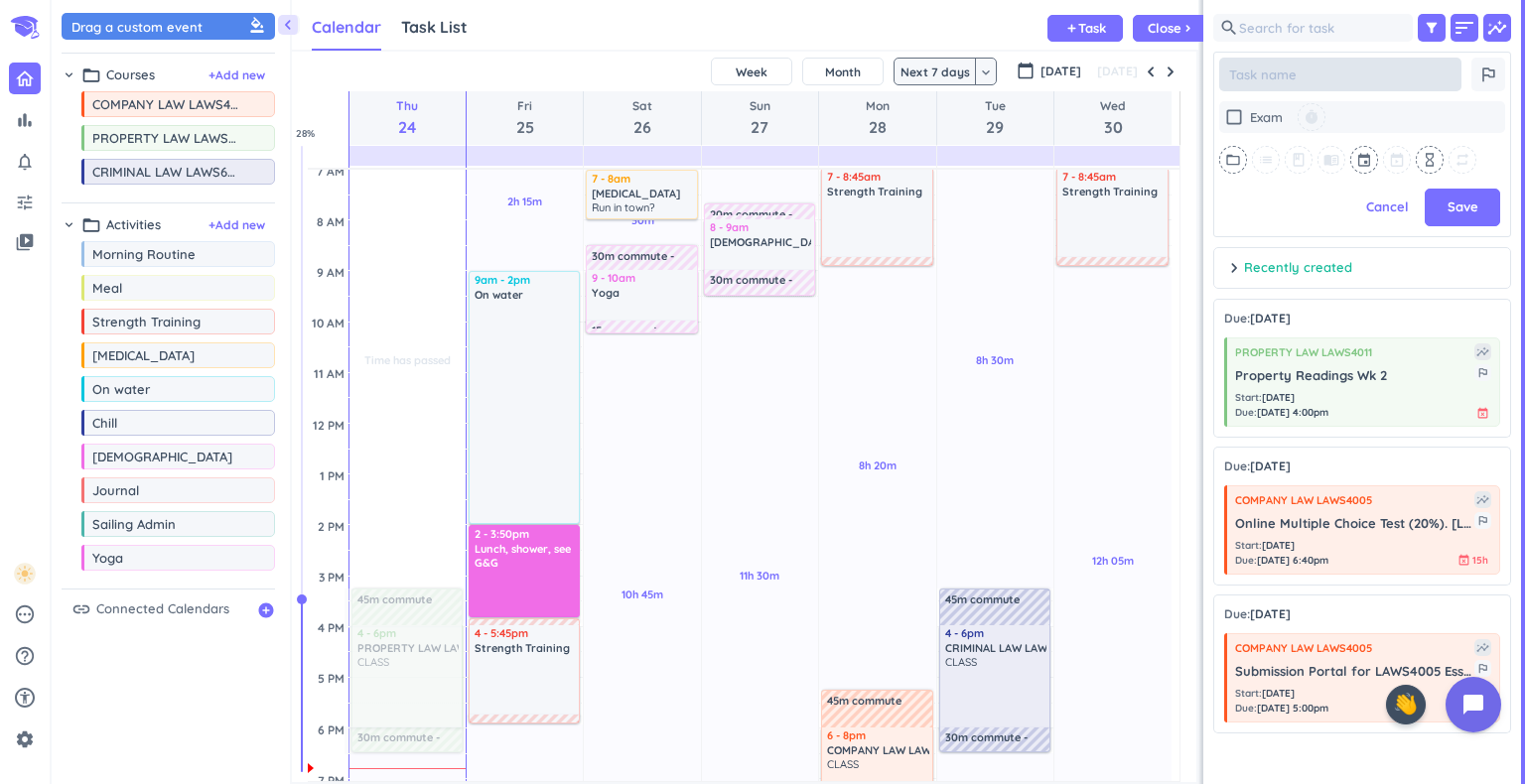 click at bounding box center (1340, 74) 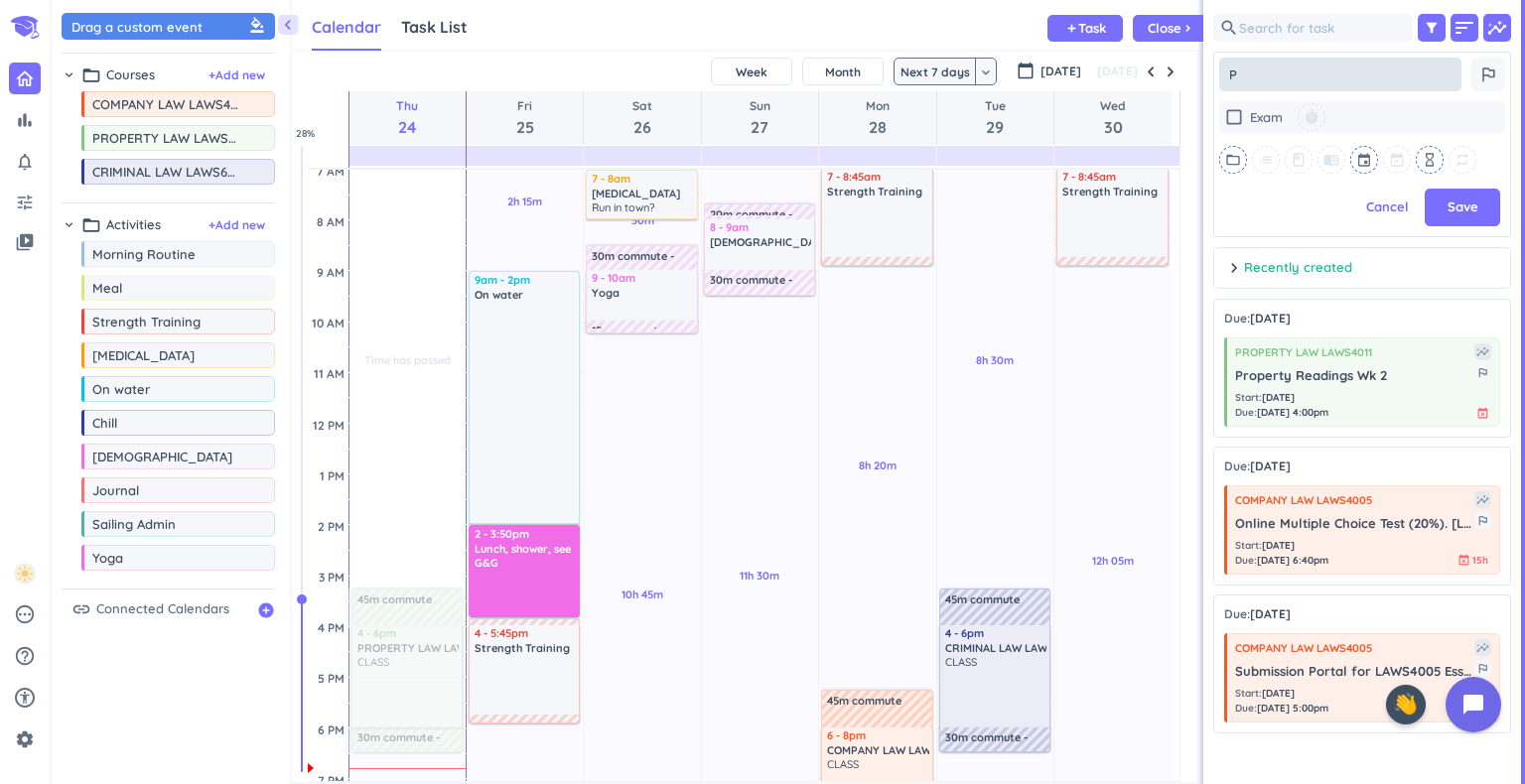 type on "x" 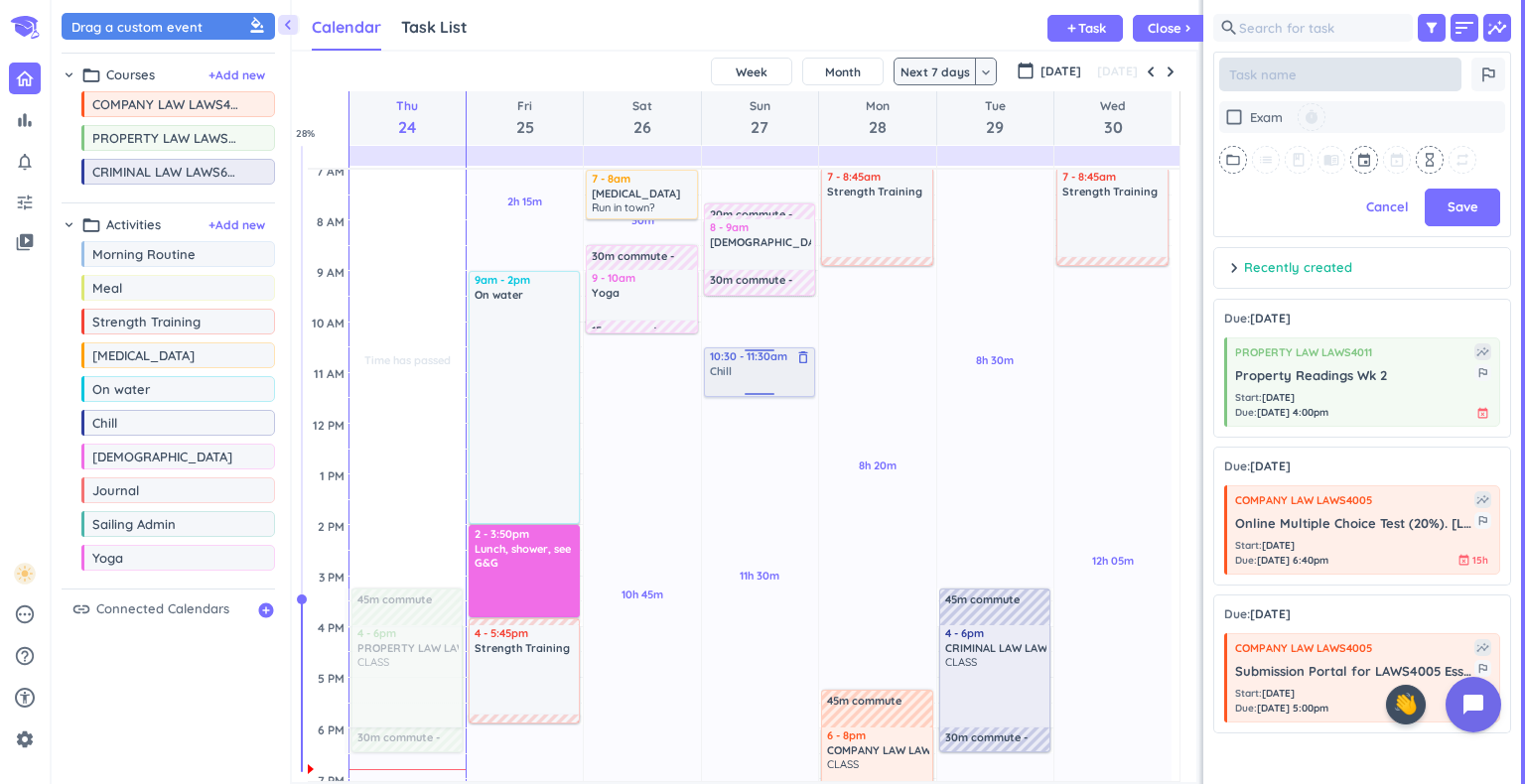 drag, startPoint x: 156, startPoint y: 424, endPoint x: 765, endPoint y: 348, distance: 613.7239 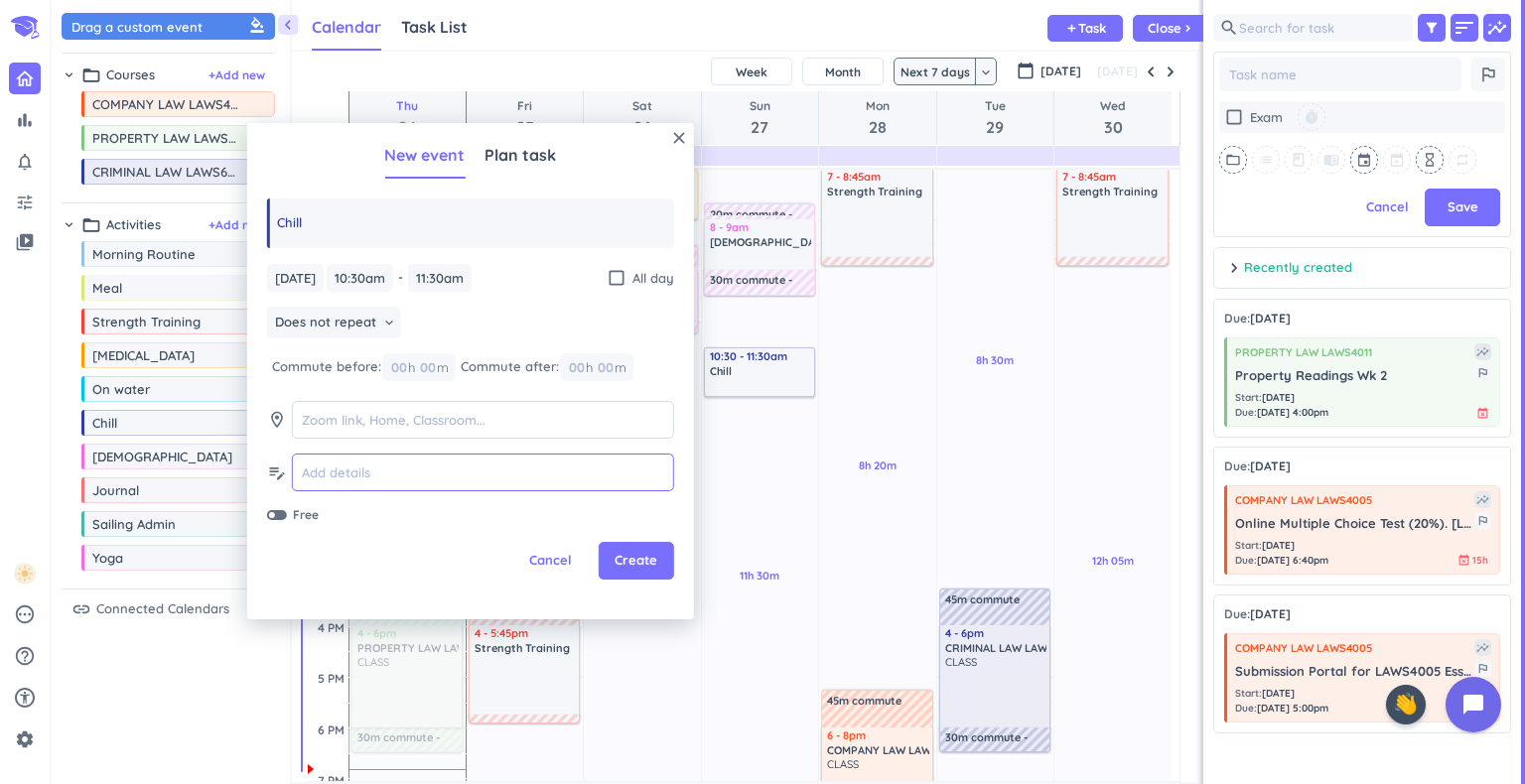 click at bounding box center (483, 472) 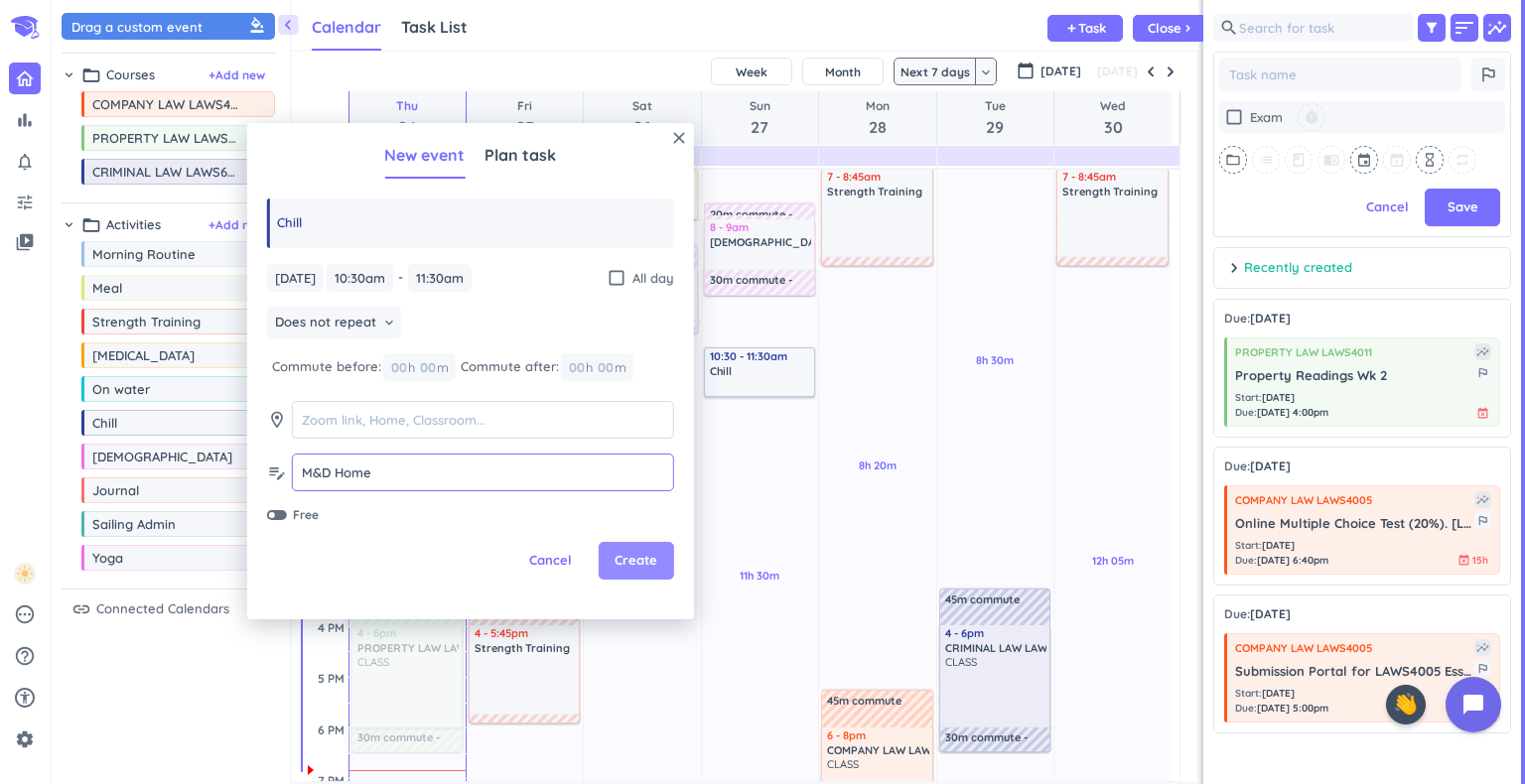 type on "M&D Home" 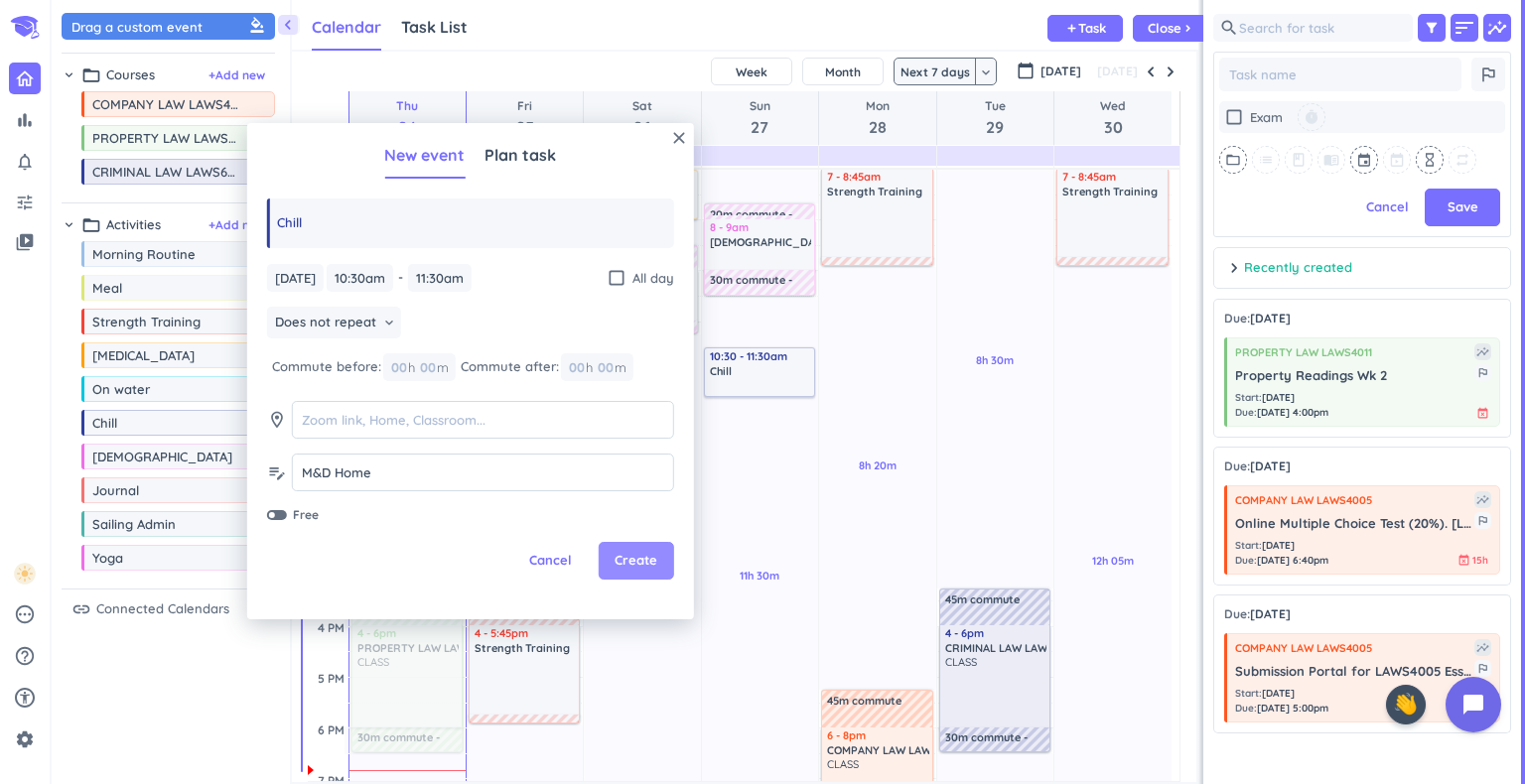 click on "Create" at bounding box center (635, 561) 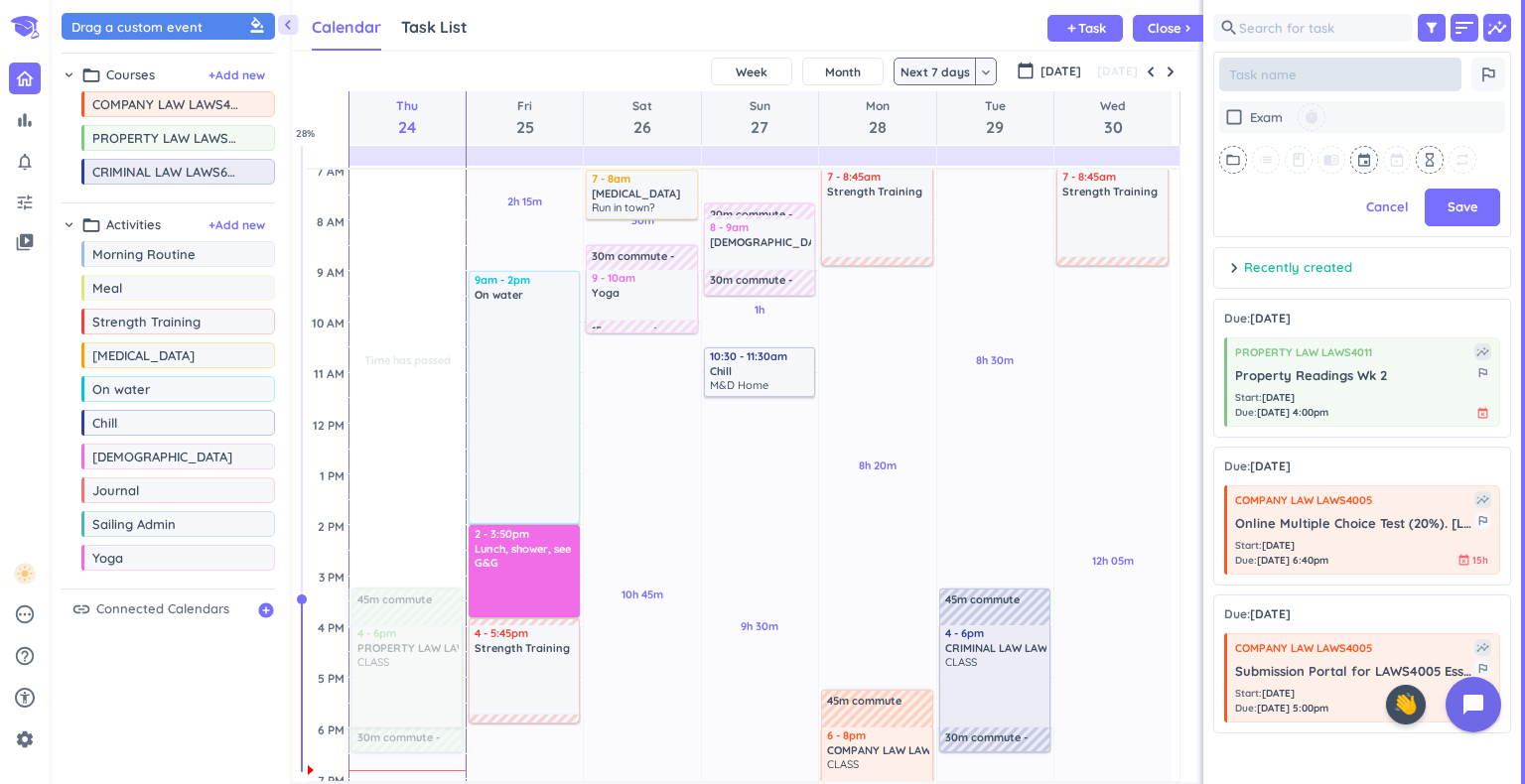 click at bounding box center (1340, 74) 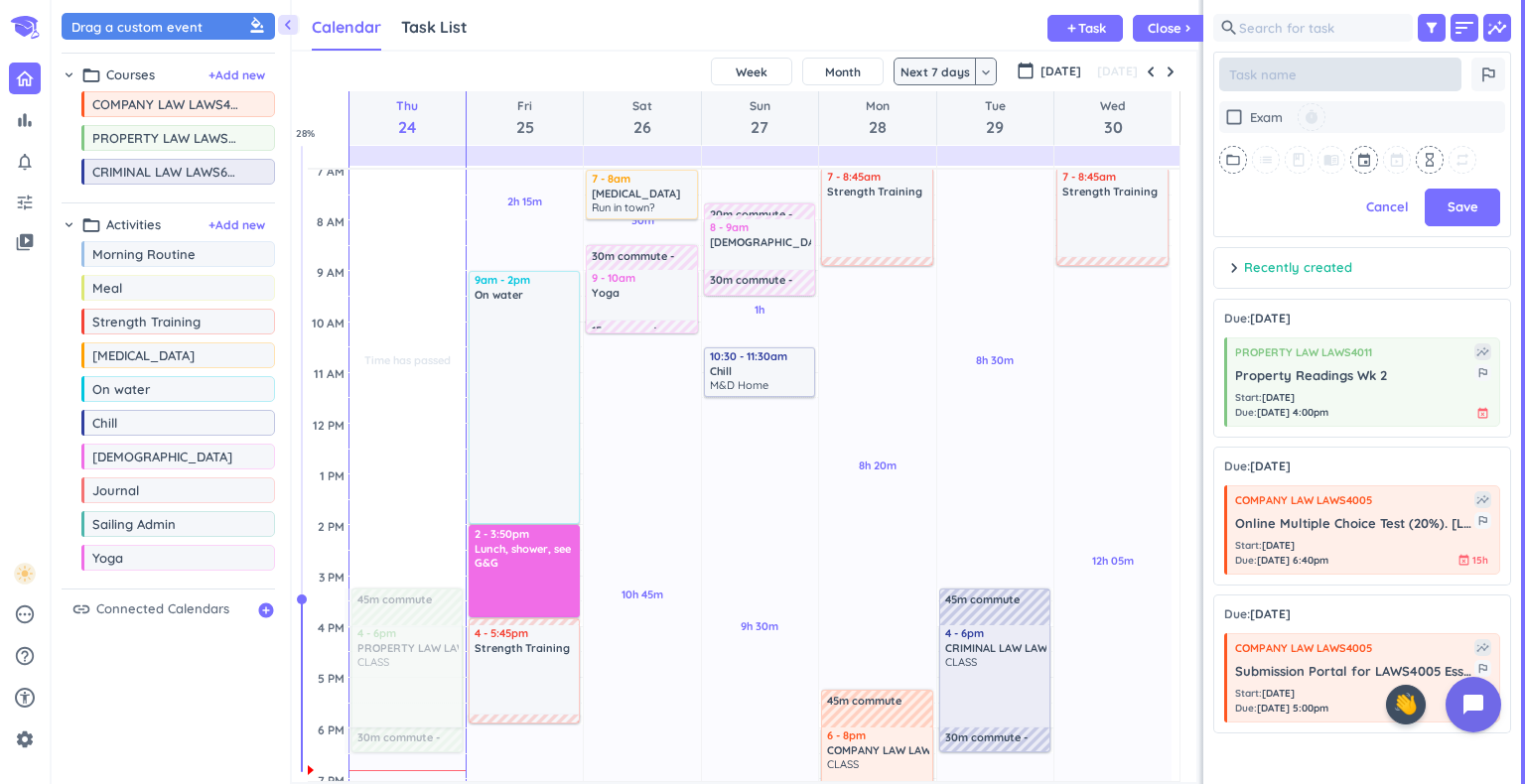 type on "x" 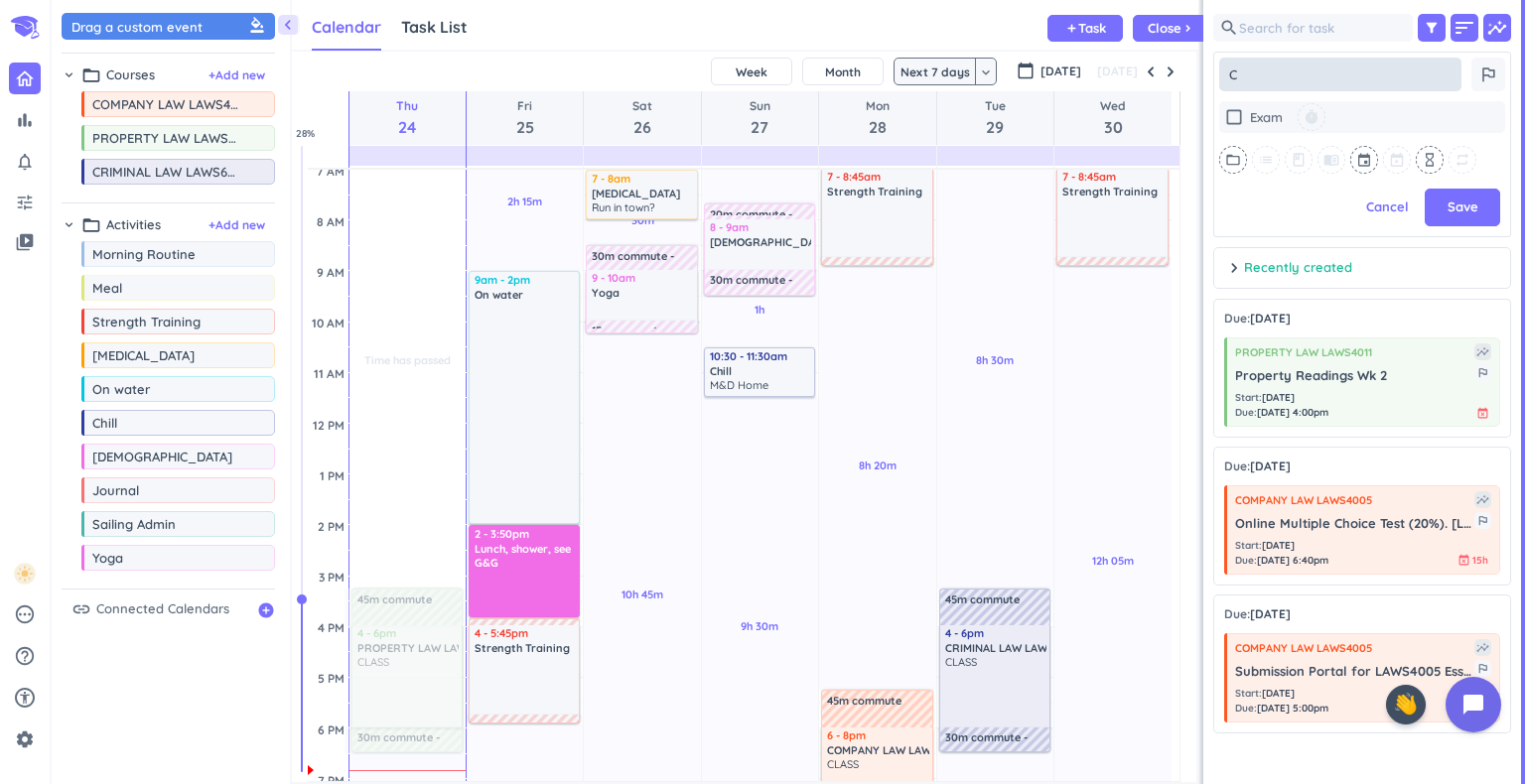 type on "x" 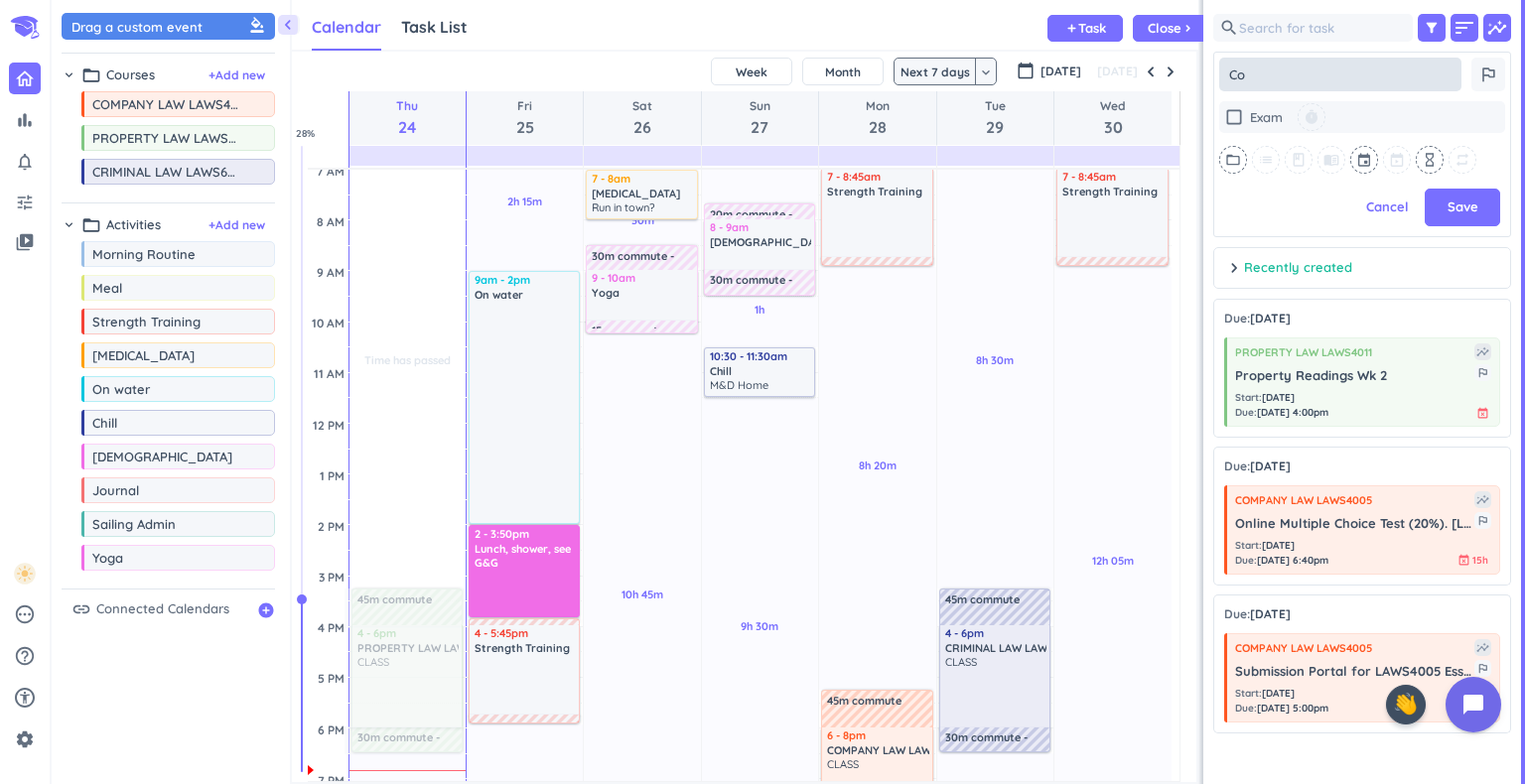 type on "x" 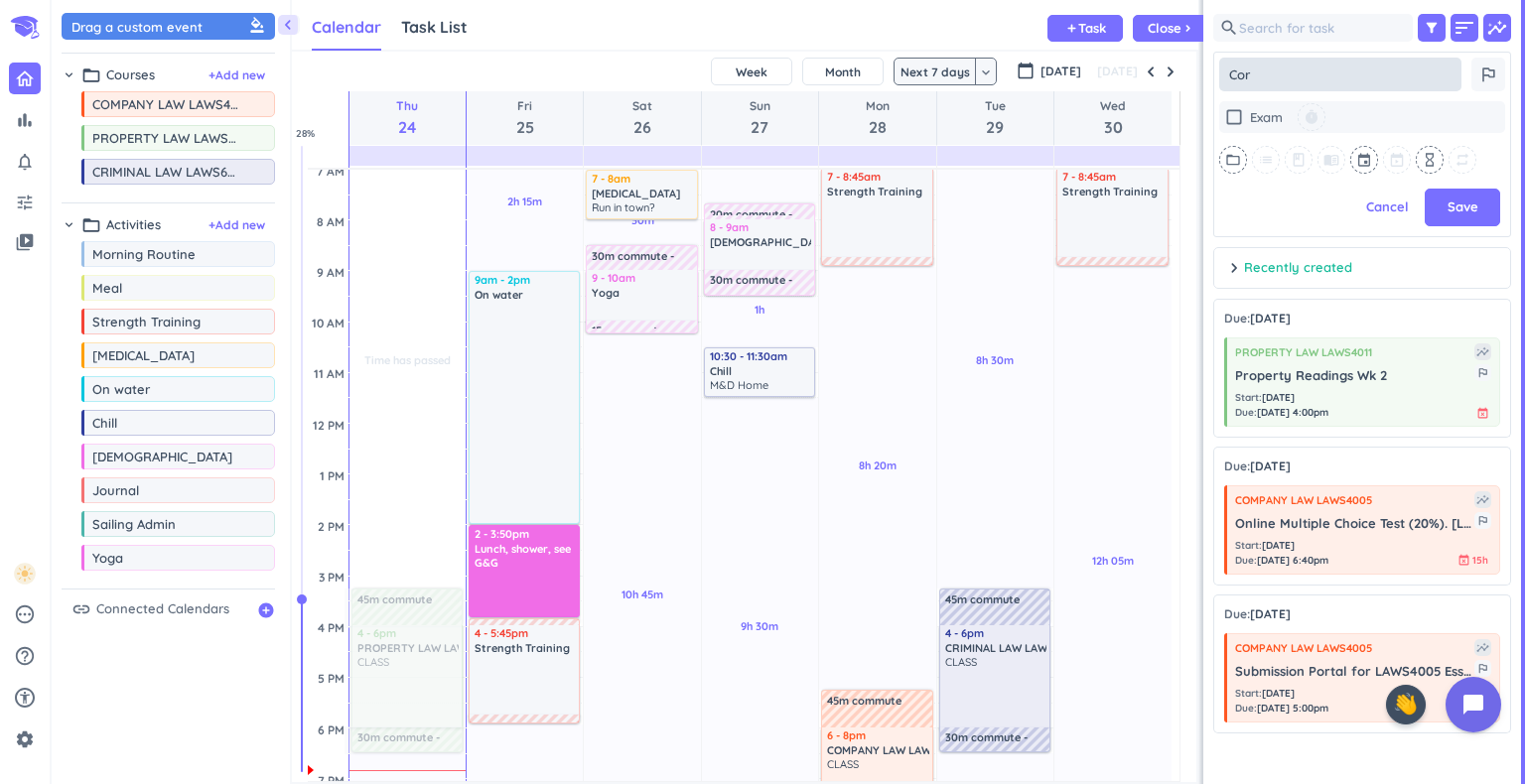 type on "x" 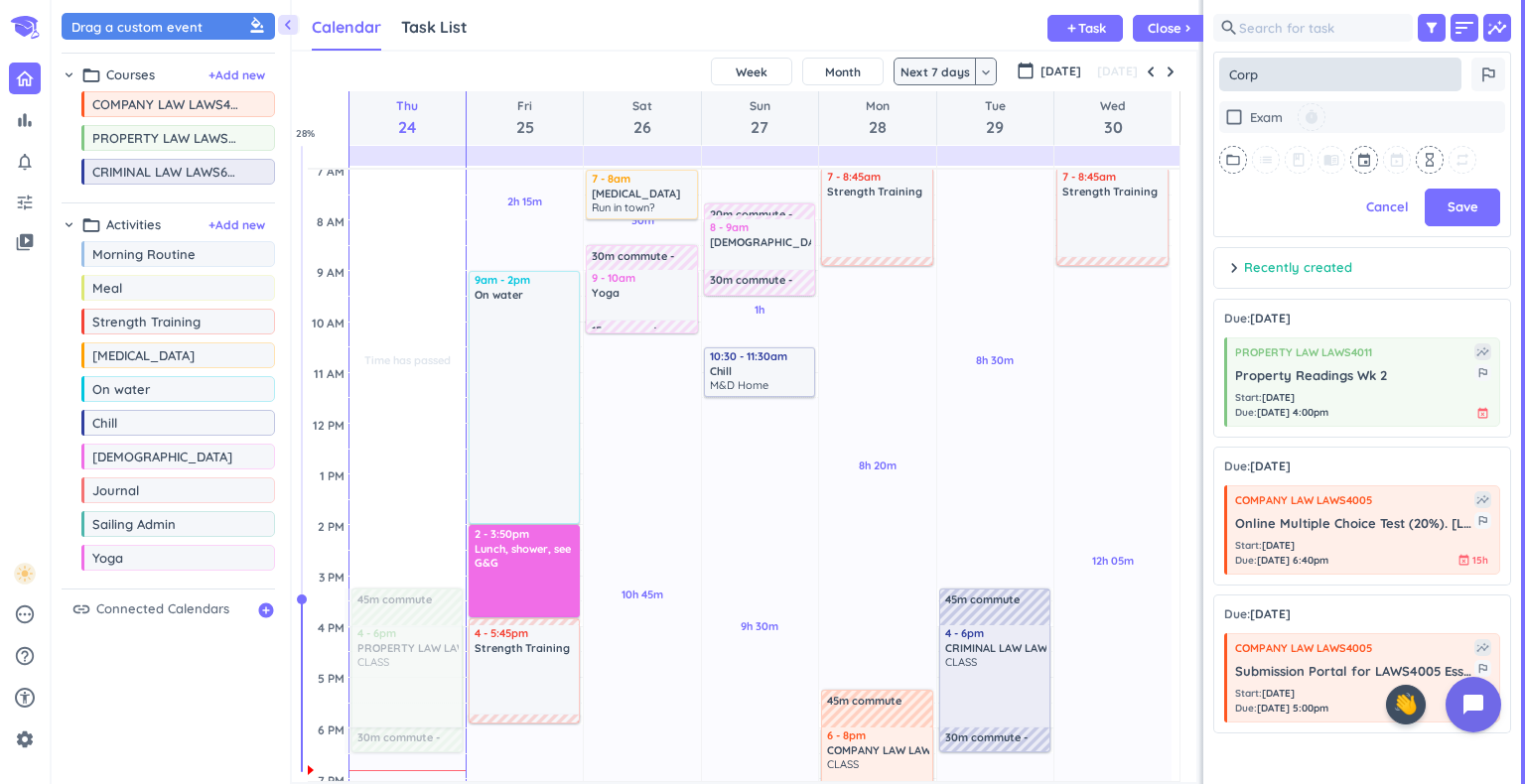 type on "x" 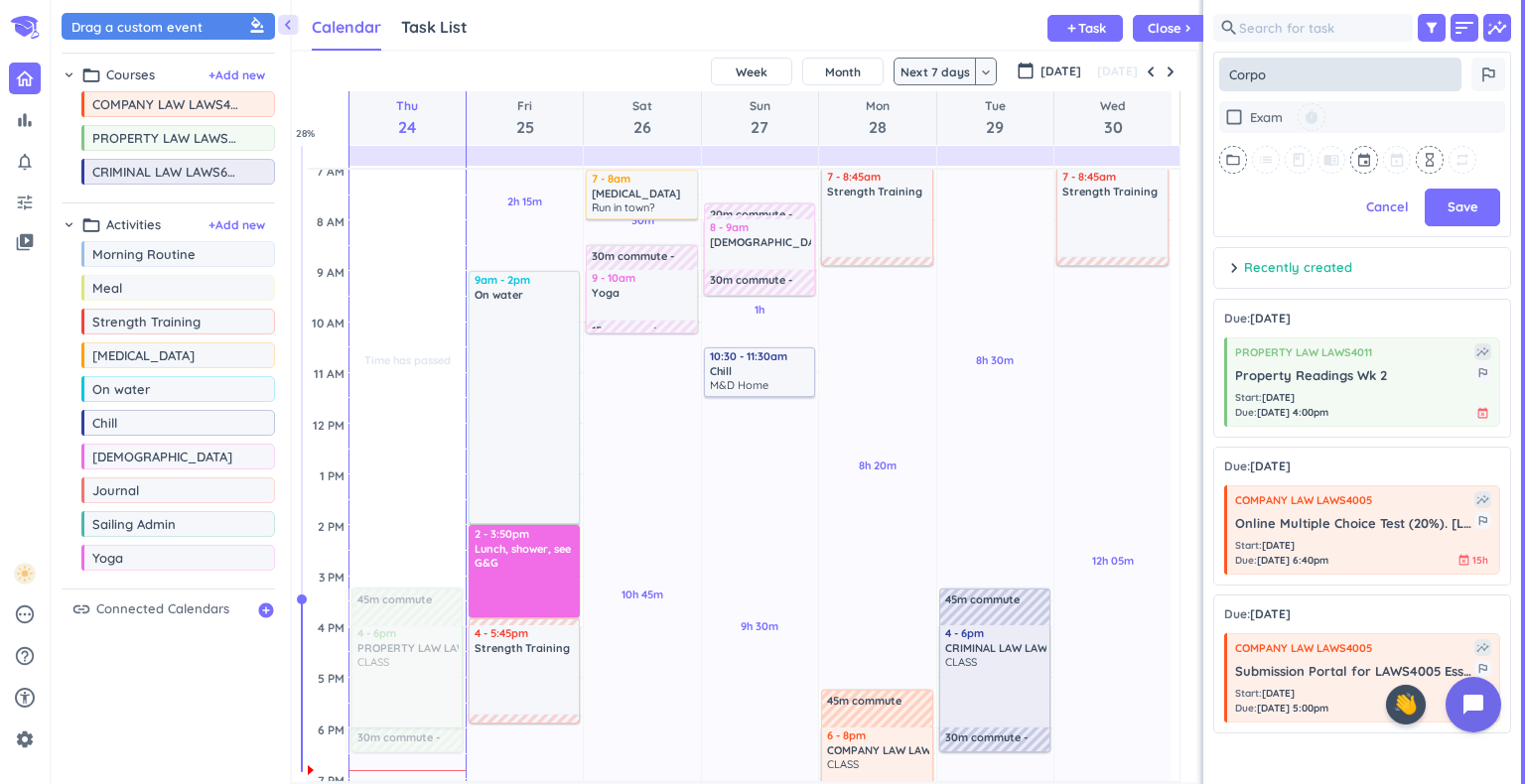type on "Corpor" 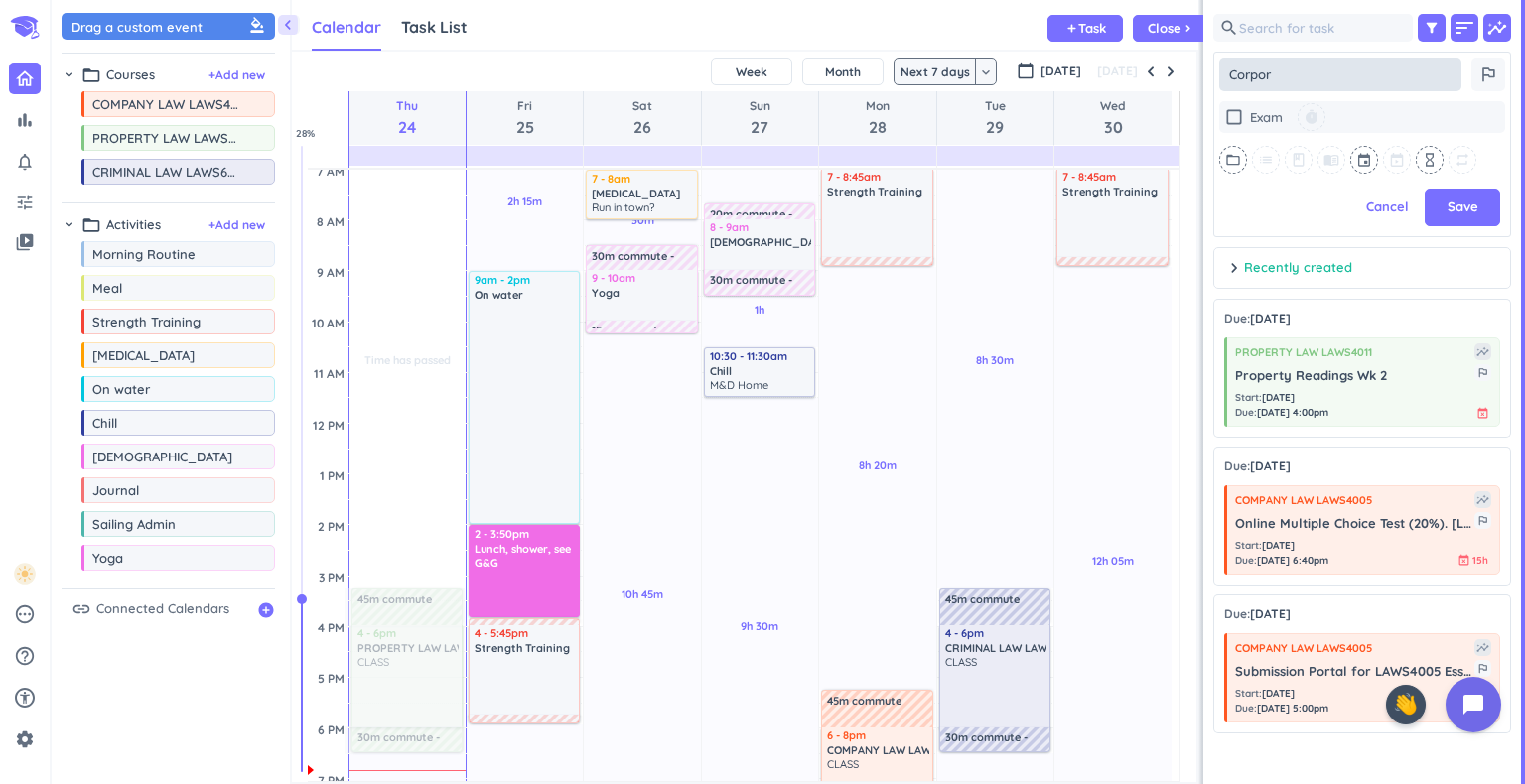 type on "x" 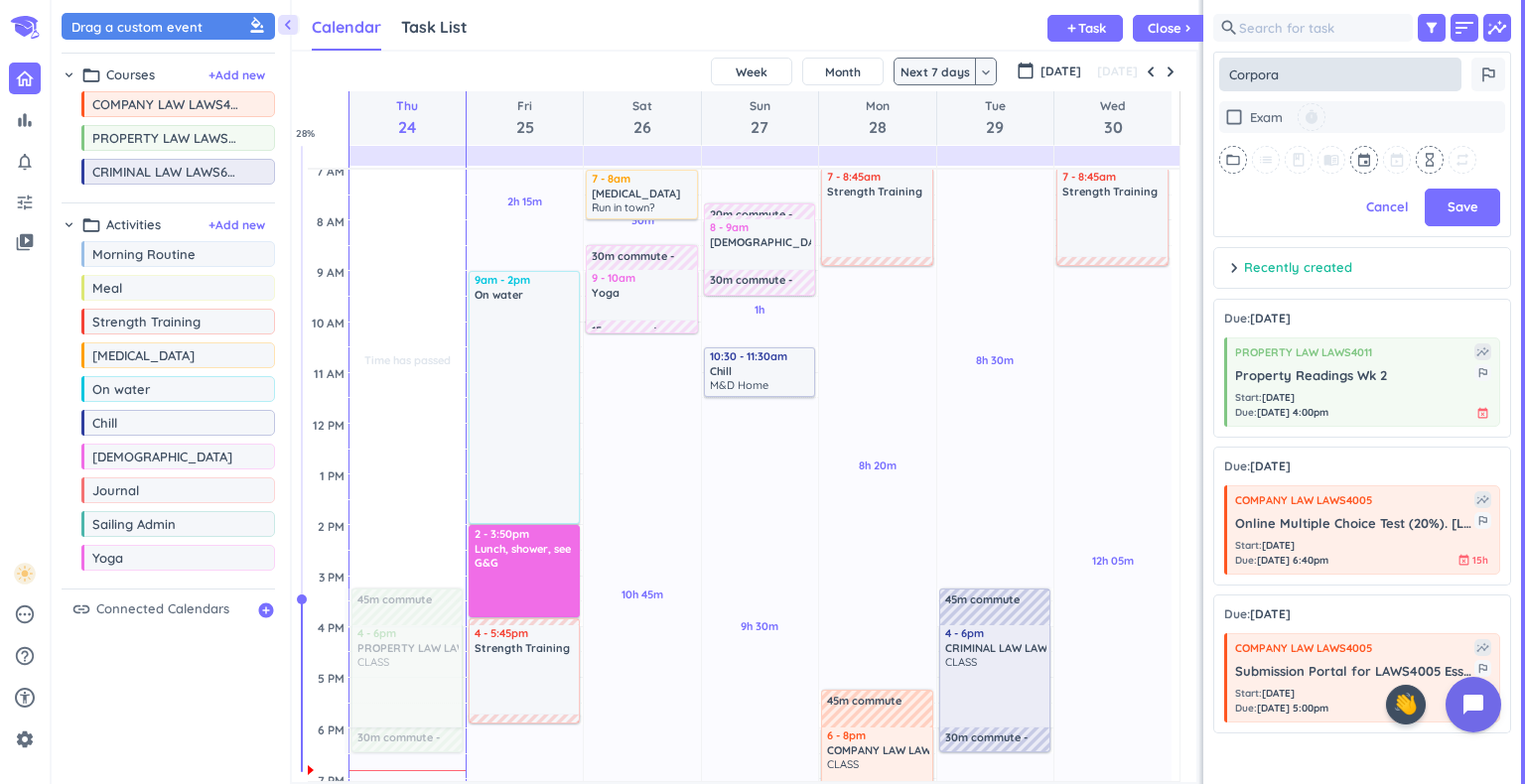 type on "x" 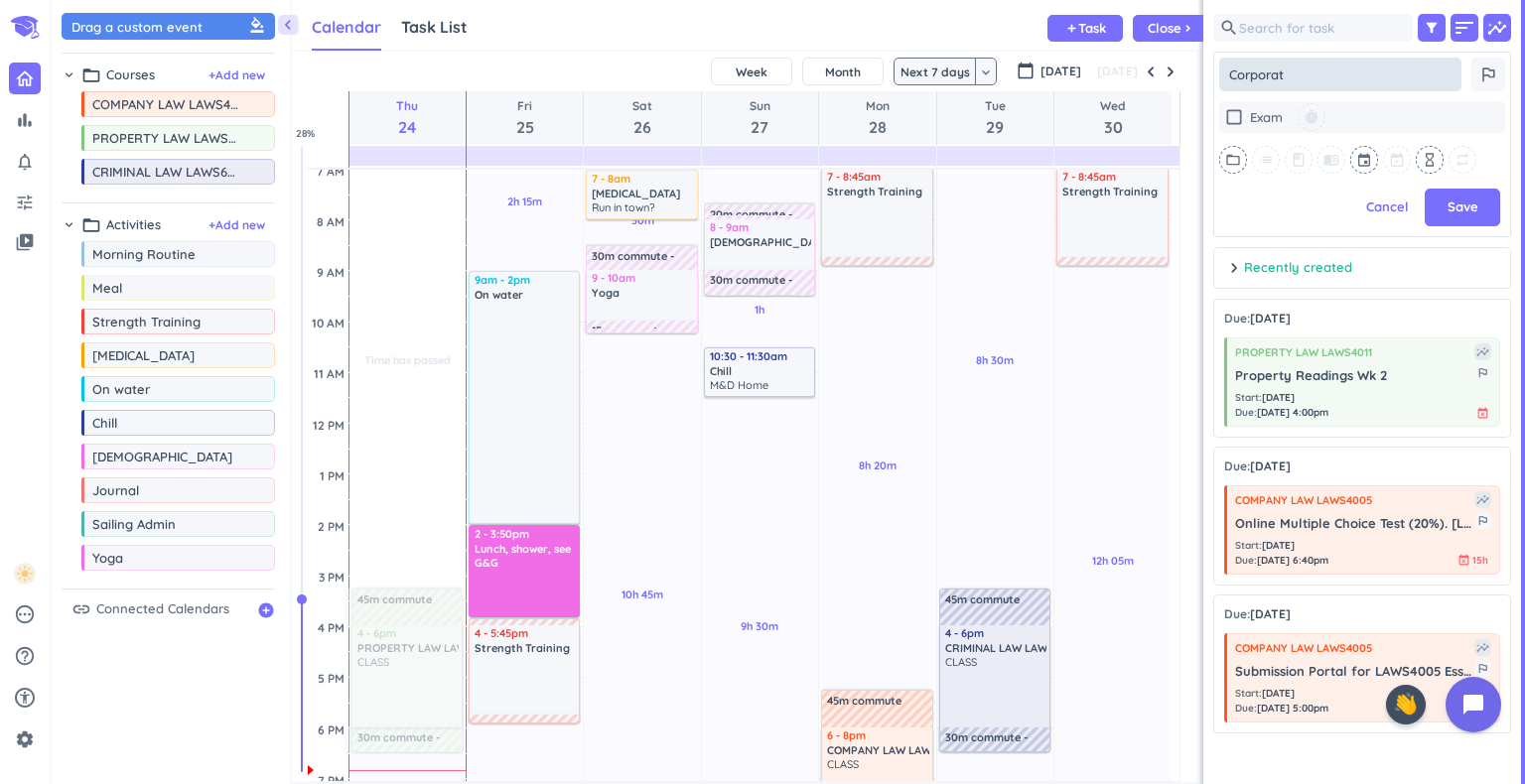 type on "x" 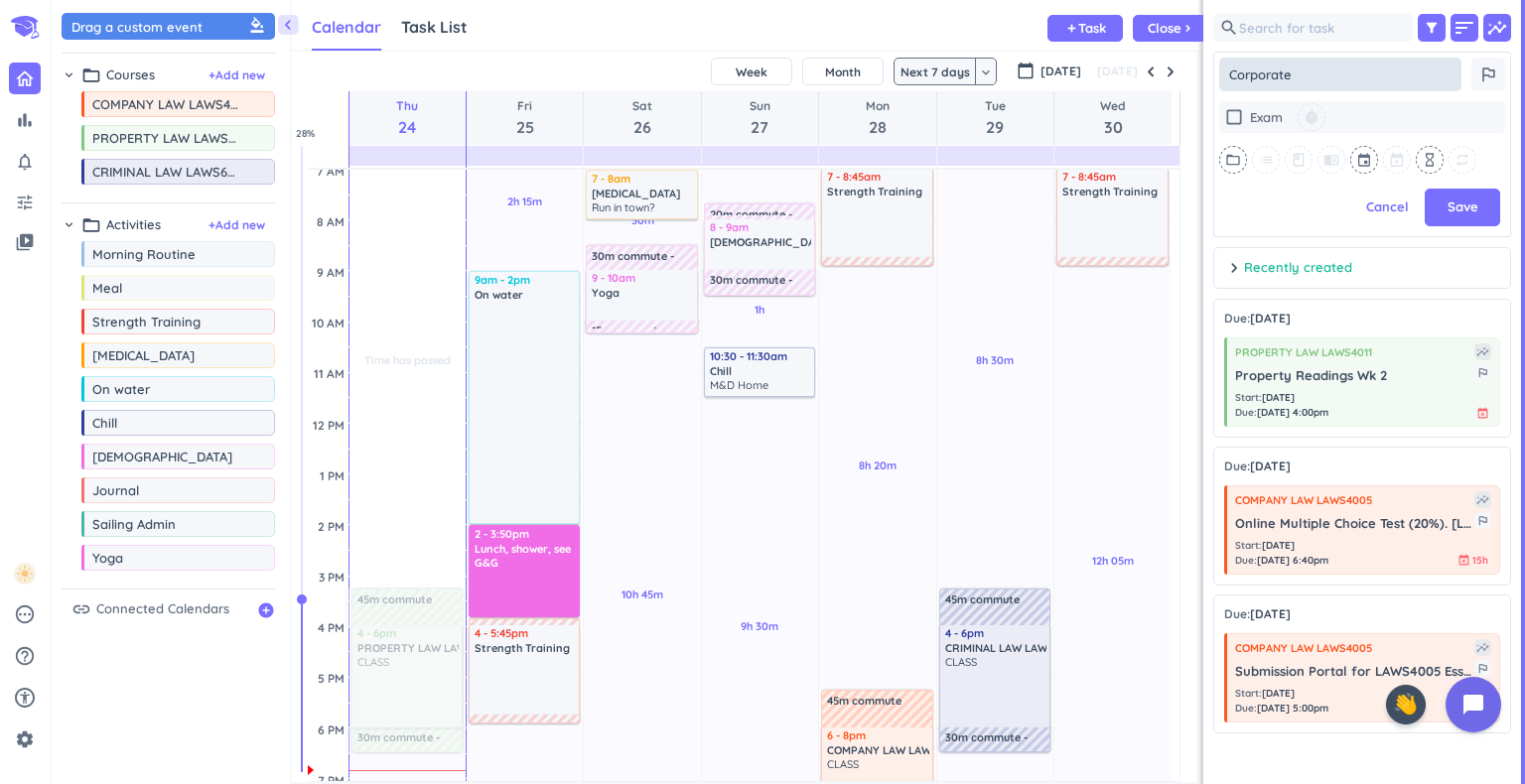 type on "x" 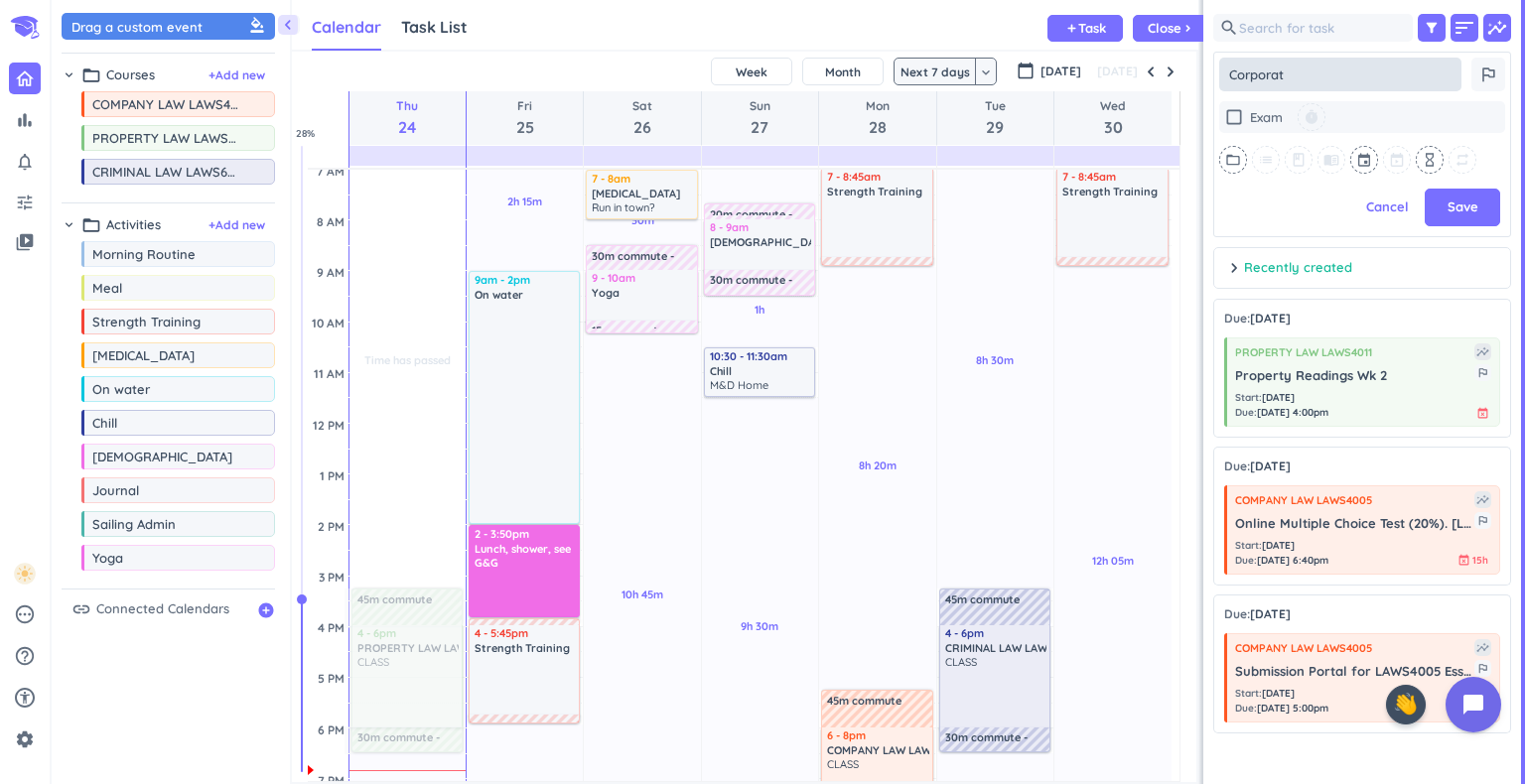 type on "x" 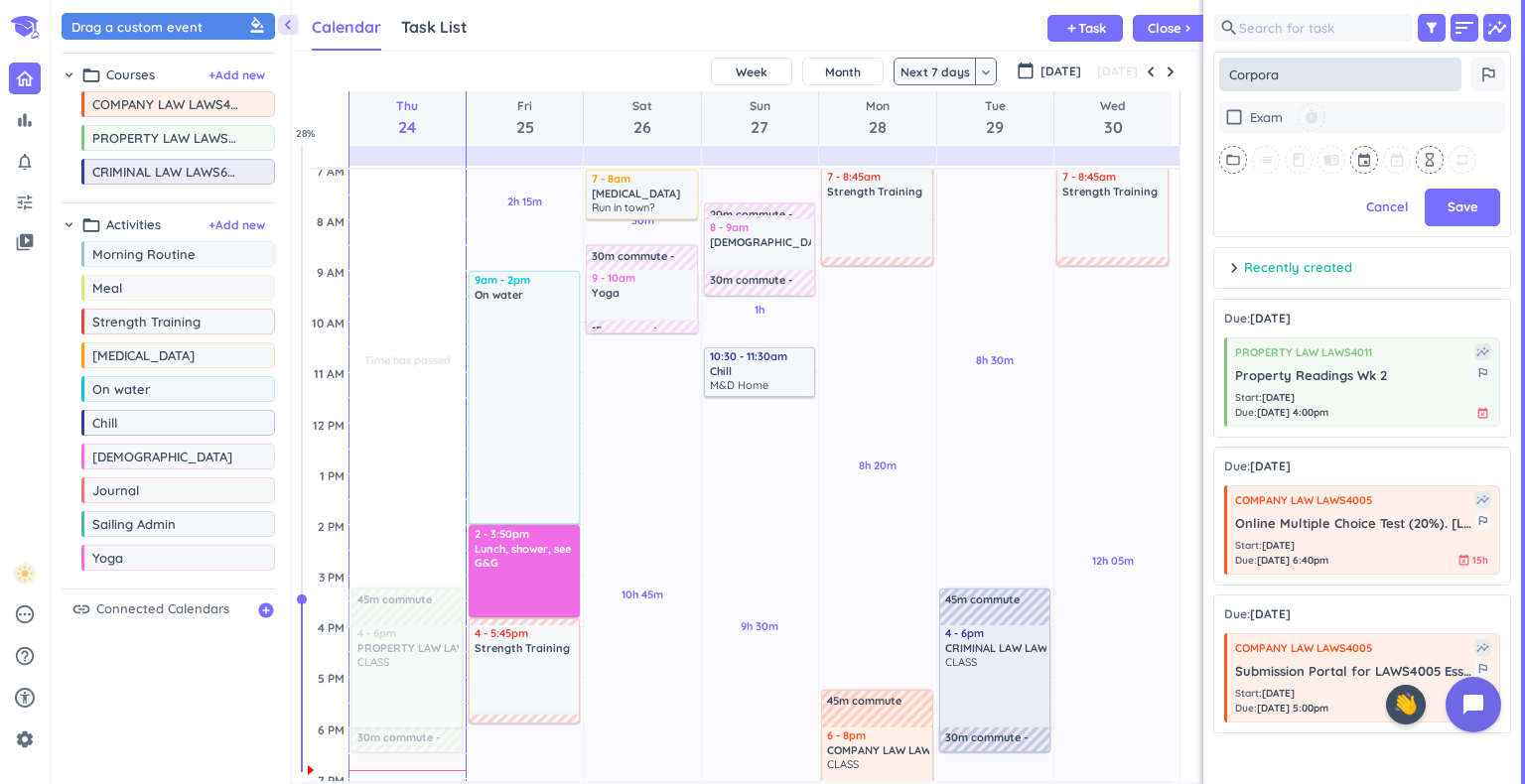 type on "Corpor" 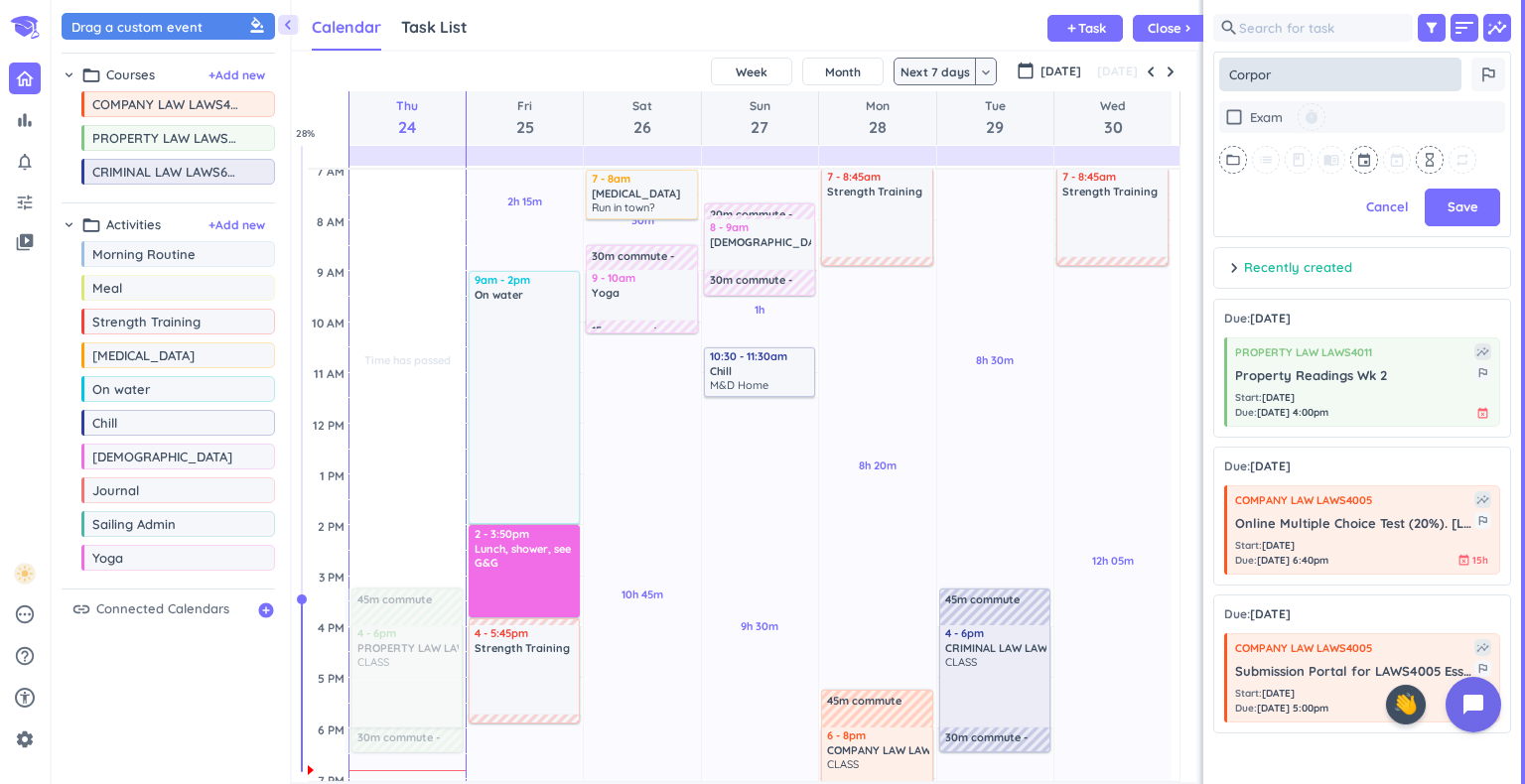 type on "x" 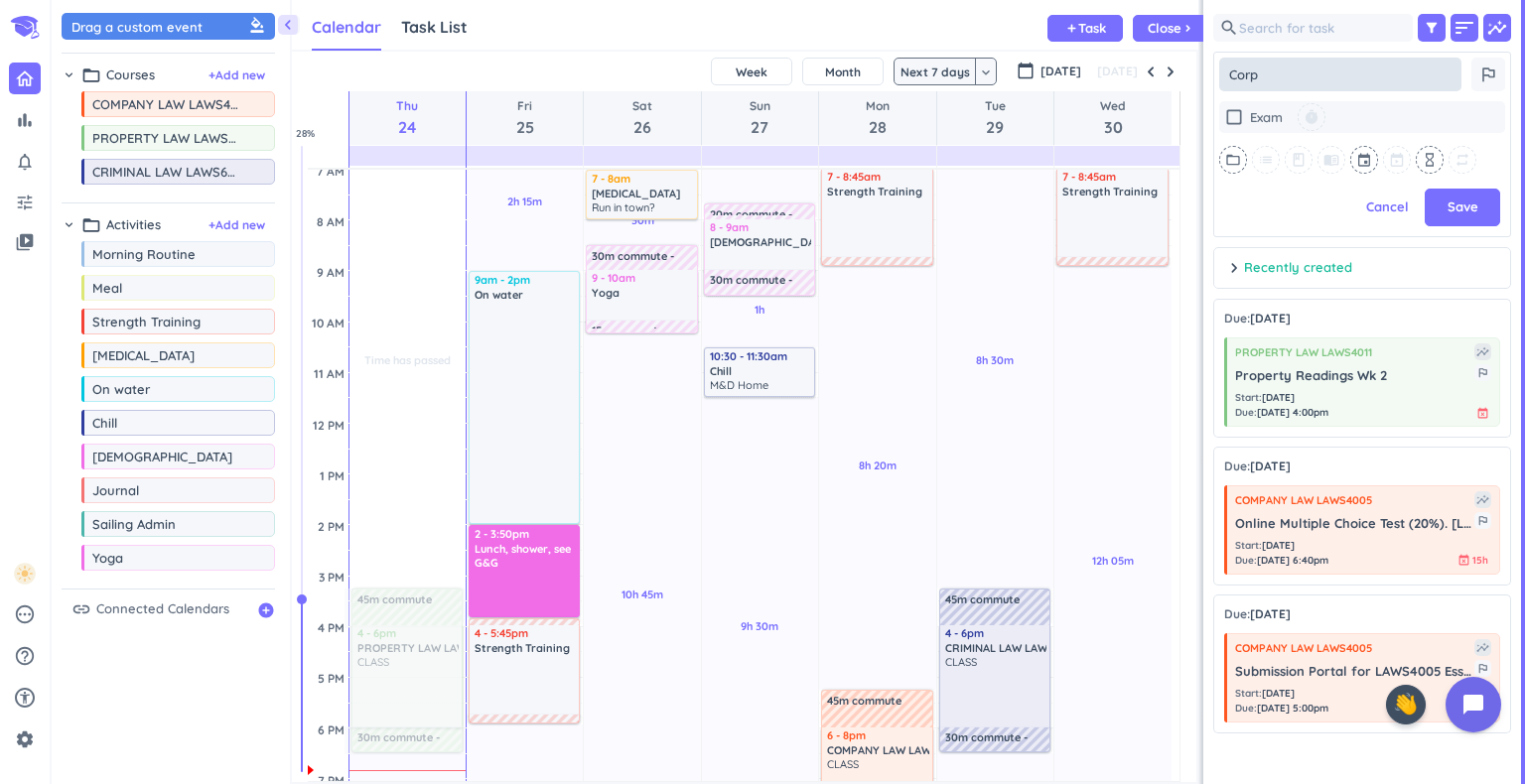 type on "Cor" 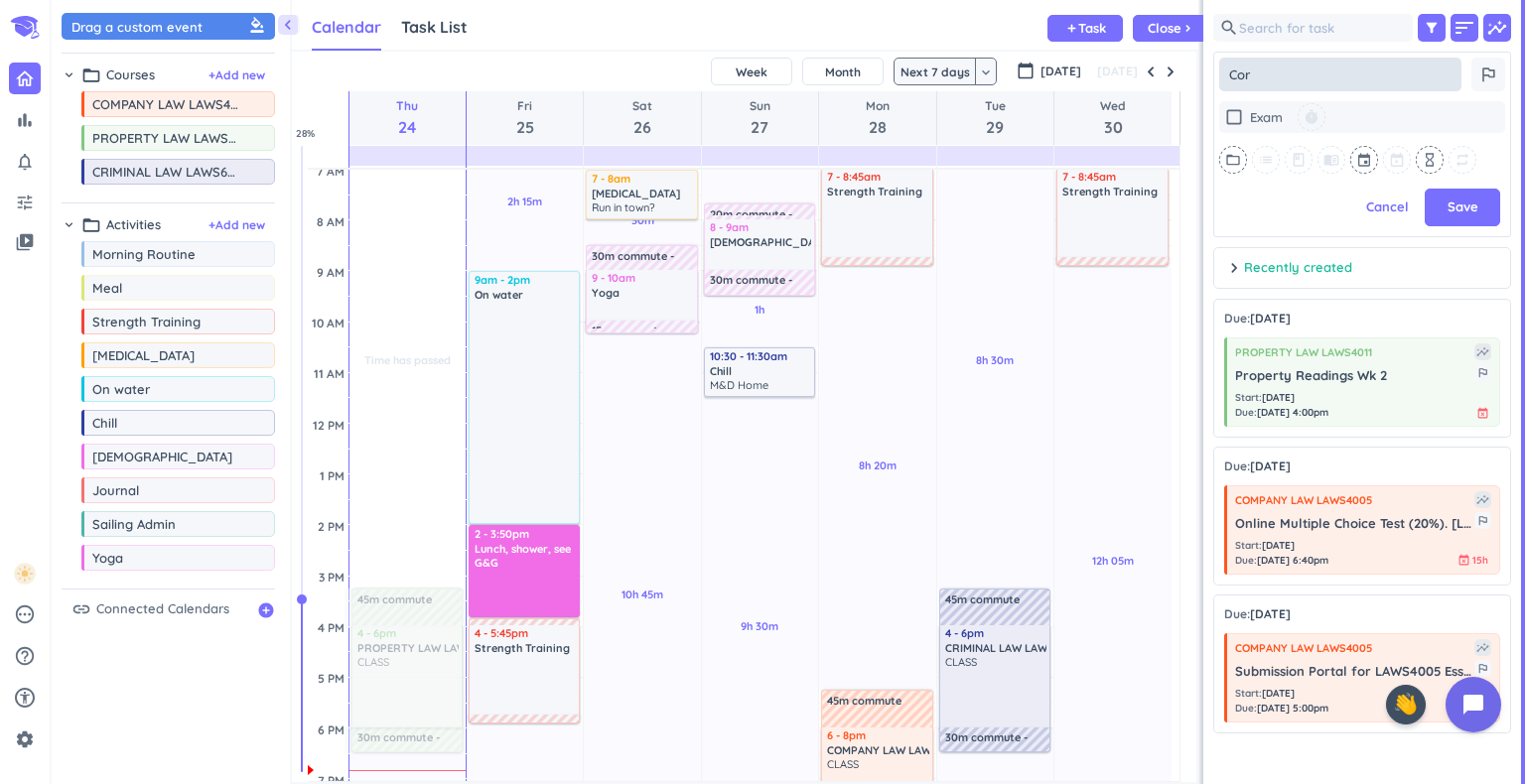 type on "x" 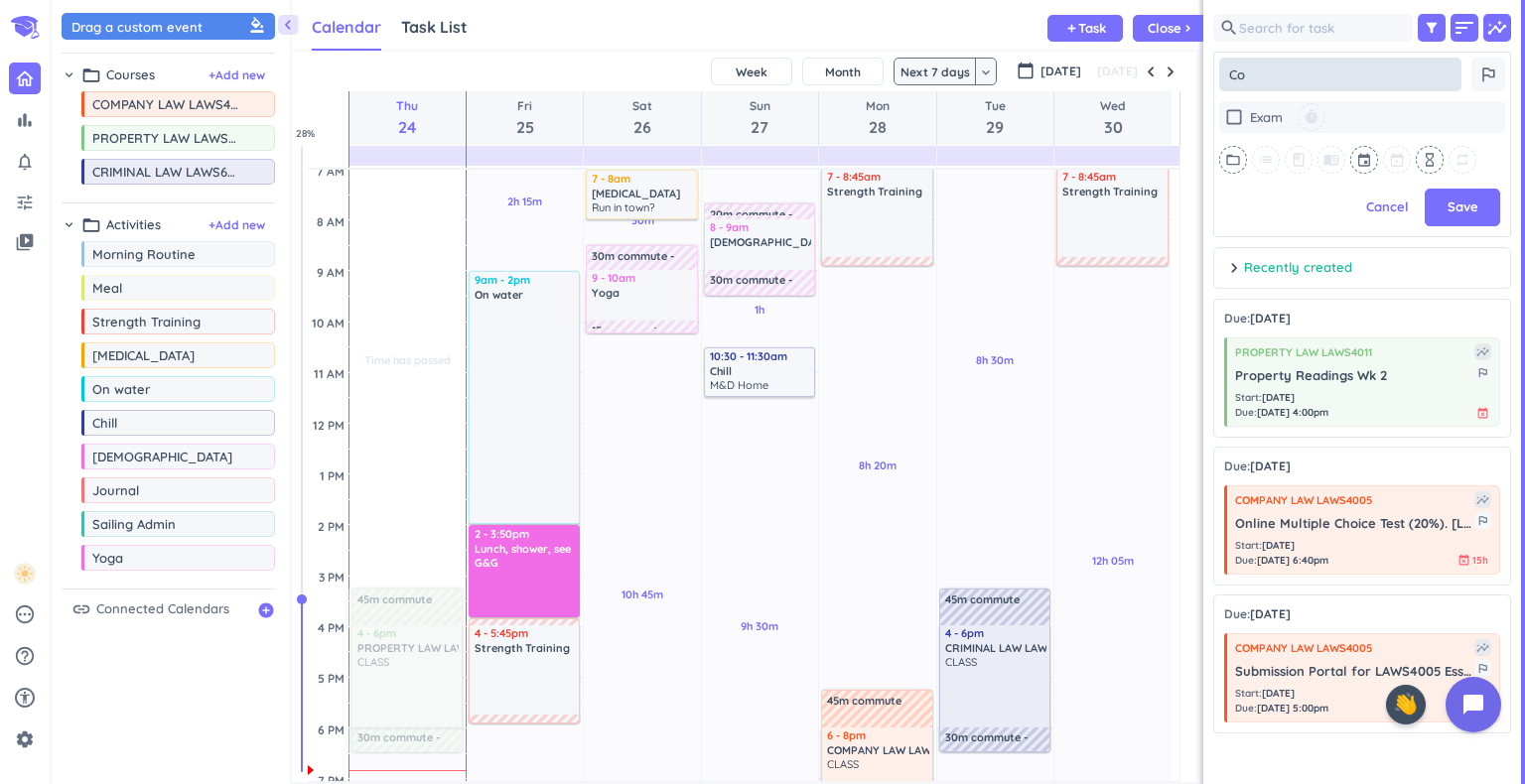 type on "x" 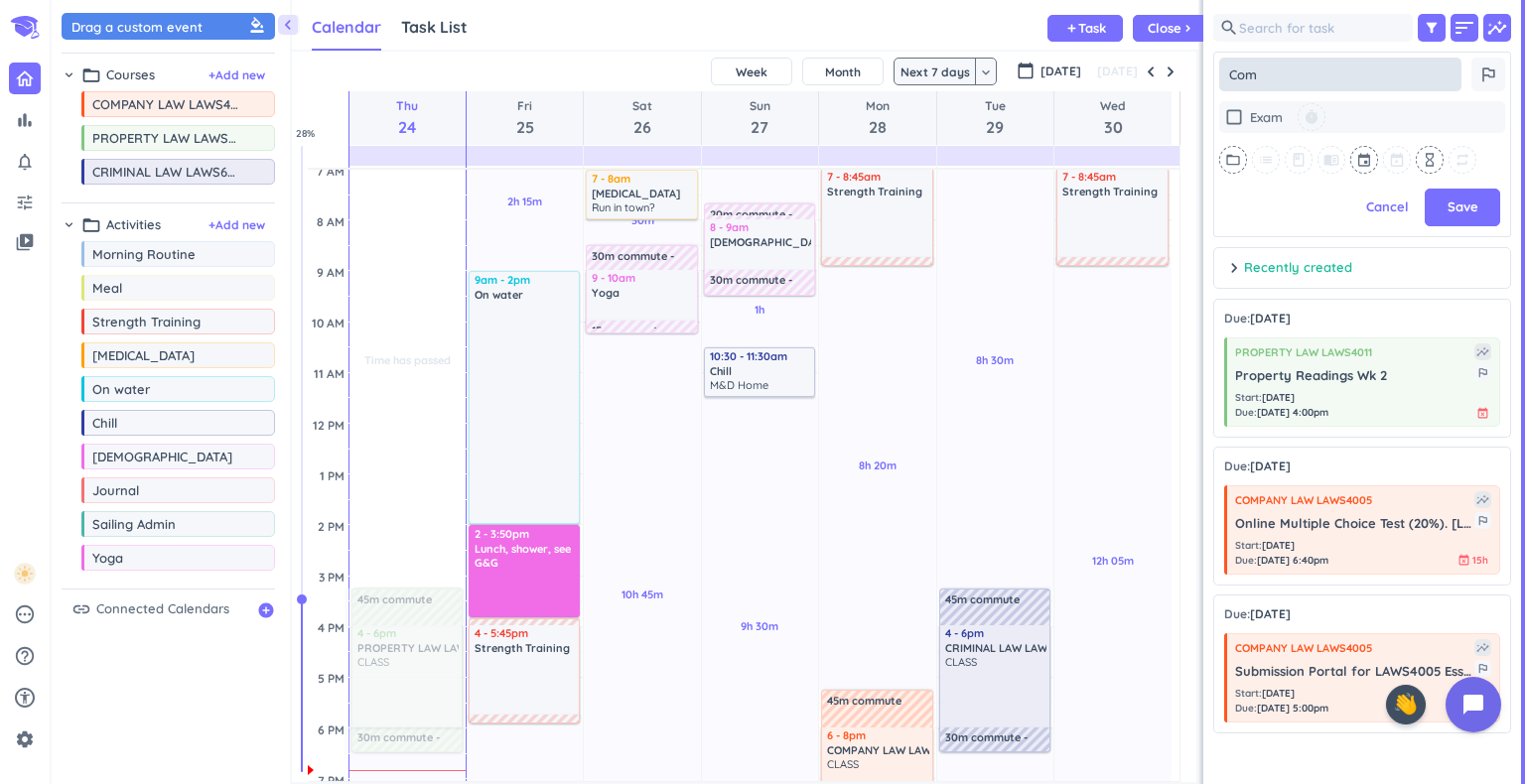 type on "x" 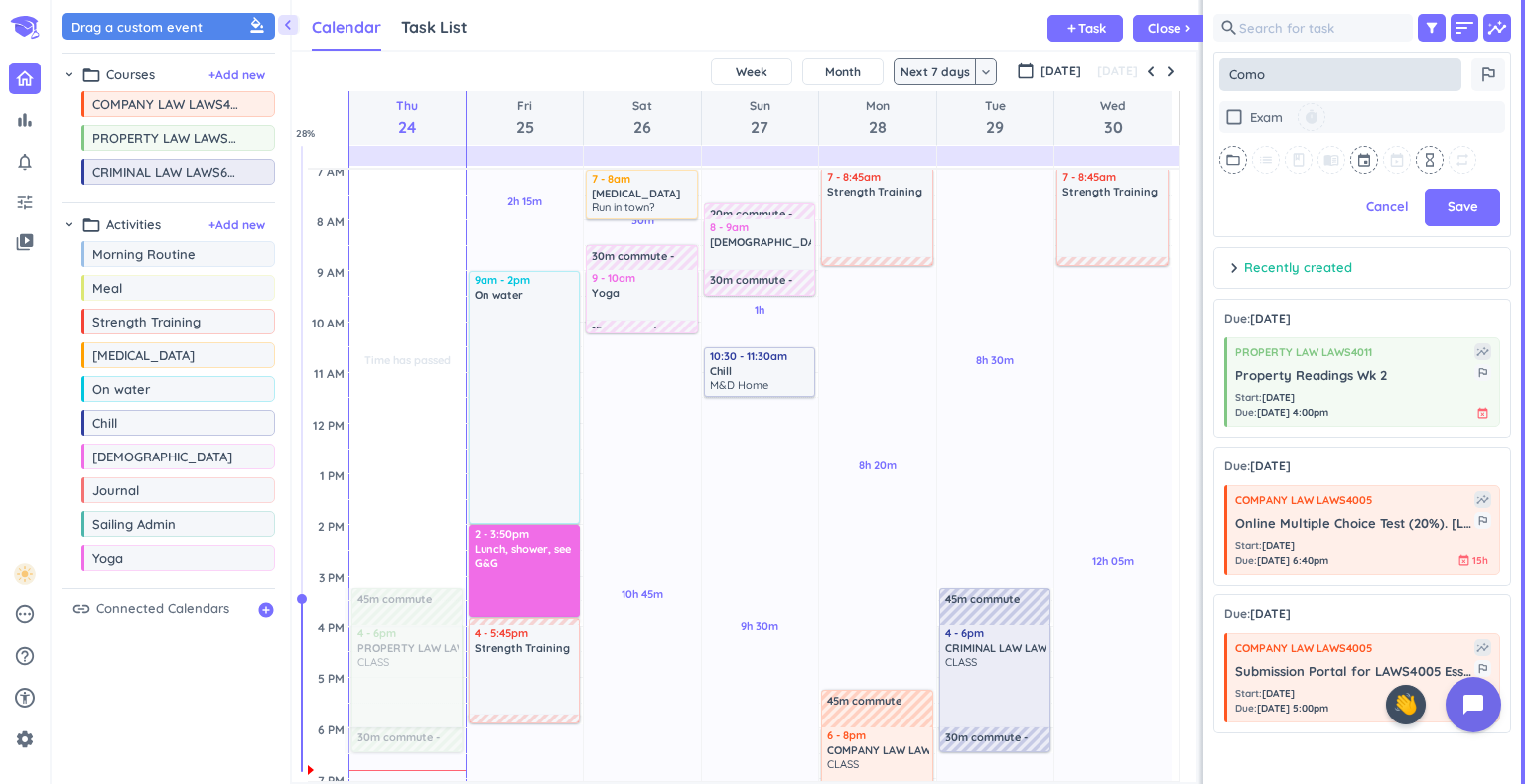 type on "x" 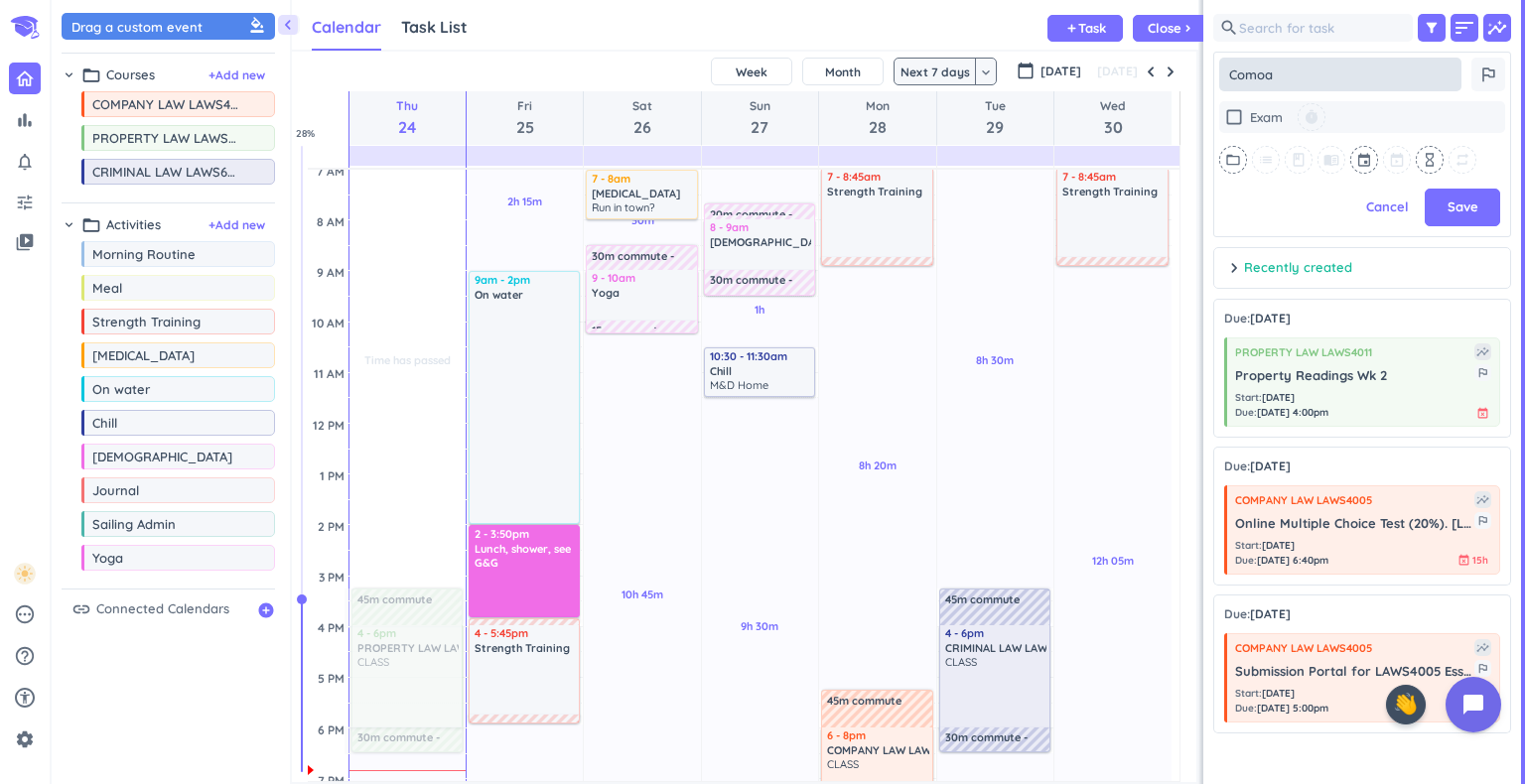 type on "x" 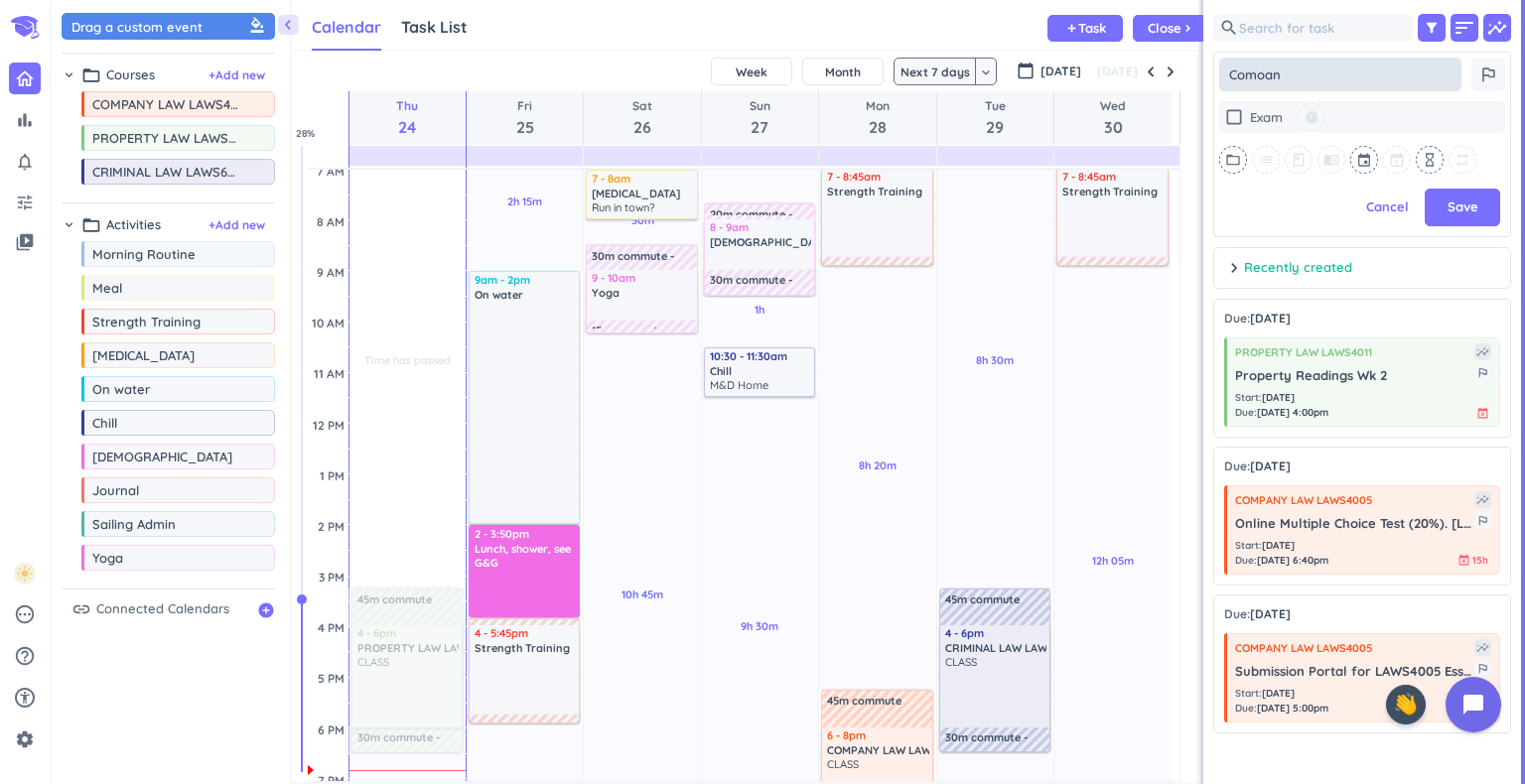 type on "Comoany" 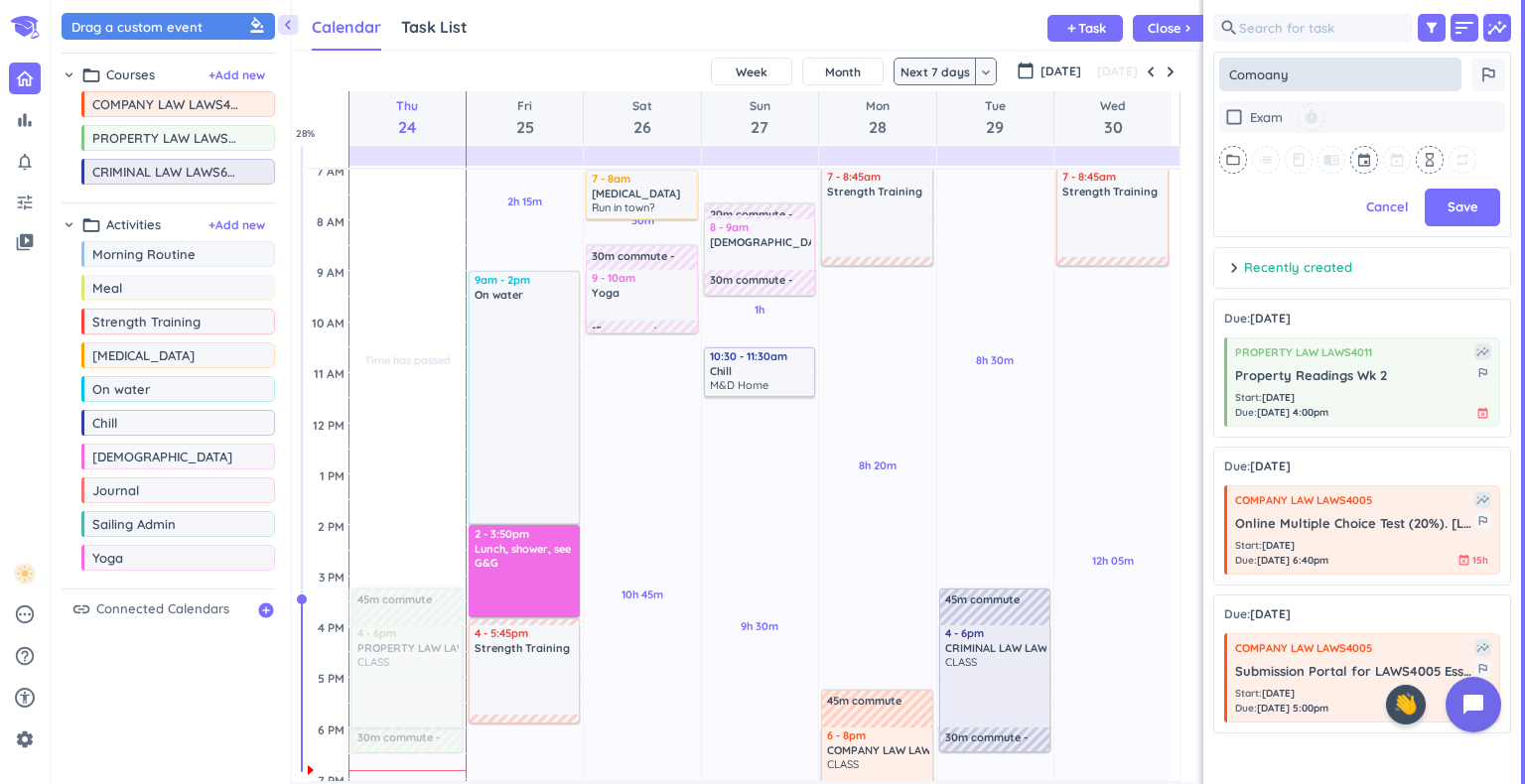 type on "x" 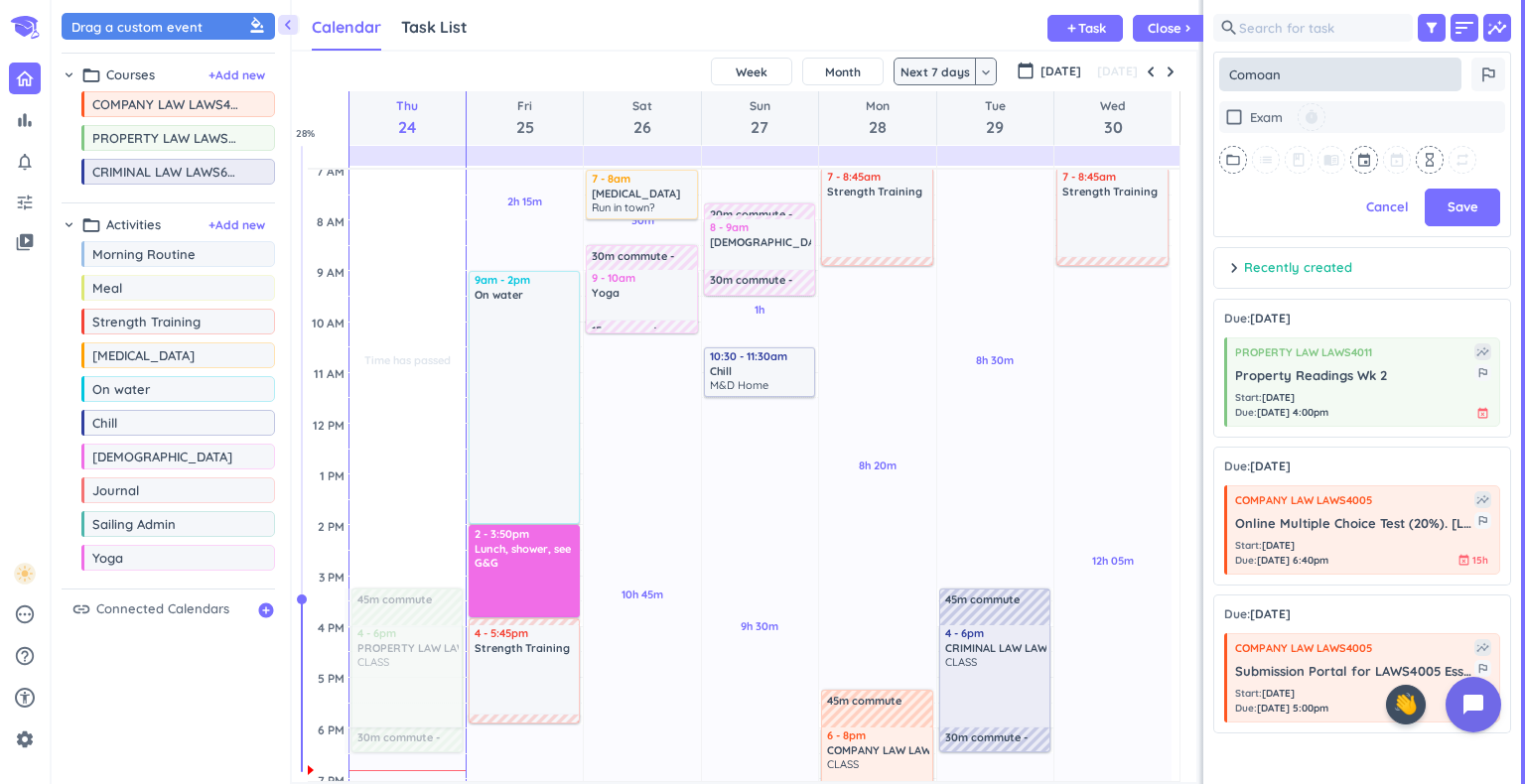 type on "x" 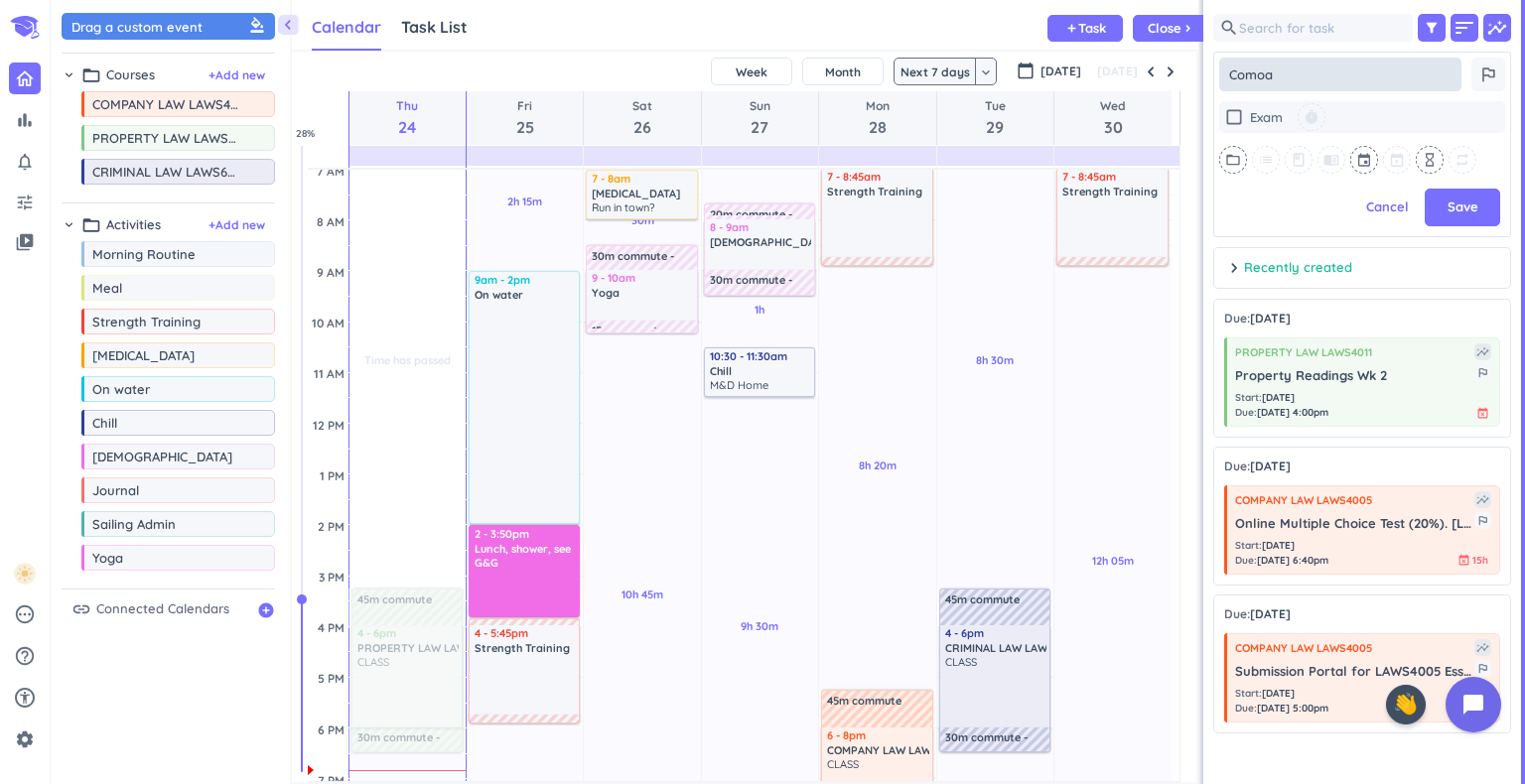 type on "x" 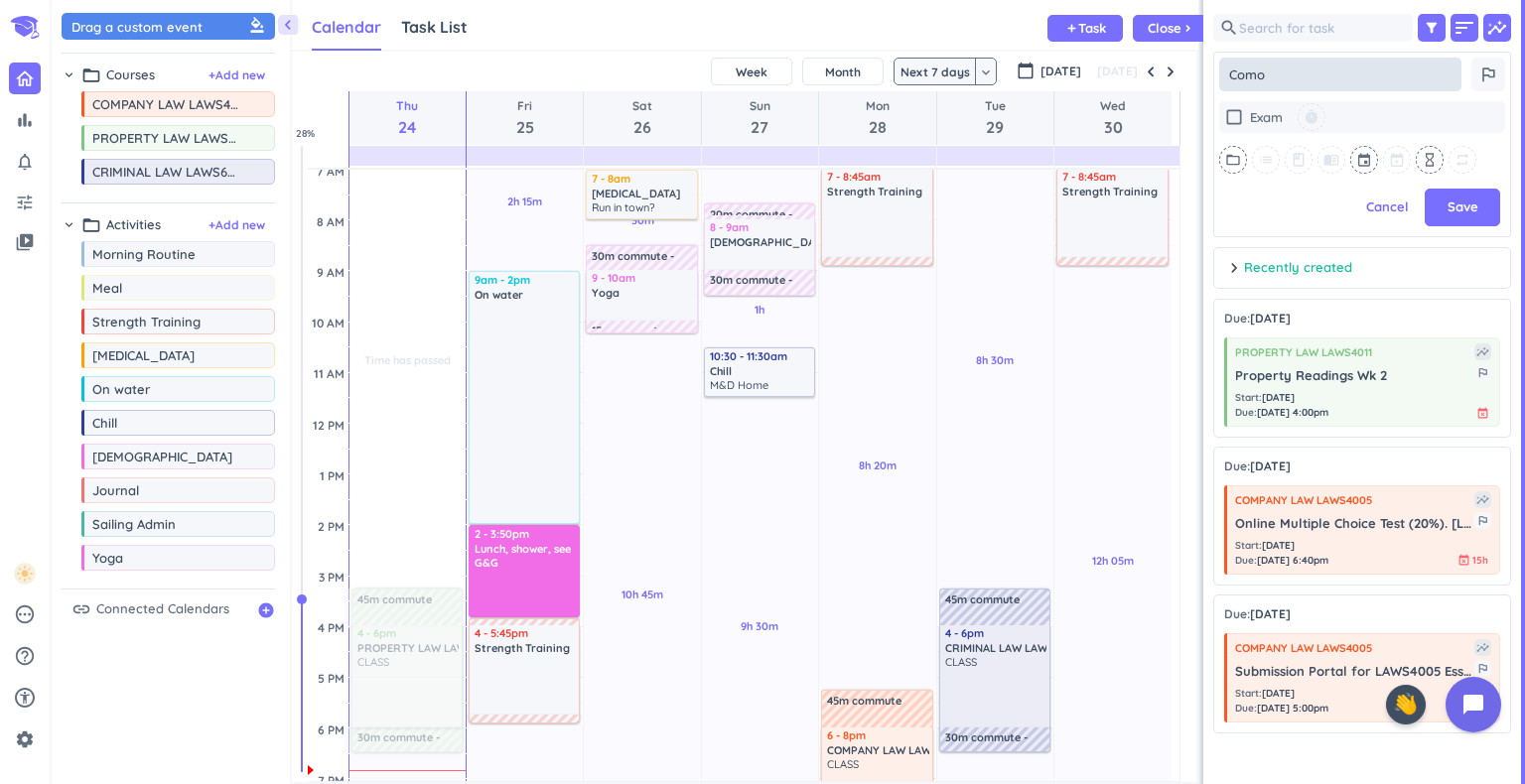 type on "x" 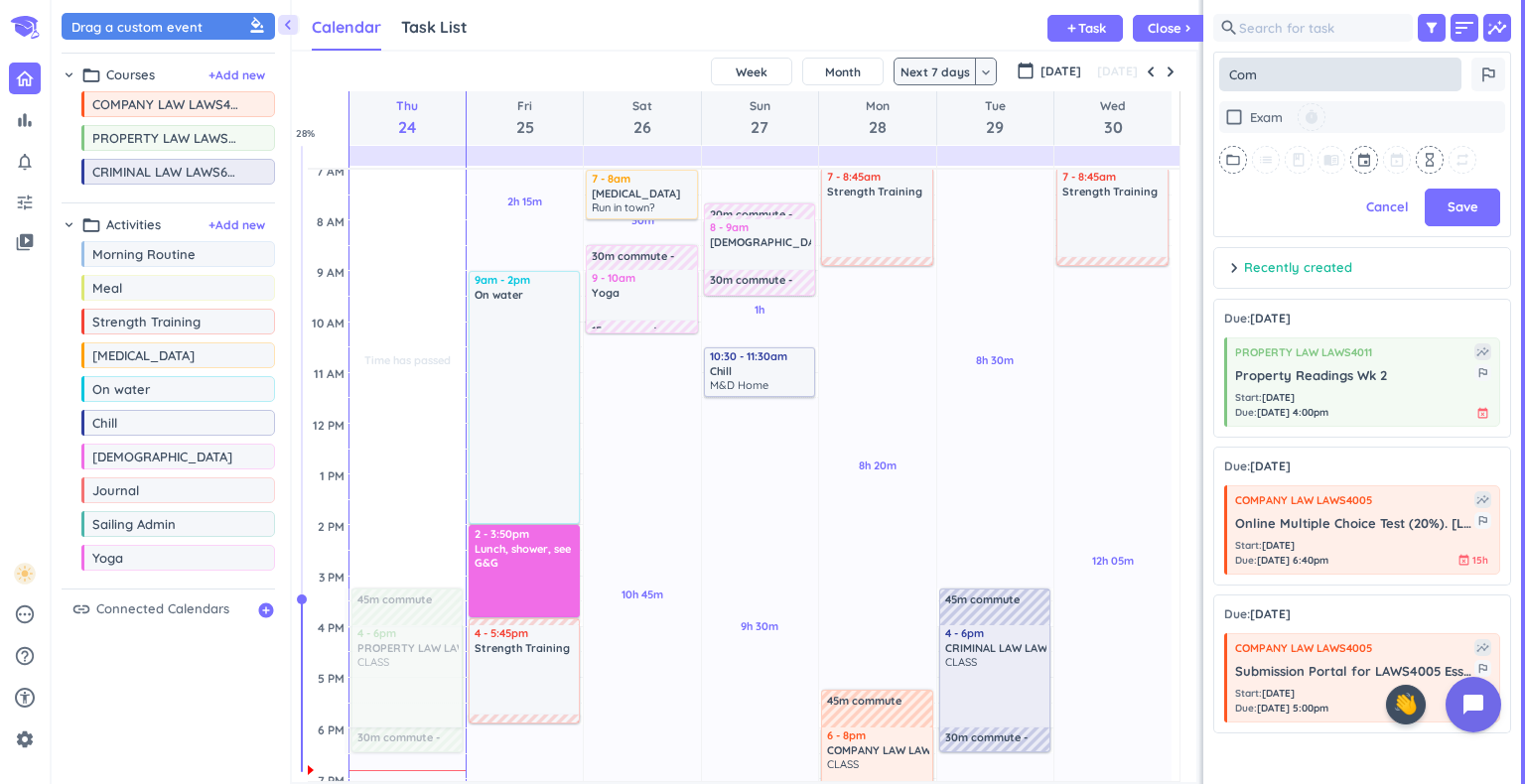 type on "x" 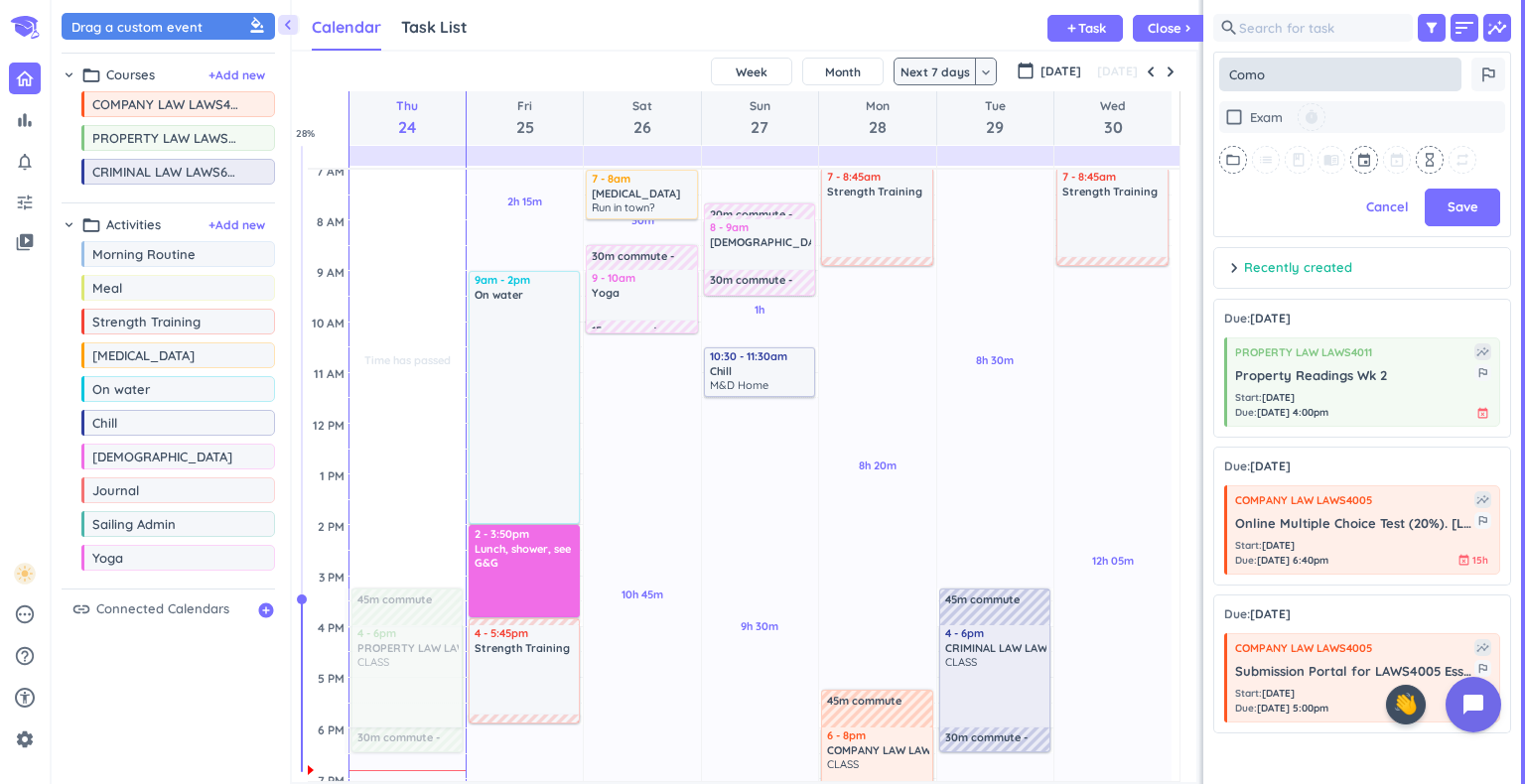 type on "x" 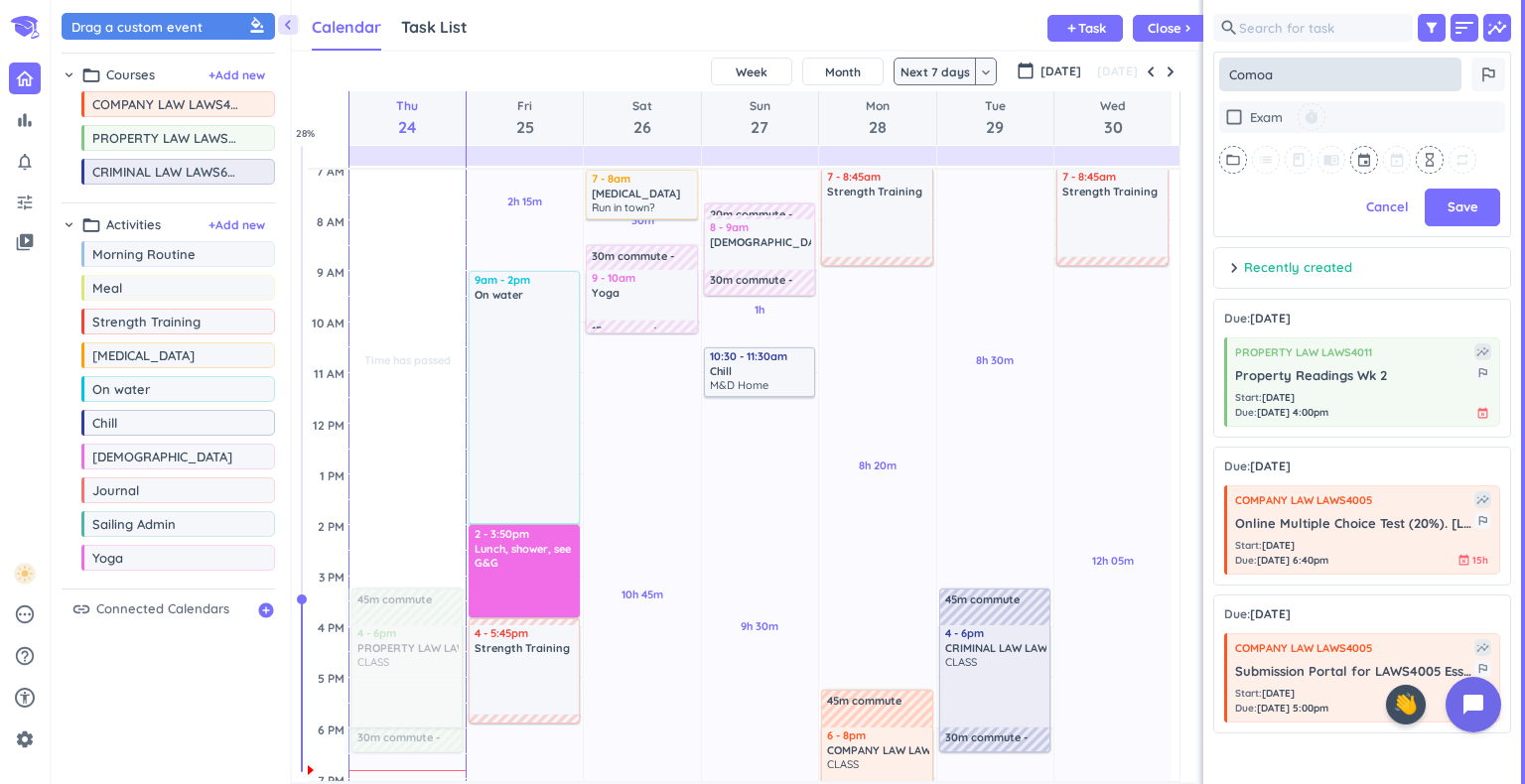 type on "x" 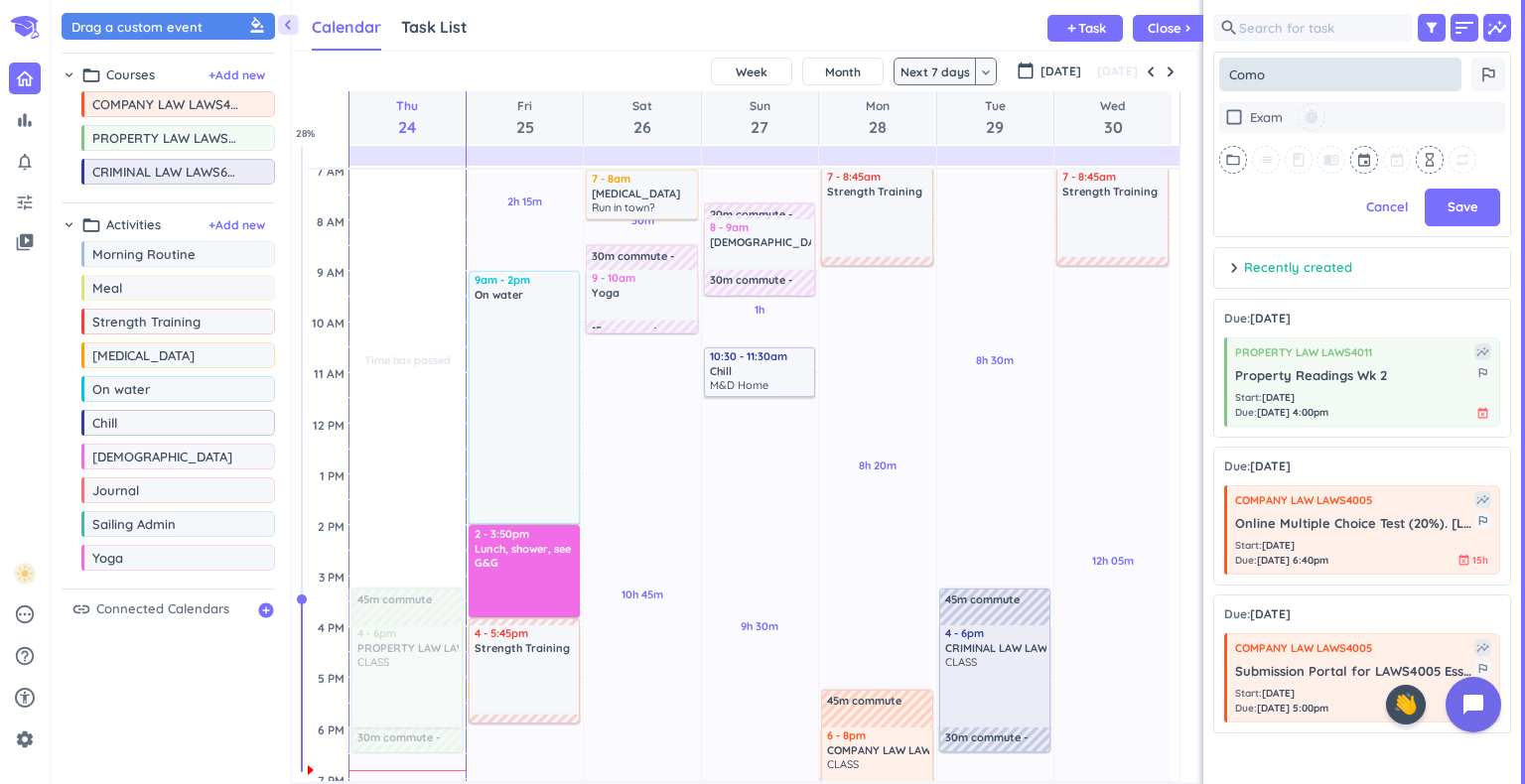 type on "x" 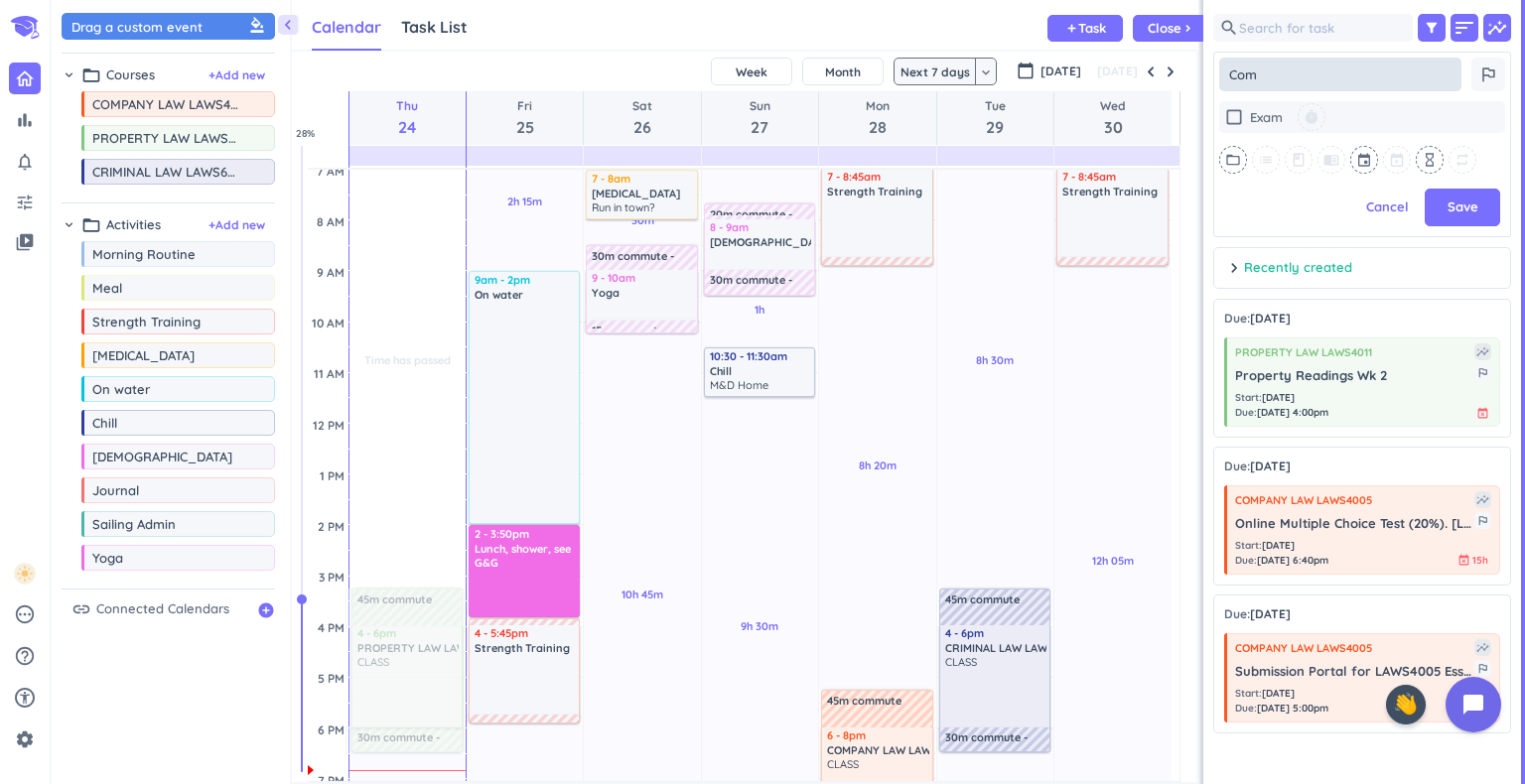 type on "x" 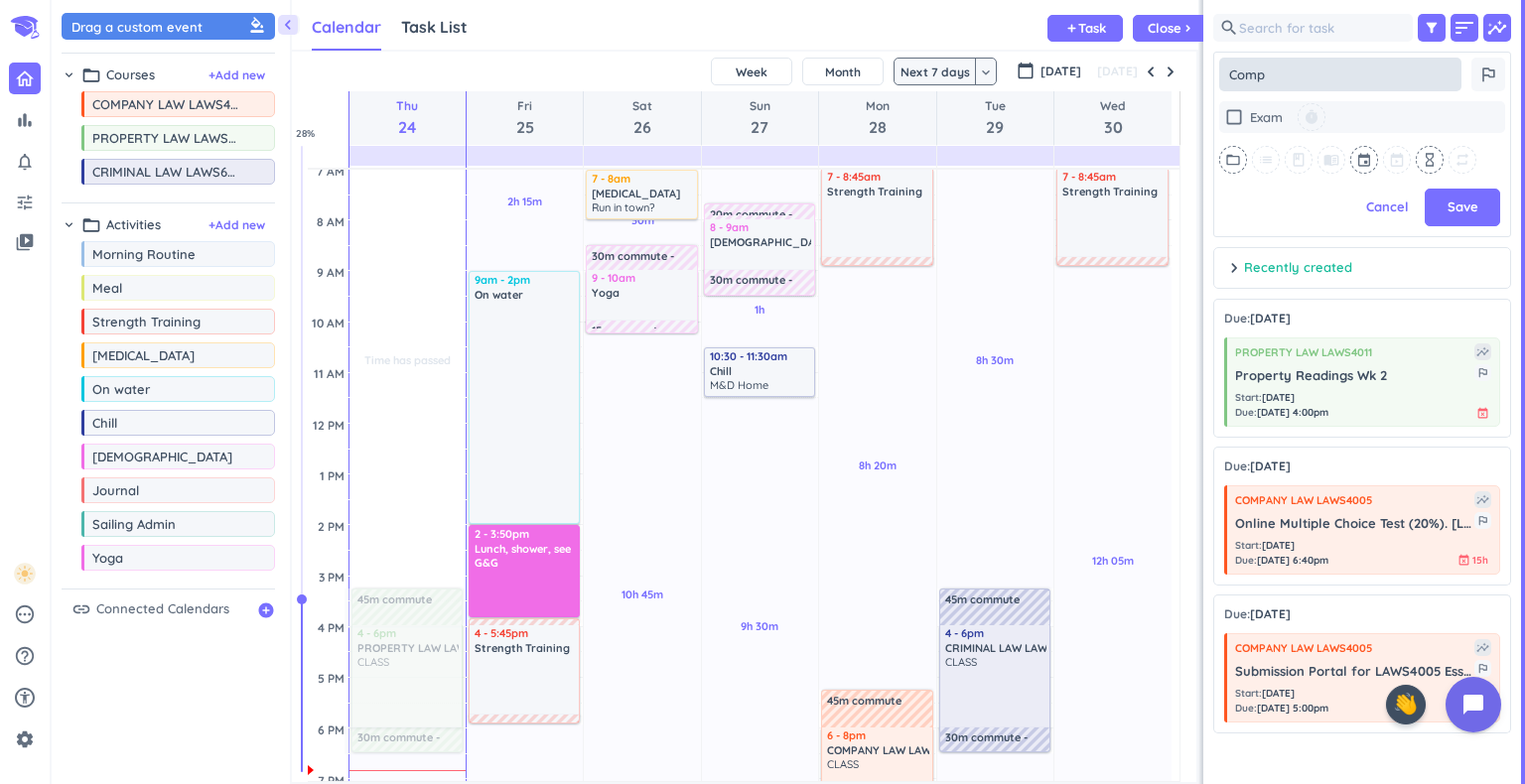 type on "x" 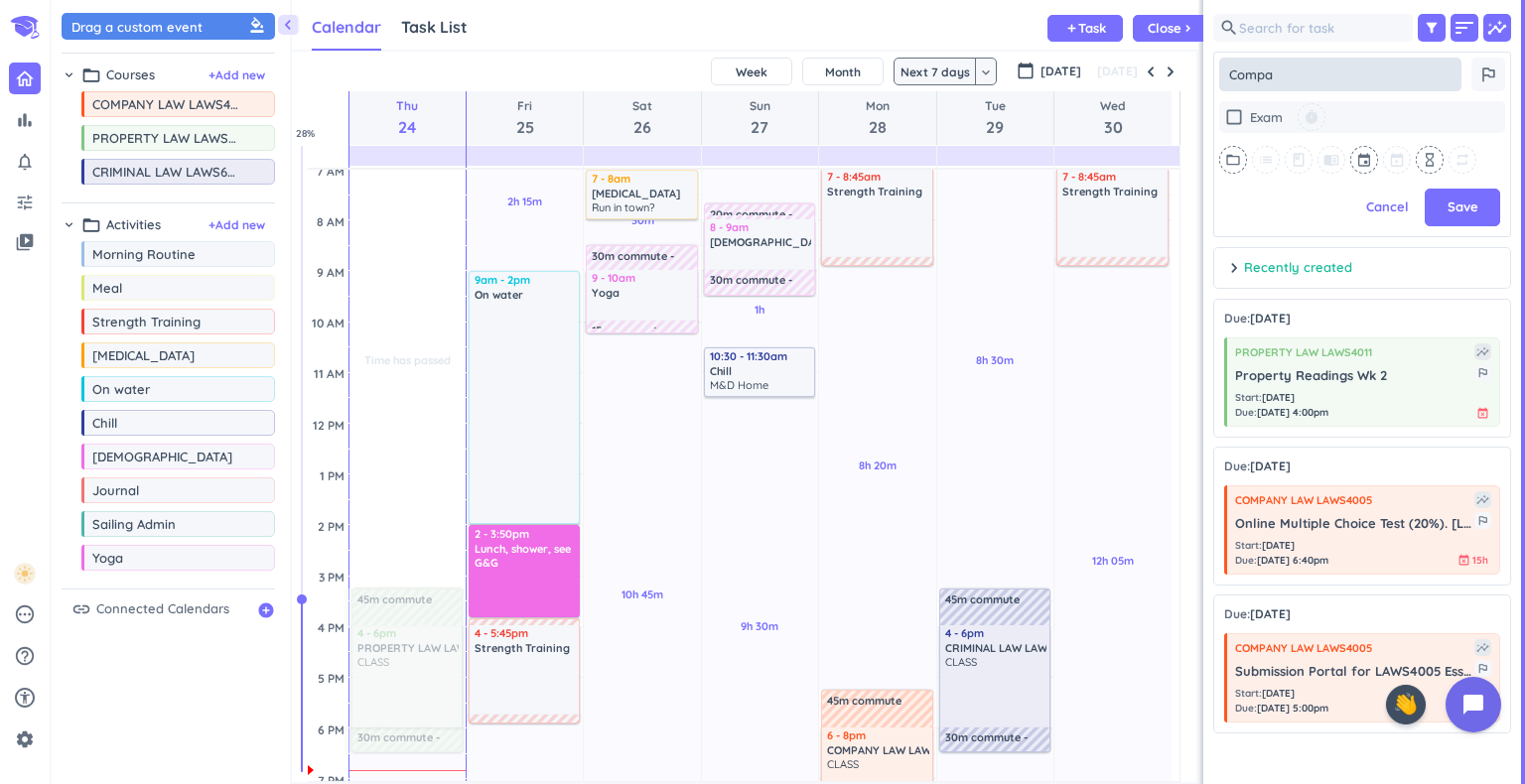 type on "x" 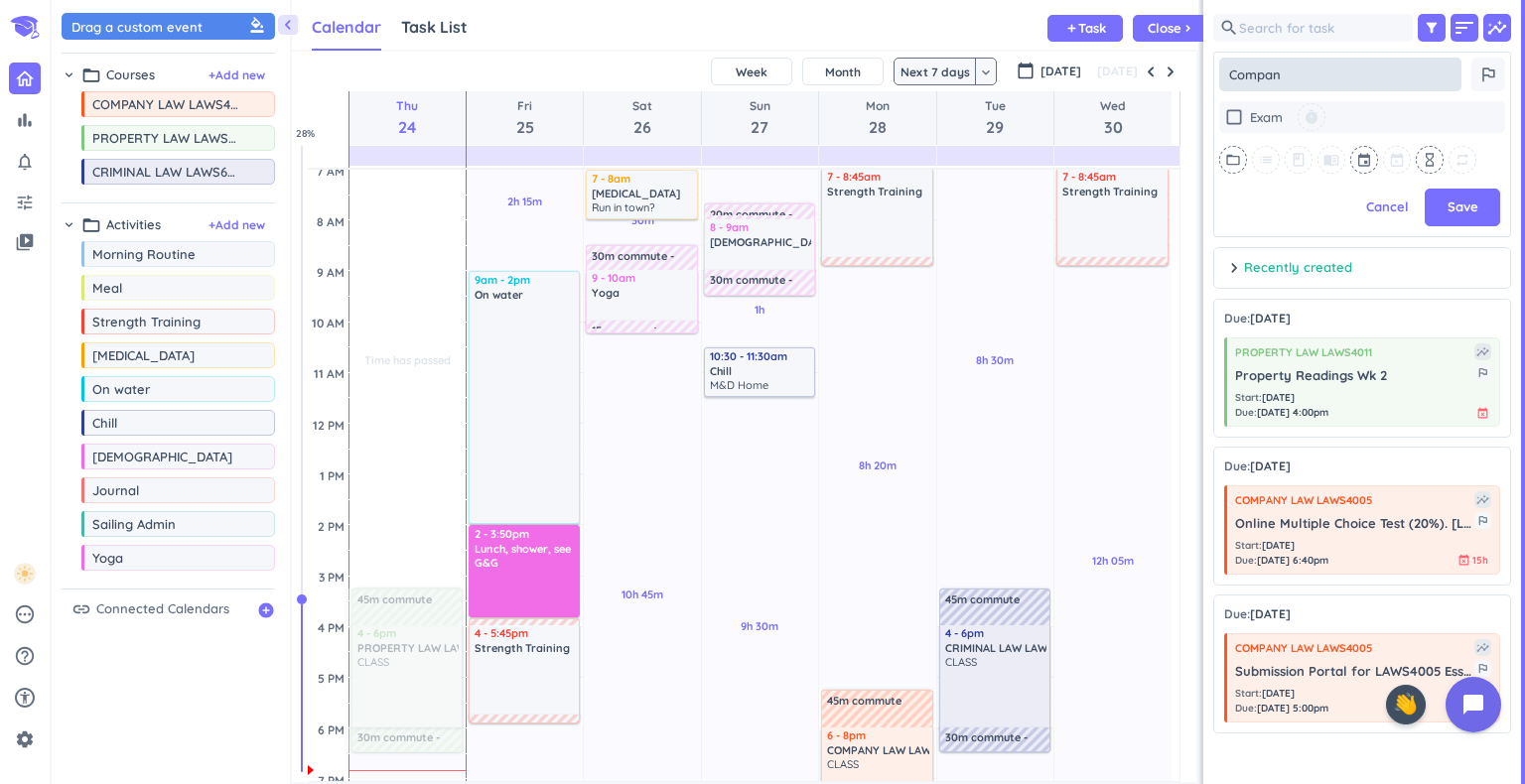 type on "x" 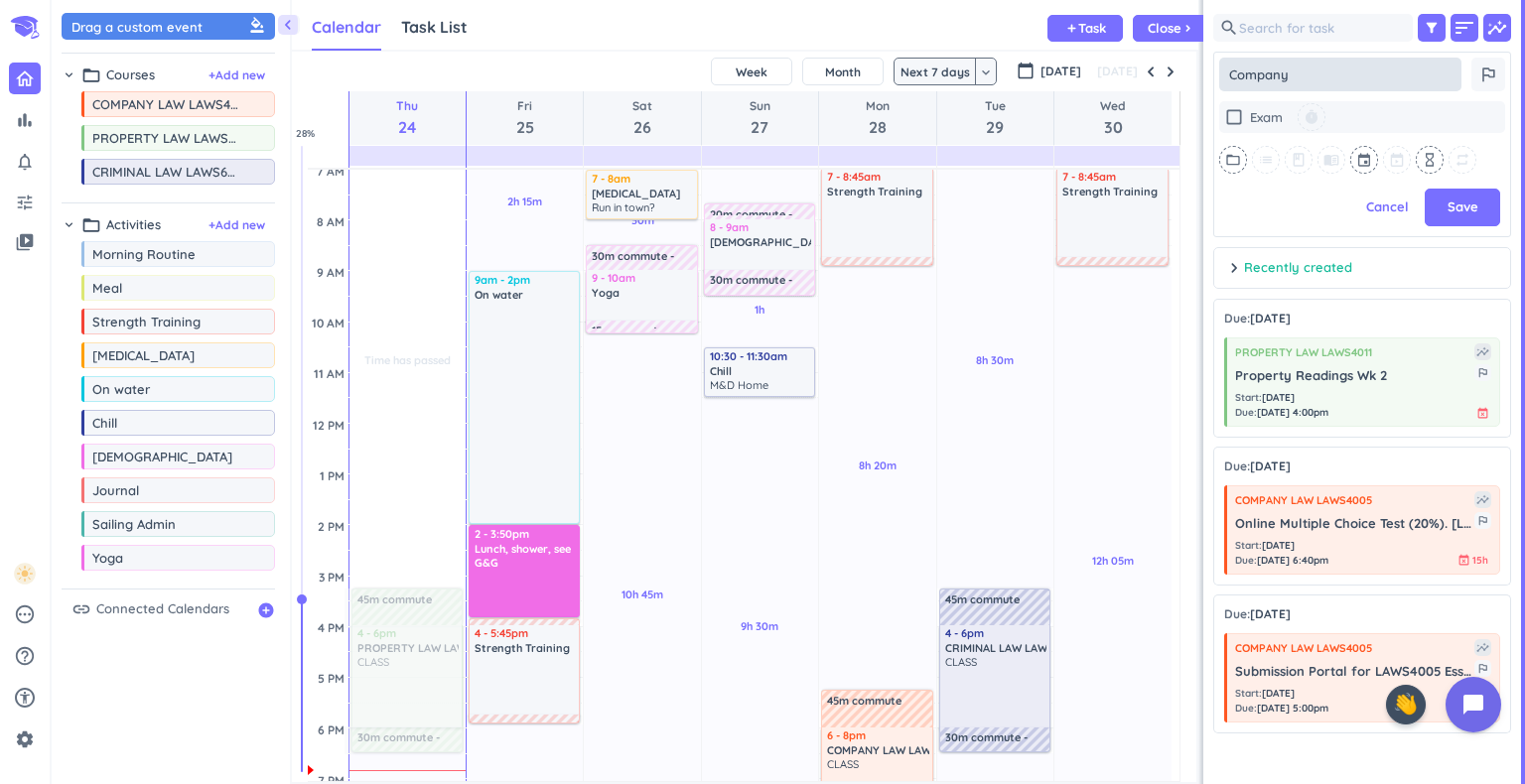 type on "x" 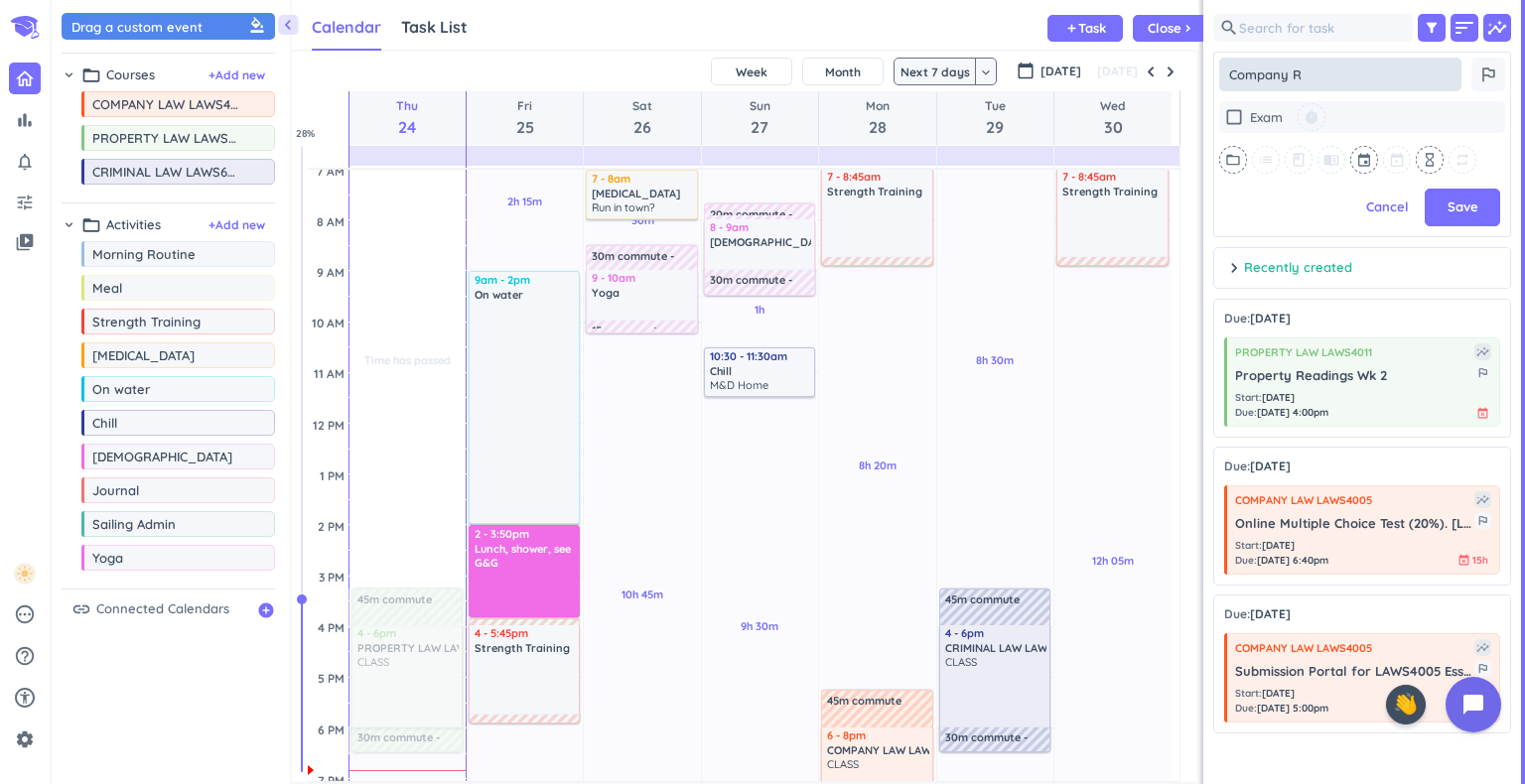 type on "x" 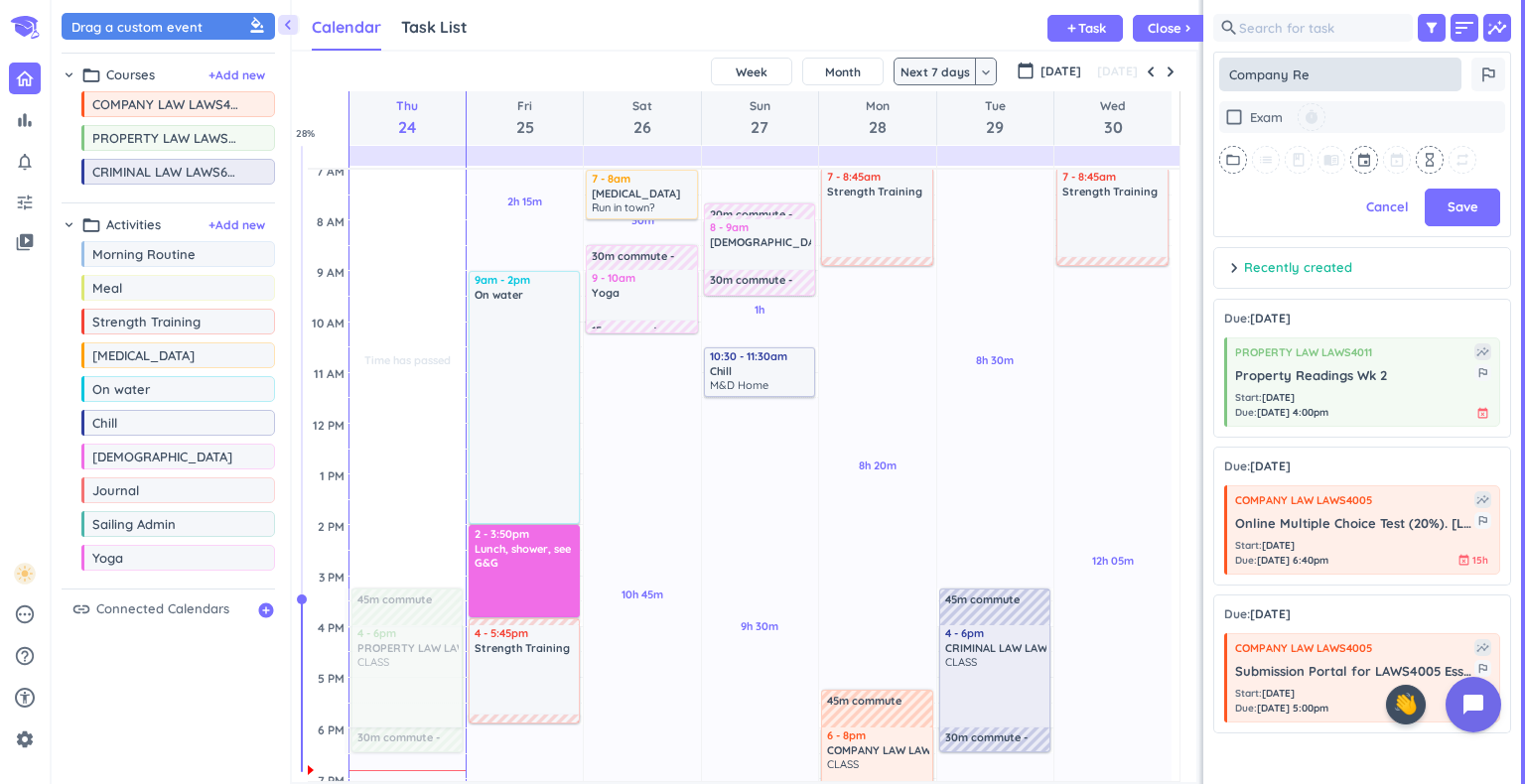 type on "x" 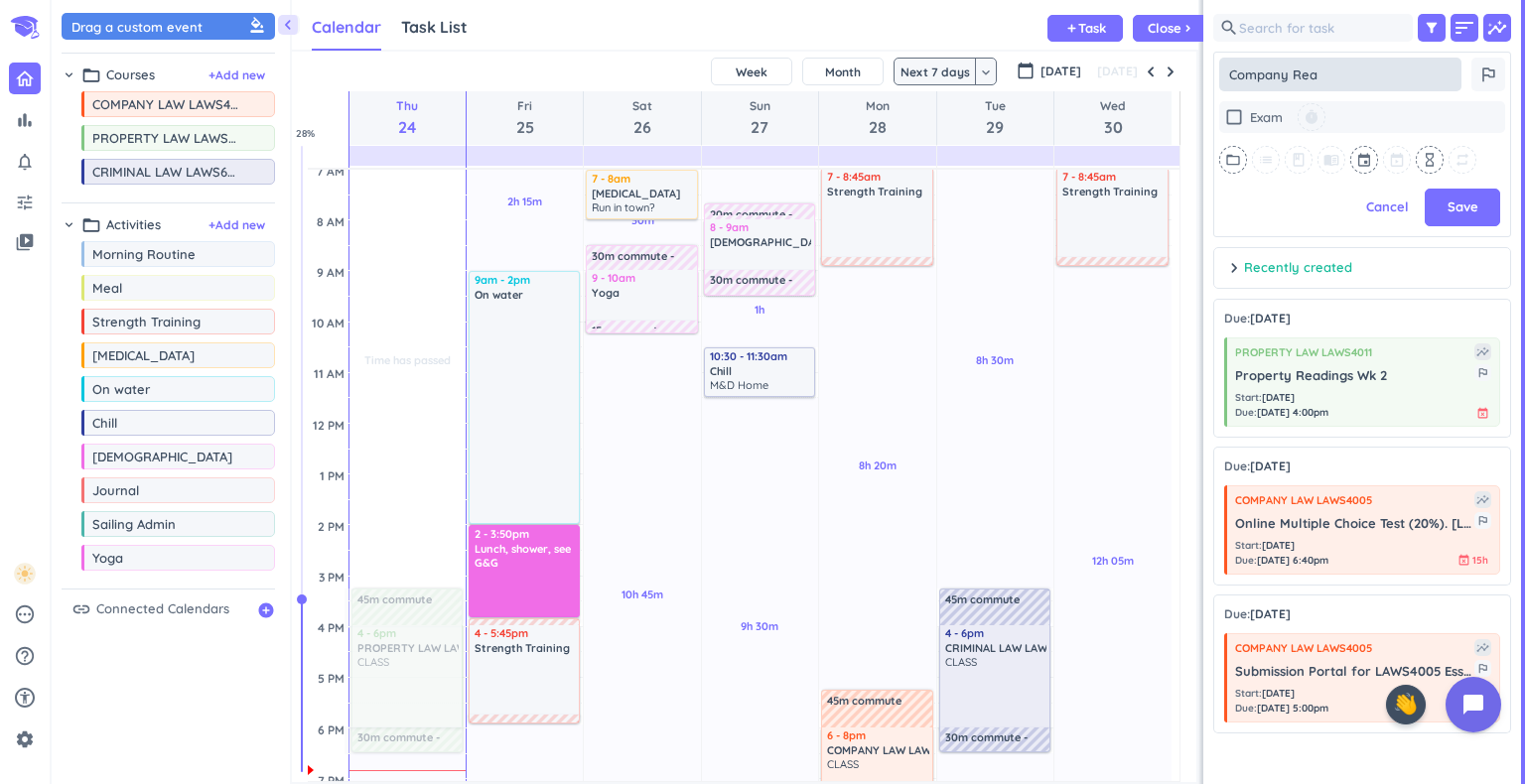 type on "x" 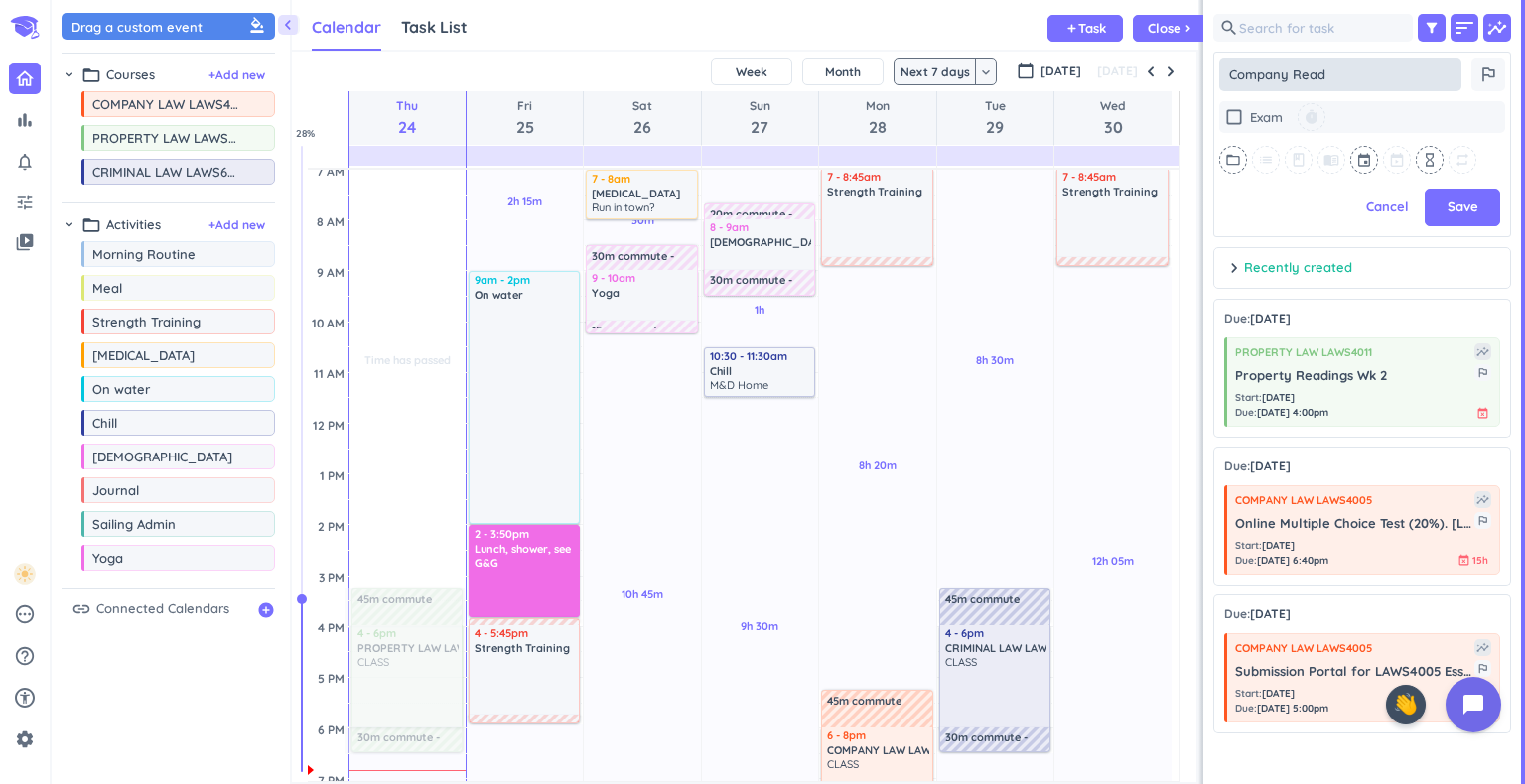 type on "x" 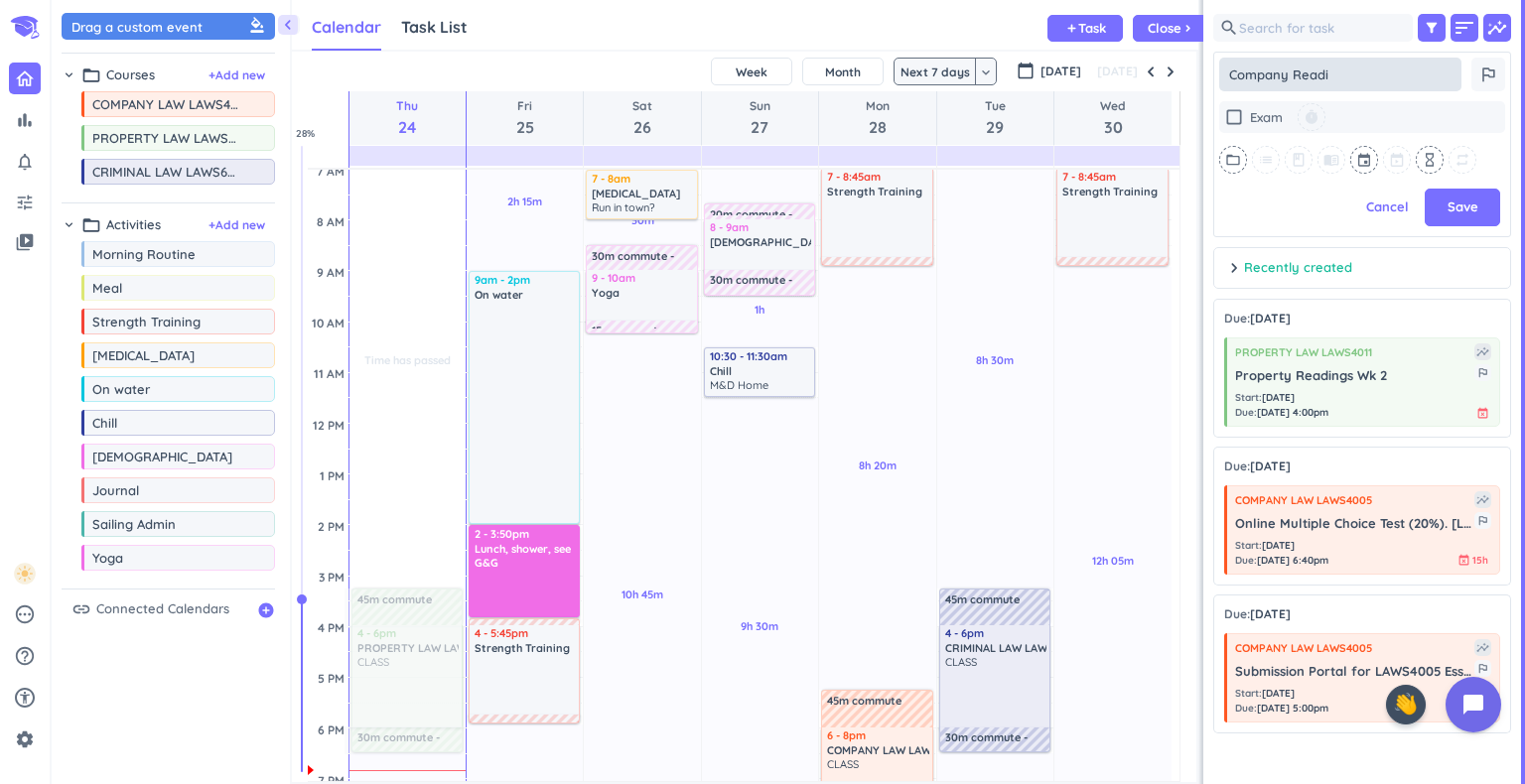 type on "x" 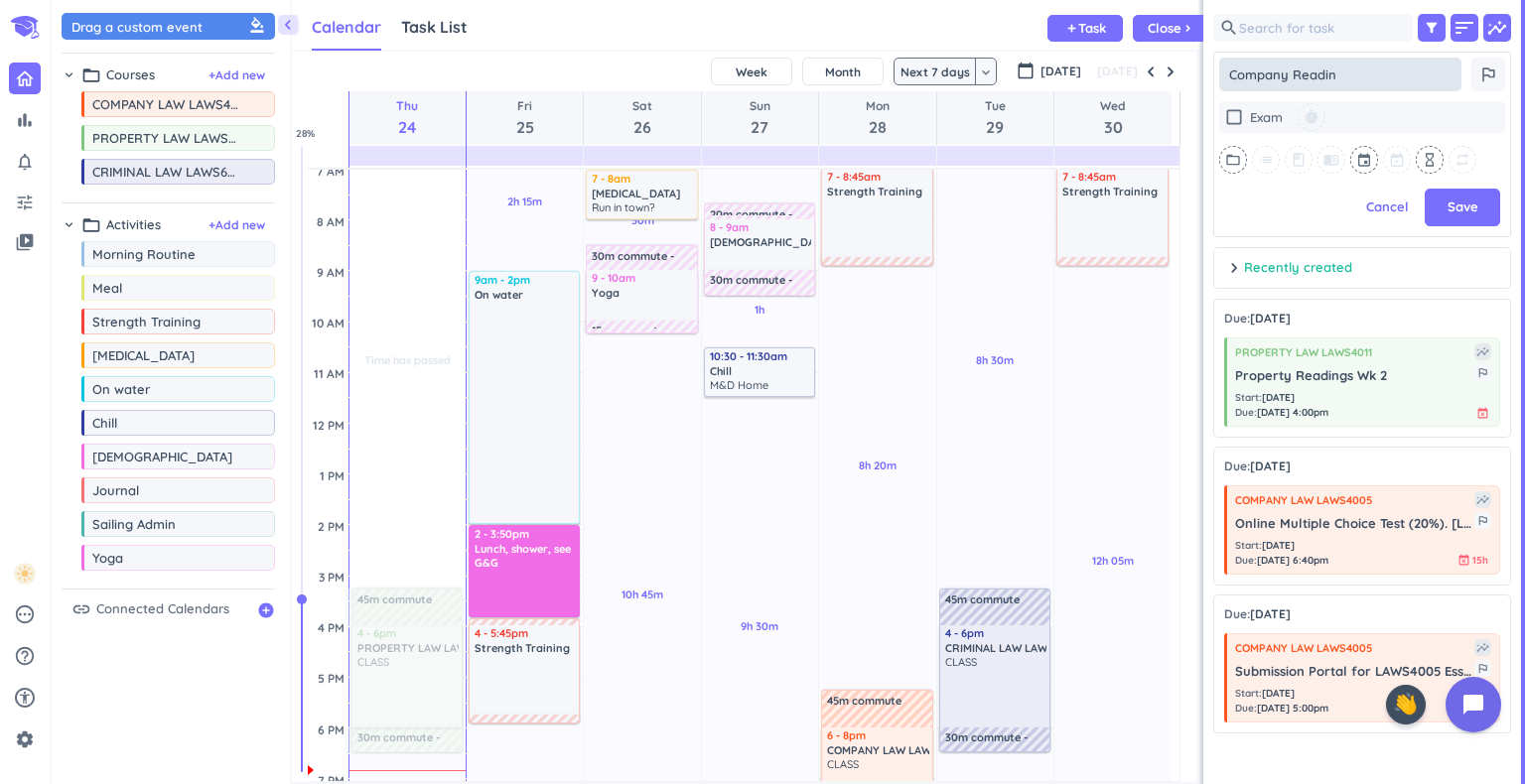 type on "x" 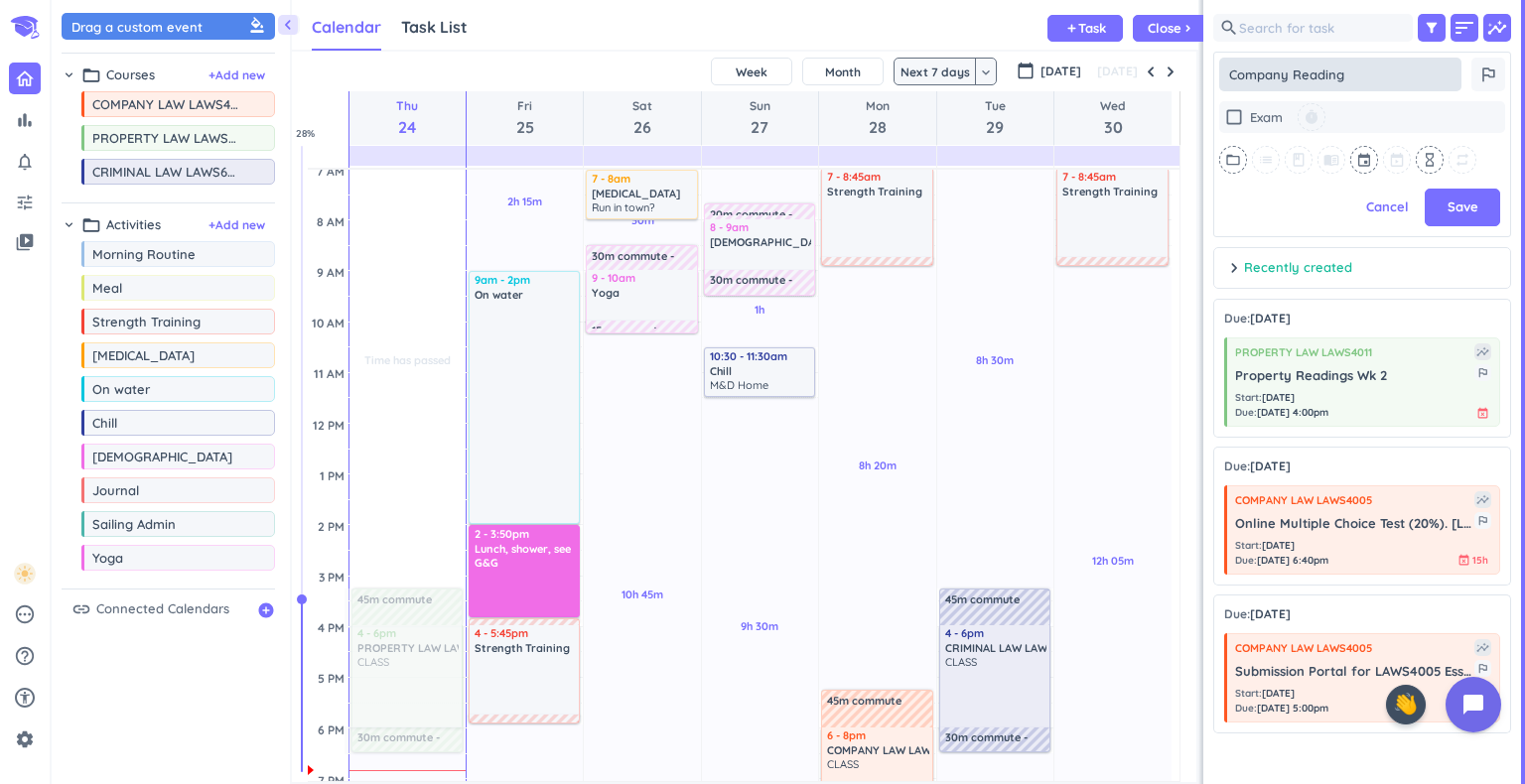 type on "x" 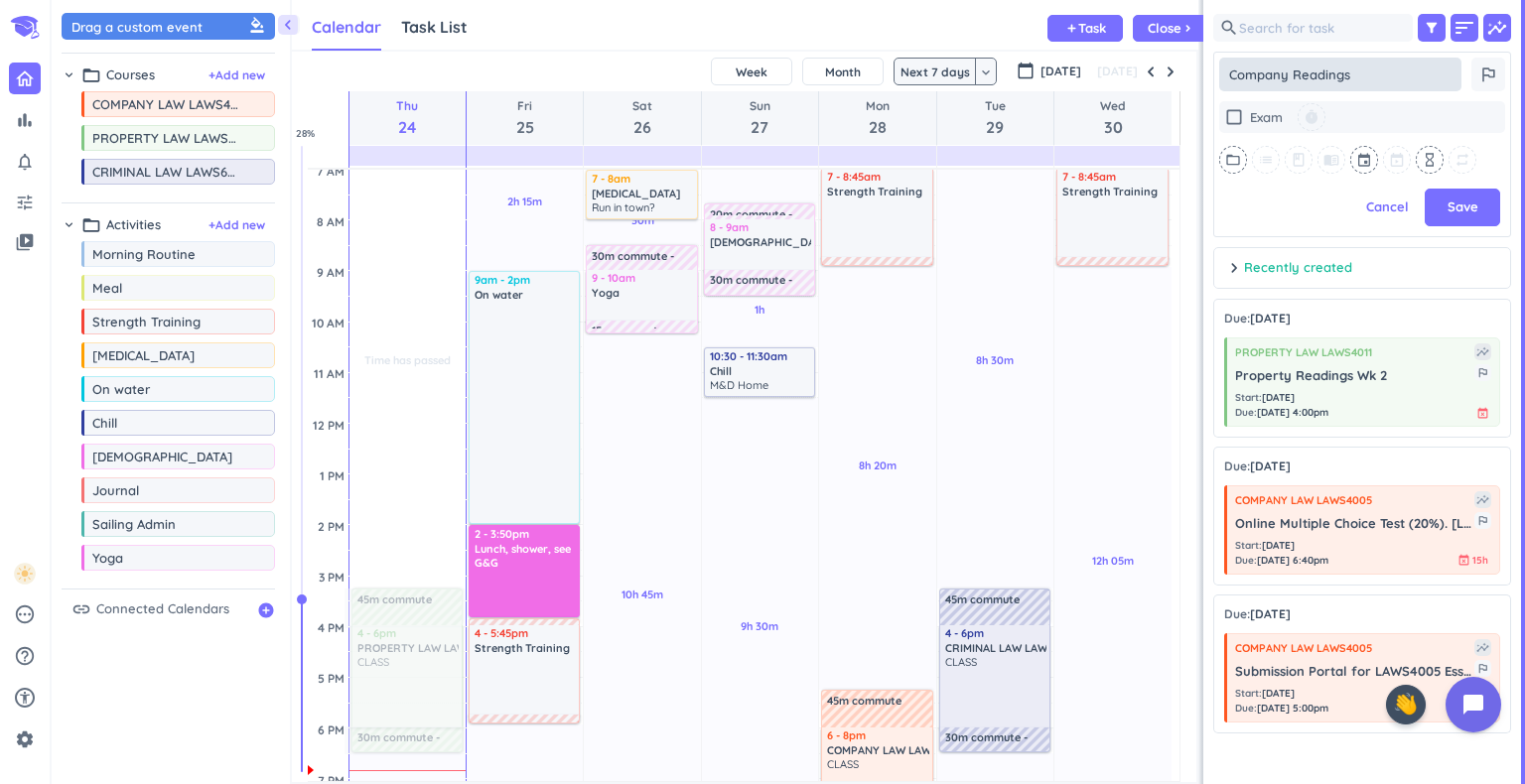 type on "x" 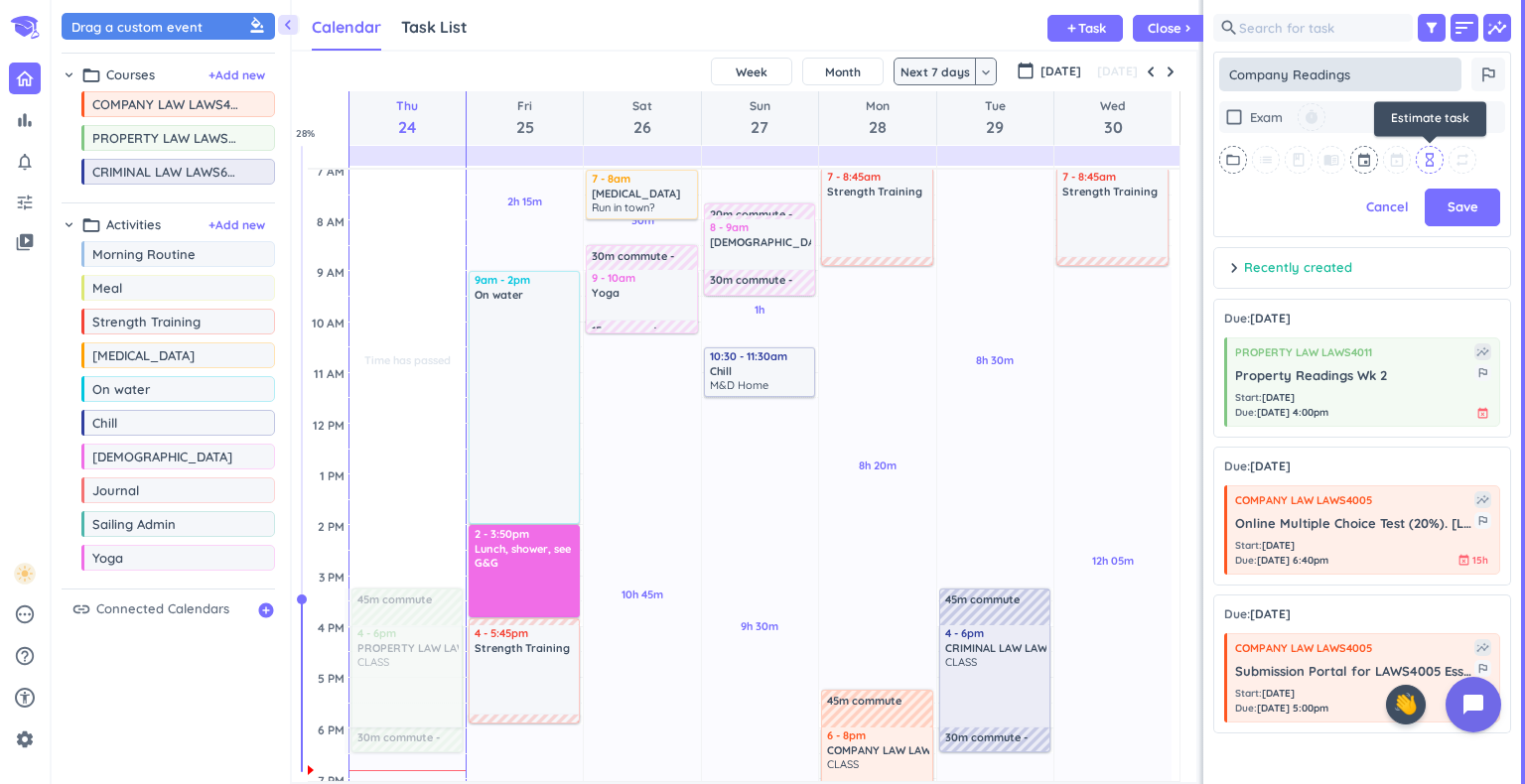 type on "Company Readings" 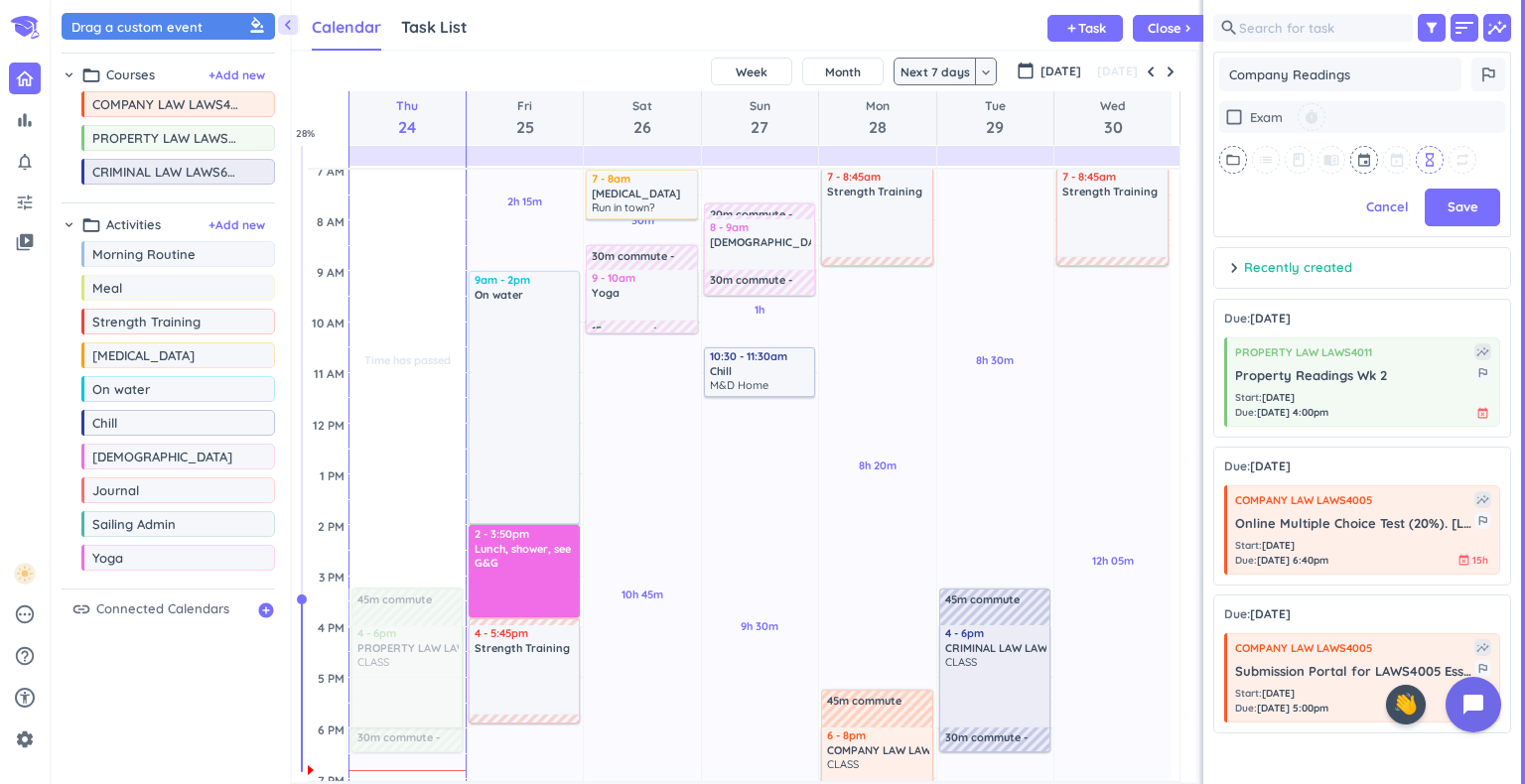 click on "hourglass_empty" at bounding box center (1430, 160) 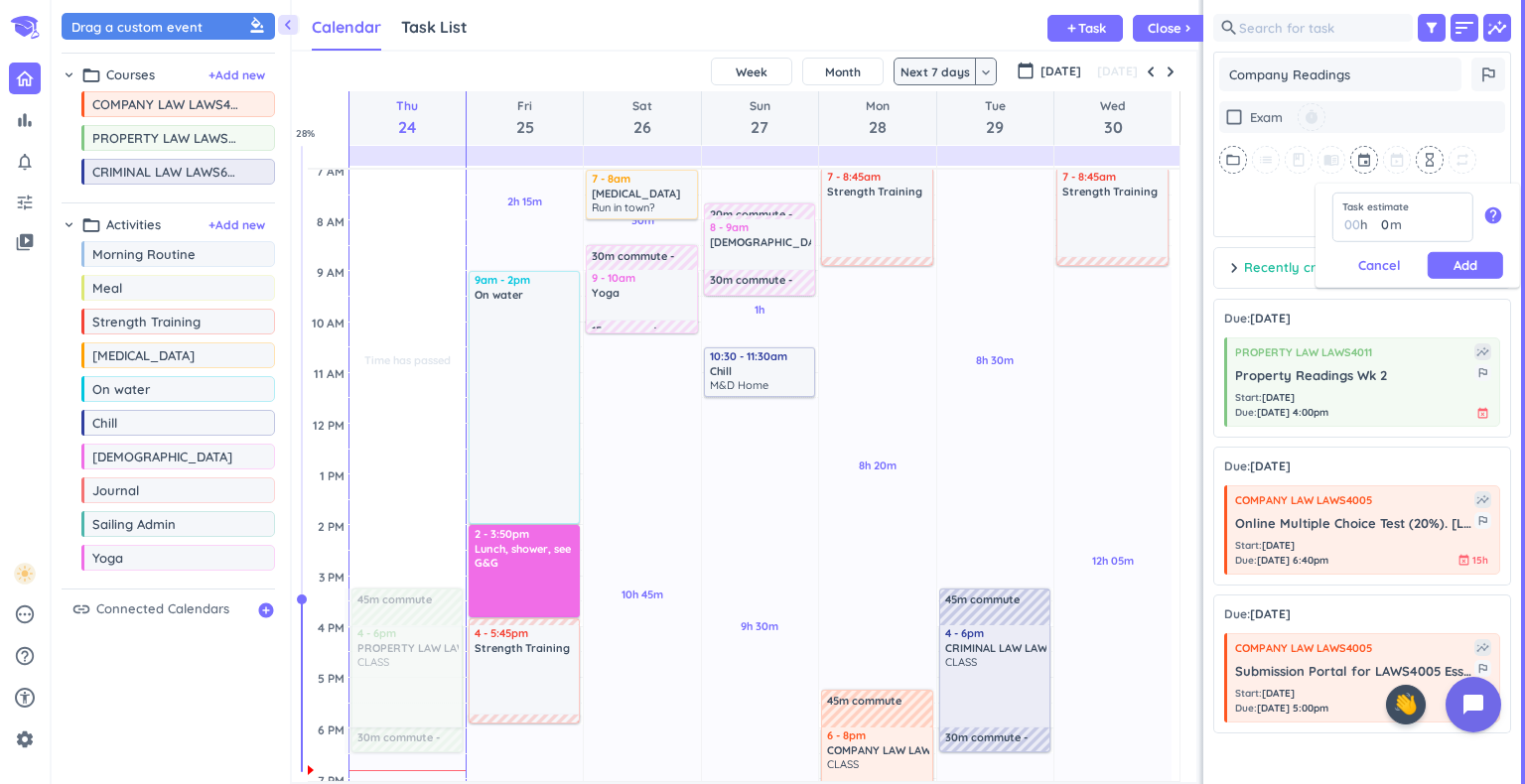 type on "3" 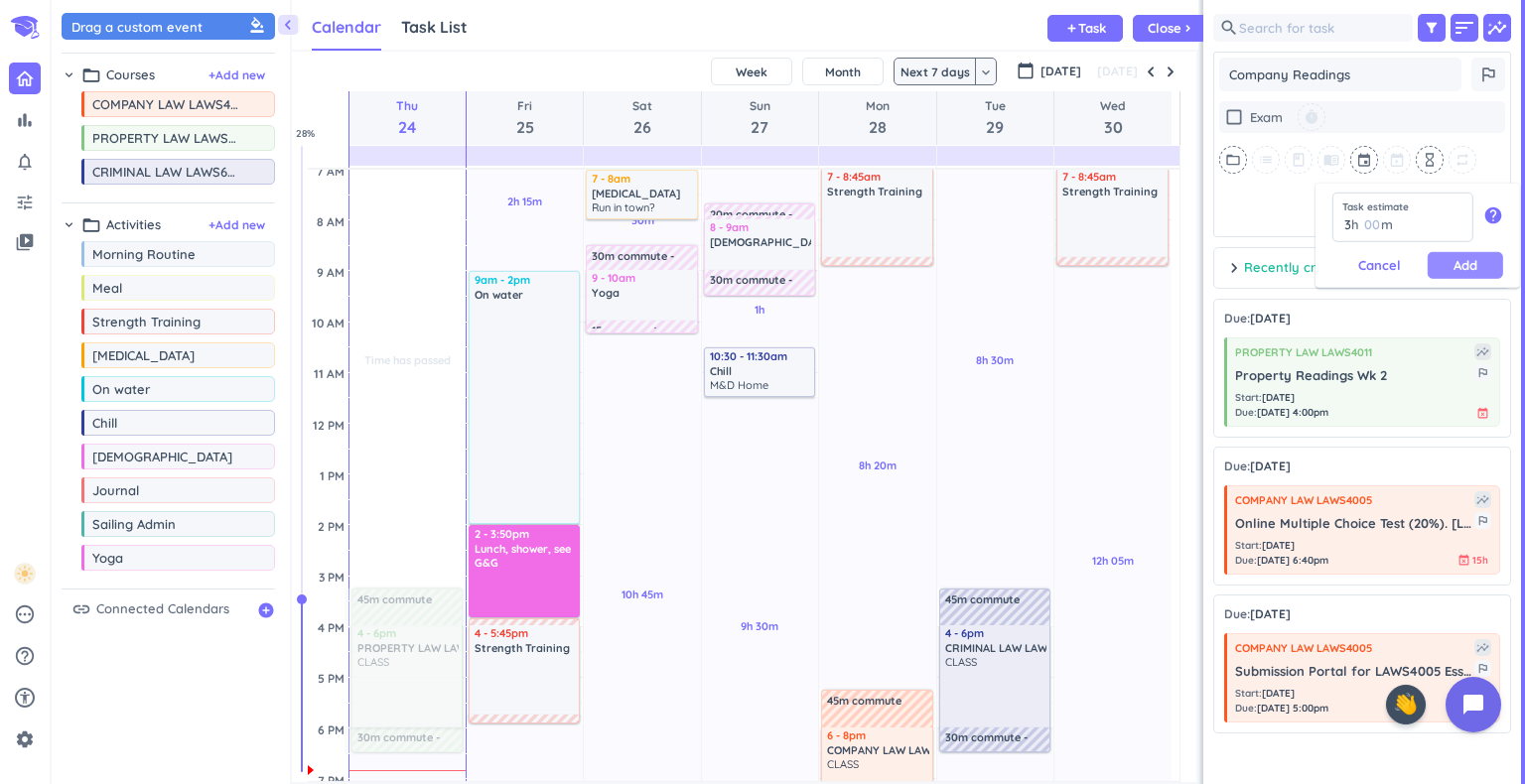 type on "3" 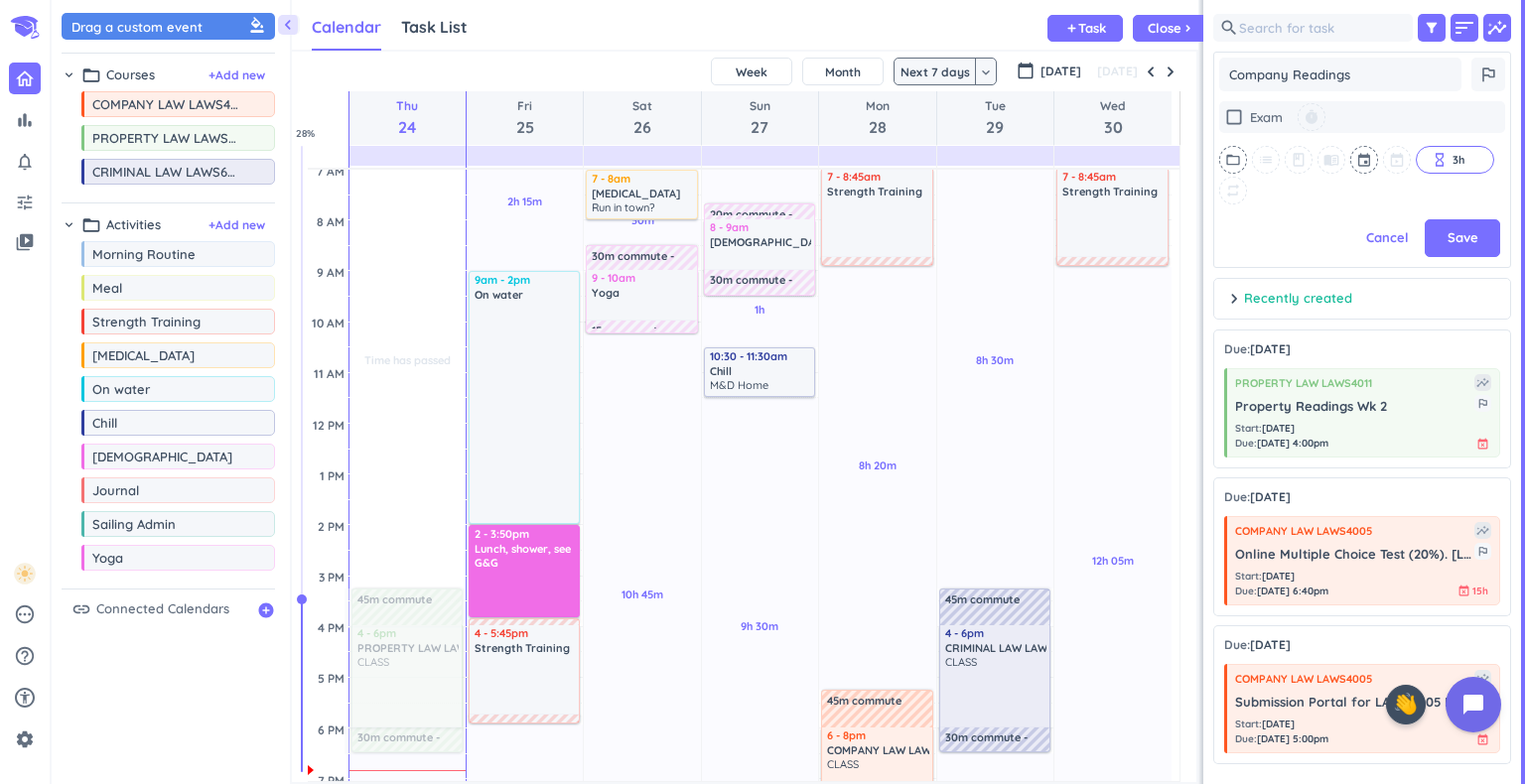 scroll, scrollTop: 499, scrollLeft: 290, axis: both 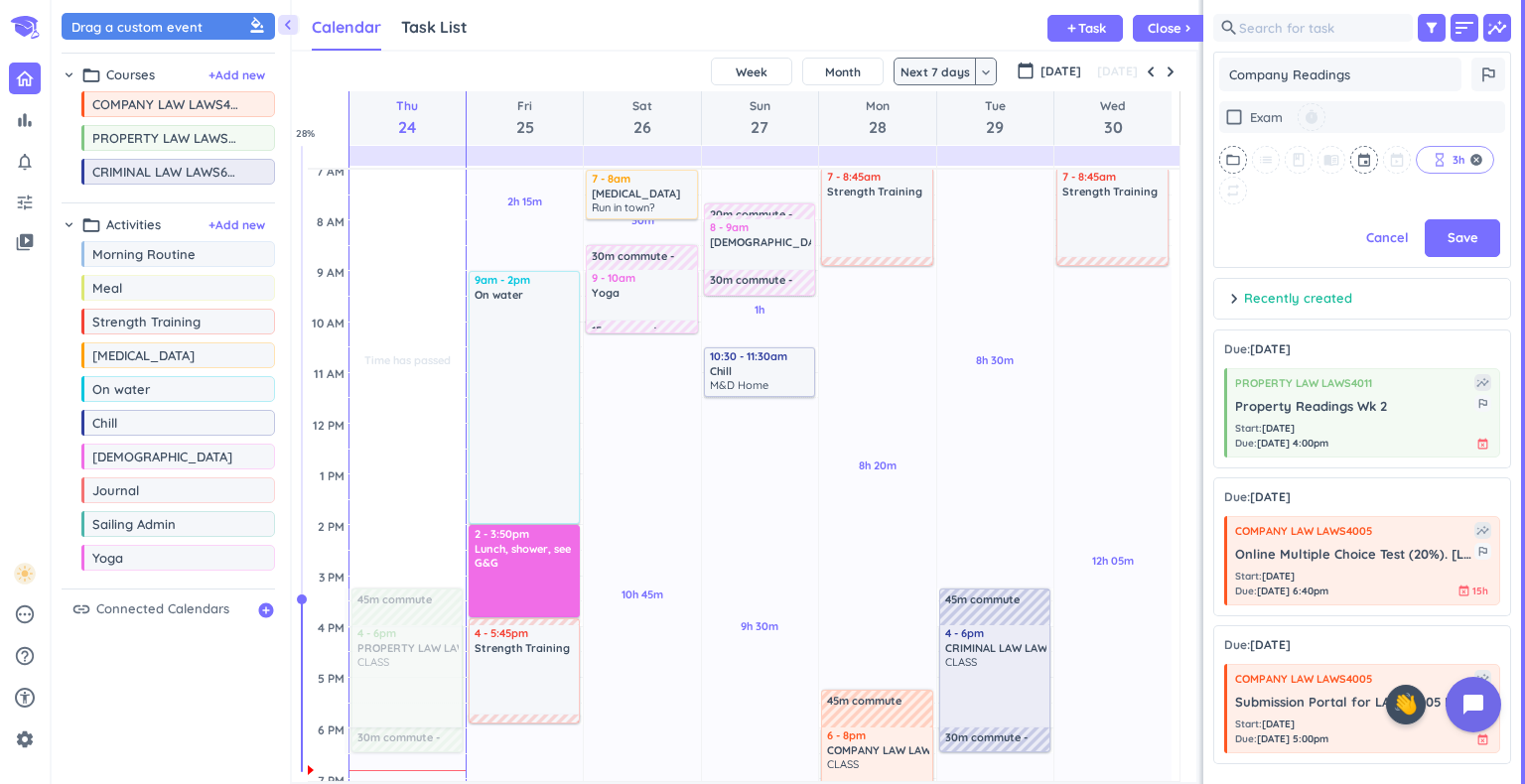 click on "3h" at bounding box center (1458, 160) 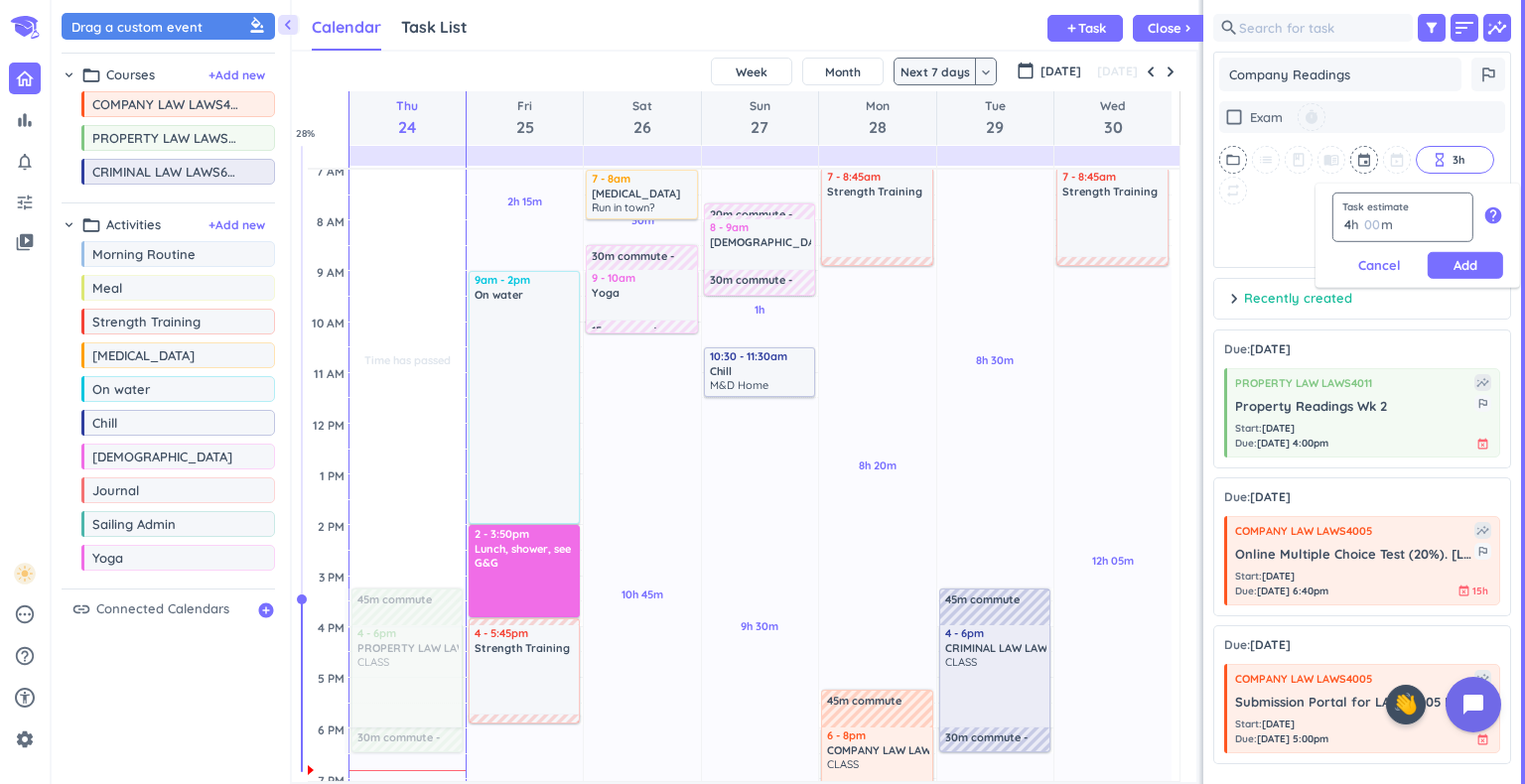 type on "4" 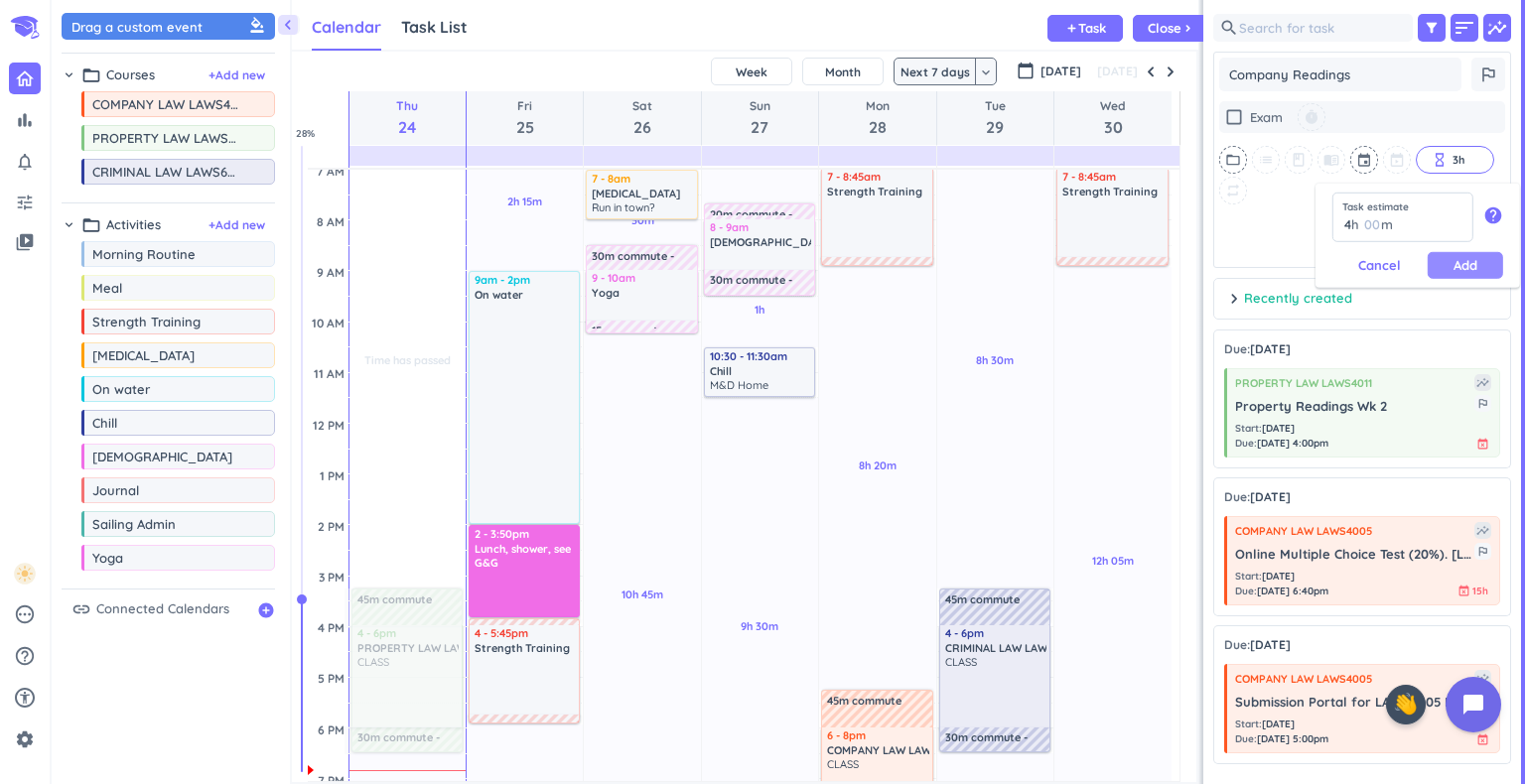 click on "Add" at bounding box center [1465, 265] 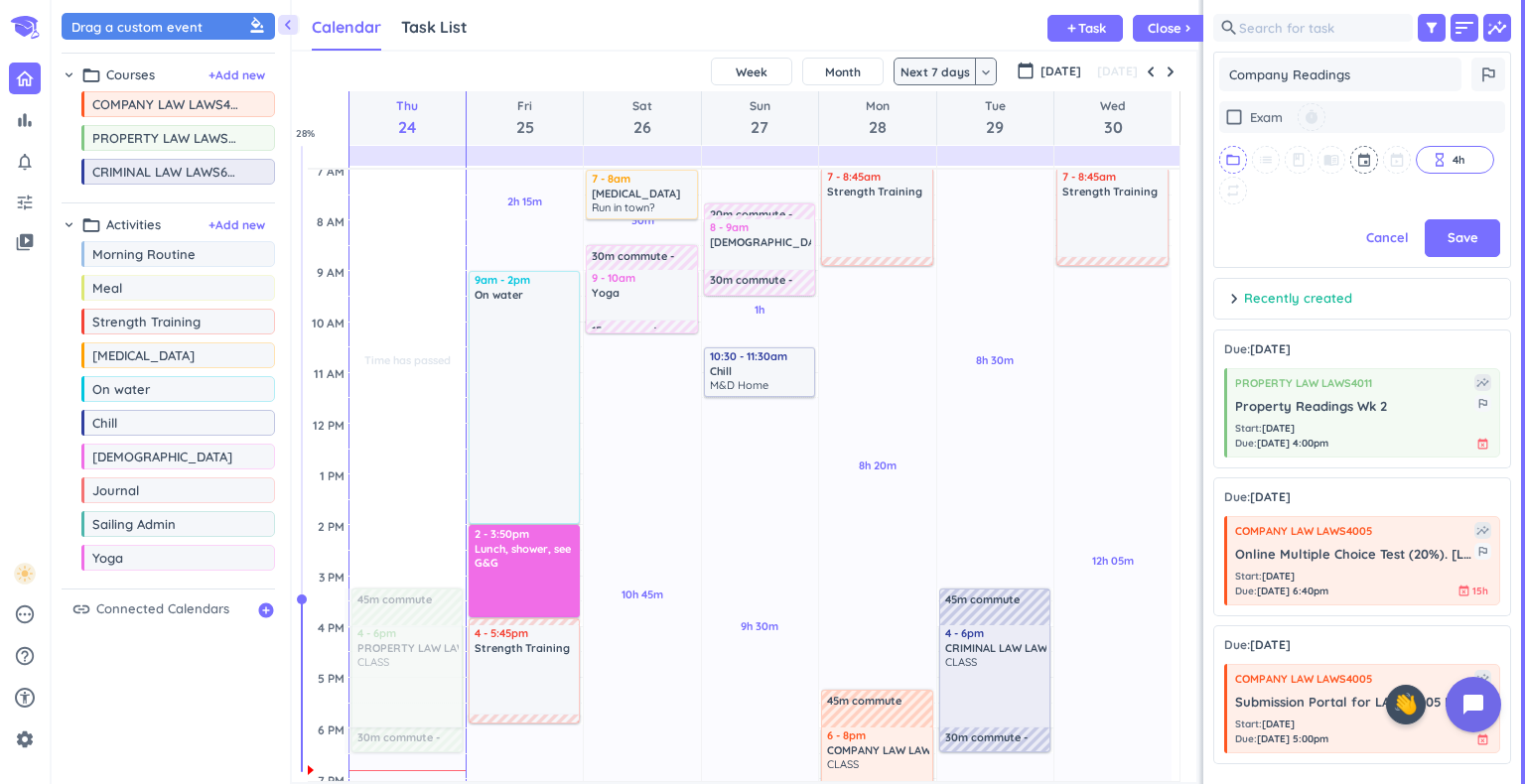 click on "folder_open" at bounding box center [1233, 160] 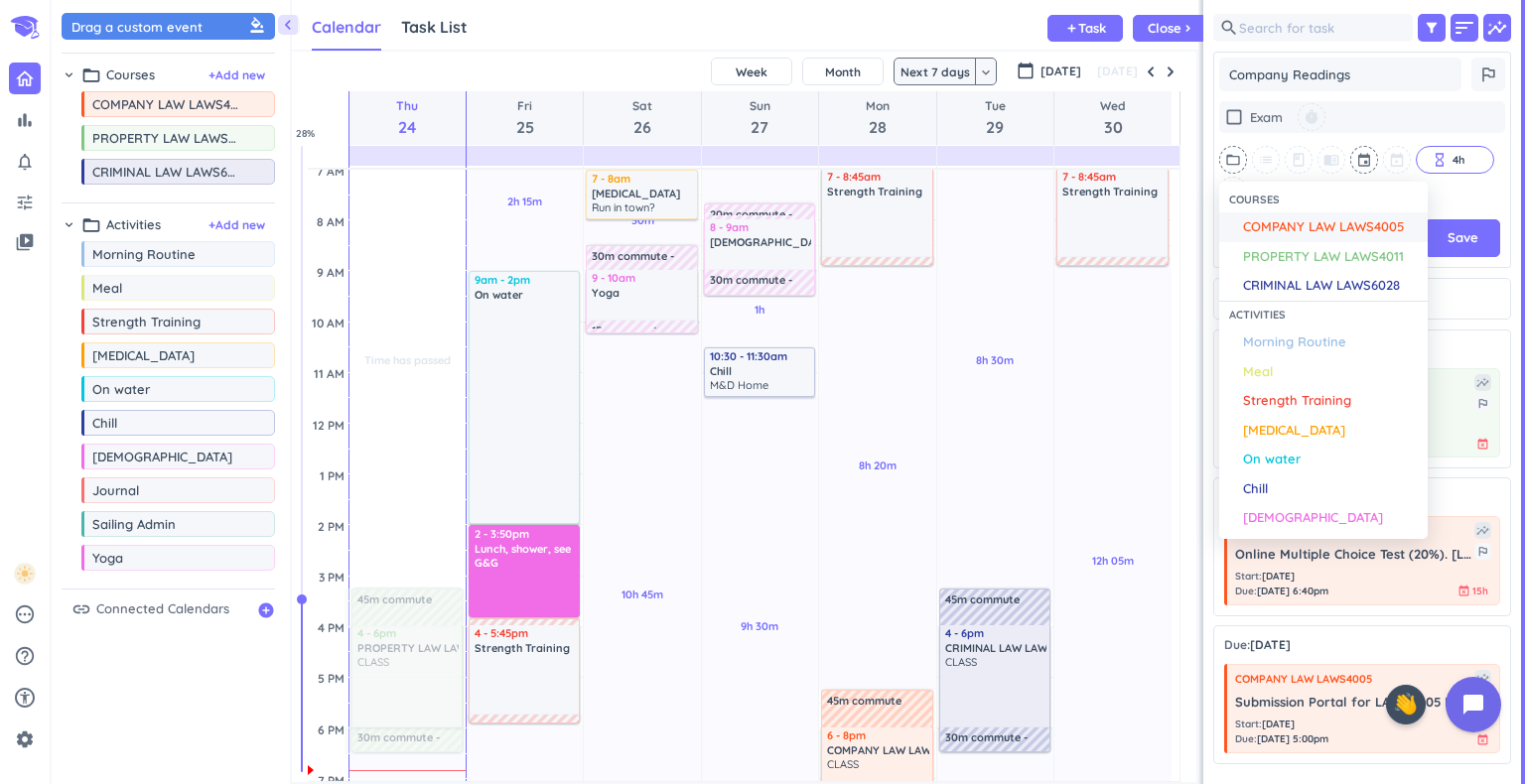 click on "COMPANY LAW LAWS4005" at bounding box center (1323, 227) 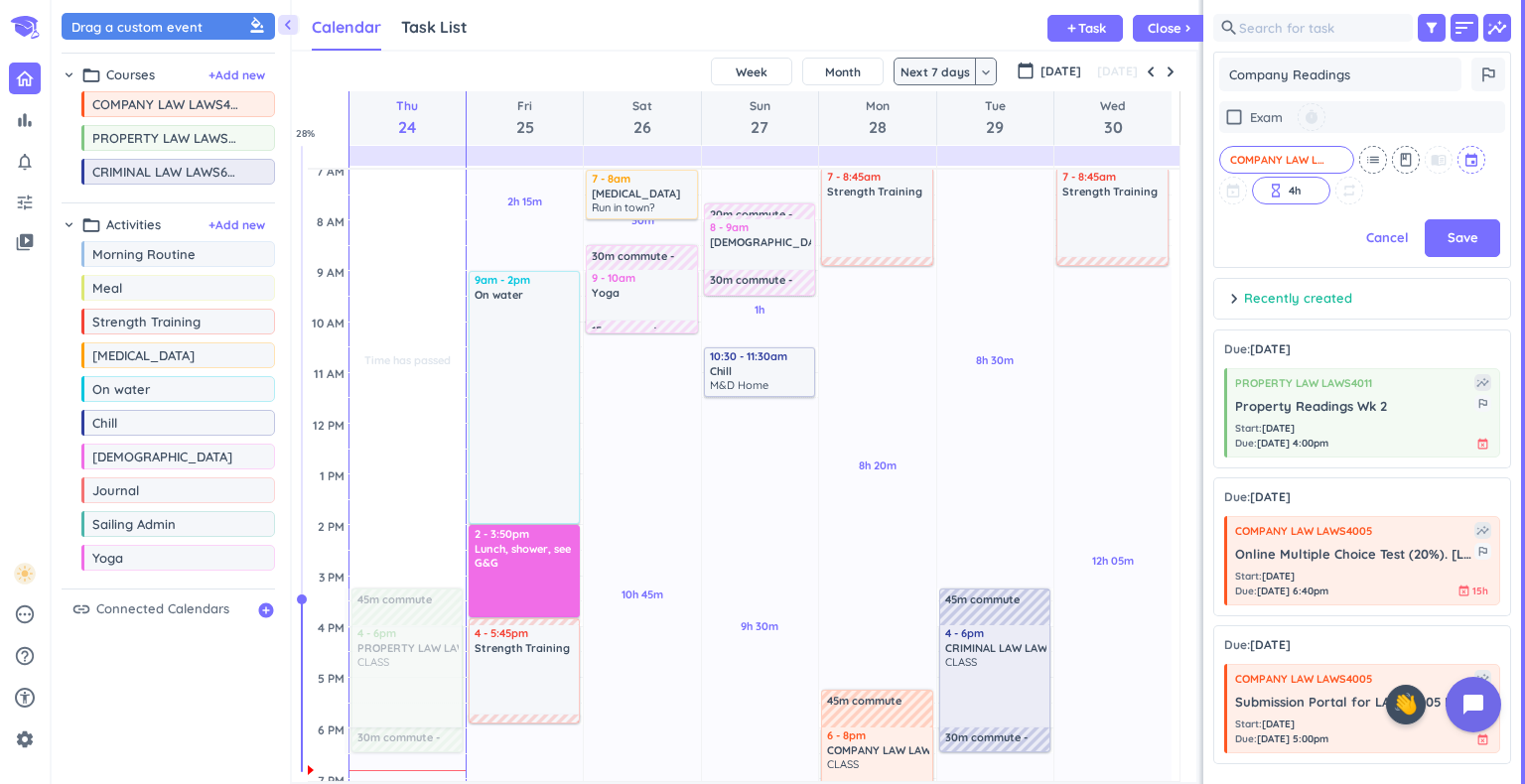 click at bounding box center (1472, 160) 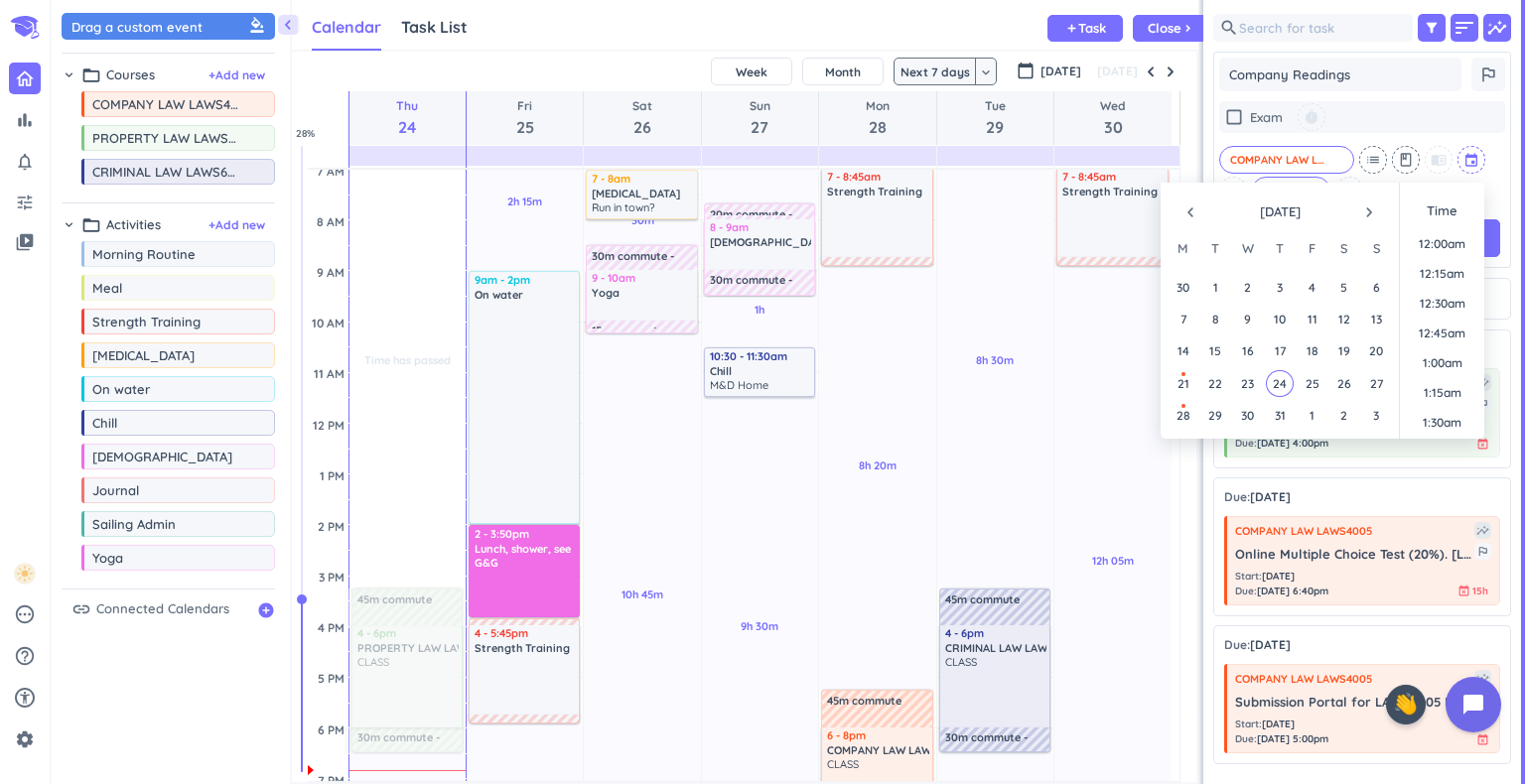 scroll, scrollTop: 2143, scrollLeft: 0, axis: vertical 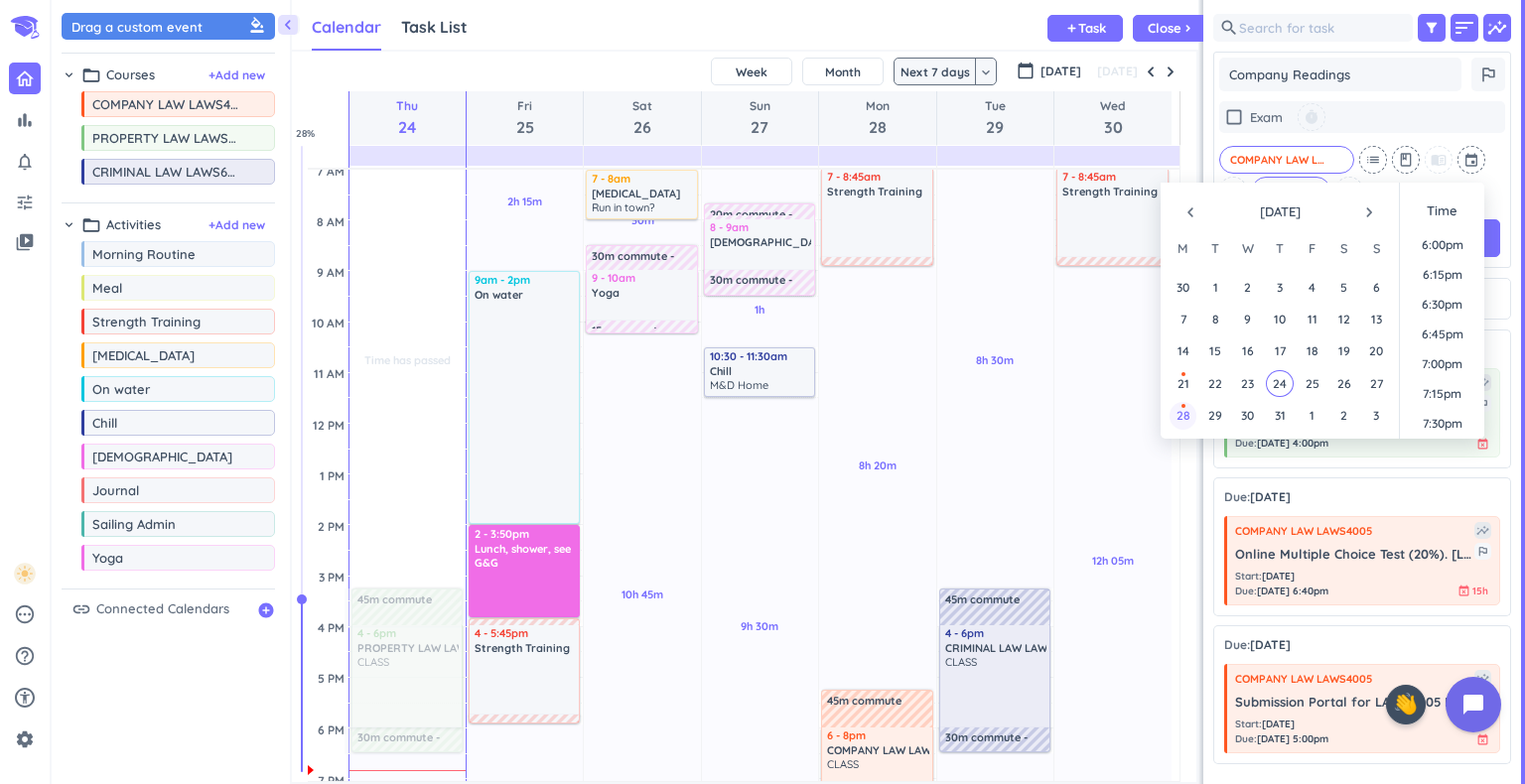 click on "28" at bounding box center [1183, 415] 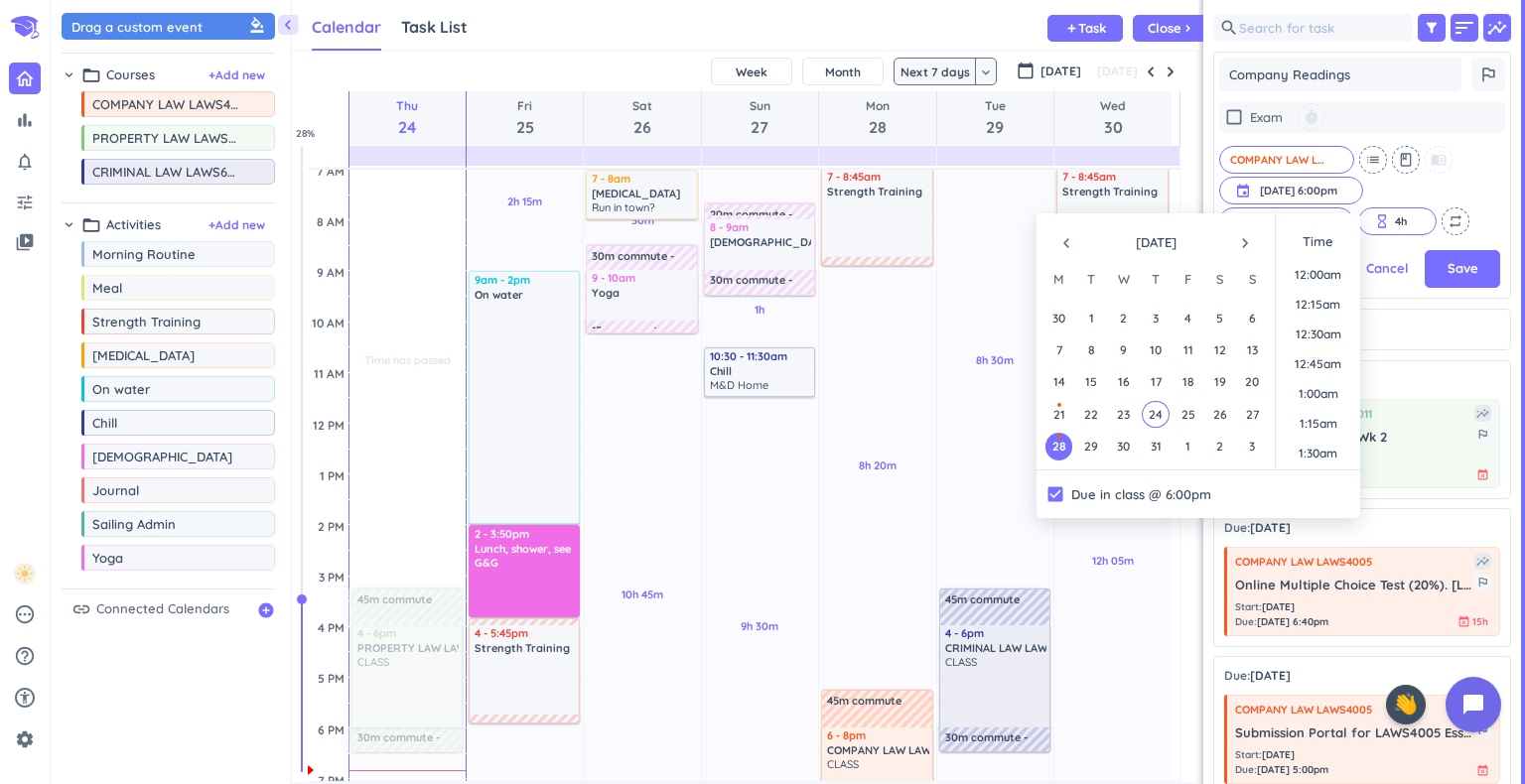 scroll, scrollTop: 468, scrollLeft: 290, axis: both 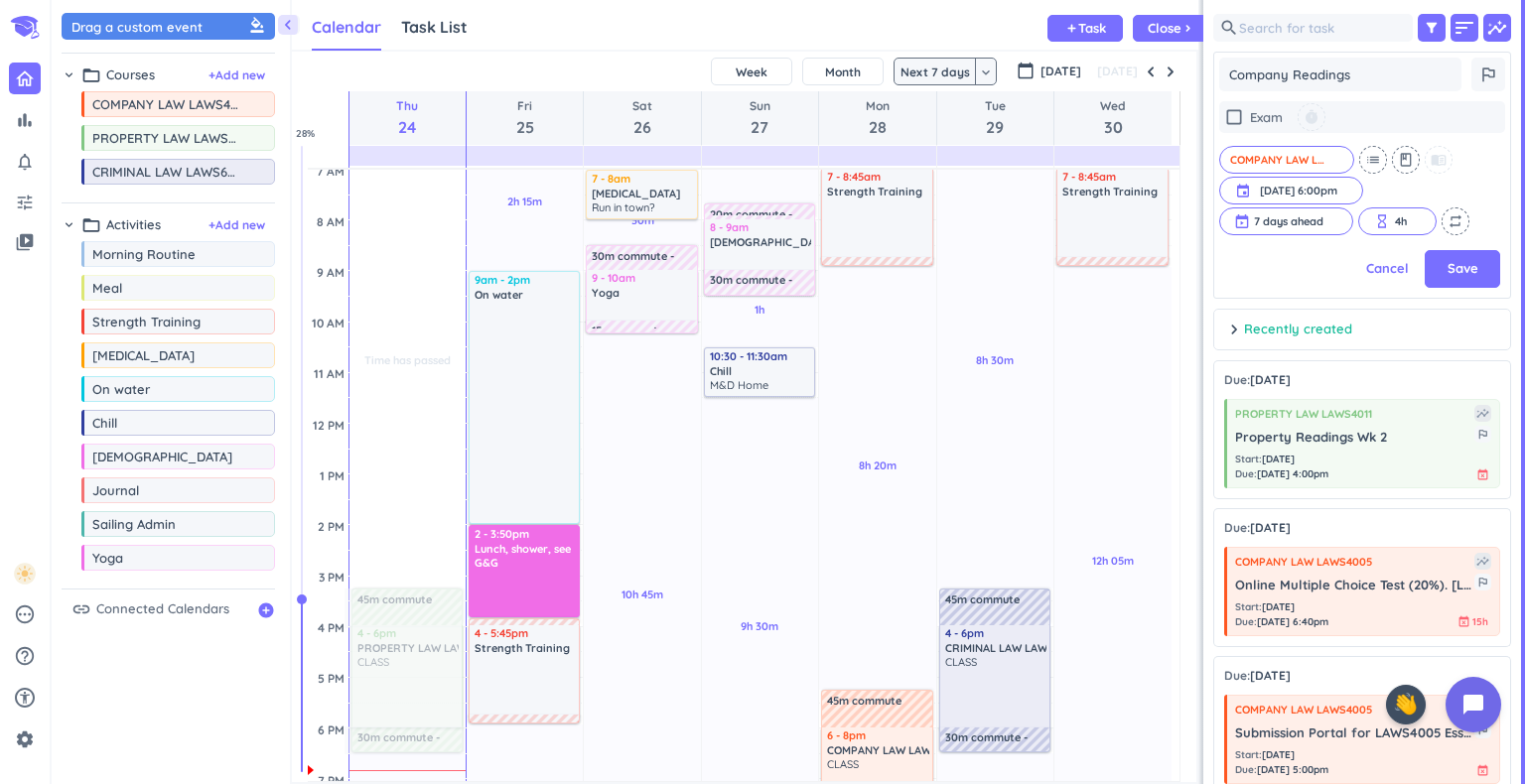 click on "search filter_alt sort insights Company Readings  outlined_flag check_box_outline_blank Exam timer COMPANY LAW LAWS4005 cancel list class menu_book event [DATE] 6:00pm [DATE] 6:00pm cancel 7 days ahead cancel hourglass_empty 4h cancel repeat Cancel Save chevron_right Recently created done [PERSON_NAME] all complete Due:  [DATE] done [PERSON_NAME] all complete PROPERTY LAW LAWS4011 insights Property Readings Wk 2 outlined_flag Start :  [DATE] Due :  [DATE] 4:00pm event_busy done [PERSON_NAME] complete delete_outline Due:  [DATE] done [PERSON_NAME] all complete COMPANY LAW LAWS4005 insights Online Multiple Choice Test (20%). [LAWS4005/LAWS6010 (S2 2025 NCLE_CITY)] outlined_flag Start :  [DATE] Due :  [DATE] 6:40pm event_busy 15h   done Mark complete delete_outline Due:  [DATE] done [PERSON_NAME] all complete COMPANY LAW LAWS4005 insights Submission Portal for LAWS4005 Essay (40%) [LAWS4005/LAWS6010 (S2 2025 NCLE_CITY)] outlined_flag Start :  [DATE] Due :  [DATE] 5:00pm event_busy done Mark complete delete_outline" at bounding box center [1362, 392] 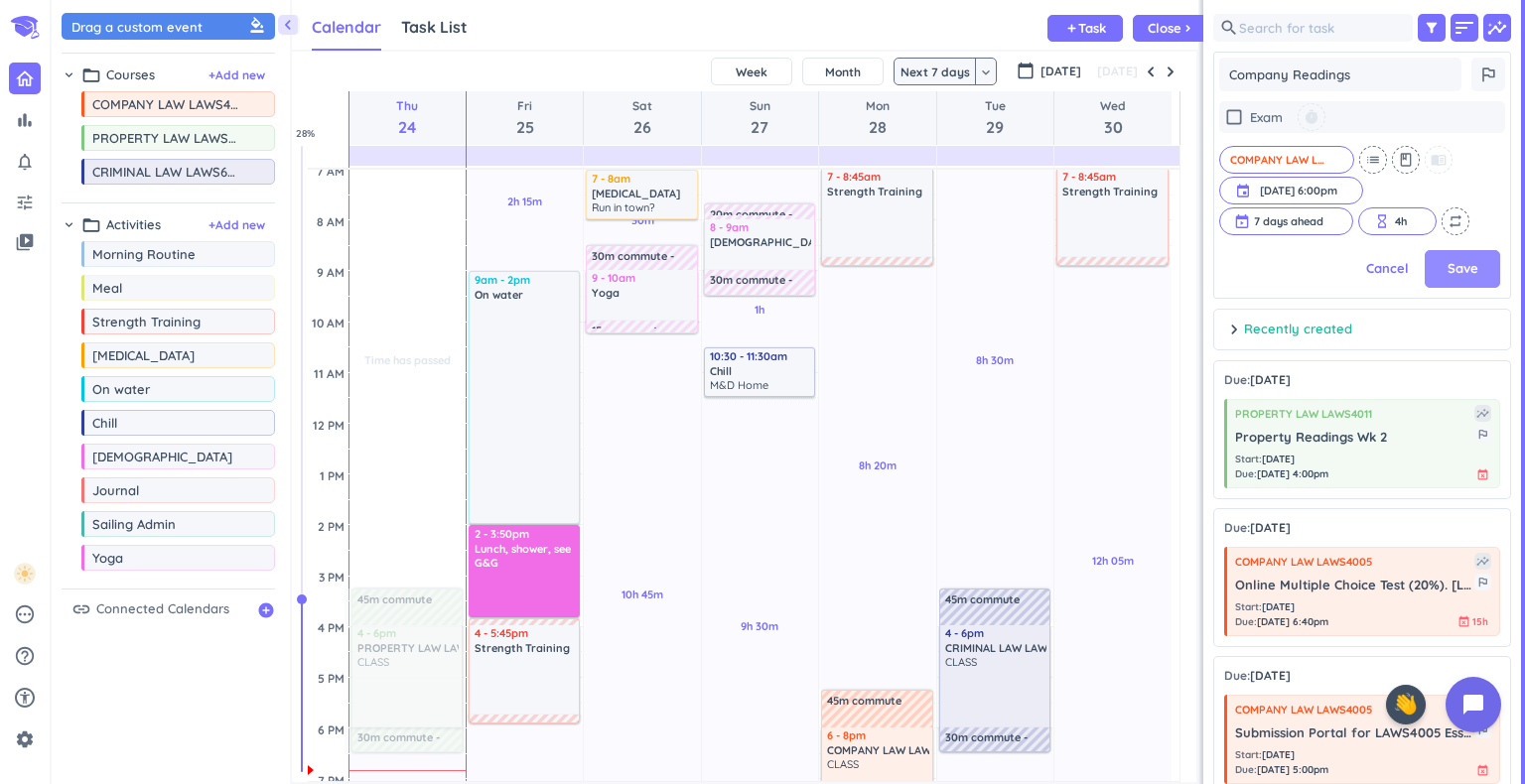 click on "Save" at bounding box center (1462, 269) 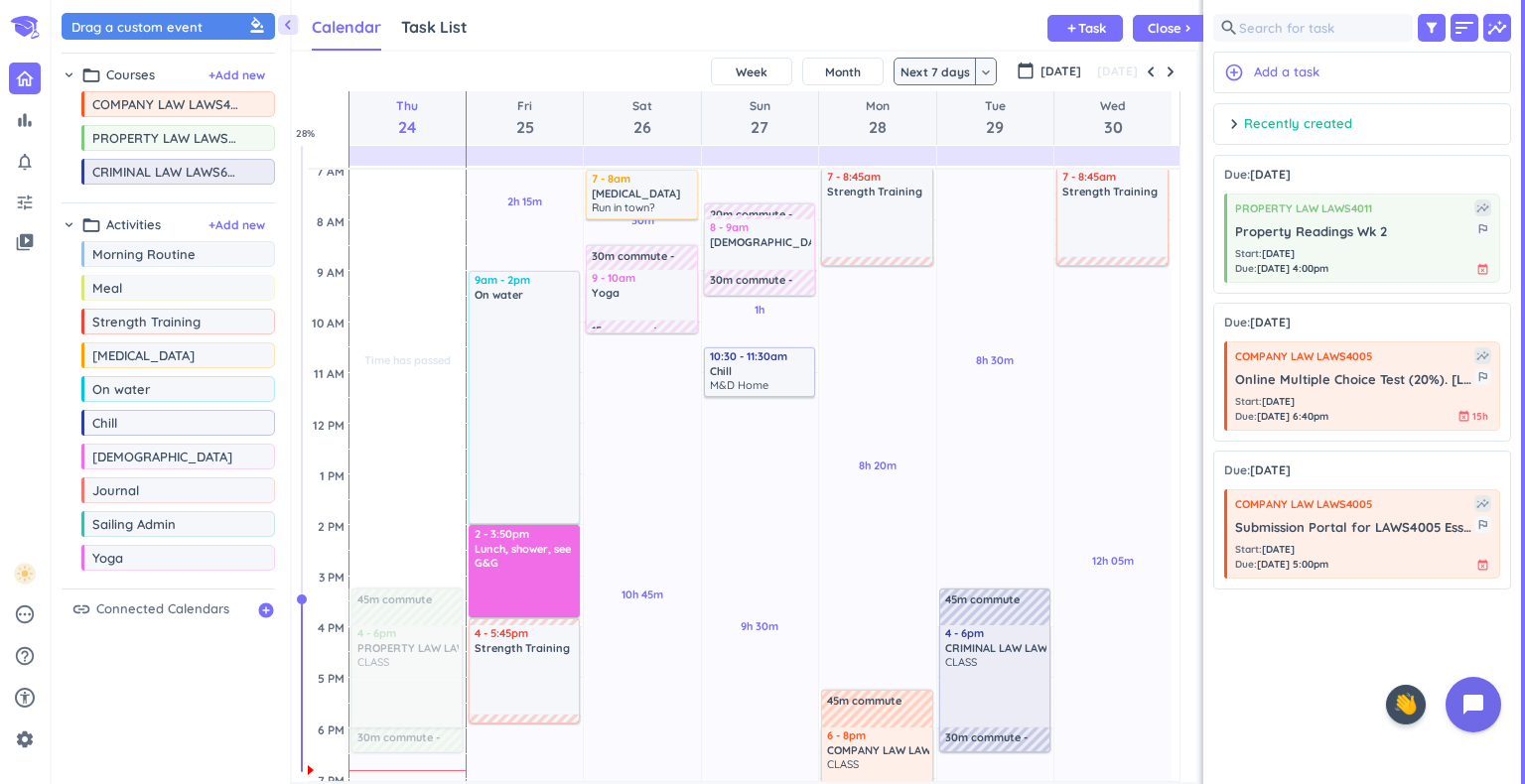 scroll, scrollTop: 8, scrollLeft: 8, axis: both 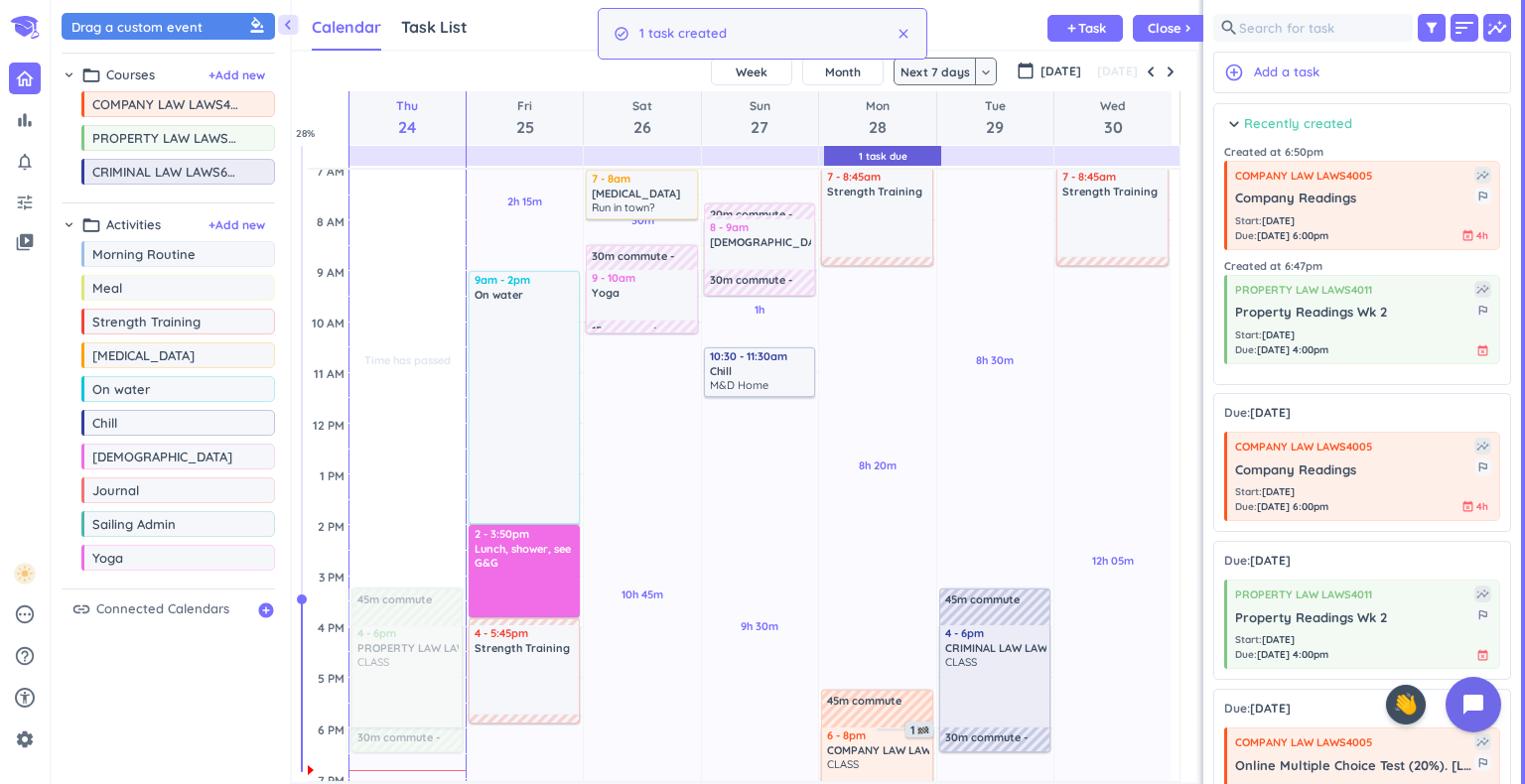 click on "chevron_right" at bounding box center [1234, 124] 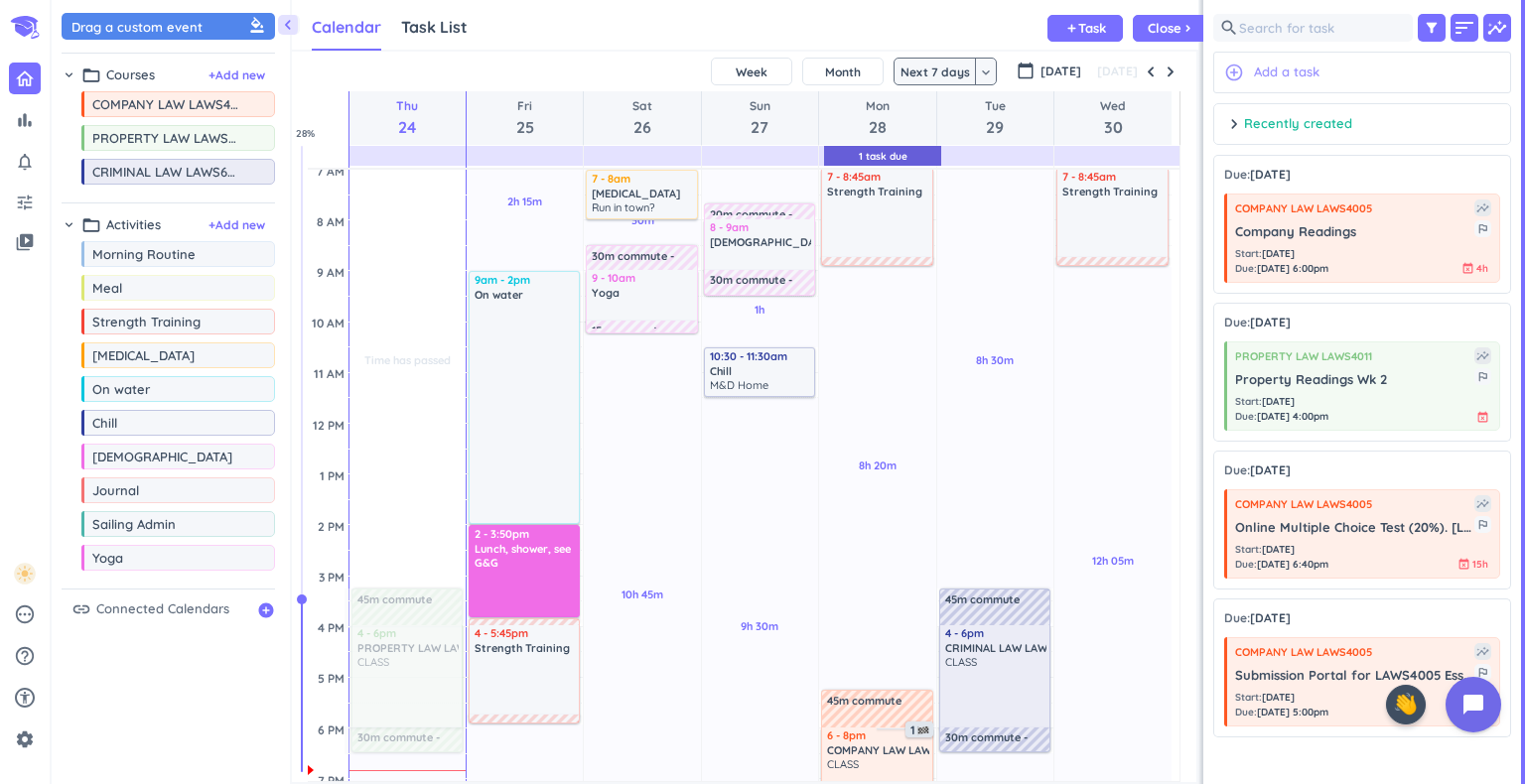 click on "Add a task" at bounding box center [1287, 72] 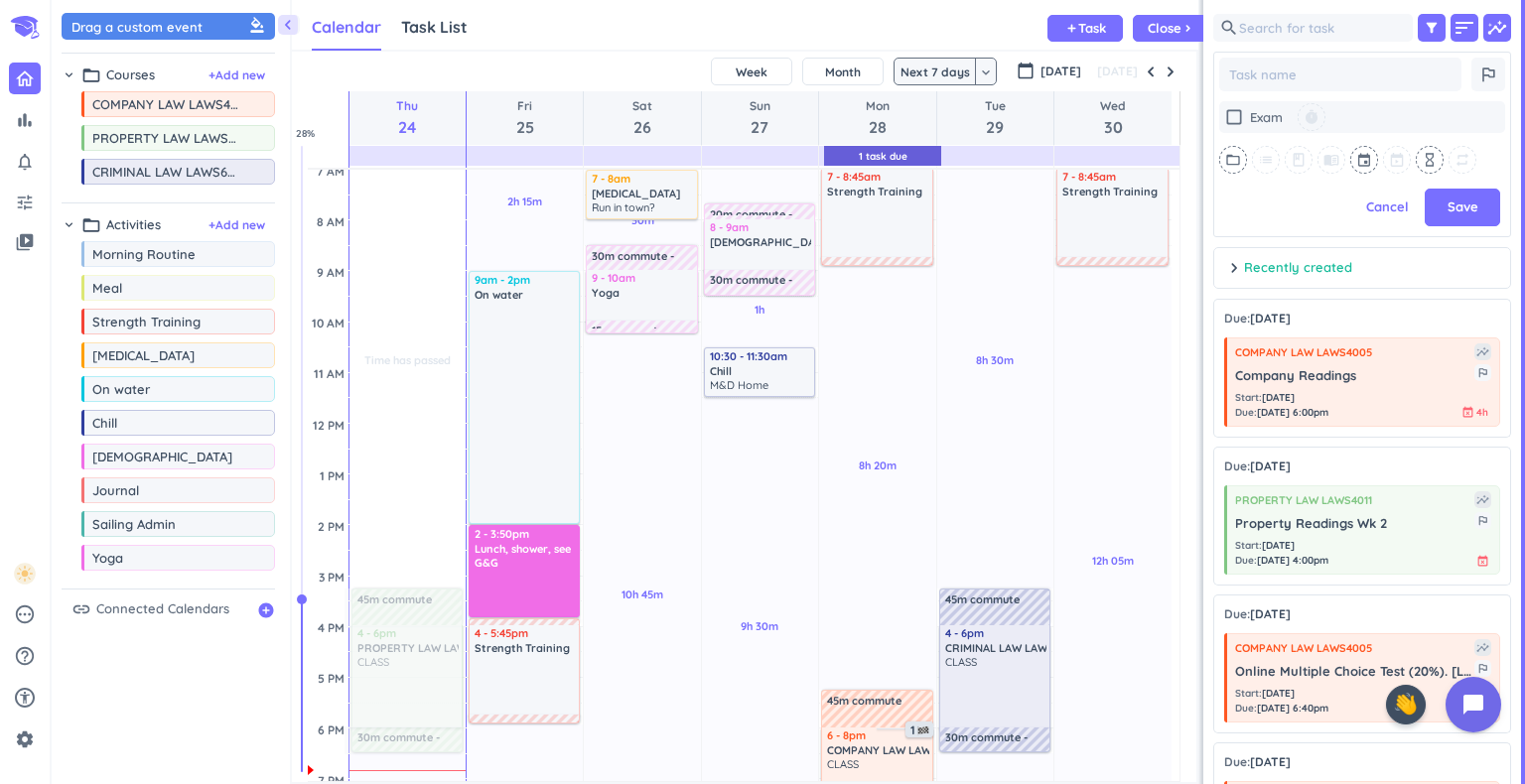 scroll, scrollTop: 531, scrollLeft: 290, axis: both 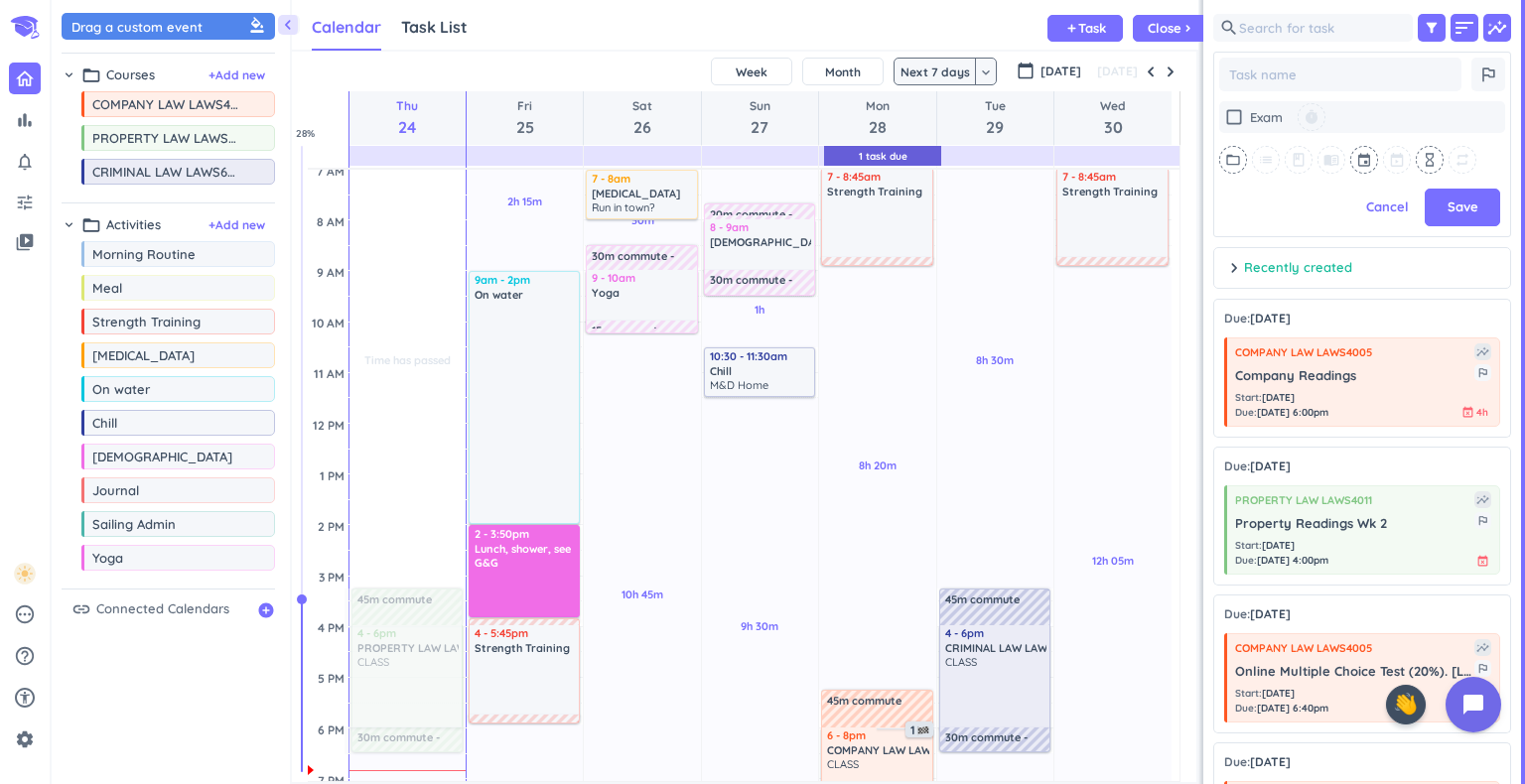 type on "x" 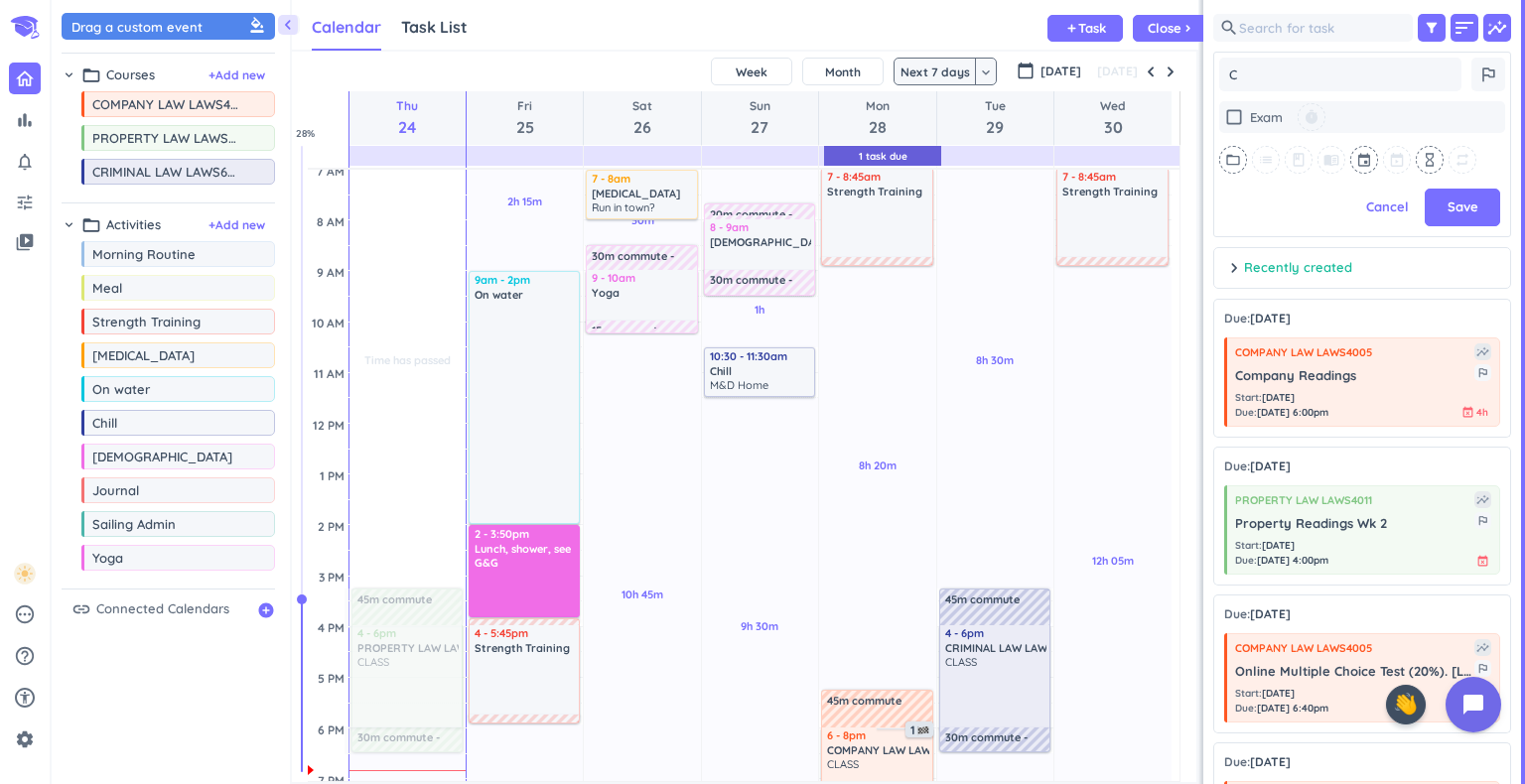 type on "x" 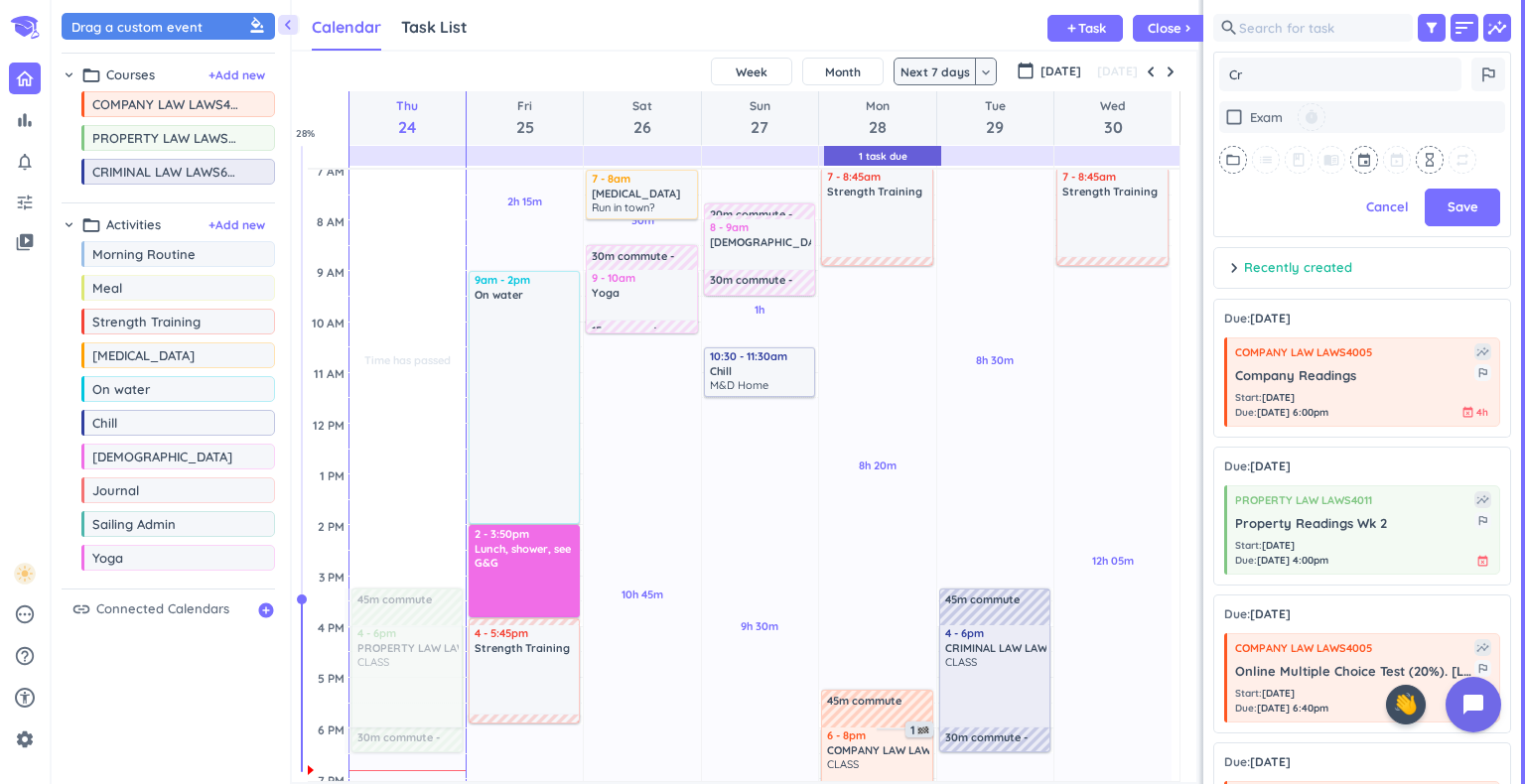 type on "x" 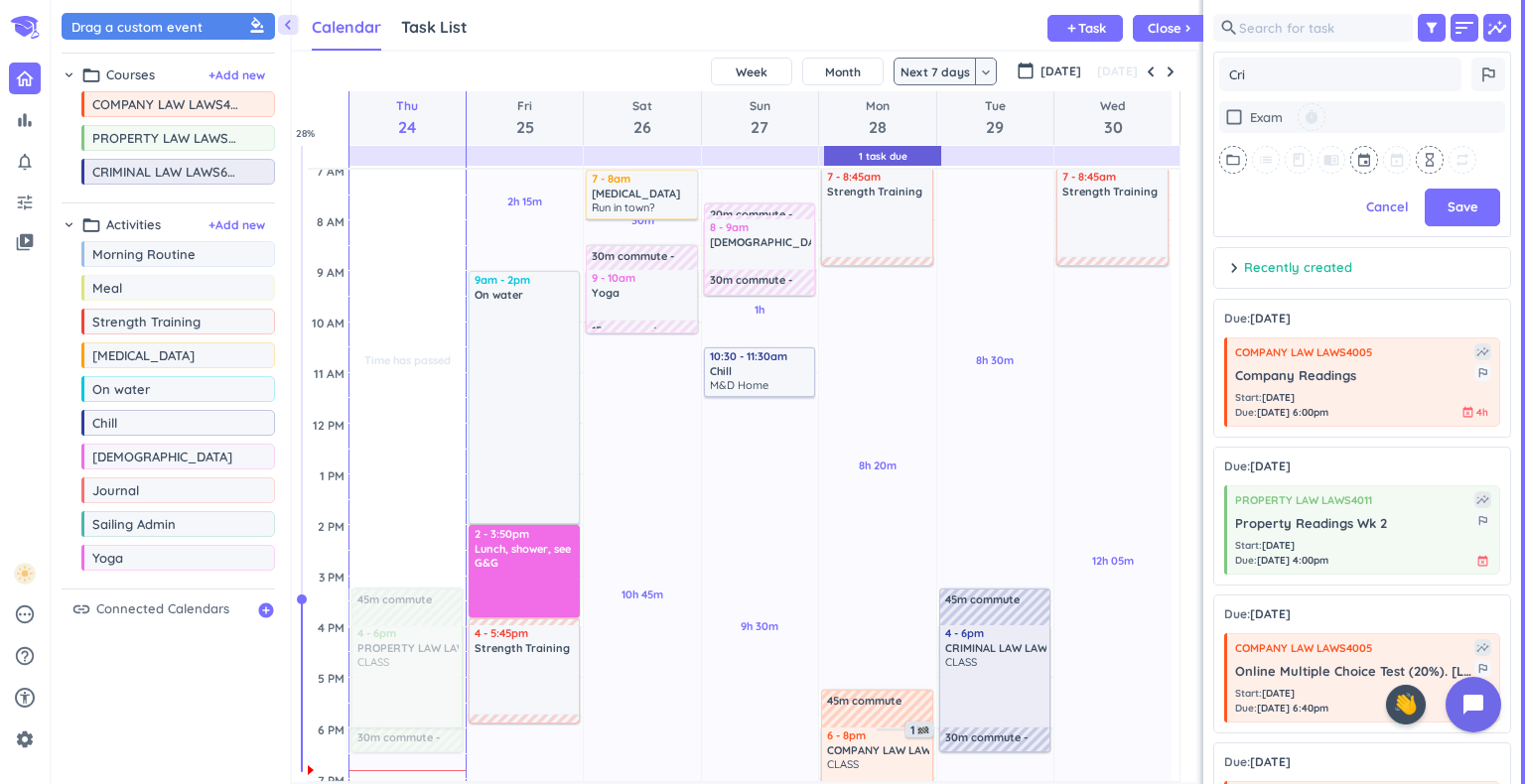 type on "x" 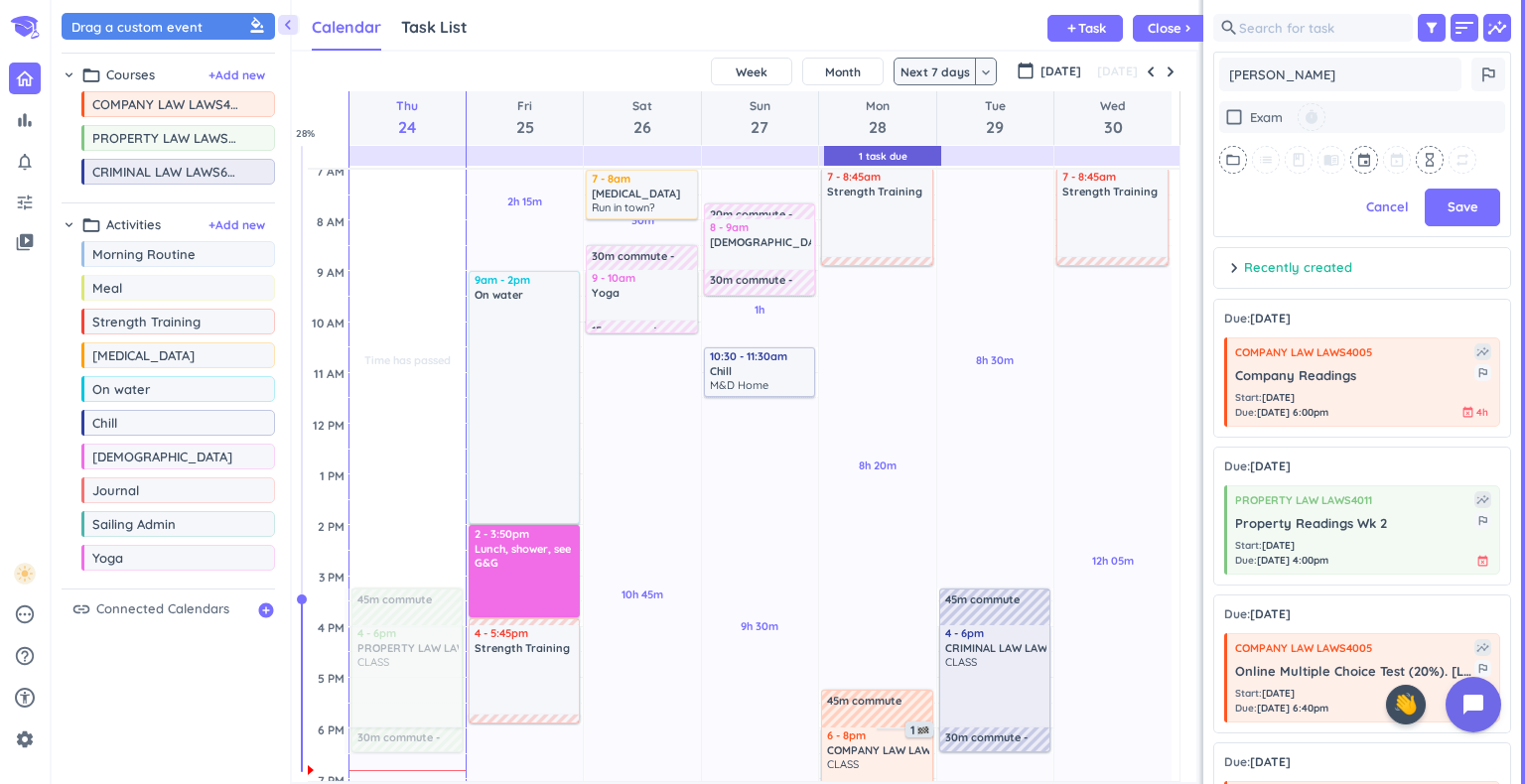 type on "x" 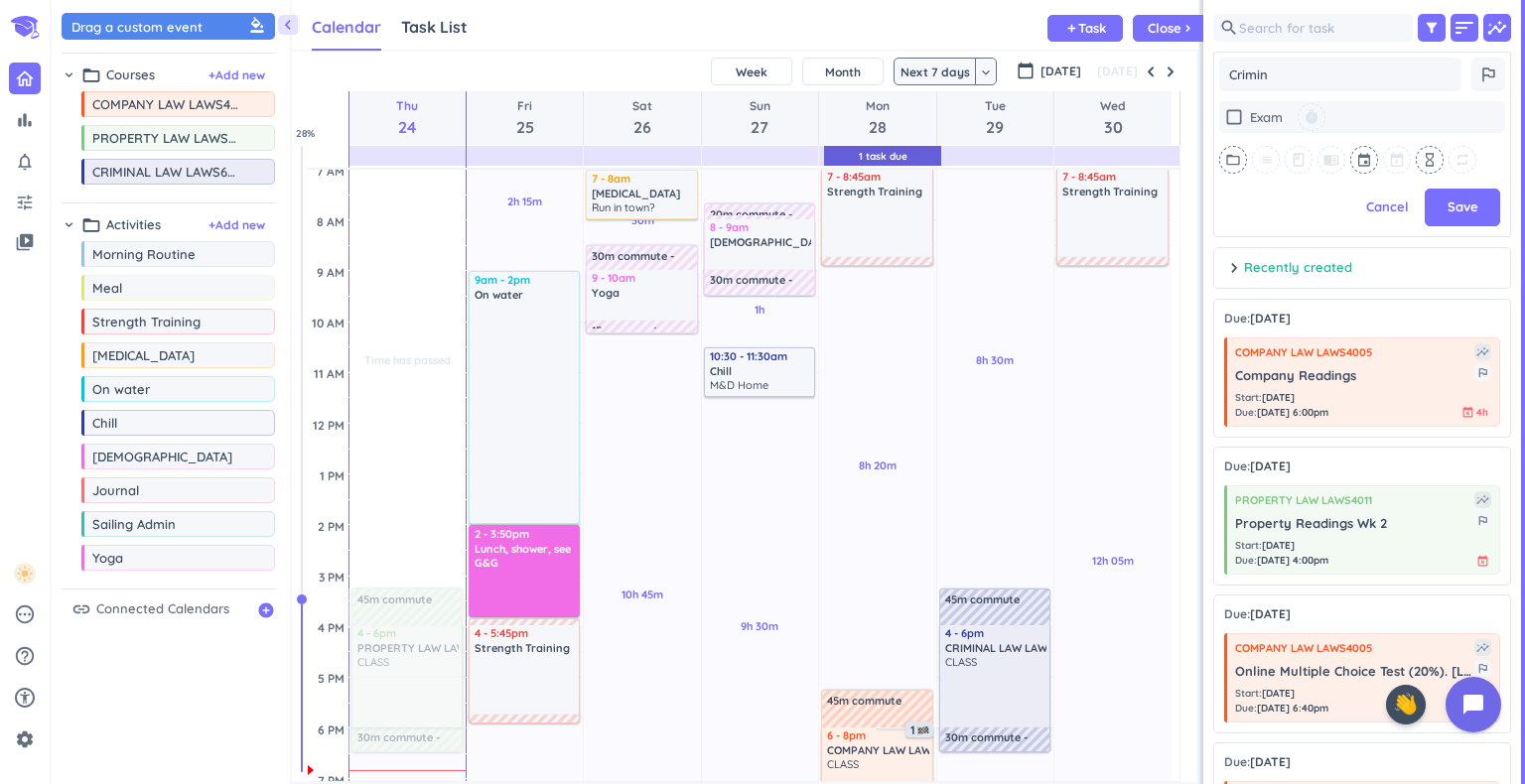 type on "x" 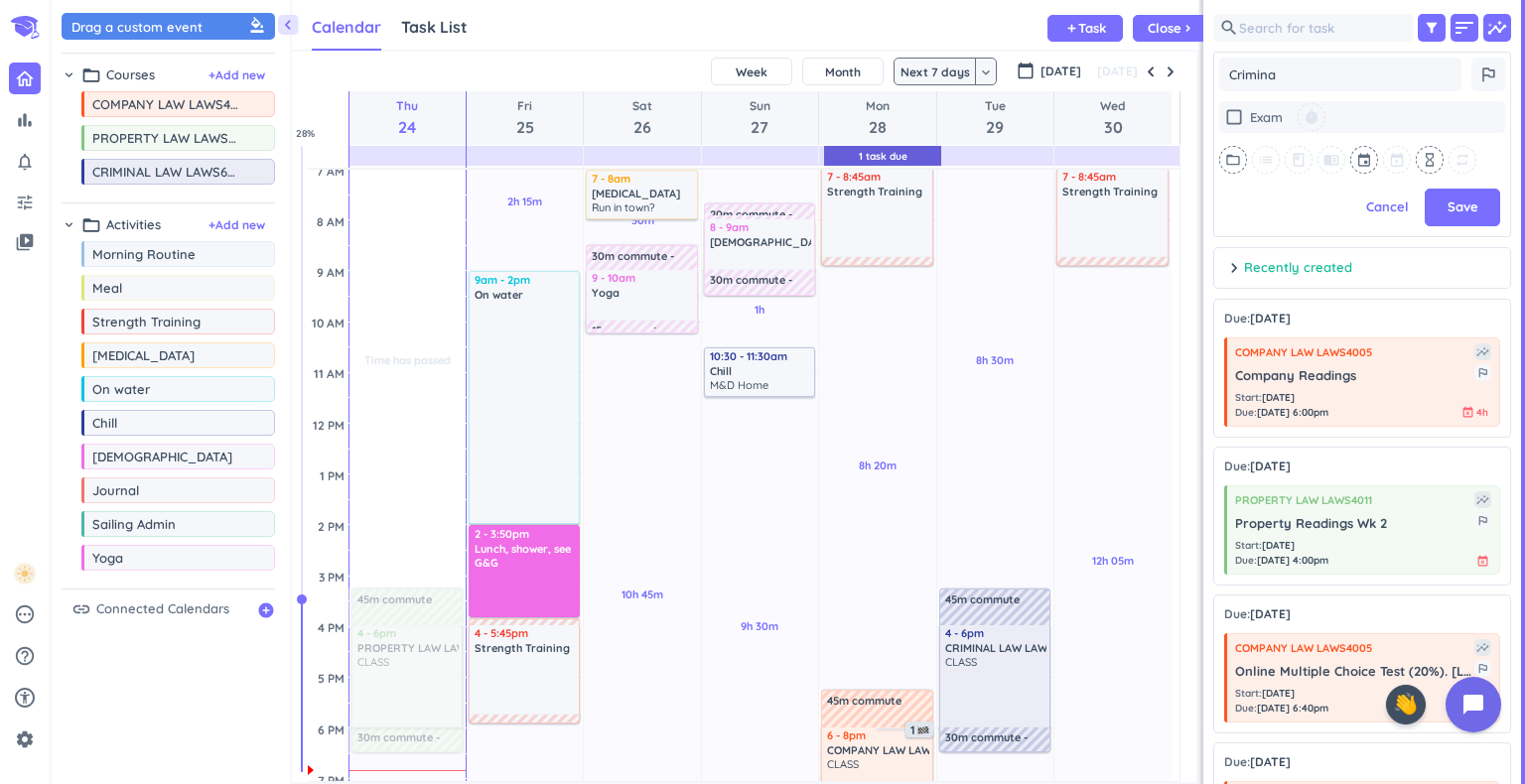 type on "x" 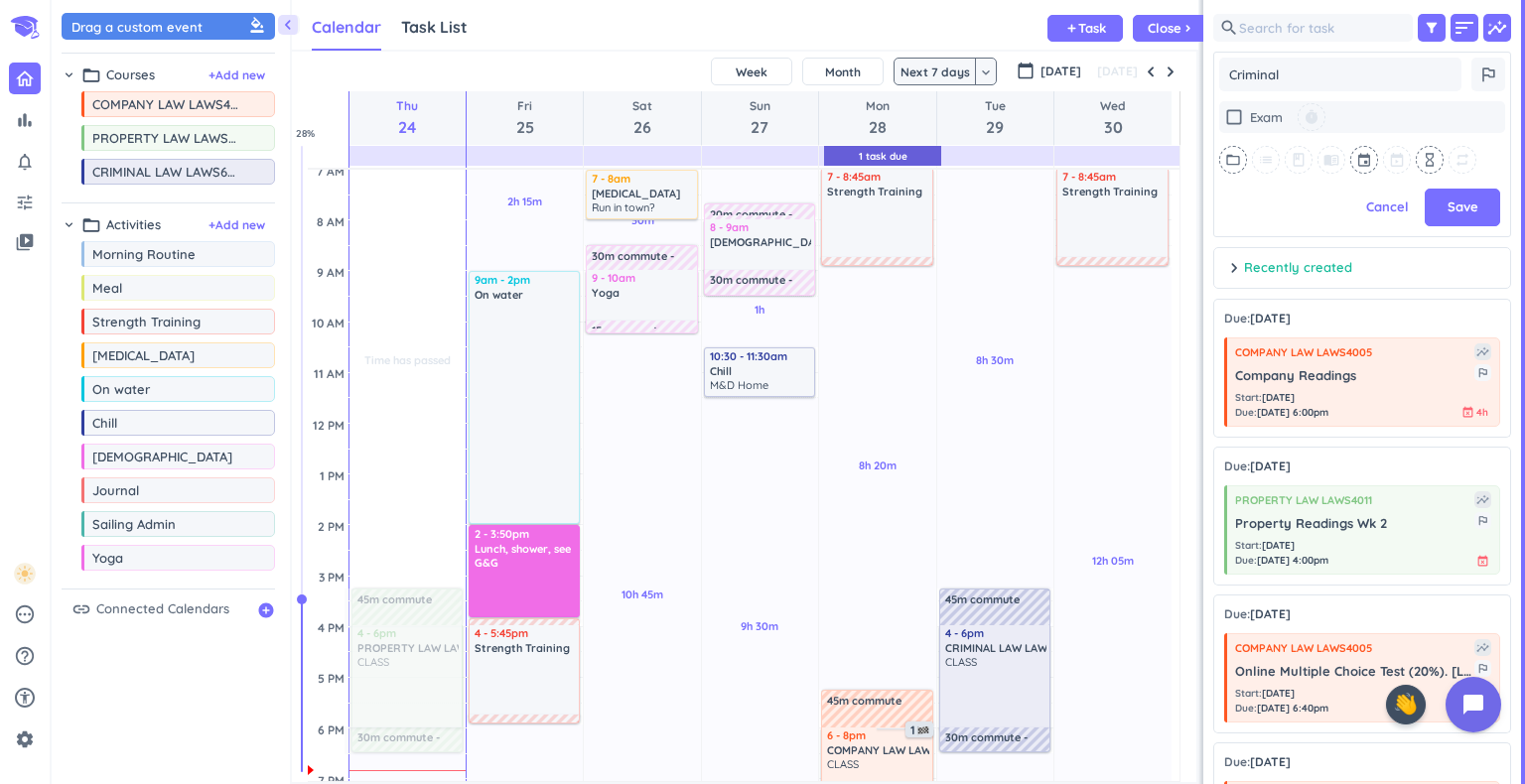 type on "x" 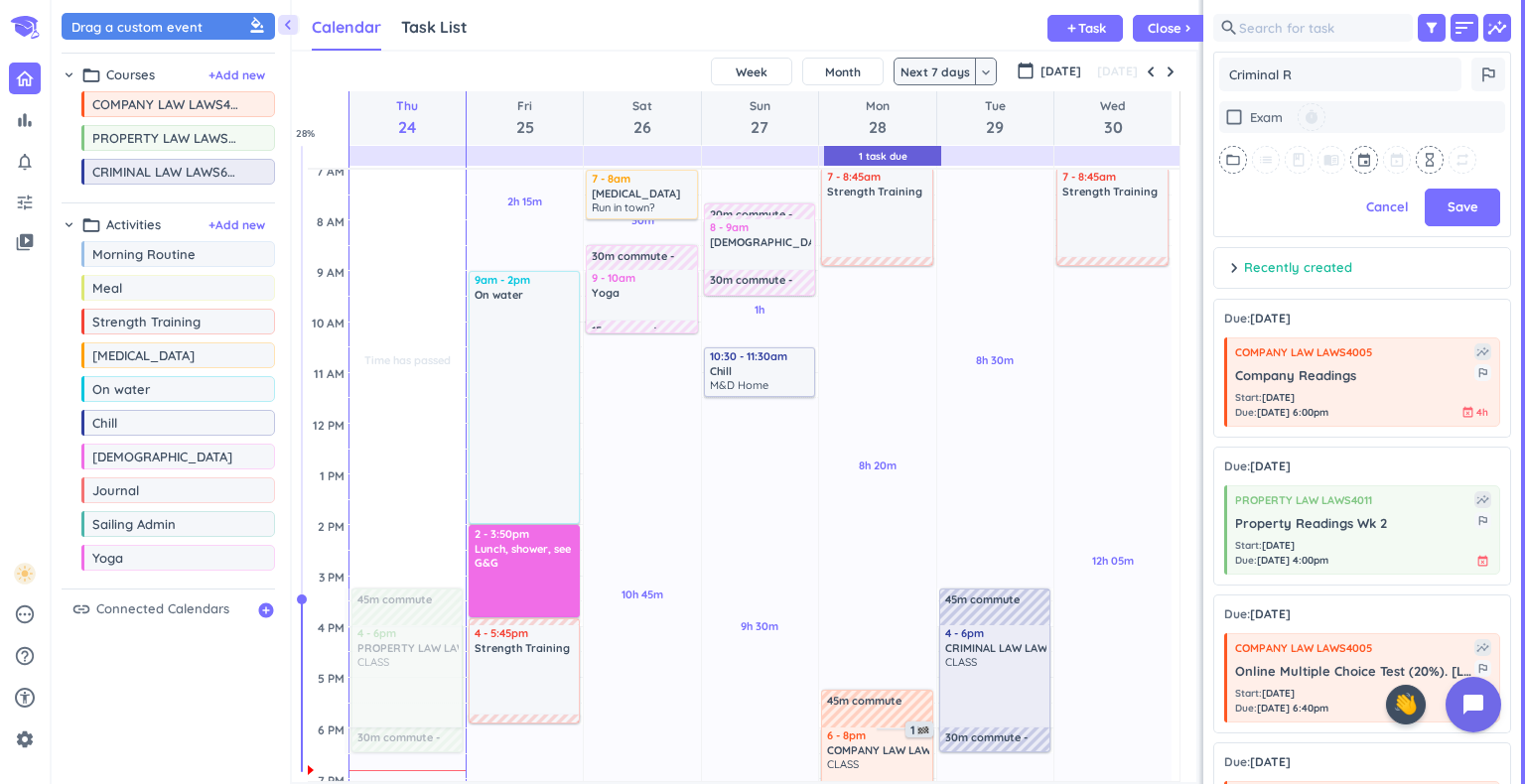 type on "x" 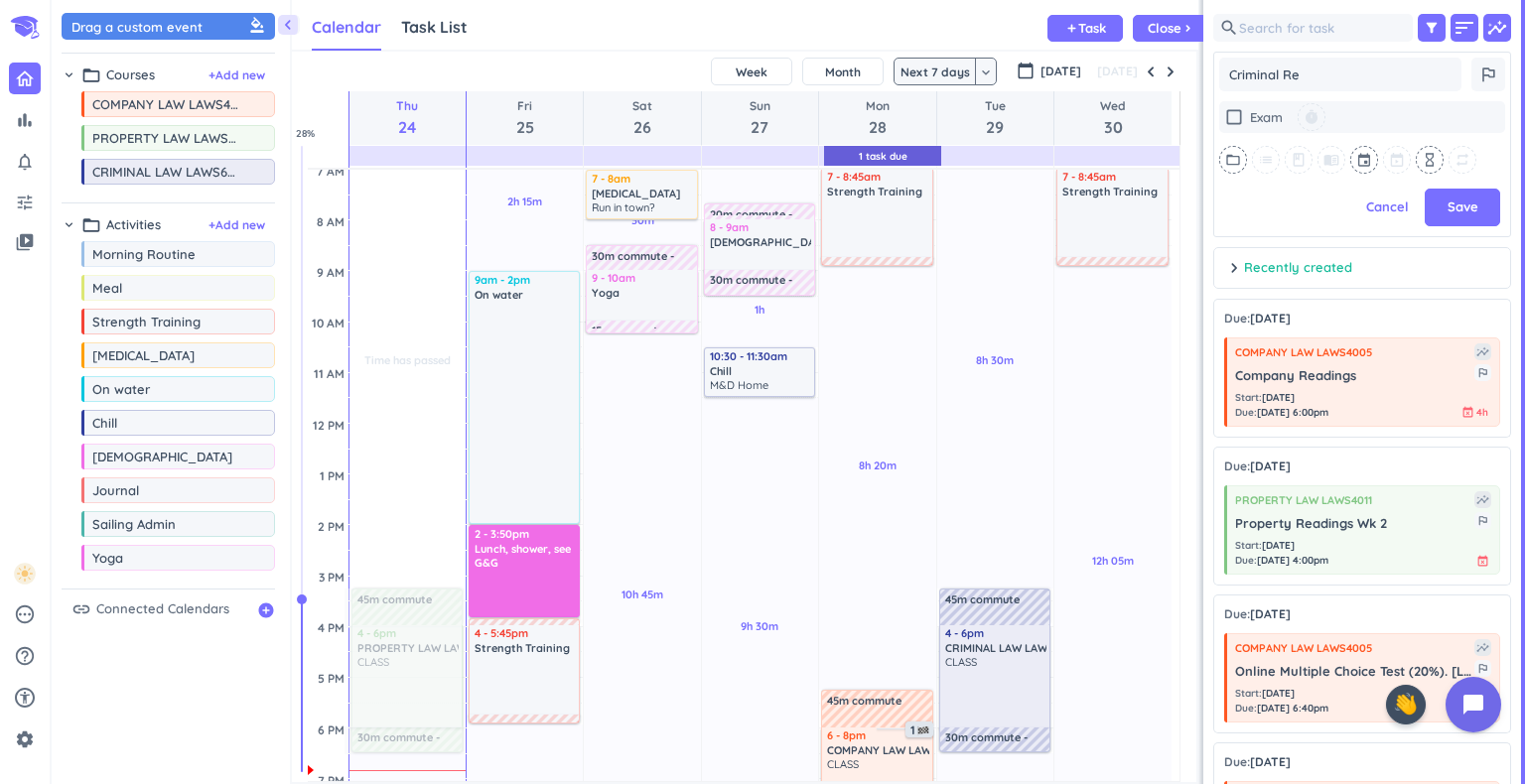 type on "x" 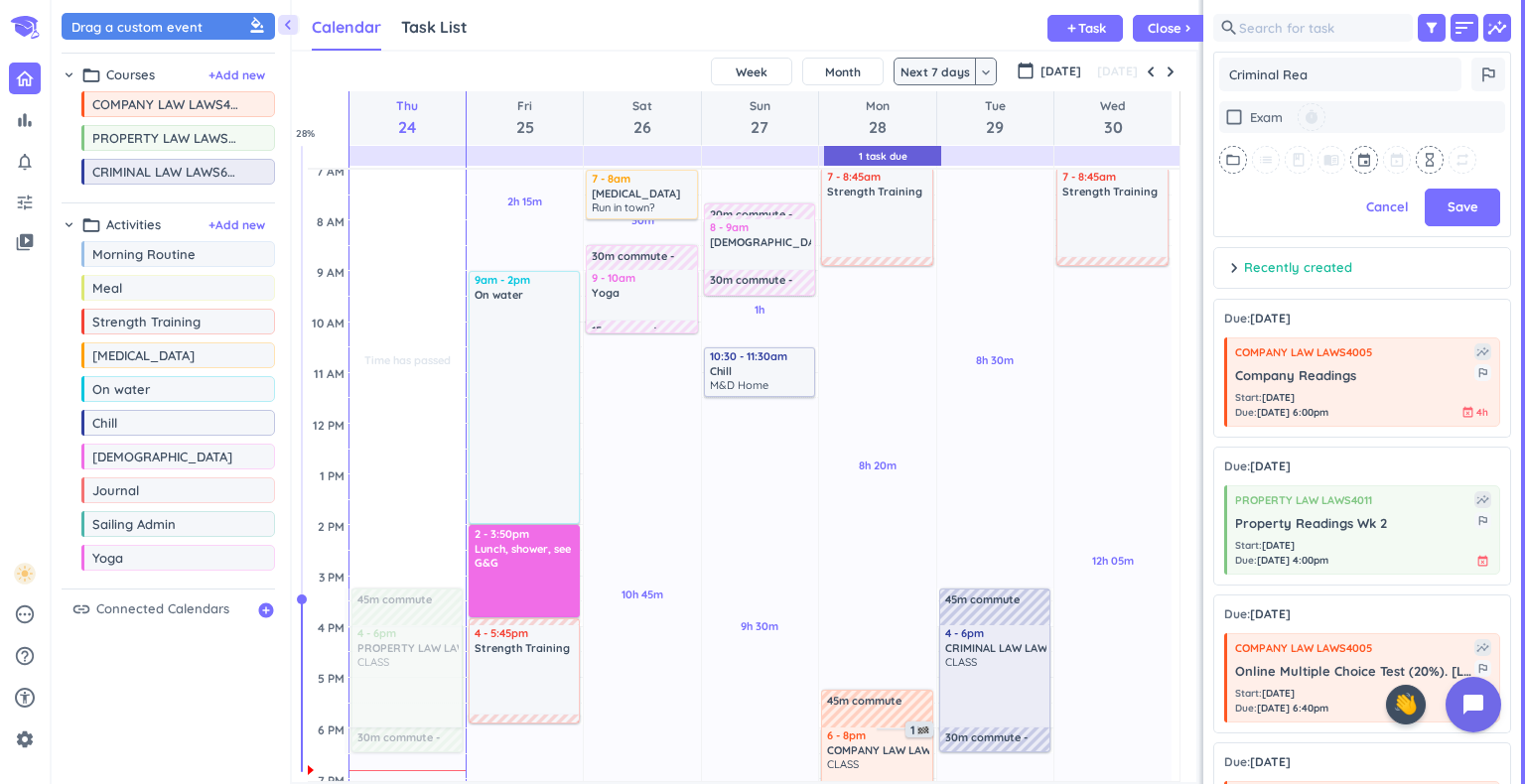type on "x" 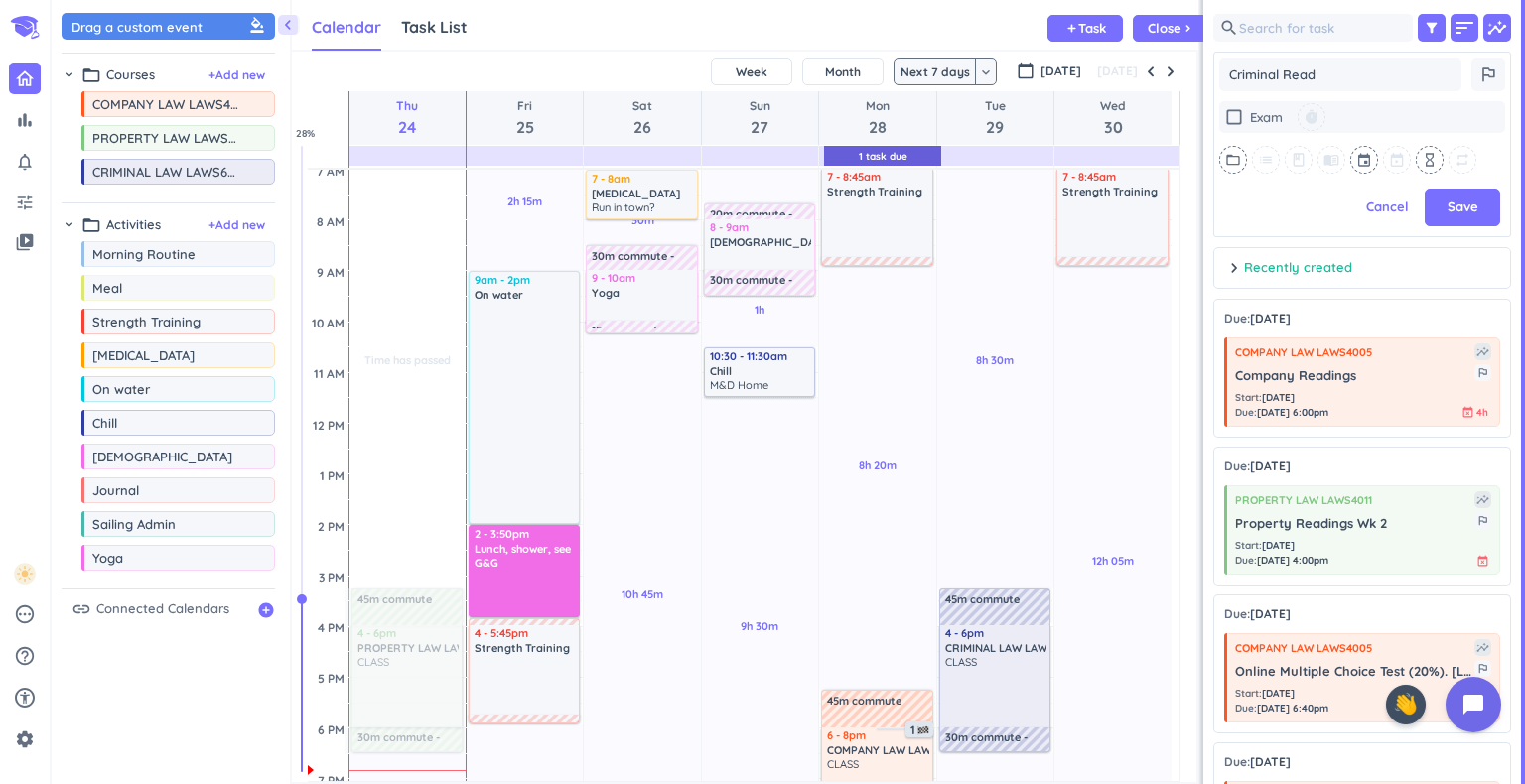 type on "x" 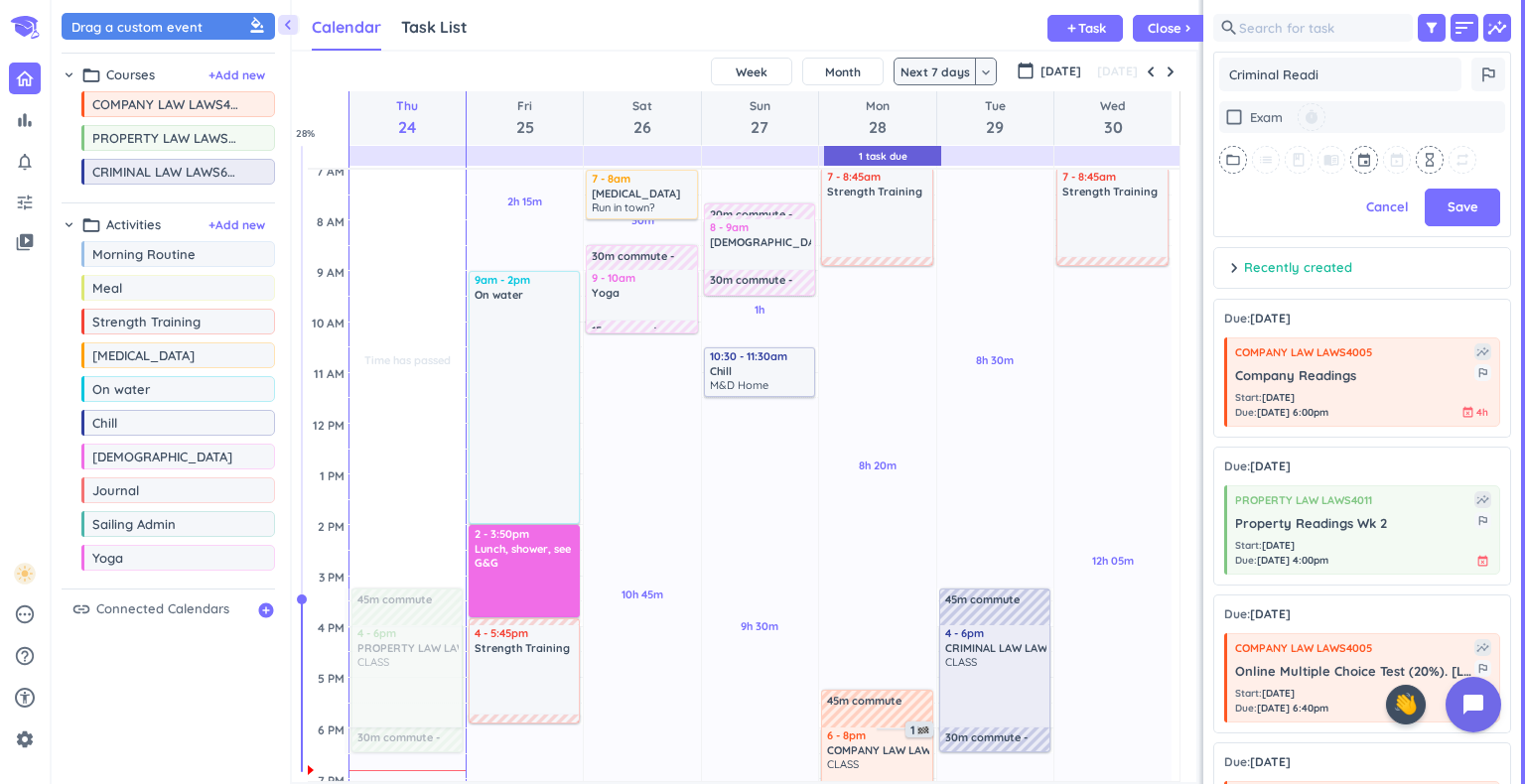 type on "x" 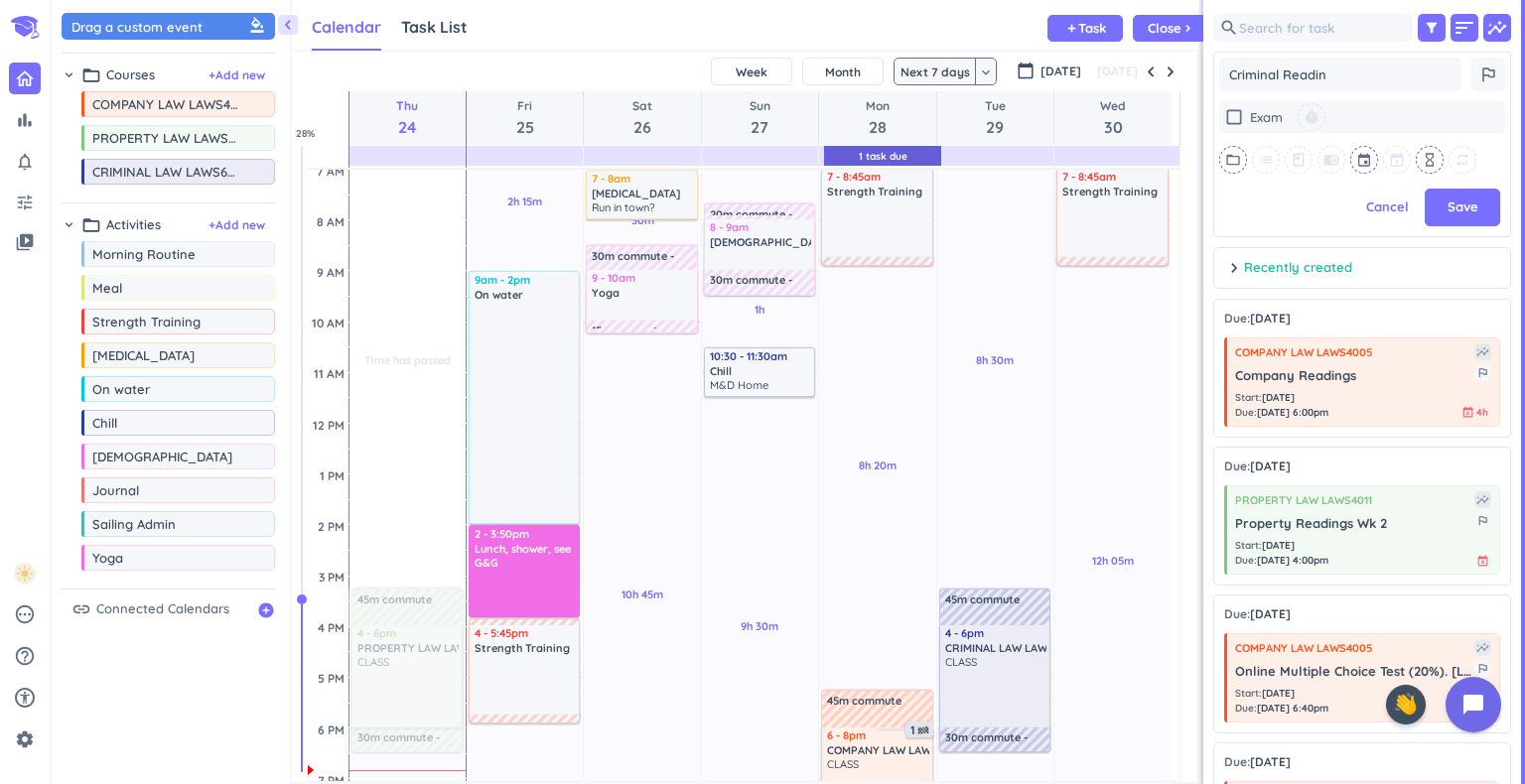 type on "x" 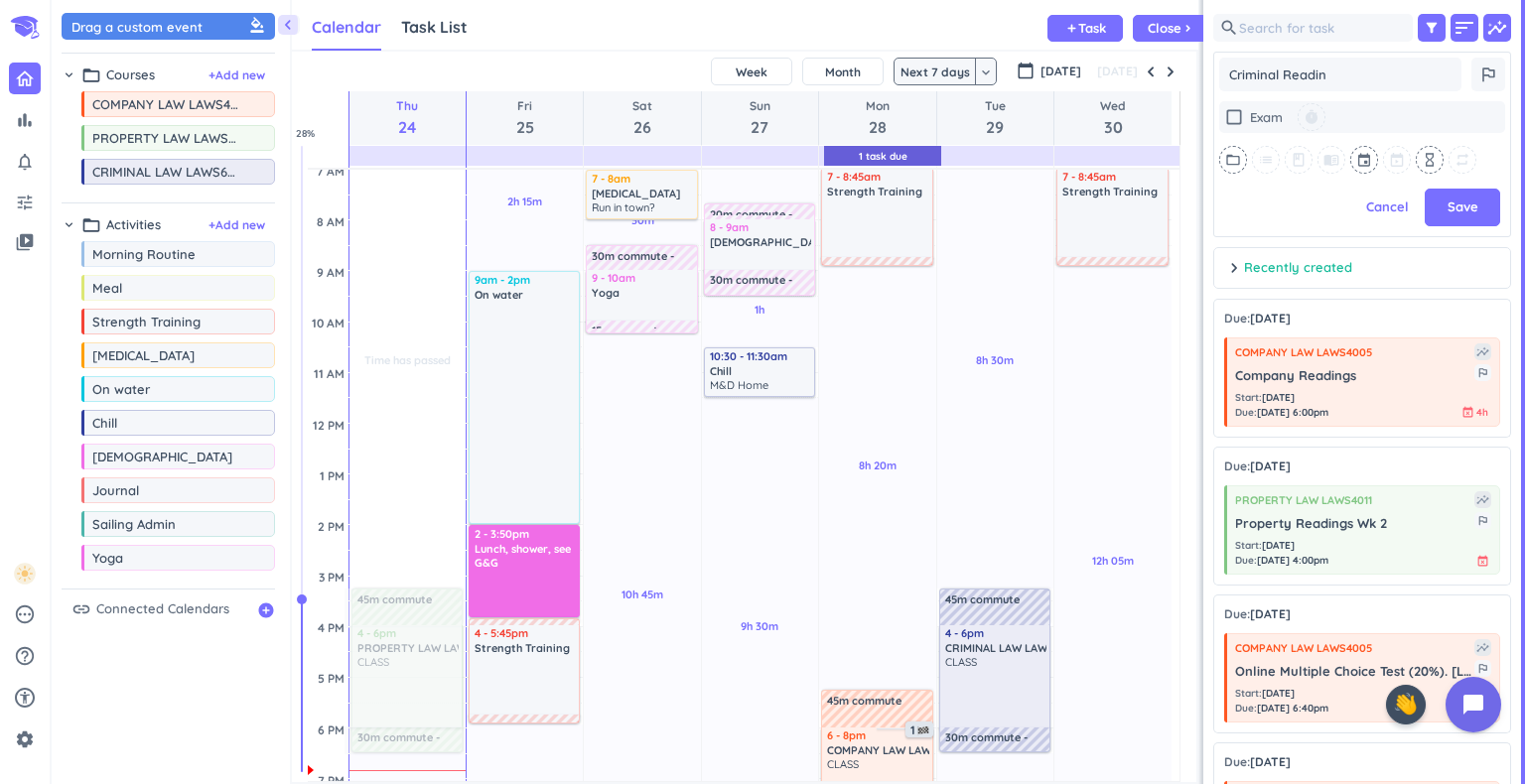 type on "Criminal Reading" 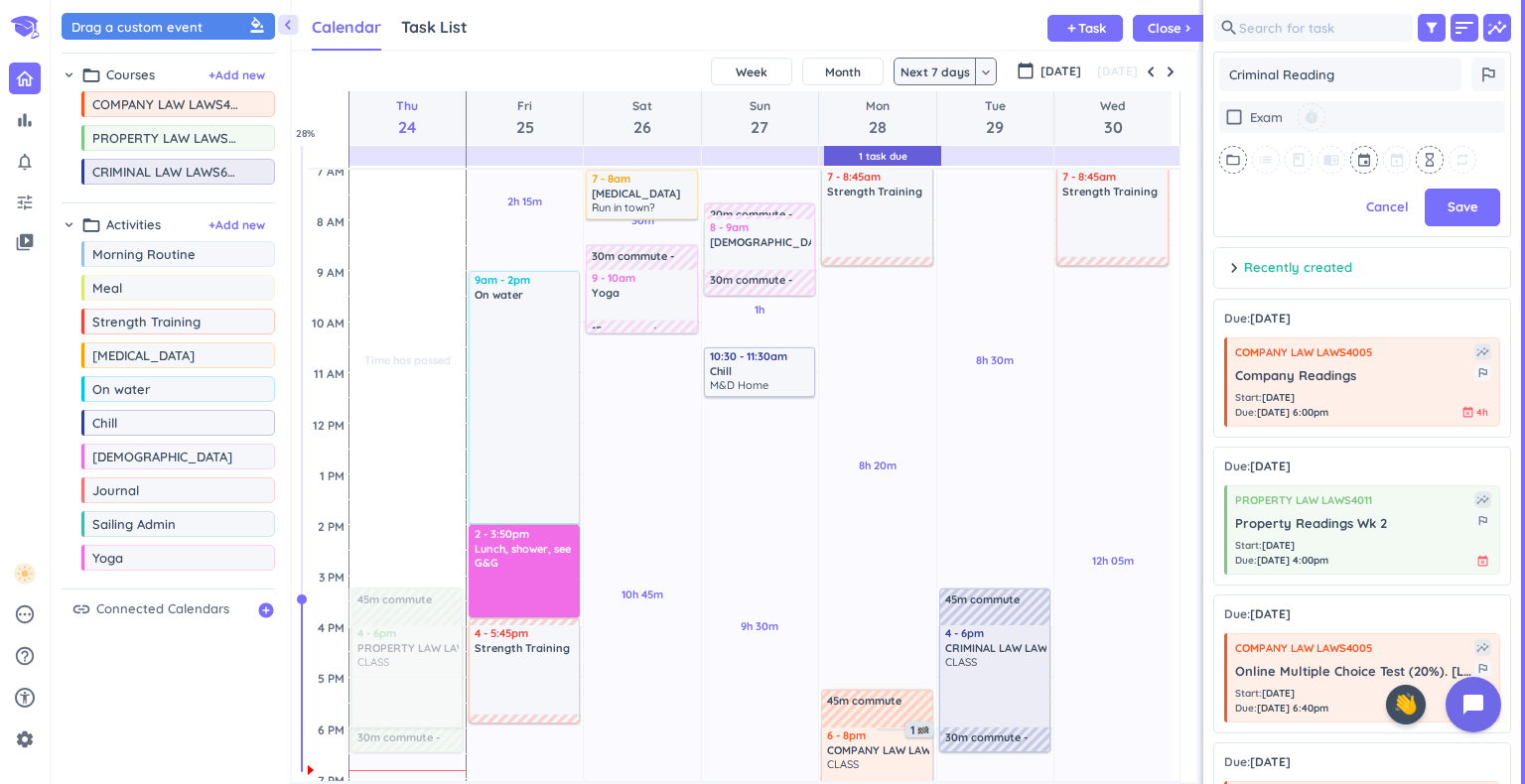 type on "x" 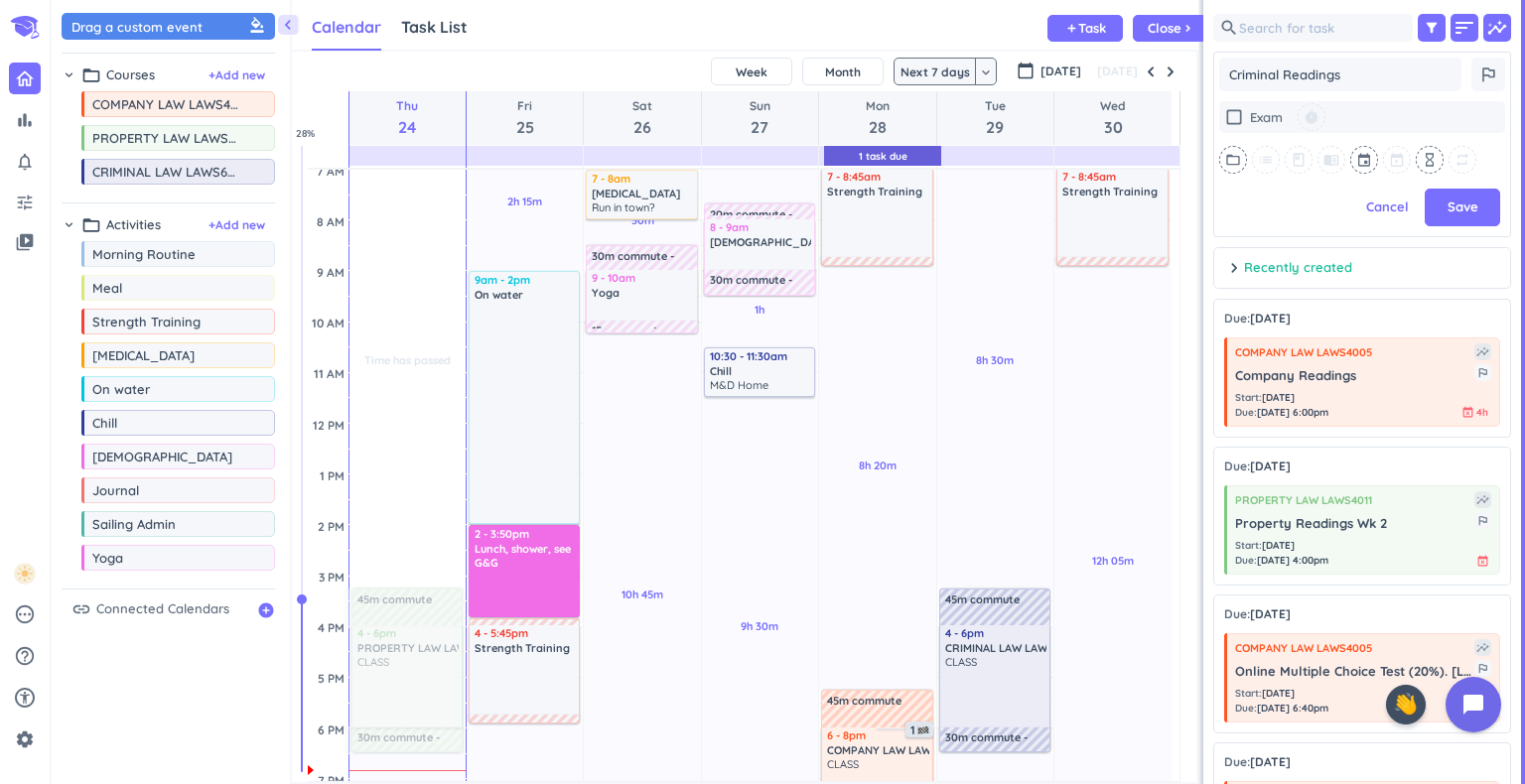 type on "x" 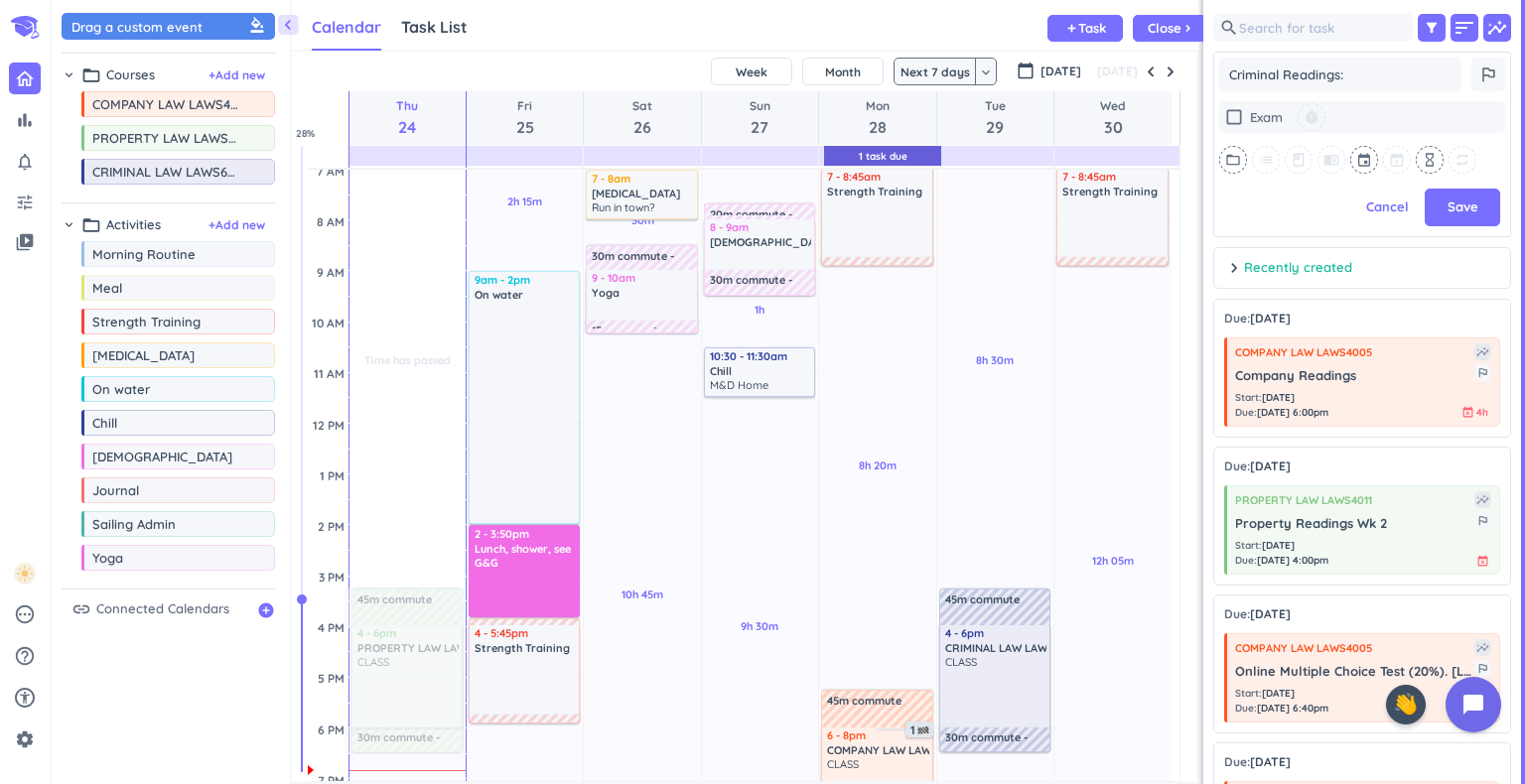 type on "x" 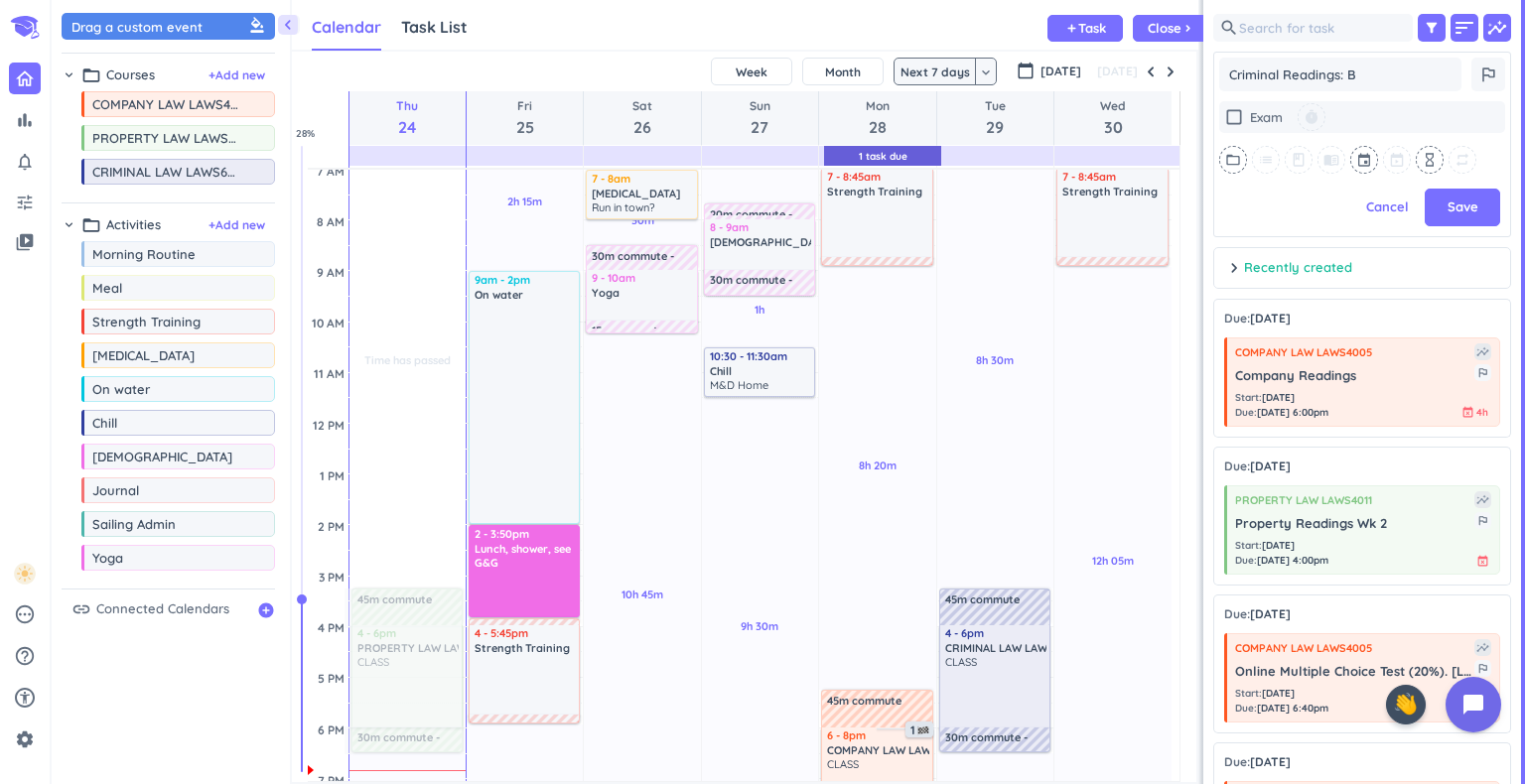 type on "Criminal Readings: Ba" 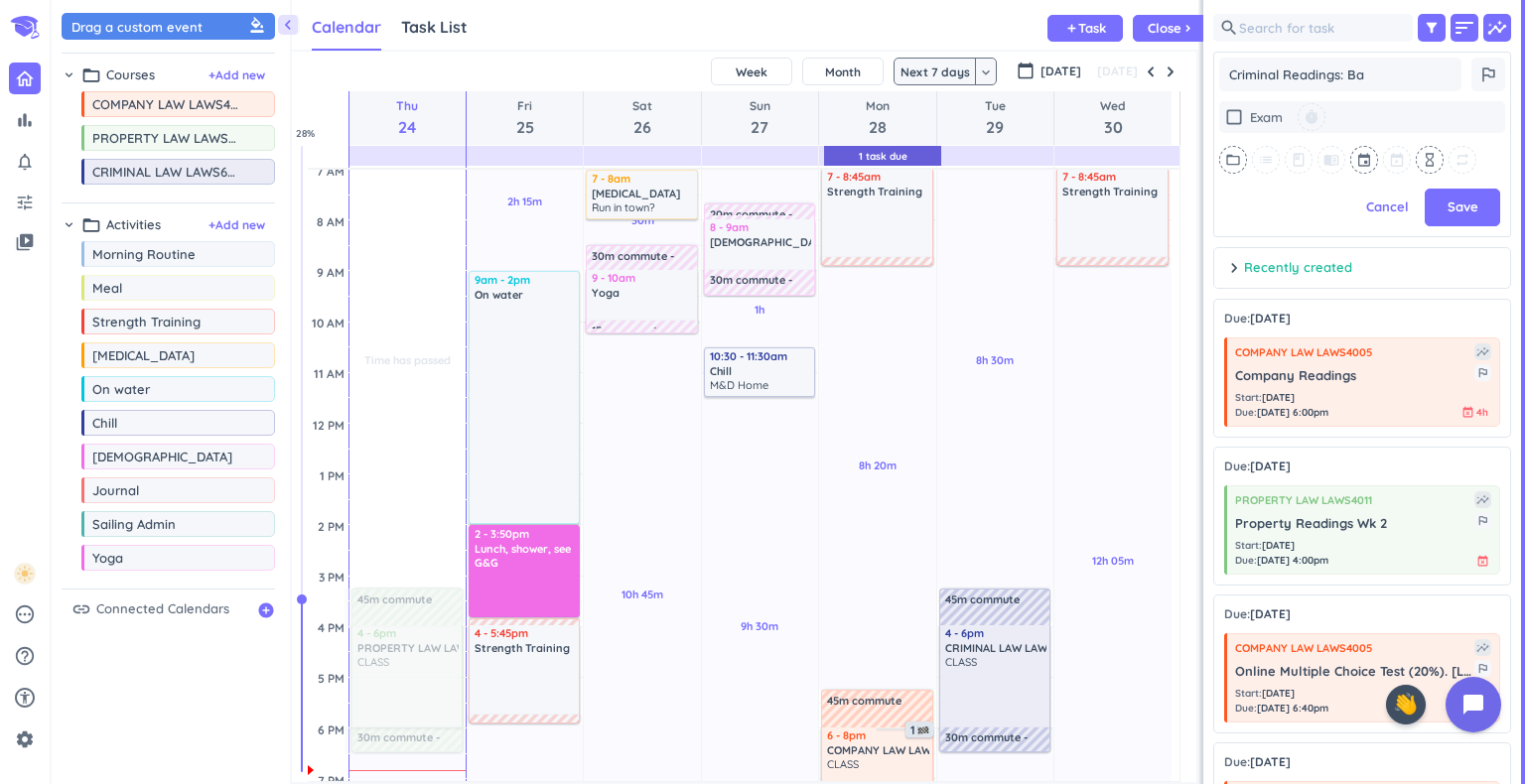 type on "x" 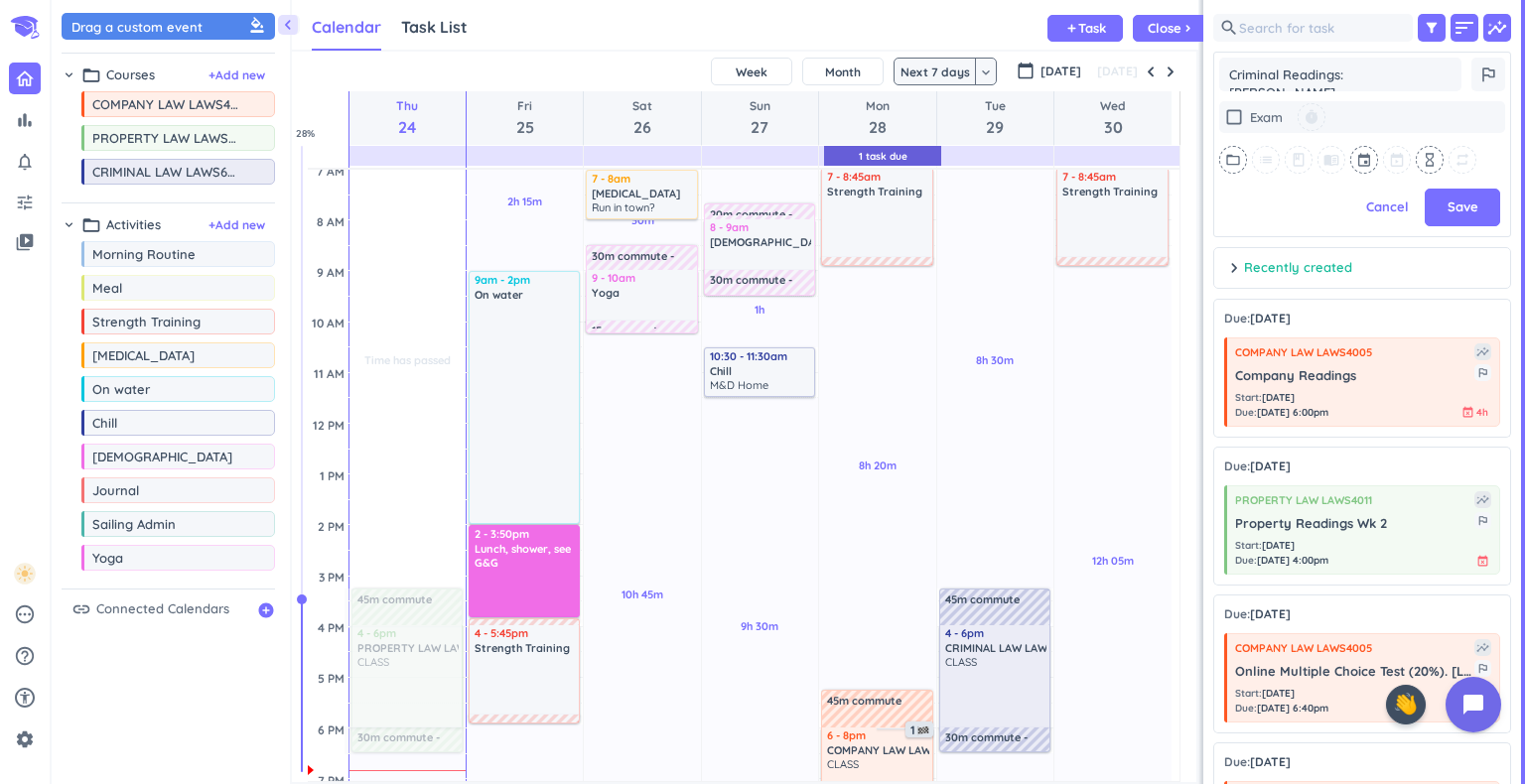 type on "x" 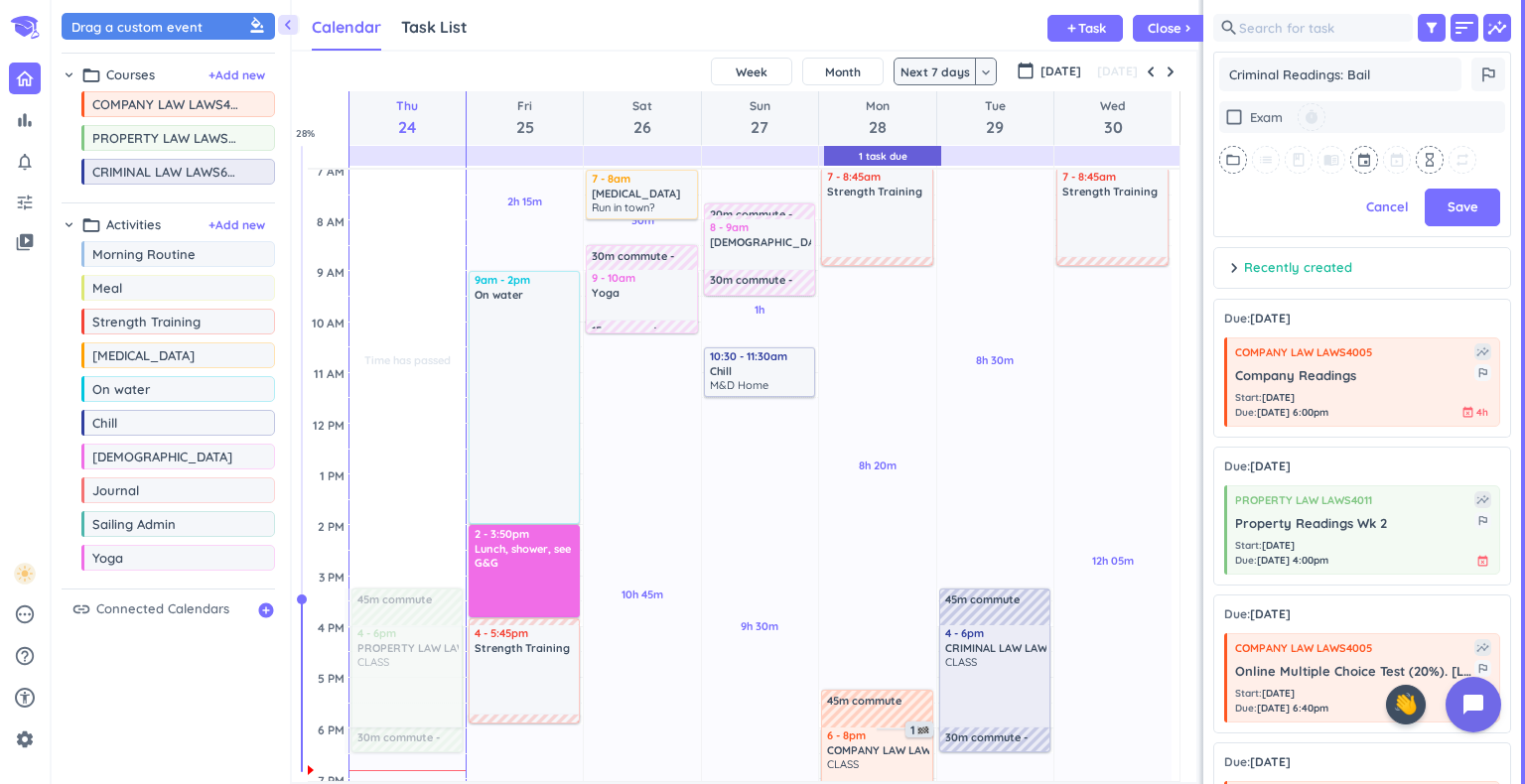 type on "x" 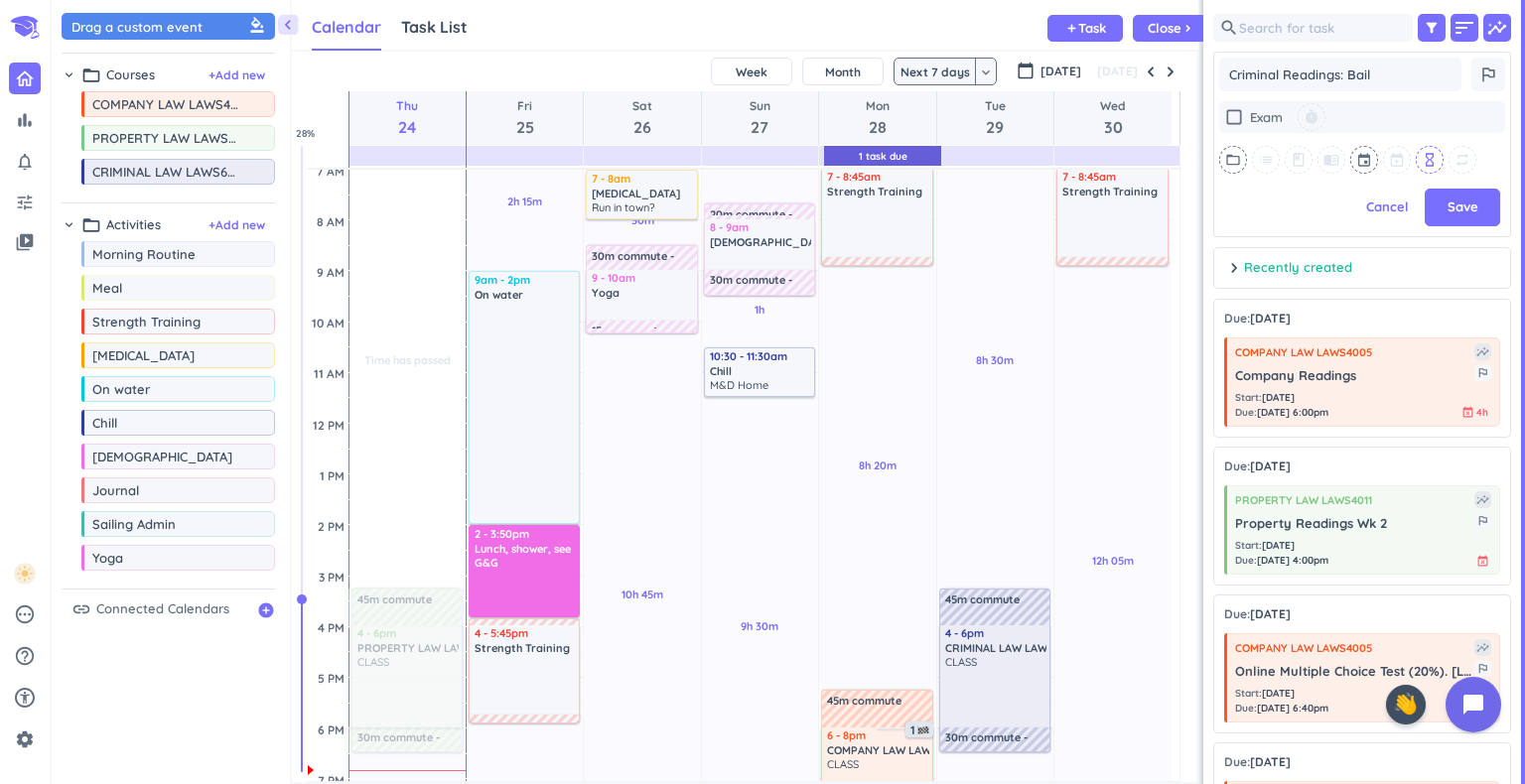 type on "Criminal Readings: Bail" 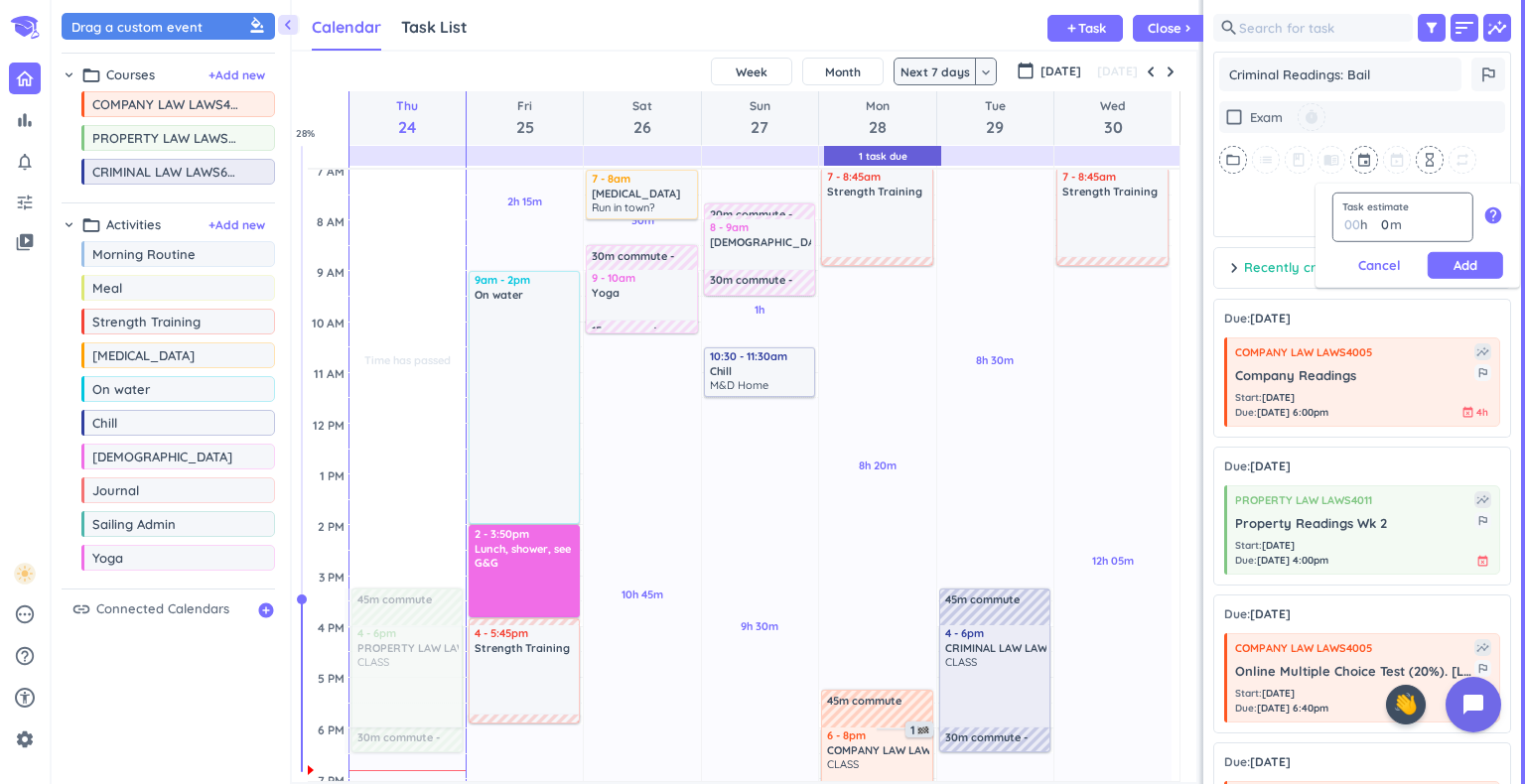 type on "2" 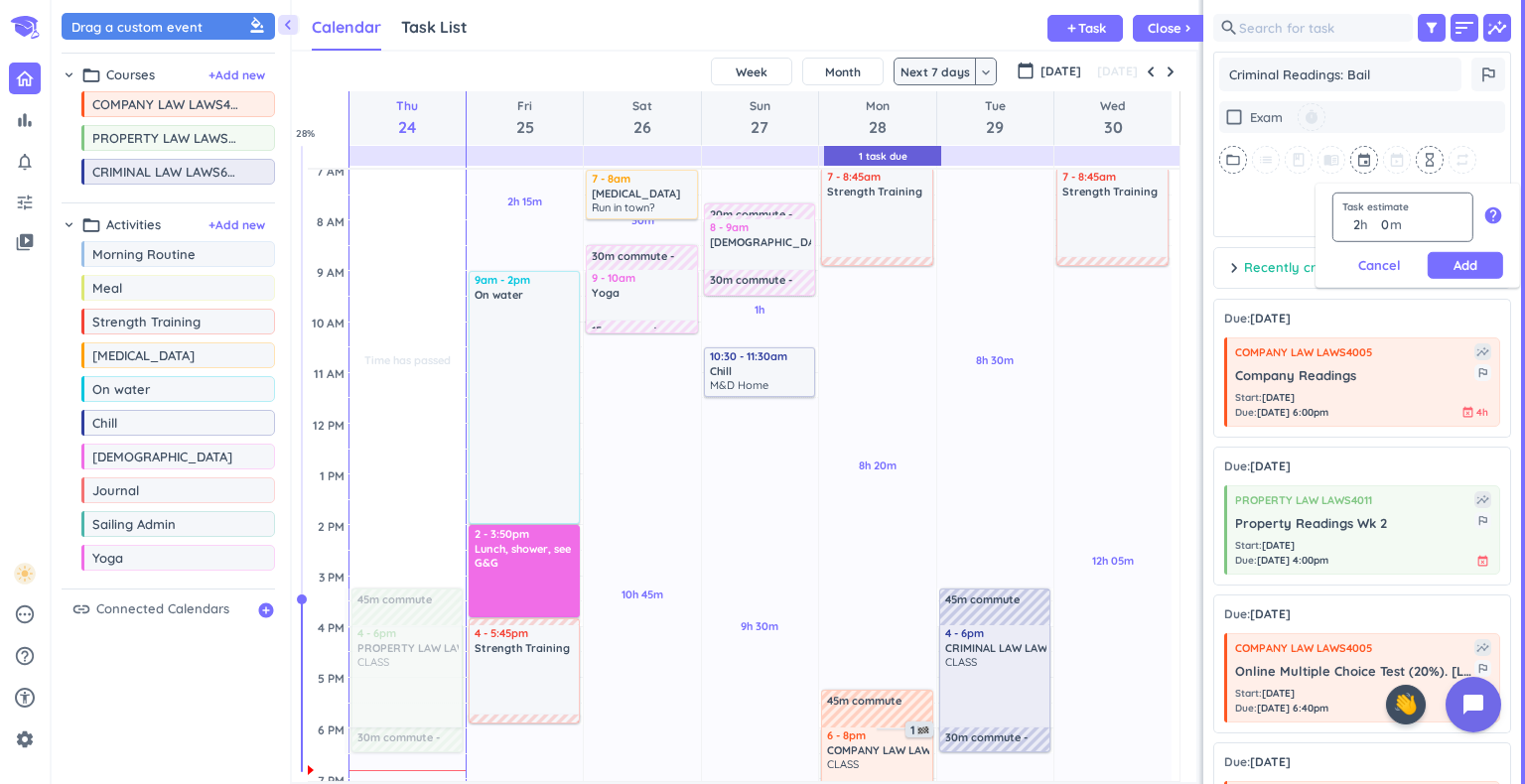type 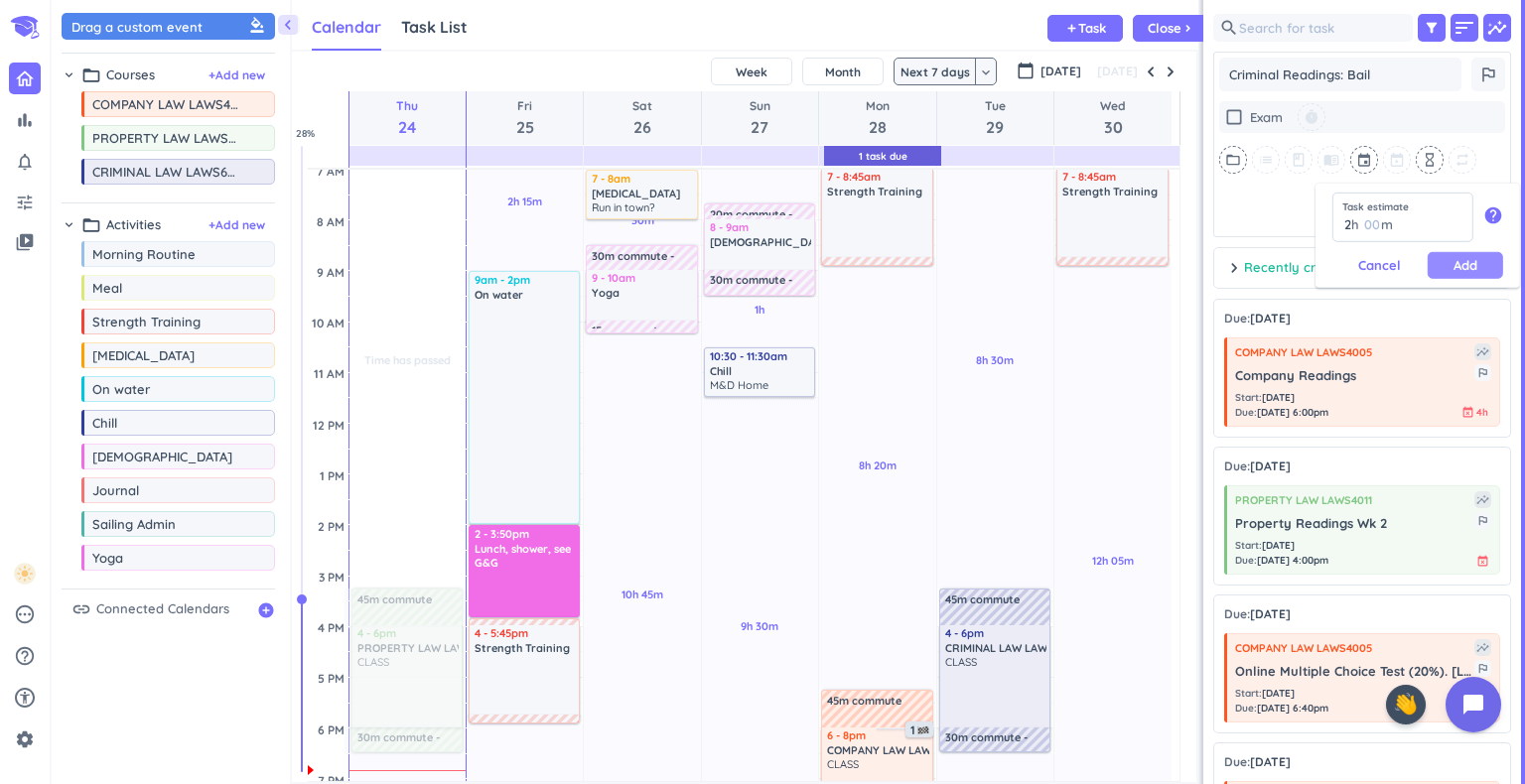 type on "2" 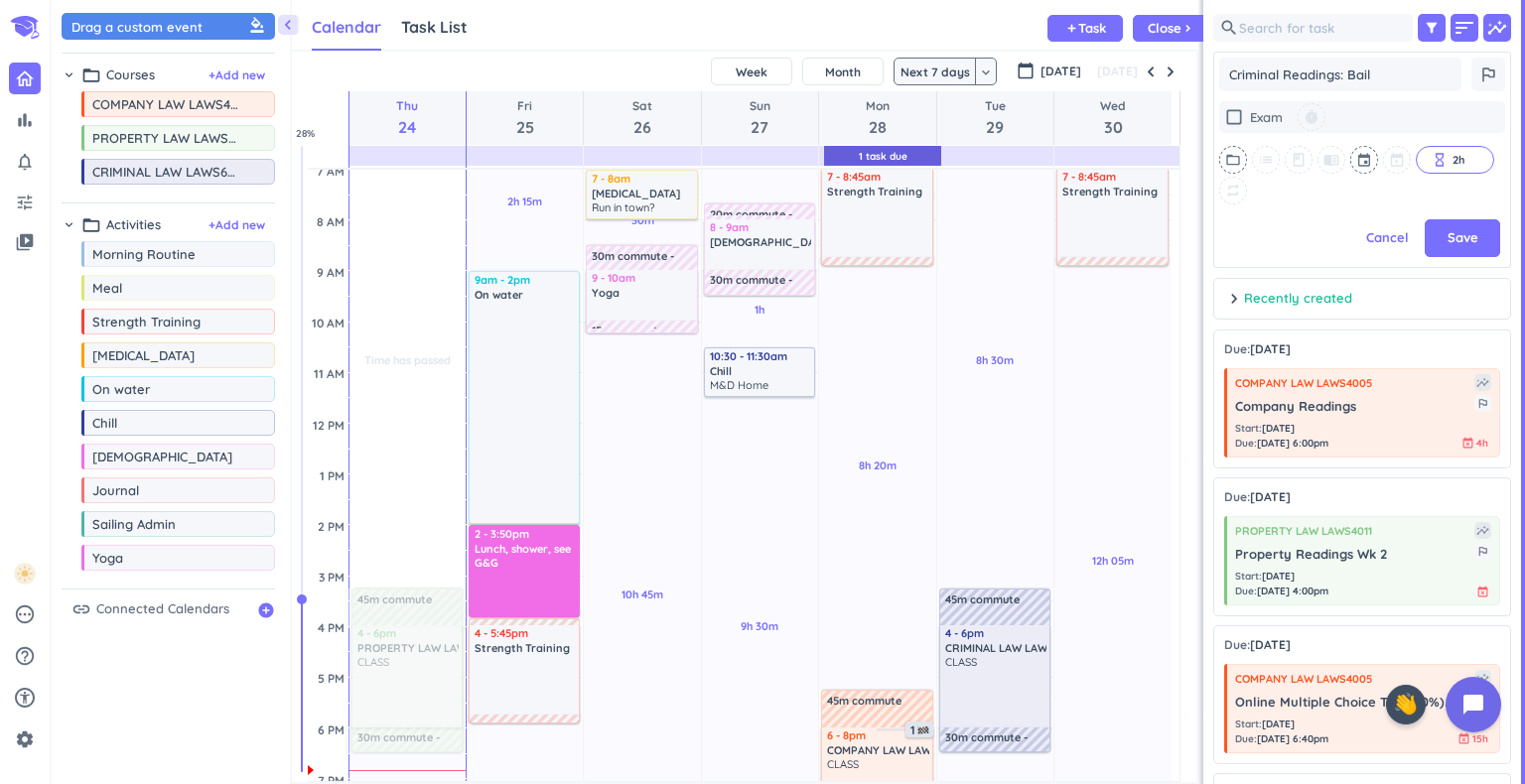 scroll, scrollTop: 499, scrollLeft: 290, axis: both 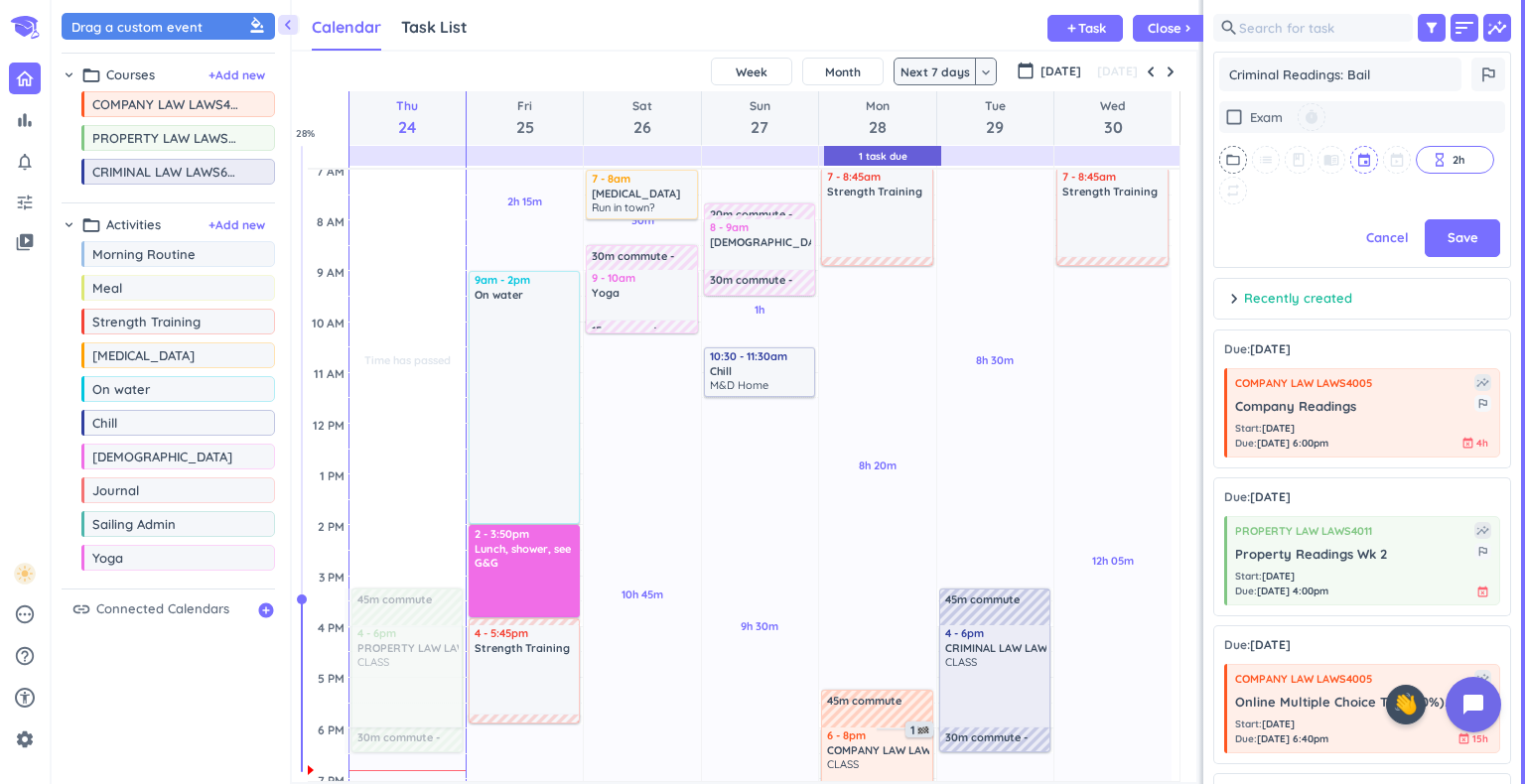 click at bounding box center [1365, 160] 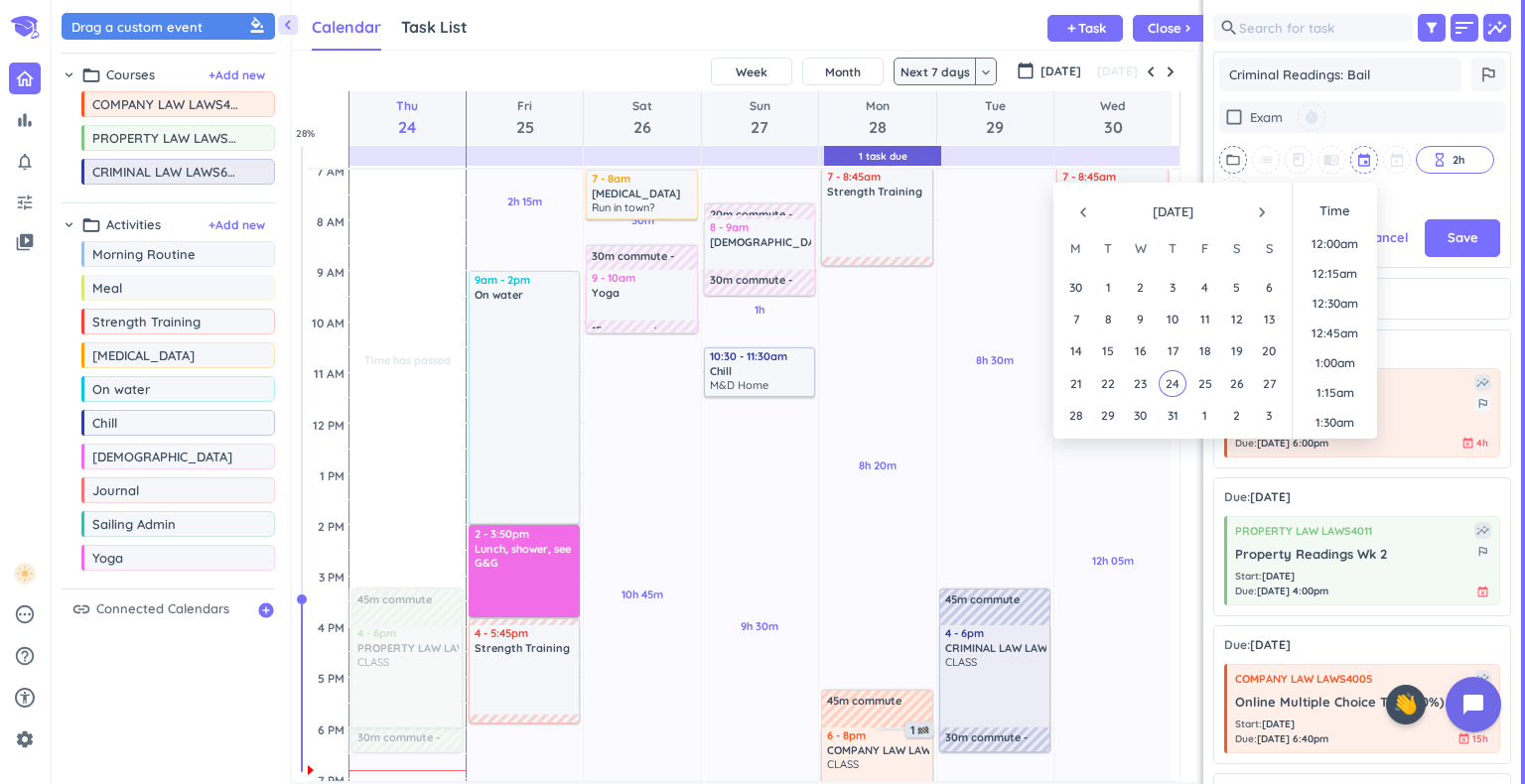 scroll, scrollTop: 2143, scrollLeft: 0, axis: vertical 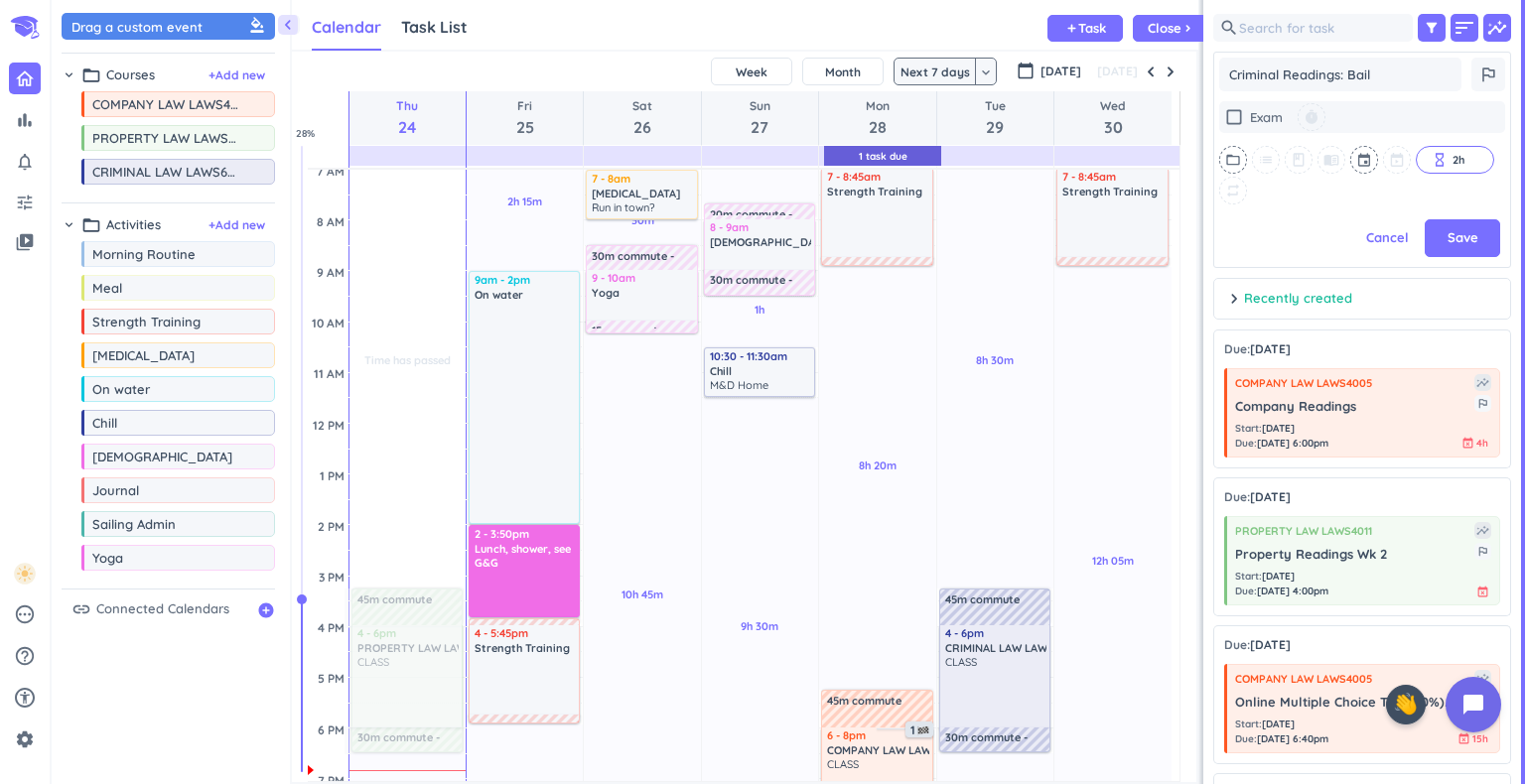 click on "check_box_outline_blank Exam timer folder_open list class menu_book event hourglass_empty 2h cancel repeat" at bounding box center [1362, 153] 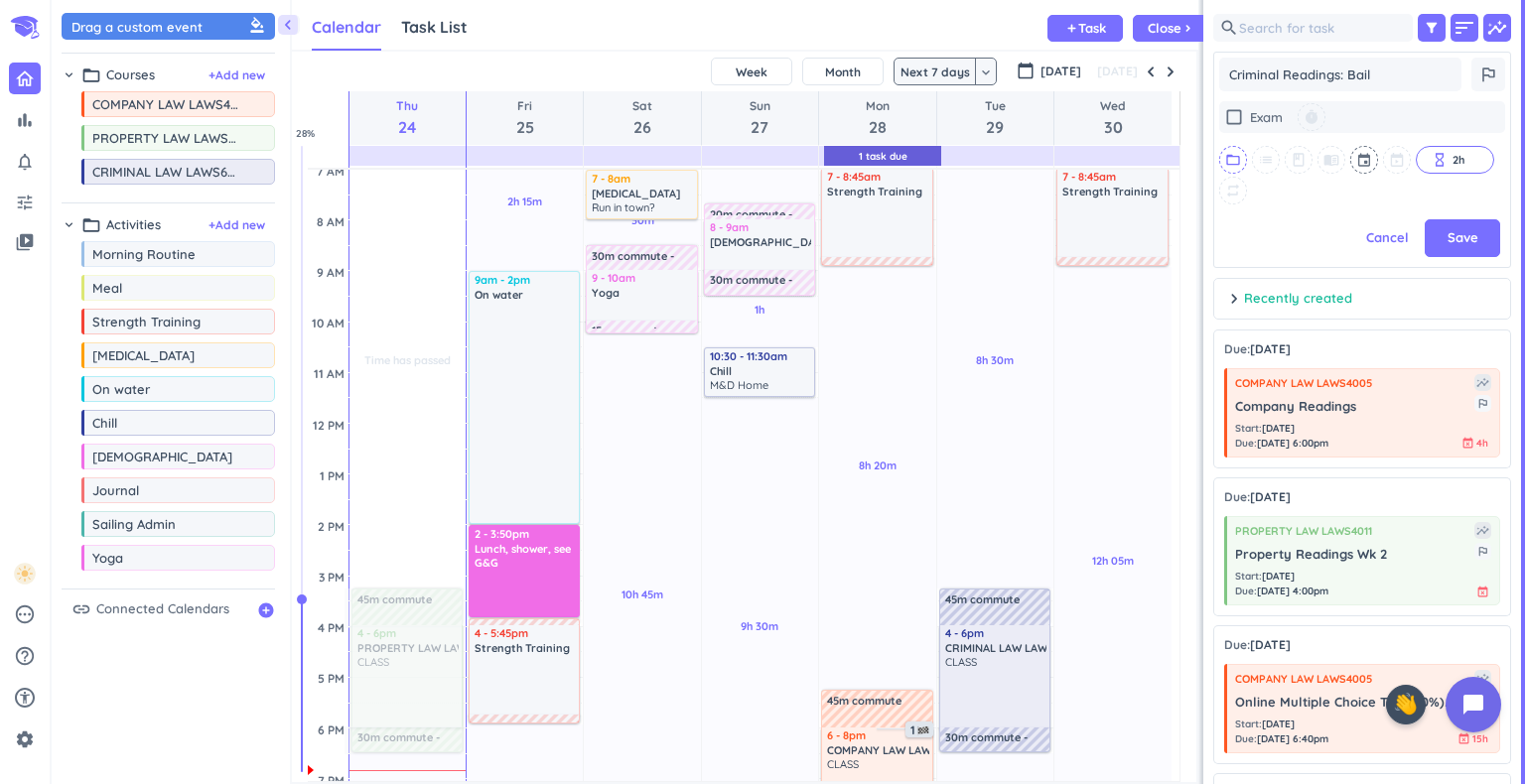click on "folder_open" at bounding box center [1233, 160] 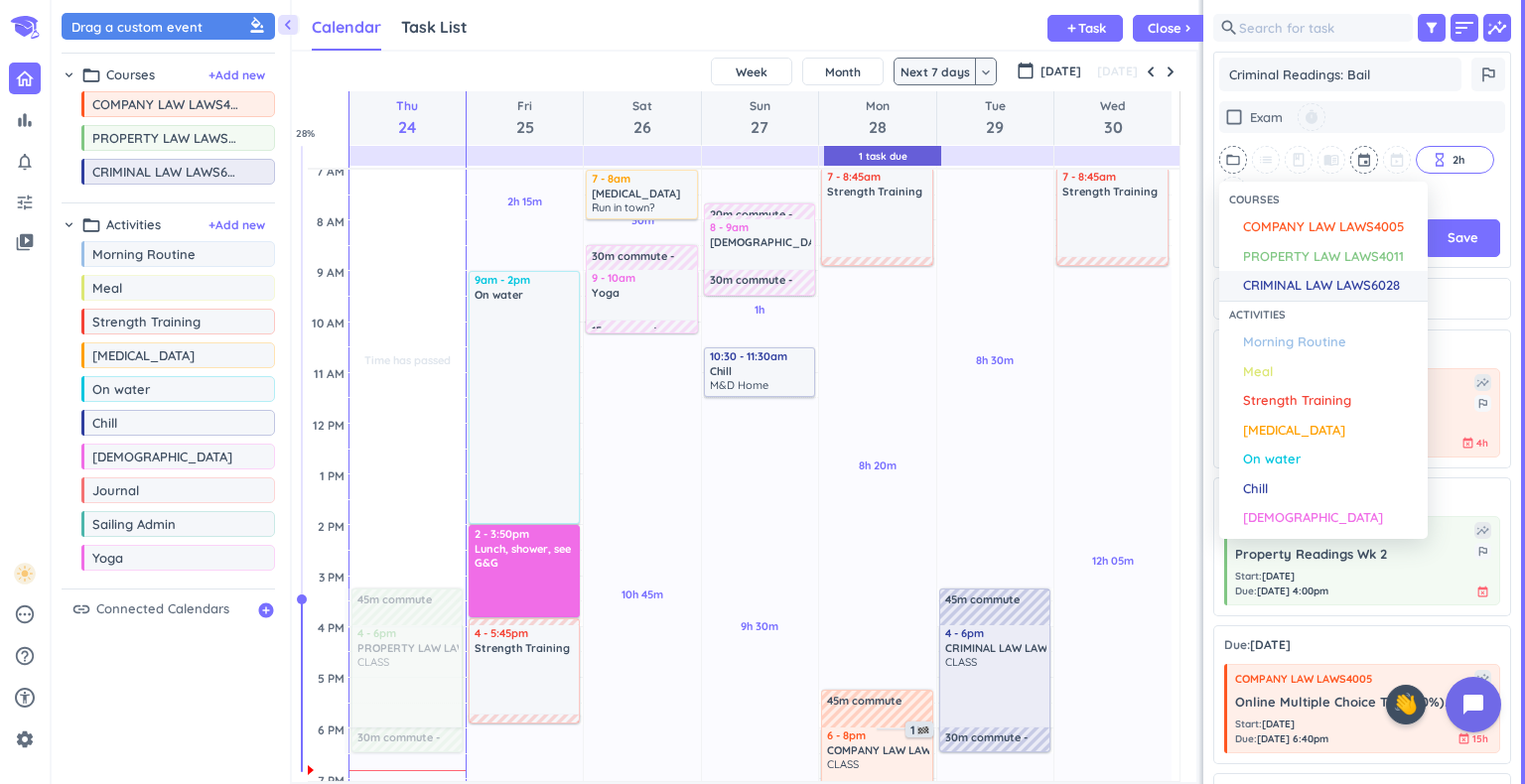click on "CRIMINAL LAW LAWS6028" at bounding box center (1323, 286) 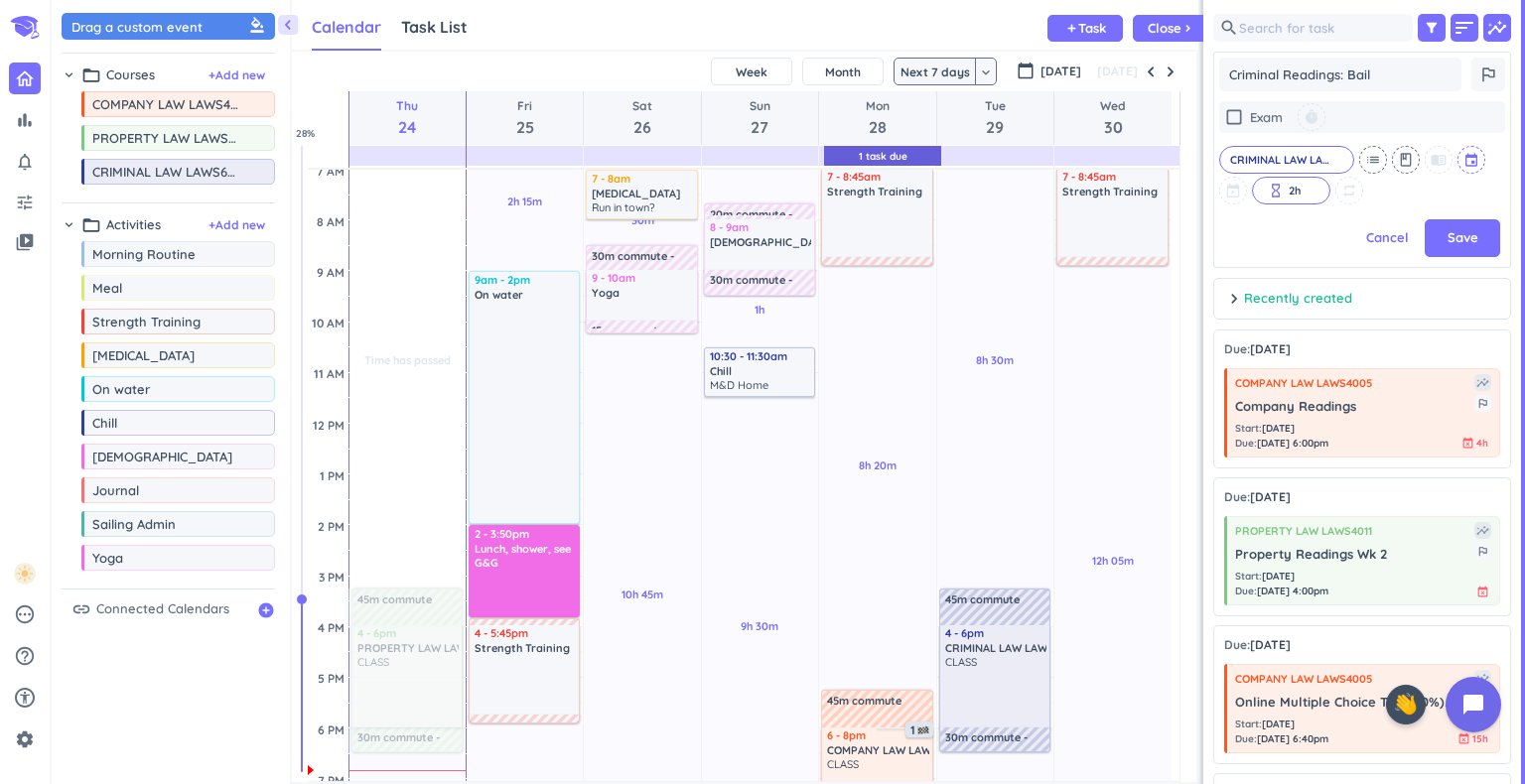 click at bounding box center [1472, 160] 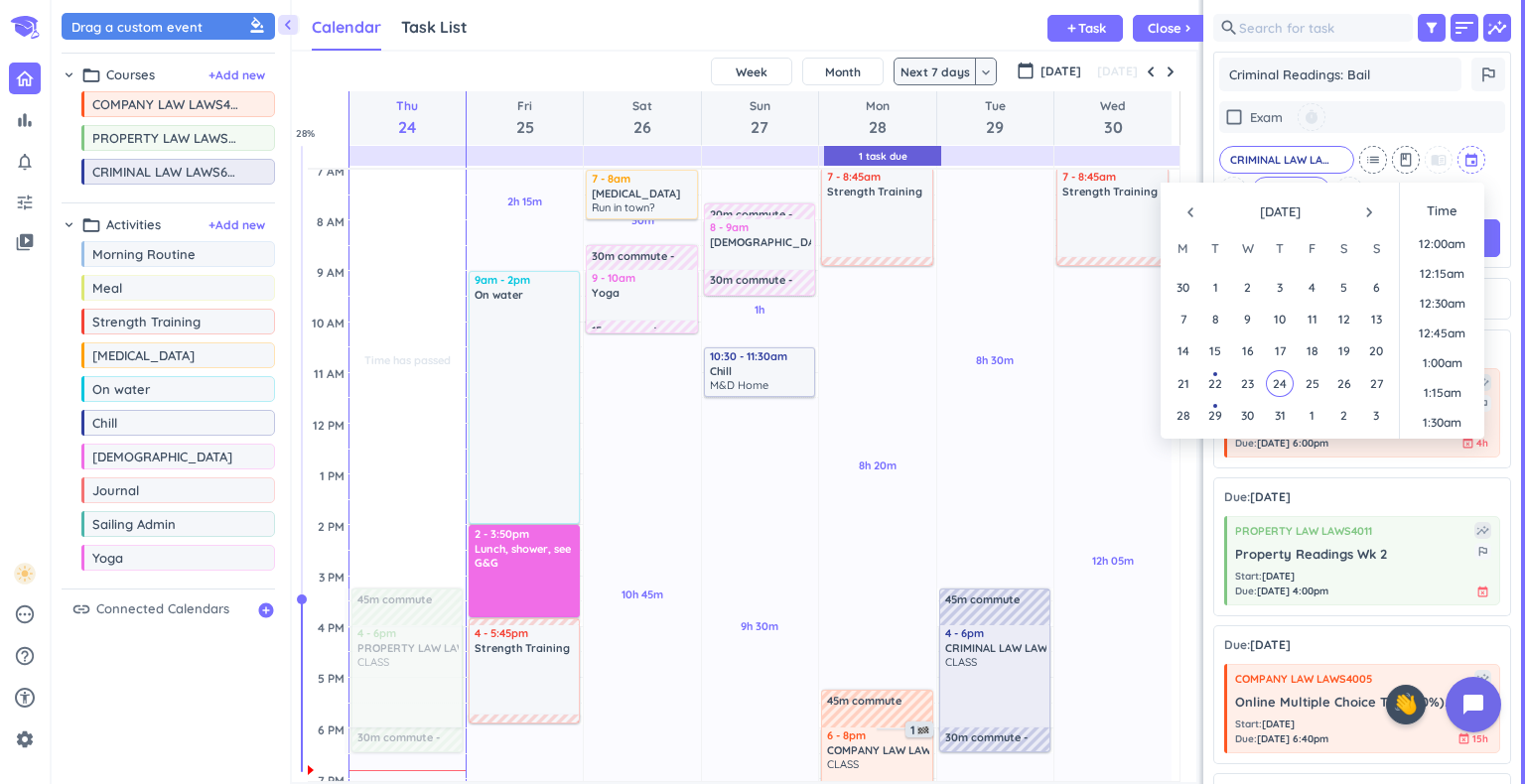 scroll, scrollTop: 2143, scrollLeft: 0, axis: vertical 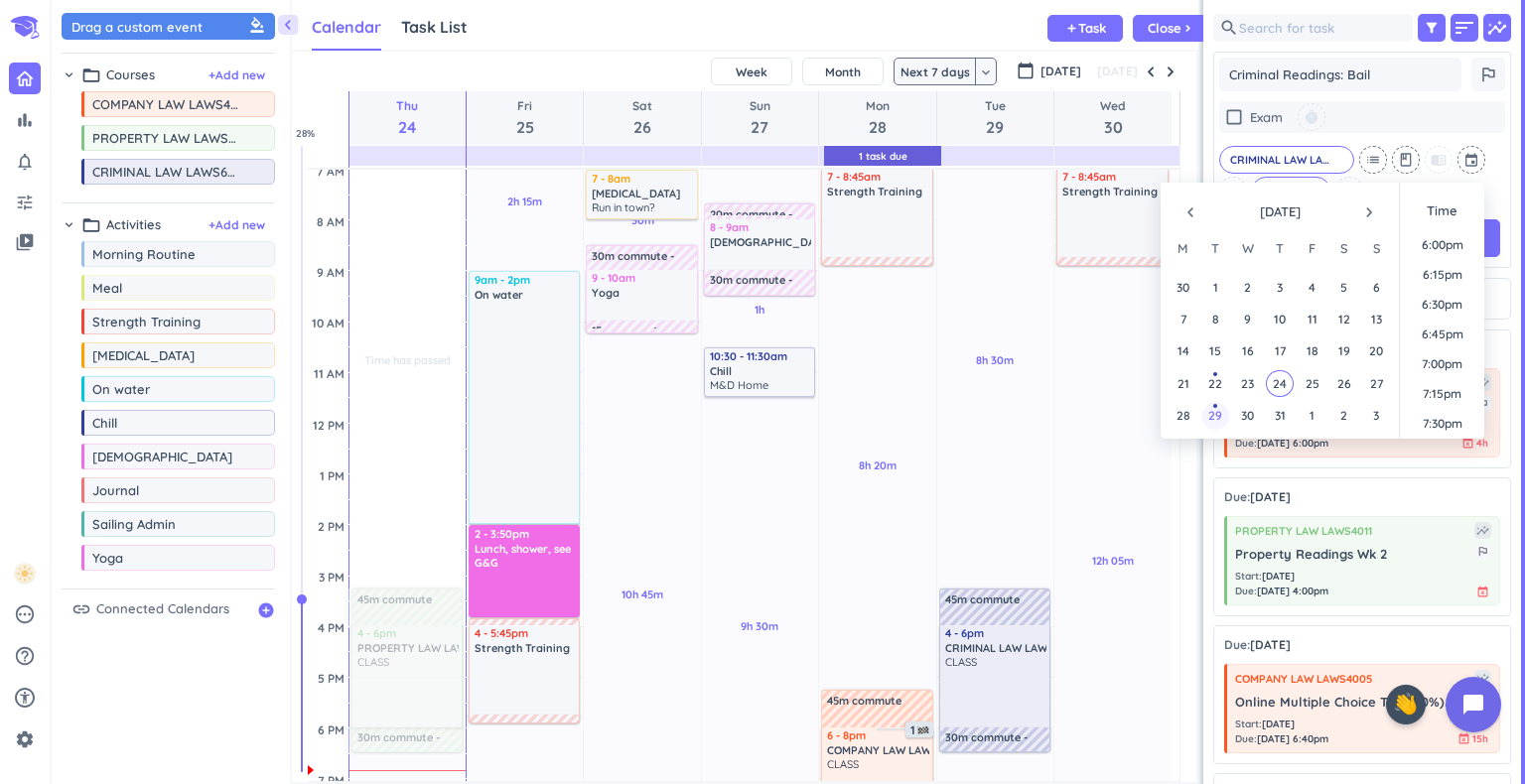 click on "29" at bounding box center (1215, 415) 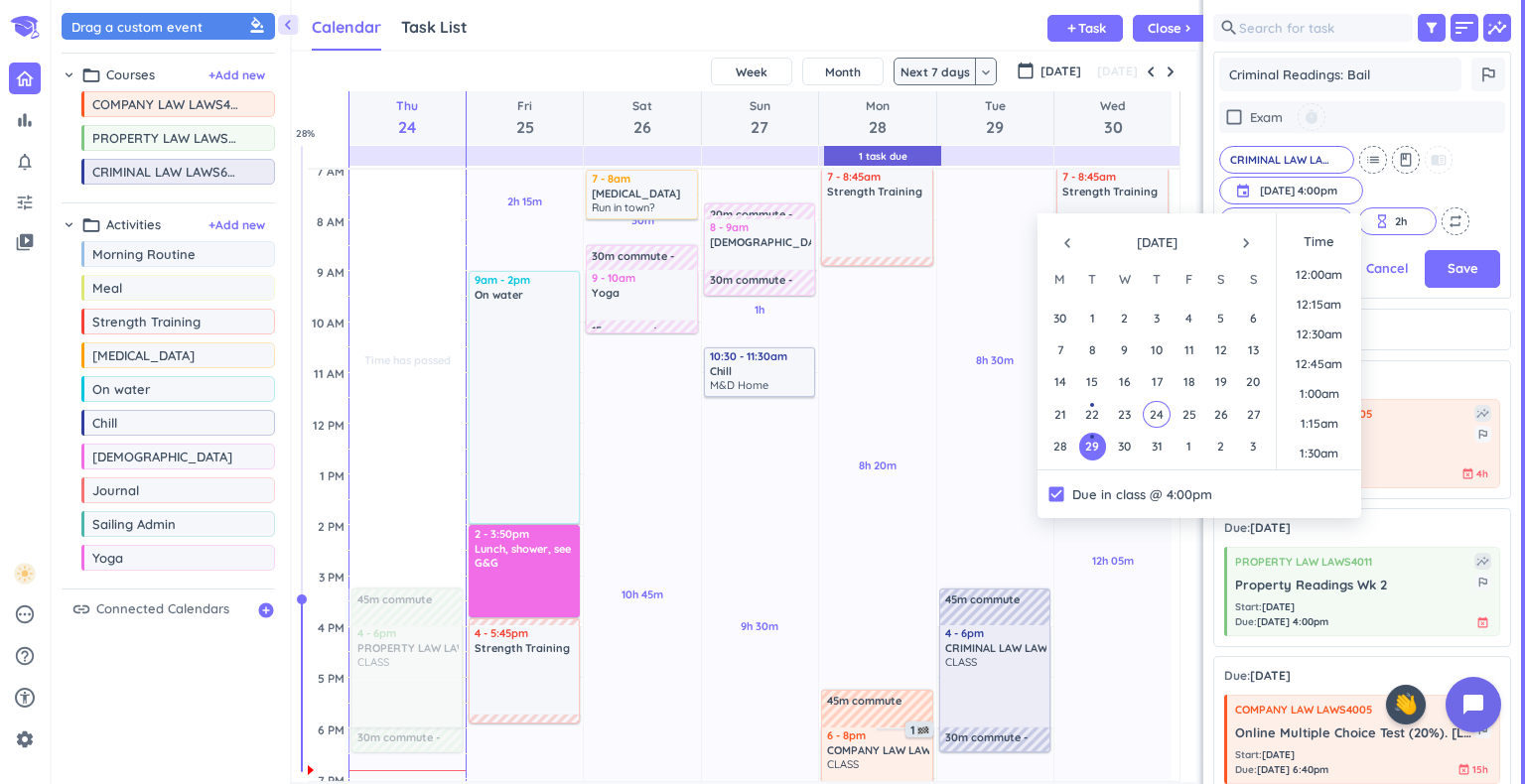 scroll, scrollTop: 468, scrollLeft: 290, axis: both 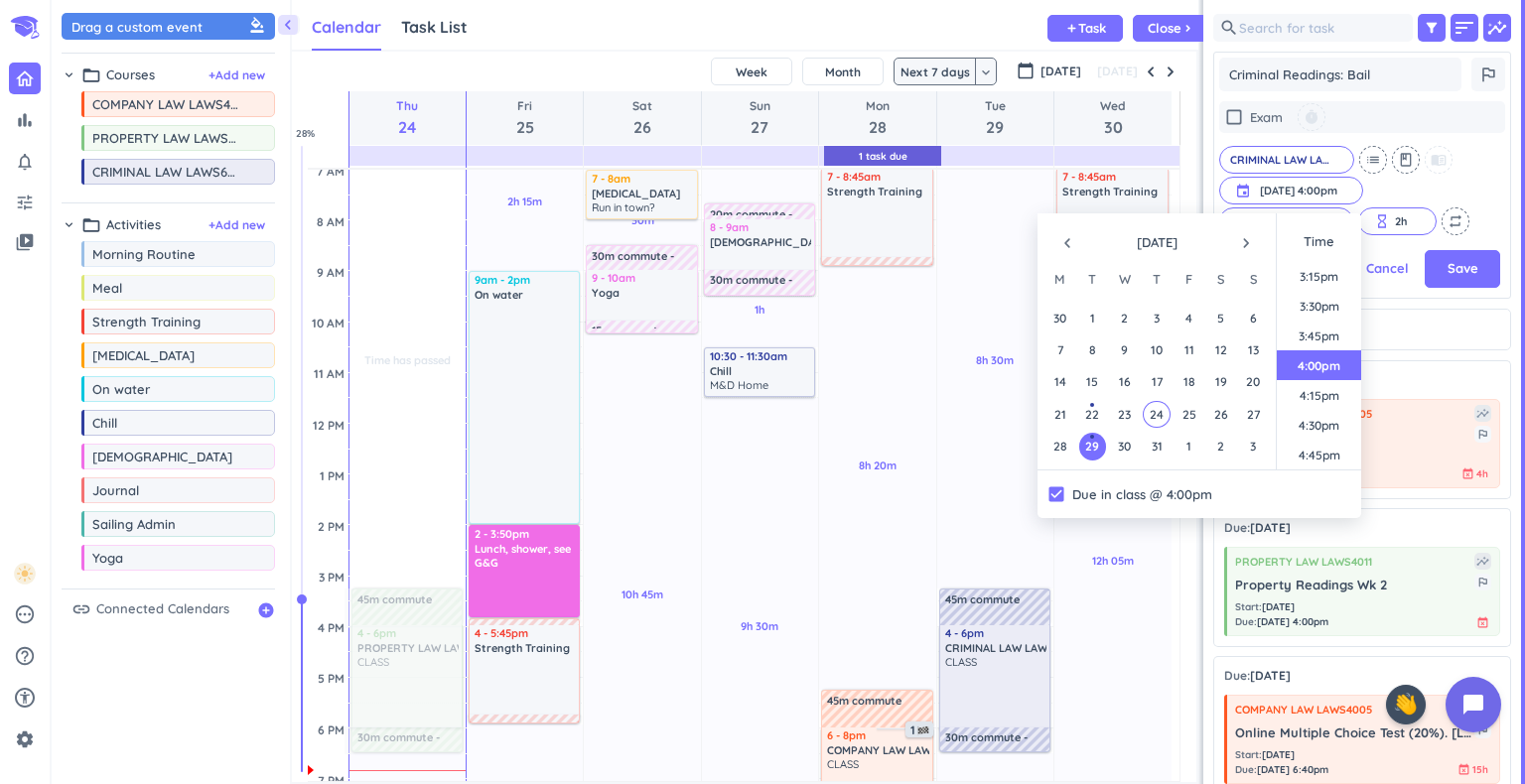 click on "29" at bounding box center [1092, 446] 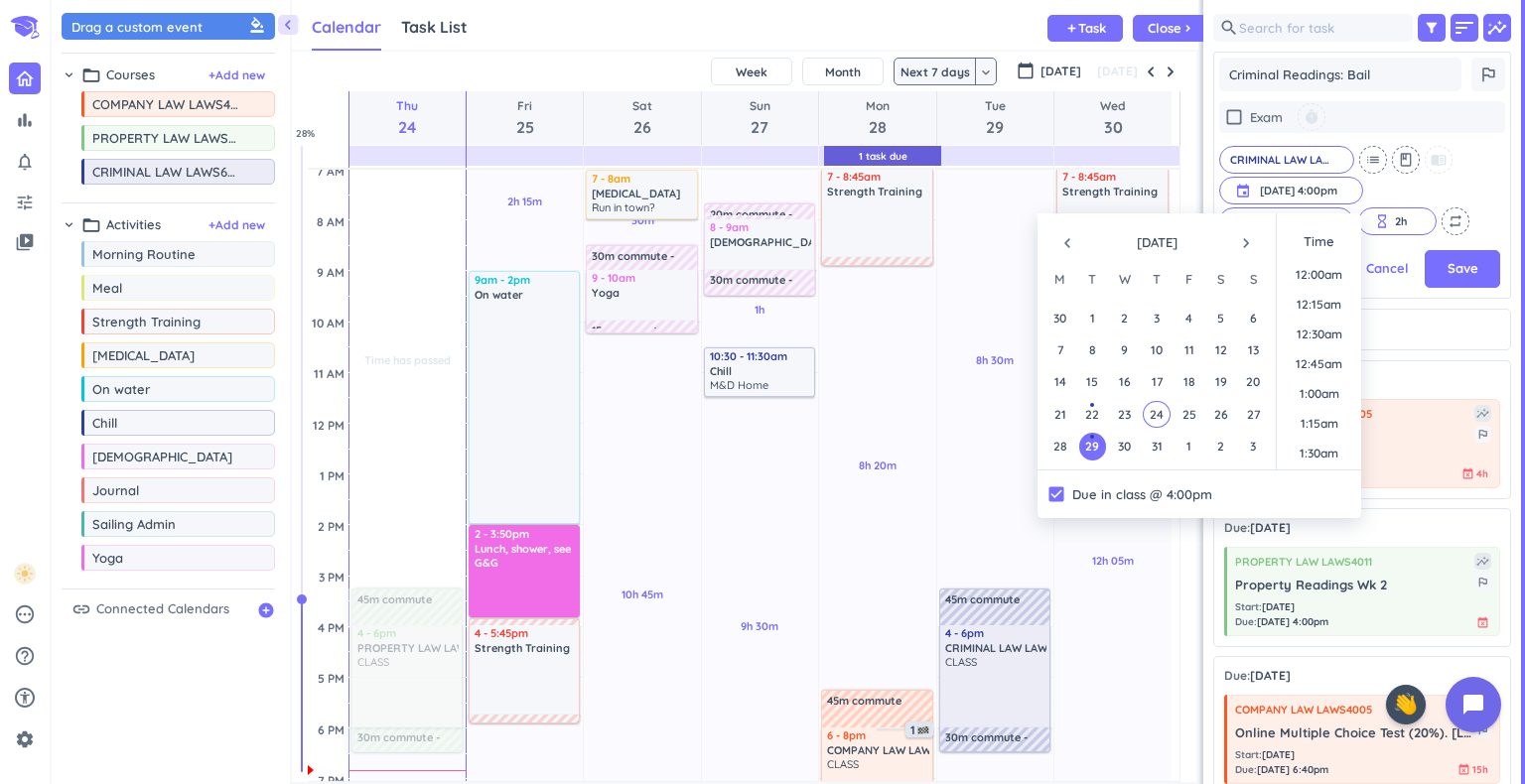 scroll, scrollTop: 1814, scrollLeft: 0, axis: vertical 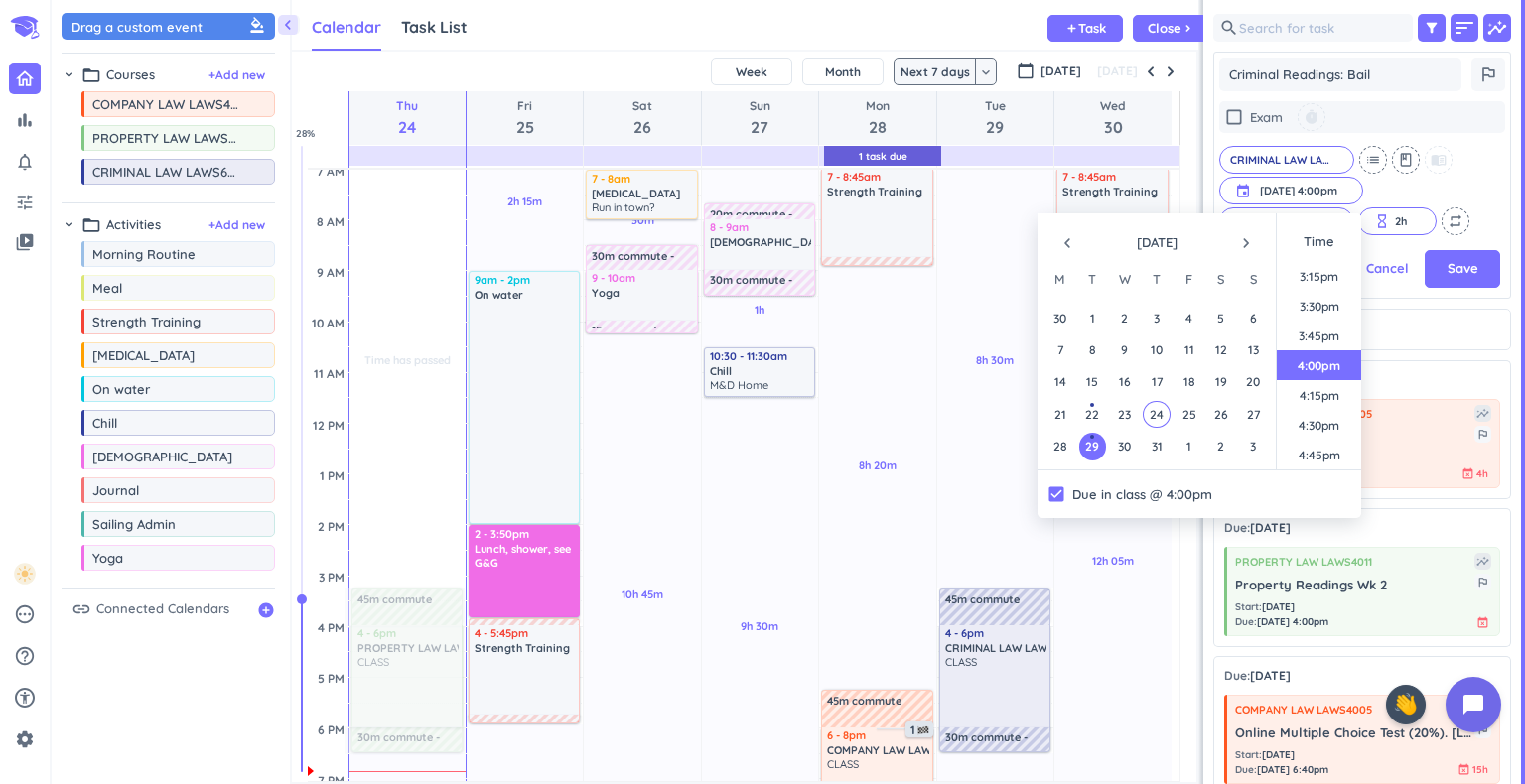 click on "search filter_alt sort insights Criminal Readings: [PERSON_NAME]  outlined_flag check_box_outline_blank Exam timer CRIMINAL LAW LAWS6028 cancel list class menu_book event [DATE] 4:00pm [DATE] 4:00pm cancel 7 days ahead cancel hourglass_empty 2h cancel repeat Cancel Save chevron_right Recently created done [PERSON_NAME] all complete Due:  [DATE] done Mark all complete COMPANY LAW LAWS4005 insights Company Readings  outlined_flag Start :  [DATE] Due :  [DATE] 6:00pm event_busy 4h   done [PERSON_NAME] complete delete_outline Due:  [DATE] done [PERSON_NAME] all complete PROPERTY LAW LAWS4011 insights Property Readings Wk 2 outlined_flag Start :  [DATE] Due :  [DATE] 4:00pm event_busy done [PERSON_NAME] complete delete_outline Due:  [DATE] done [PERSON_NAME] all complete COMPANY LAW LAWS4005 insights Online Multiple Choice Test (20%). [LAWS4005/LAWS6010 (S2 2025 NCLE_CITY)] outlined_flag Start :  [DATE] Due :  [DATE] 6:40pm event_busy 15h   done [PERSON_NAME] complete delete_outline Due:  [DATE] done [PERSON_NAME] all complete COMPANY LAW LAWS4005 insights :" at bounding box center (1362, 392) 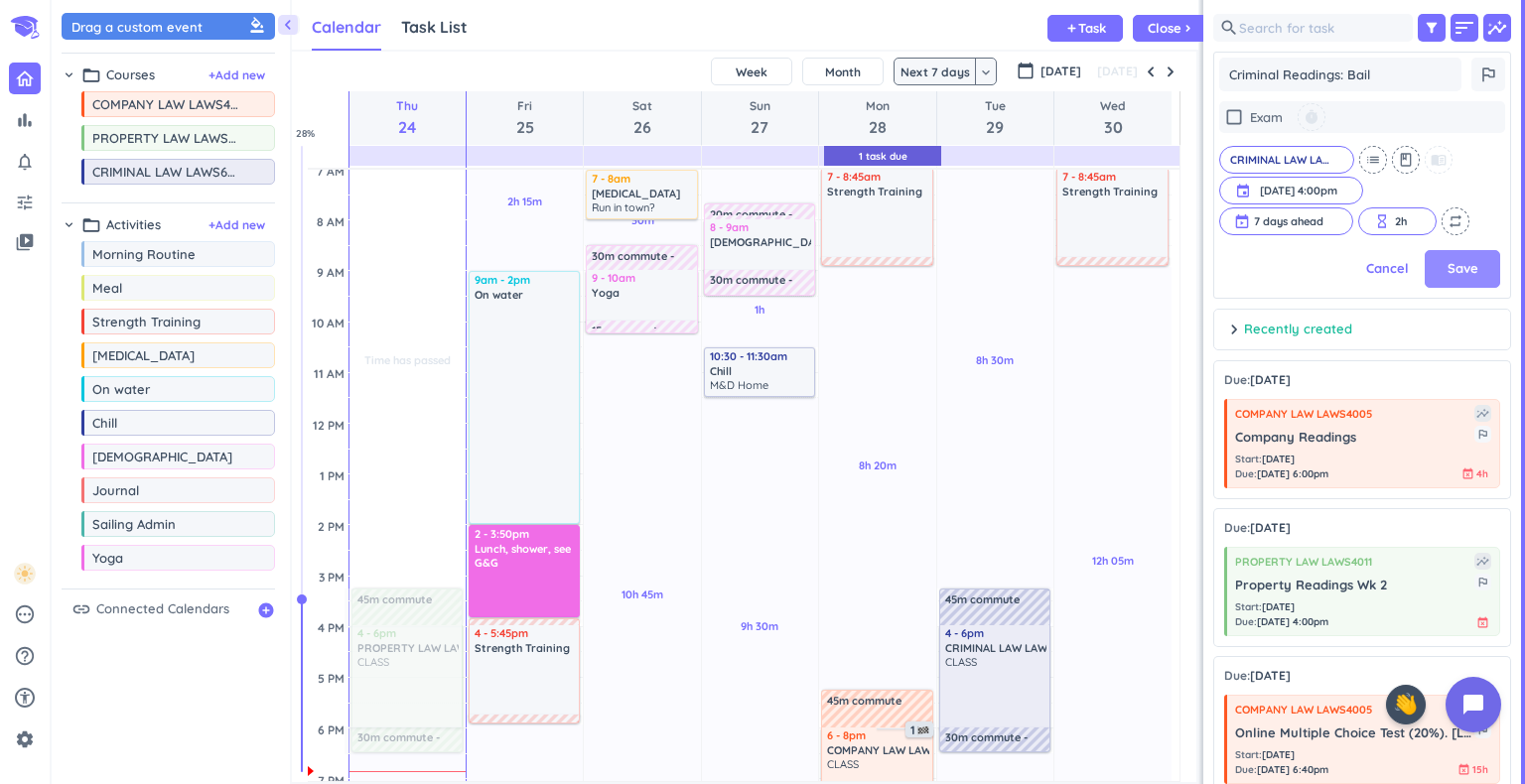 click on "Save" at bounding box center [1462, 269] 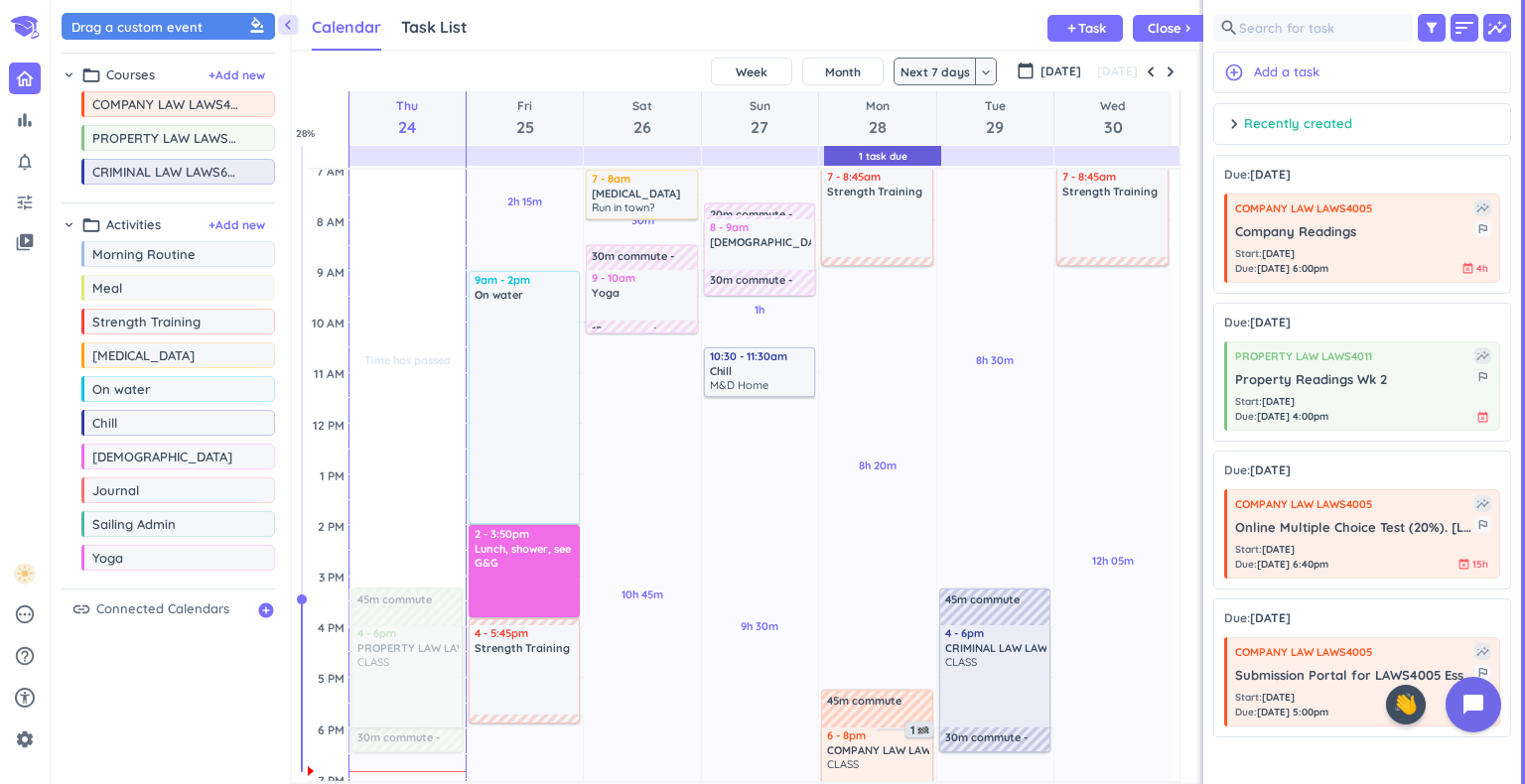 scroll, scrollTop: 8, scrollLeft: 8, axis: both 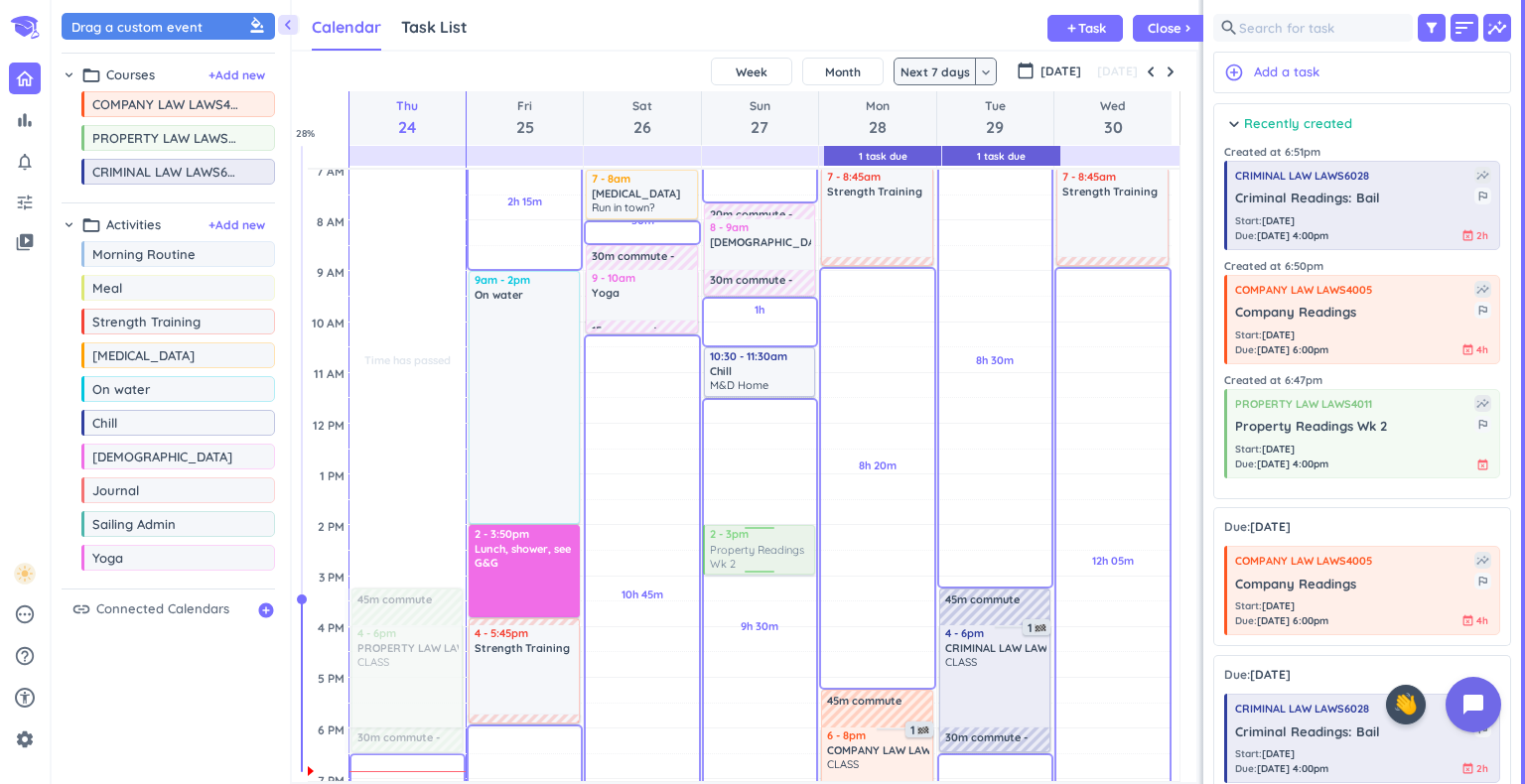 drag, startPoint x: 1361, startPoint y: 423, endPoint x: 766, endPoint y: 526, distance: 603.84932 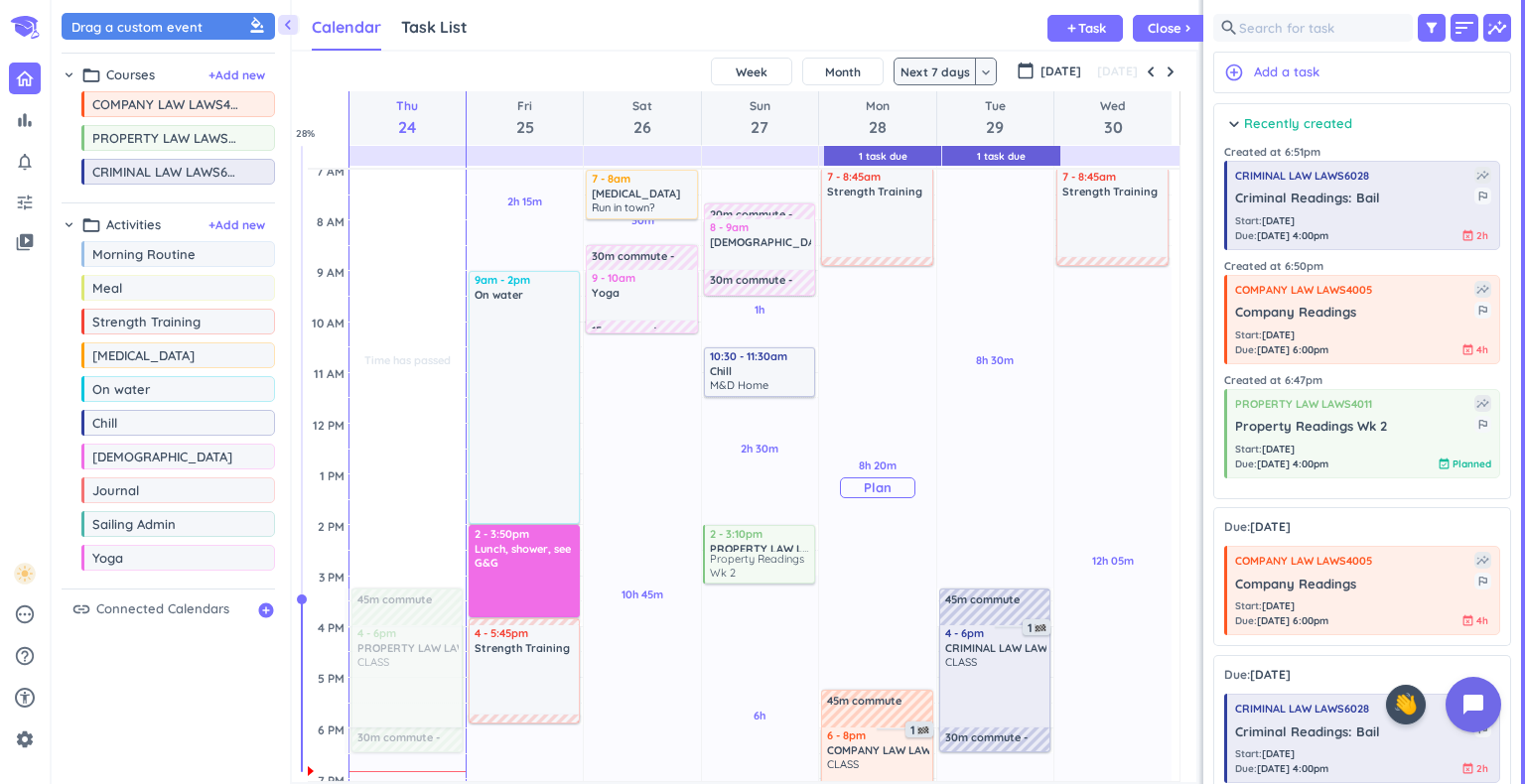 drag, startPoint x: 762, startPoint y: 575, endPoint x: 926, endPoint y: 538, distance: 168.12198 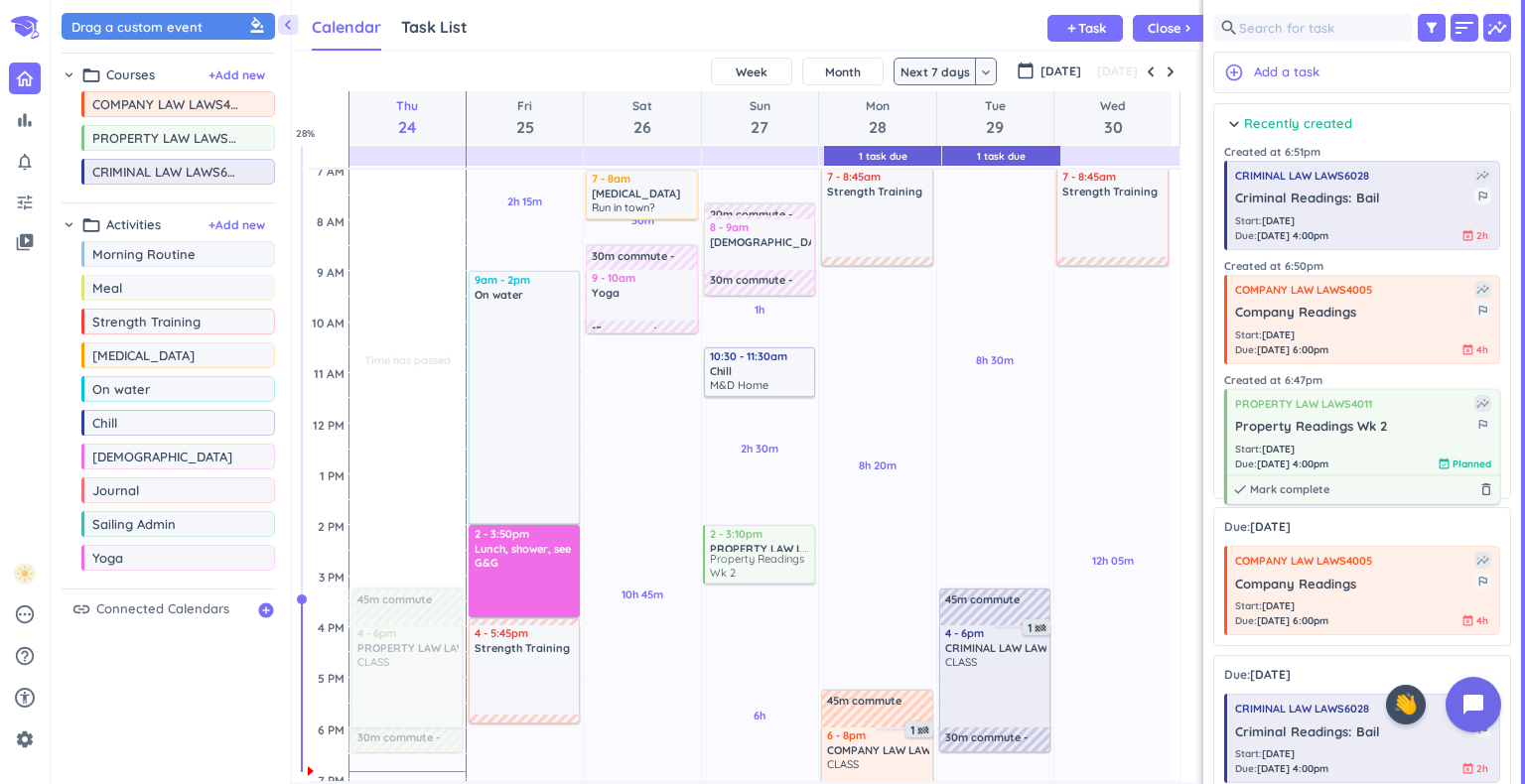 click on "Property Readings Wk 2" at bounding box center [1354, 427] 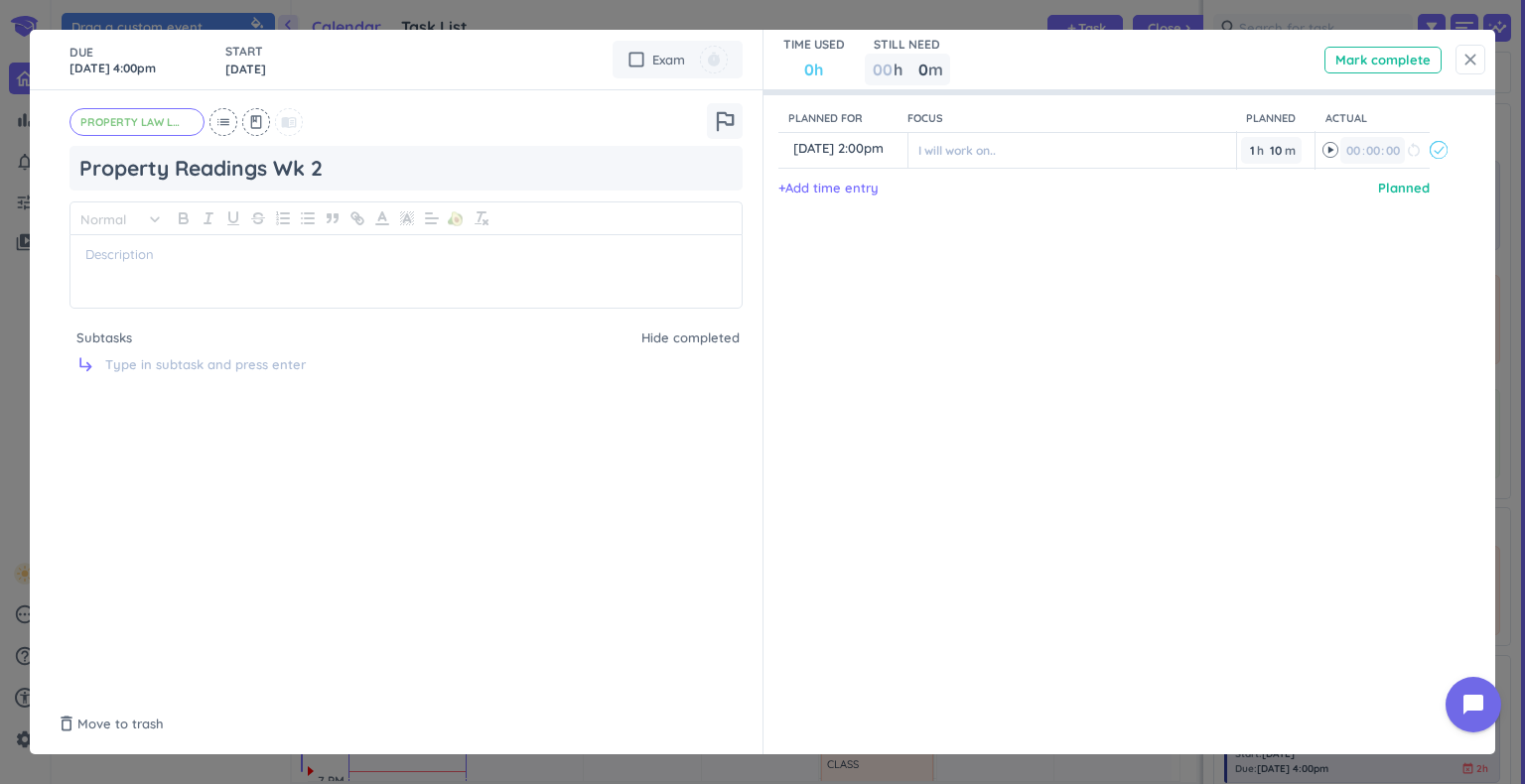 click on "close" at bounding box center (1470, 60) 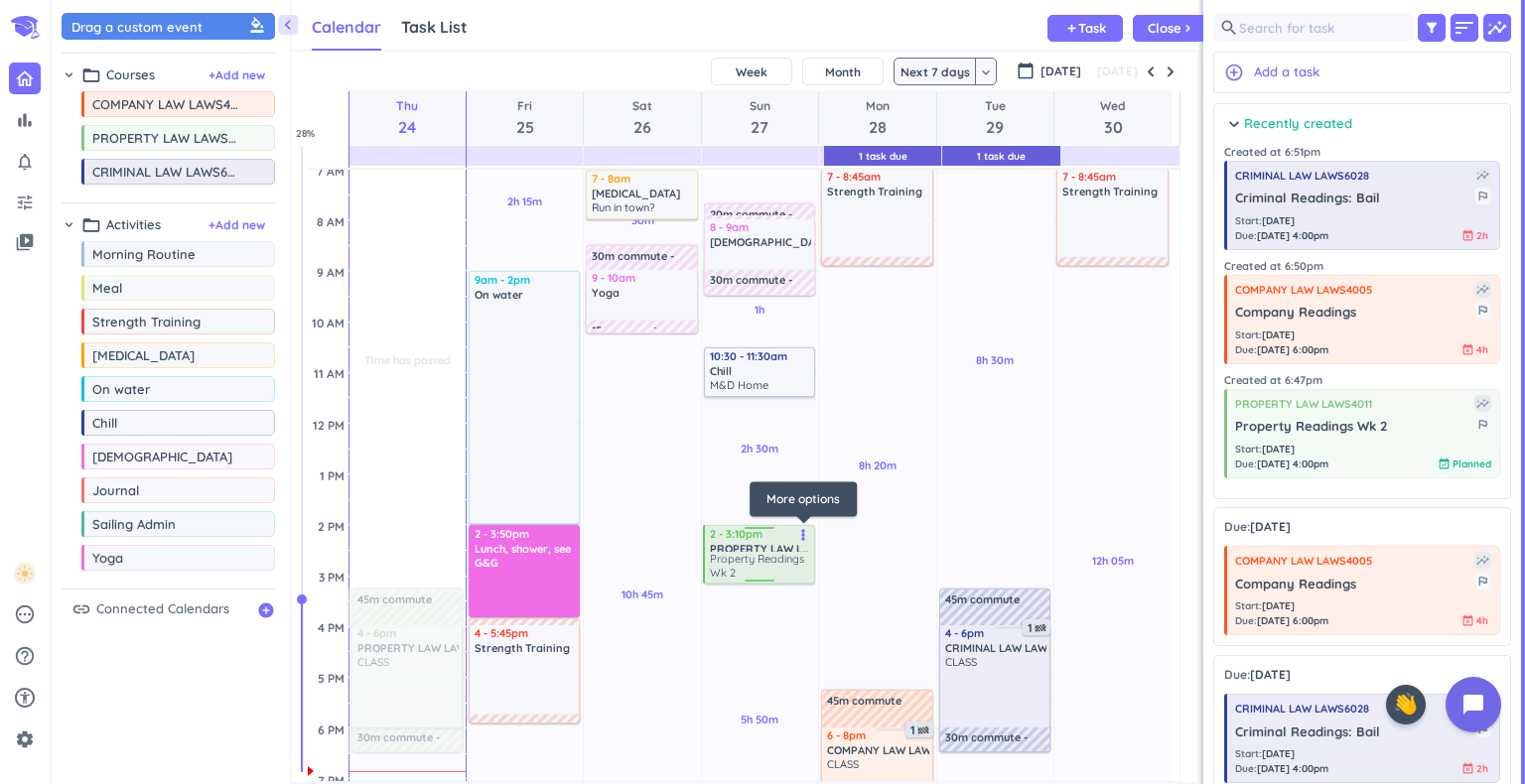 click on "more_vert" at bounding box center [803, 535] 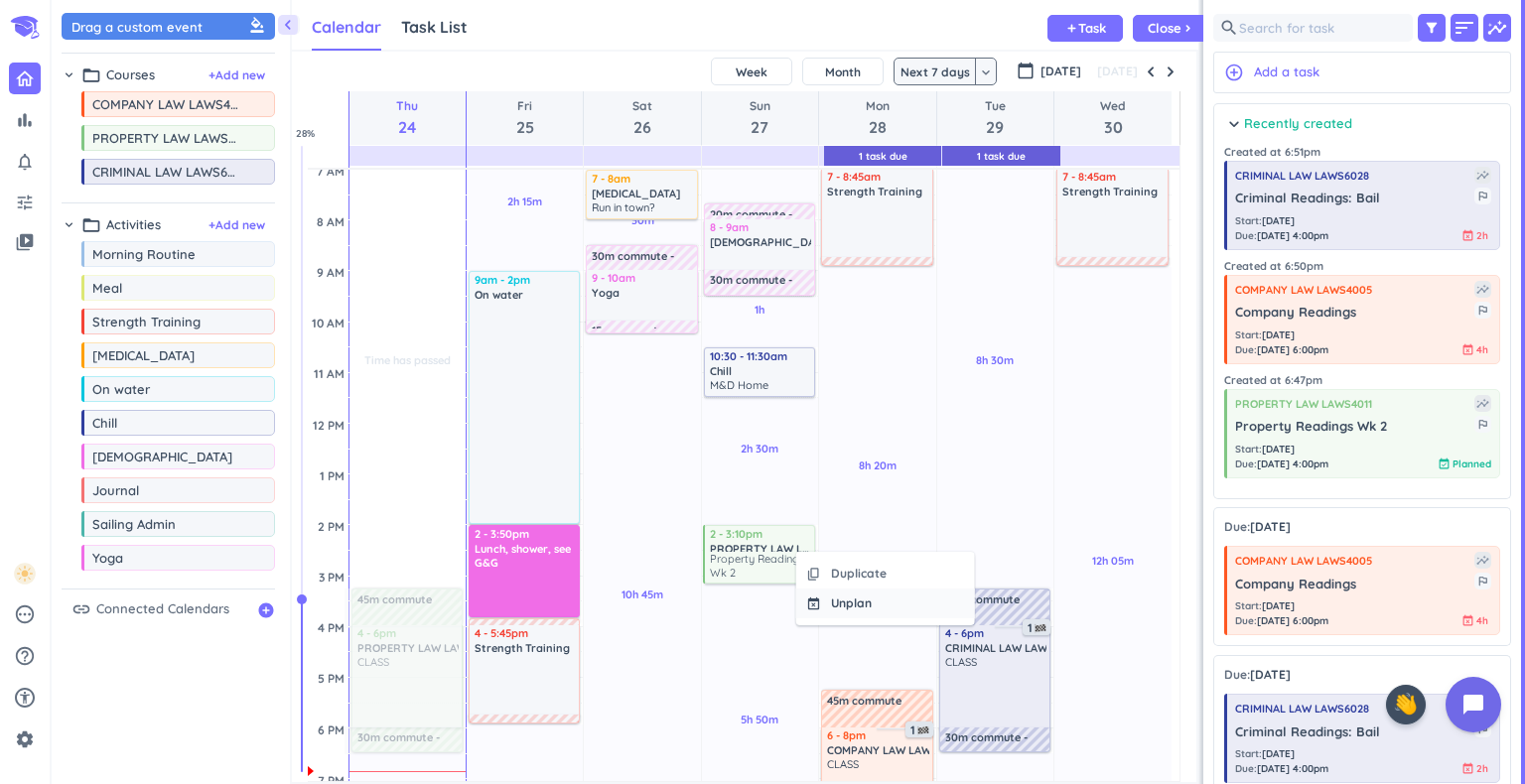 click on "Unplan" at bounding box center (851, 603) 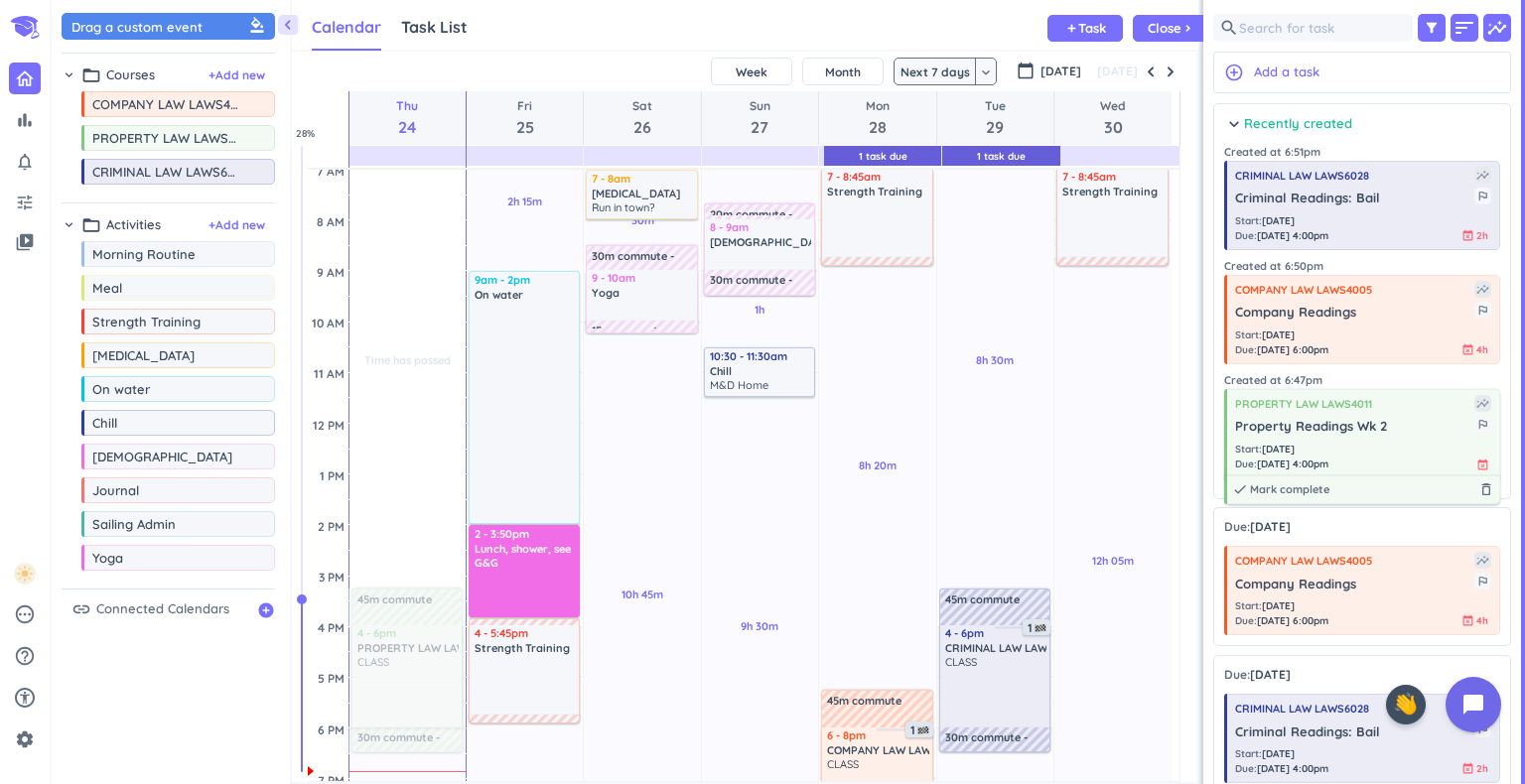 click on "PROPERTY LAW LAWS4011 insights Property Readings Wk 2 outlined_flag Start :  [DATE] Due :  [DATE] 4:00pm event_busy done Mark complete delete_outline" at bounding box center (1362, 434) 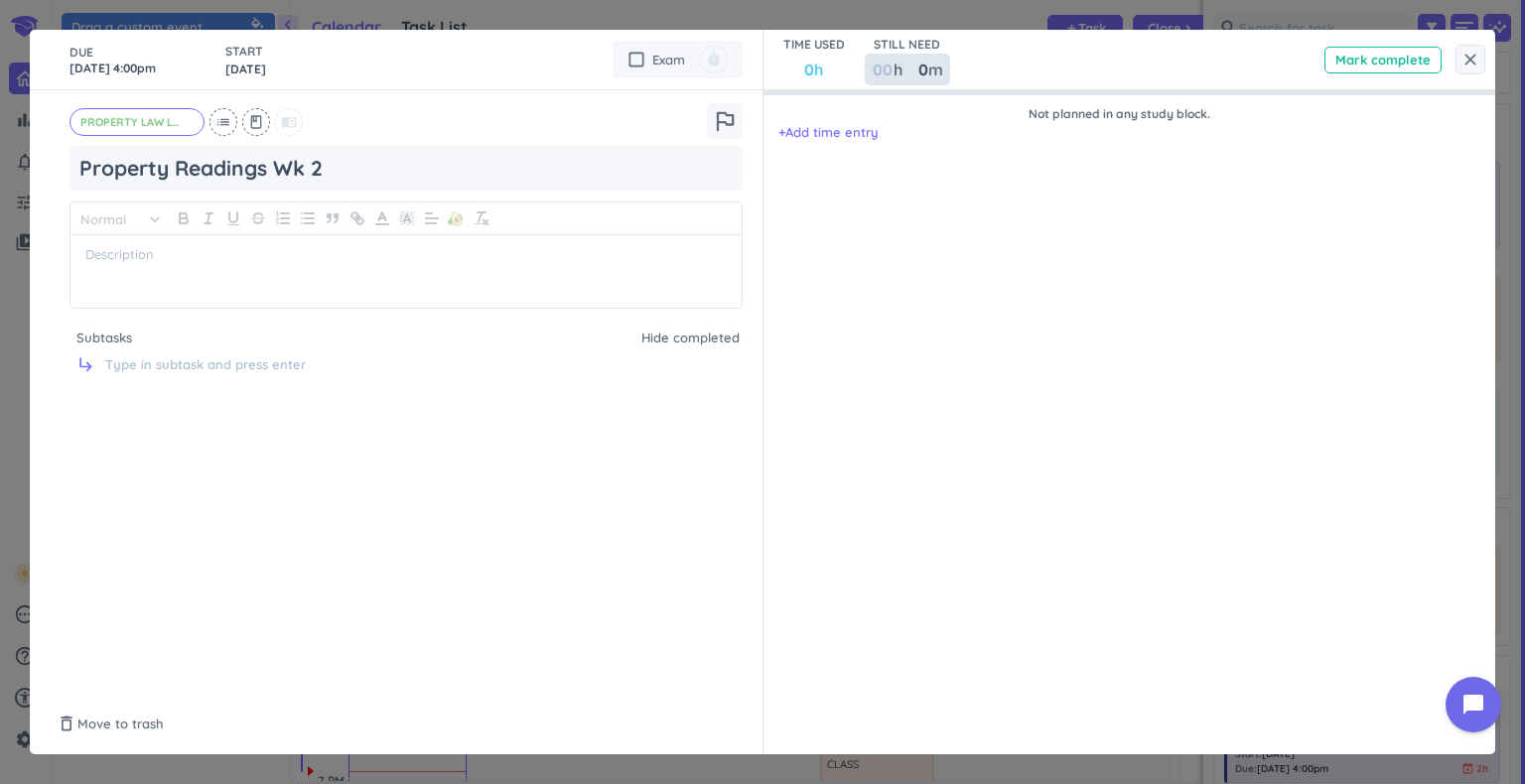 click at bounding box center (882, 69) 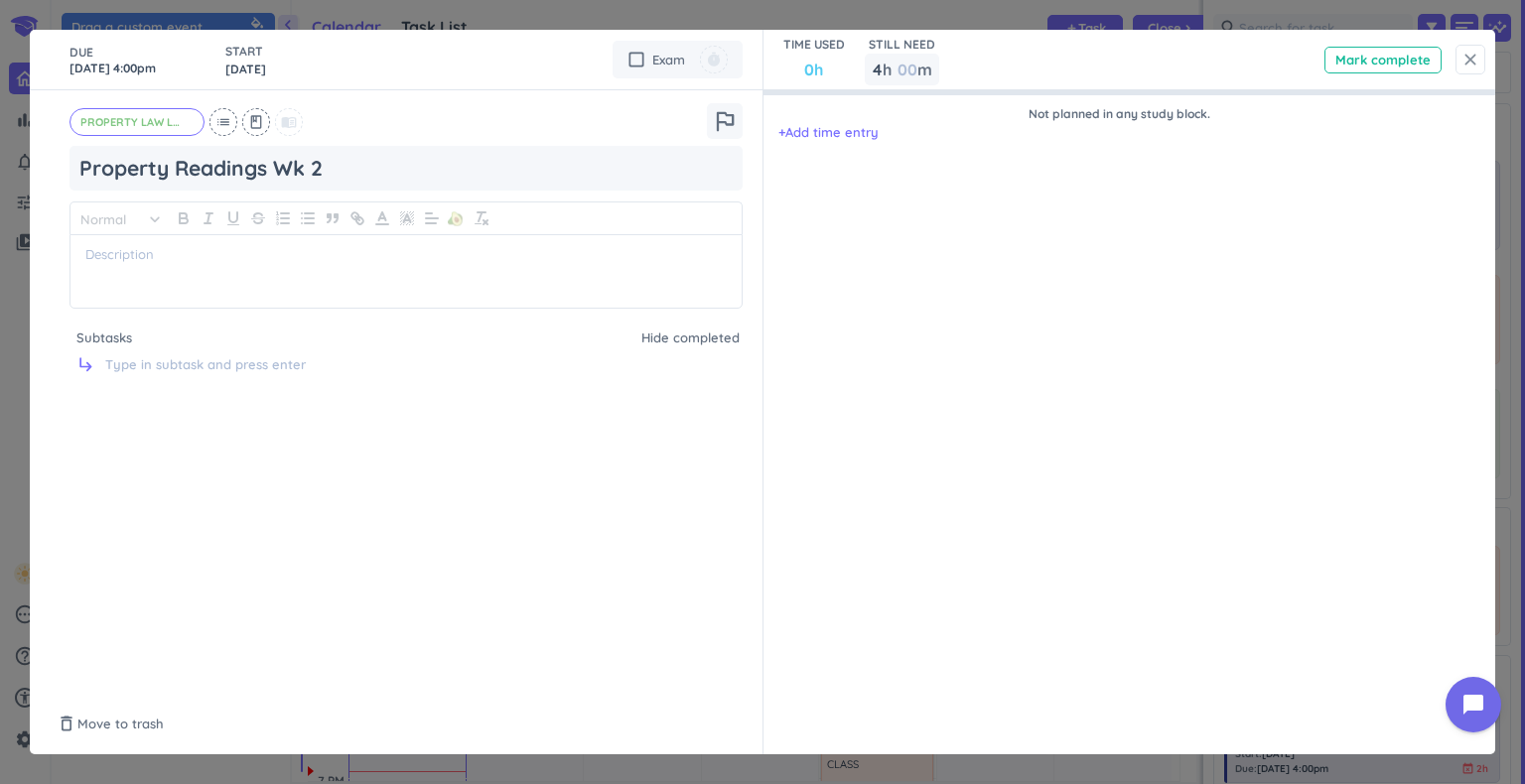 click on "close" at bounding box center [1470, 60] 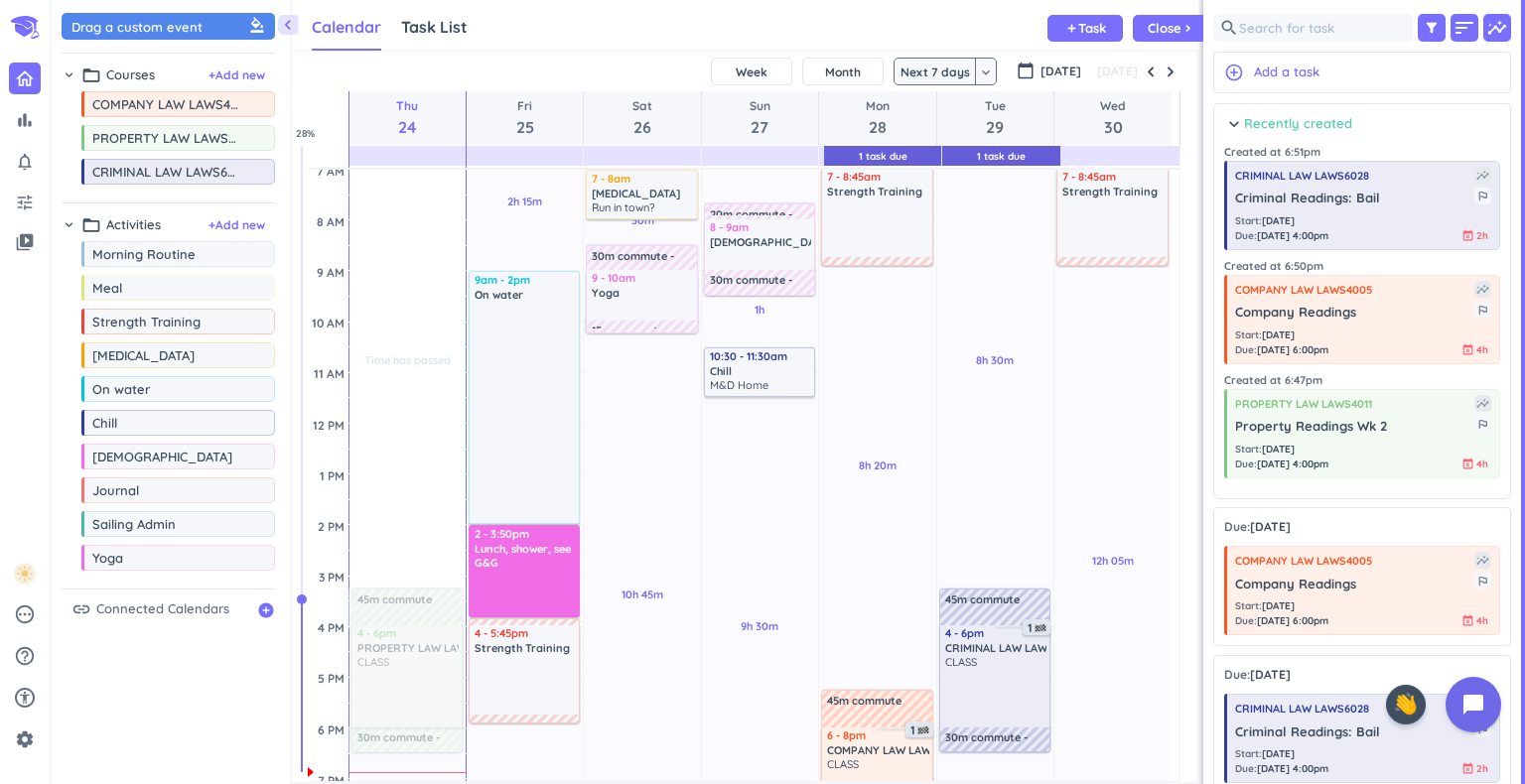 click on "chevron_right" at bounding box center [1234, 124] 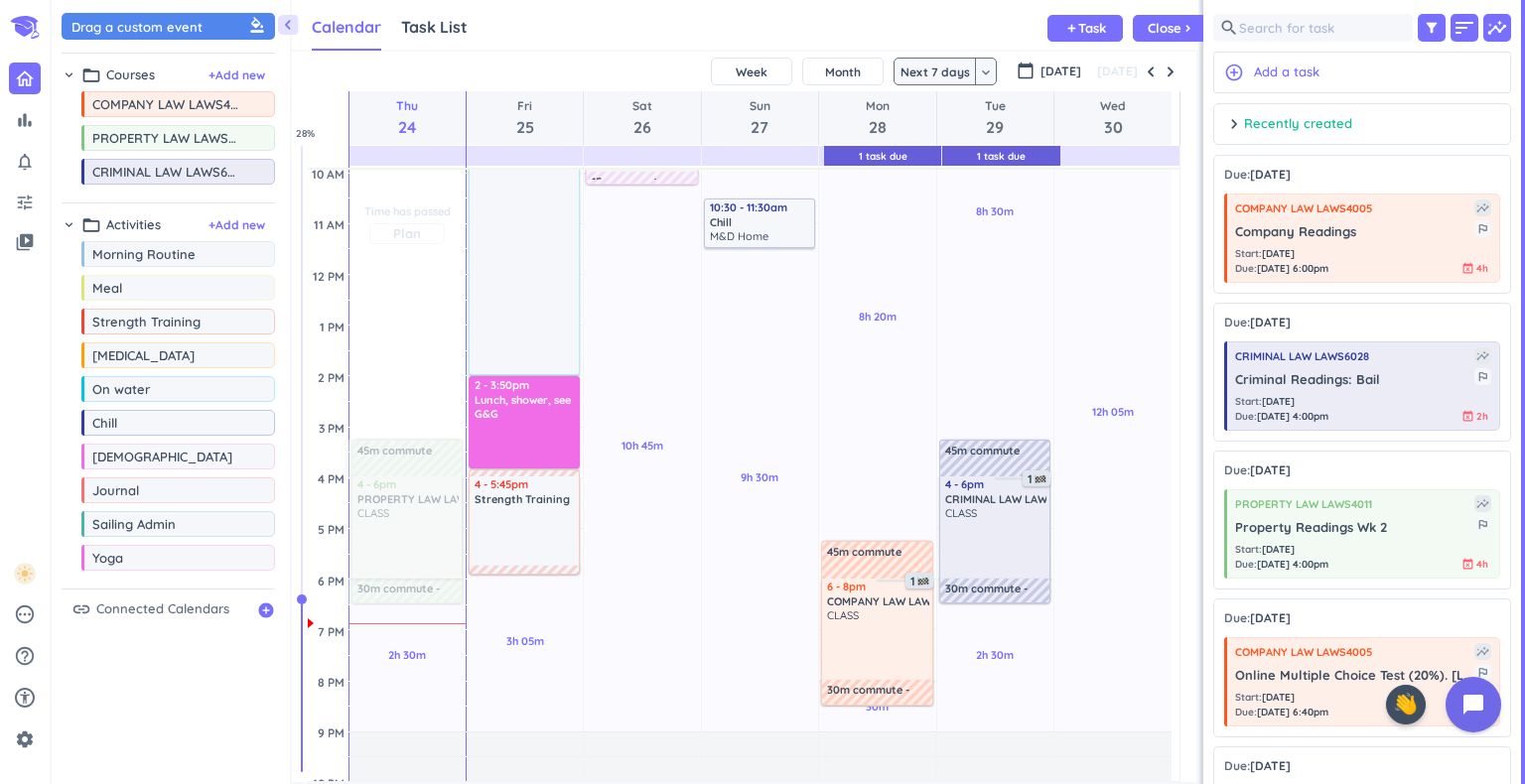 scroll, scrollTop: 309, scrollLeft: 0, axis: vertical 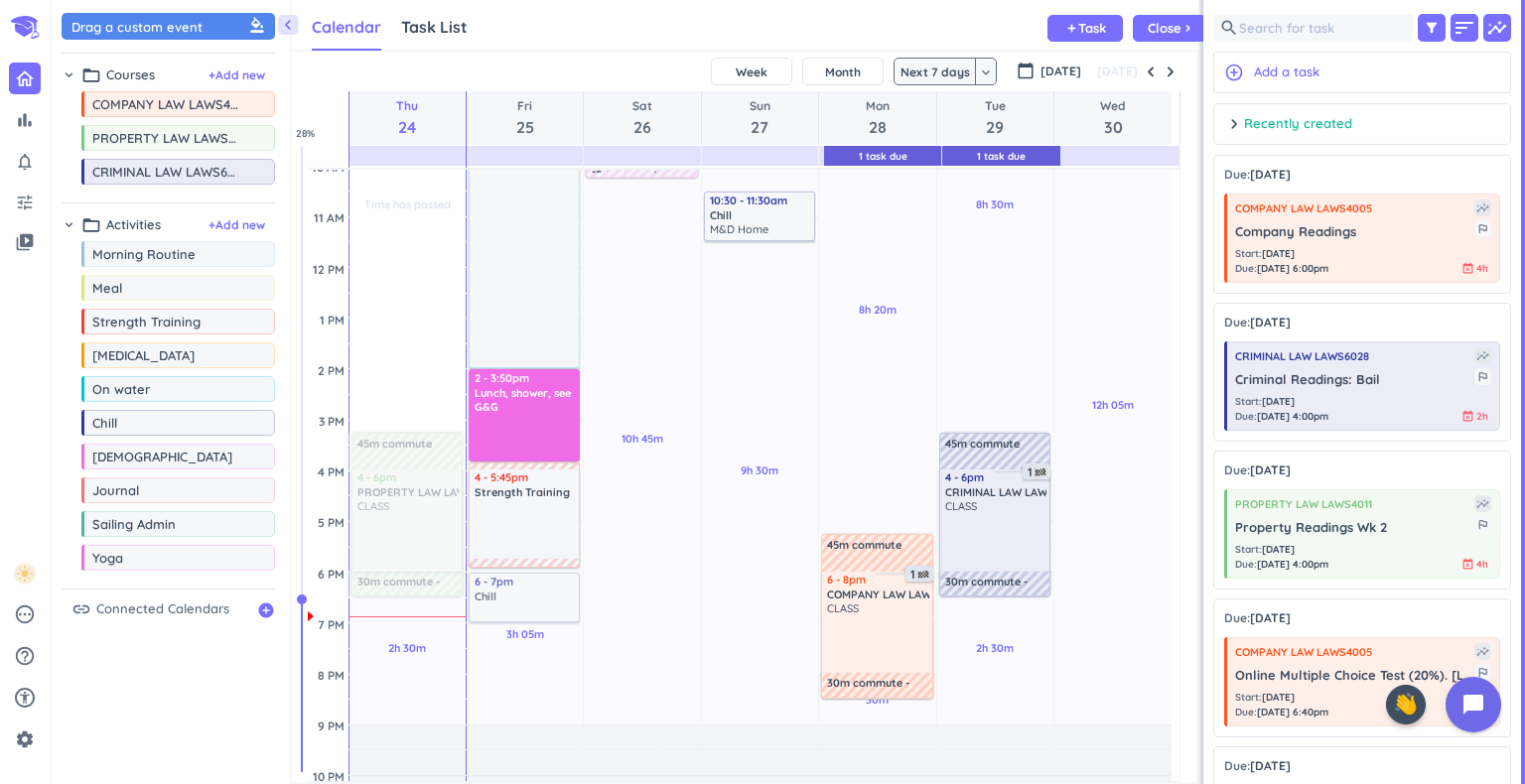 drag, startPoint x: 188, startPoint y: 425, endPoint x: 511, endPoint y: 576, distance: 356.5529 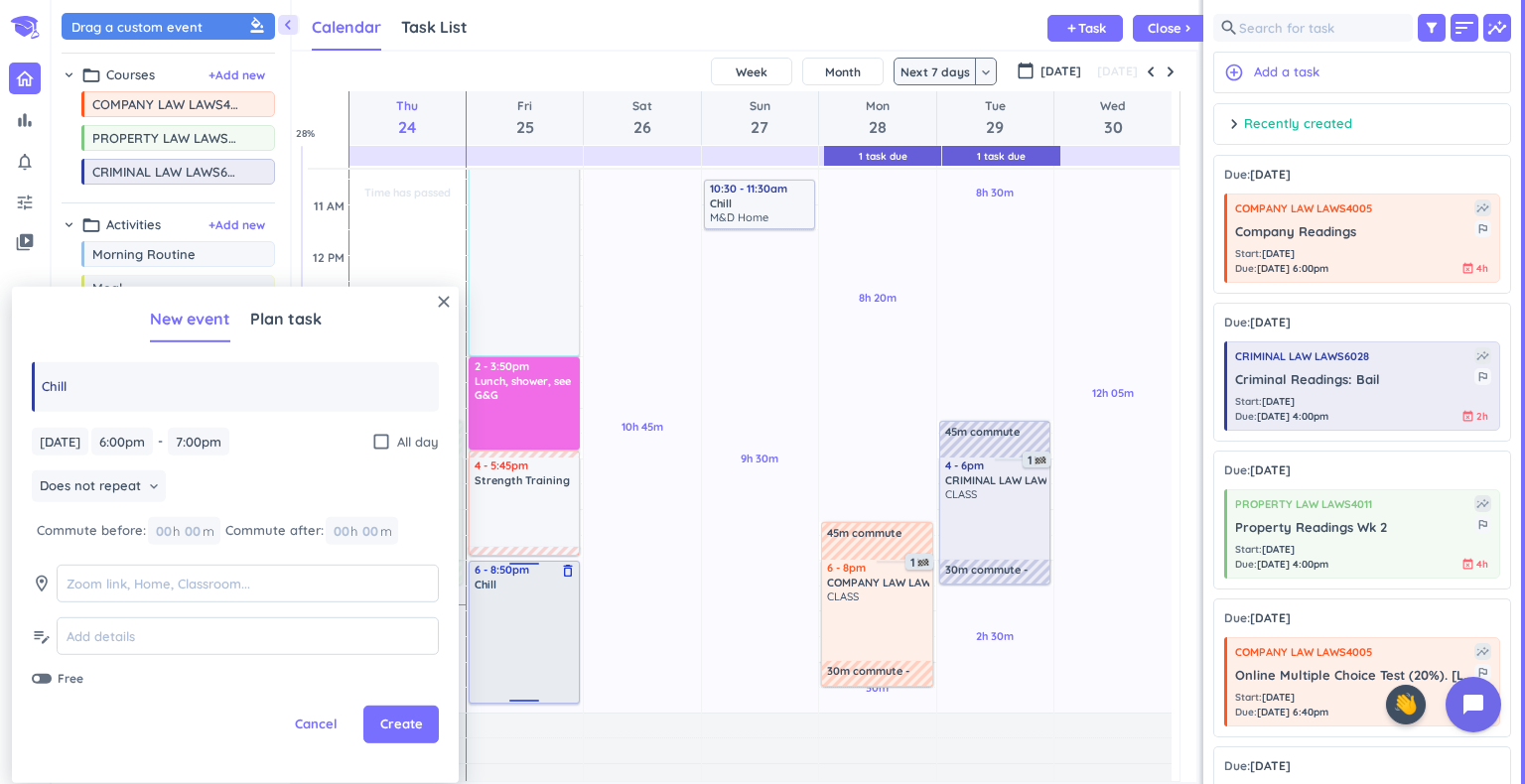scroll, scrollTop: 325, scrollLeft: 0, axis: vertical 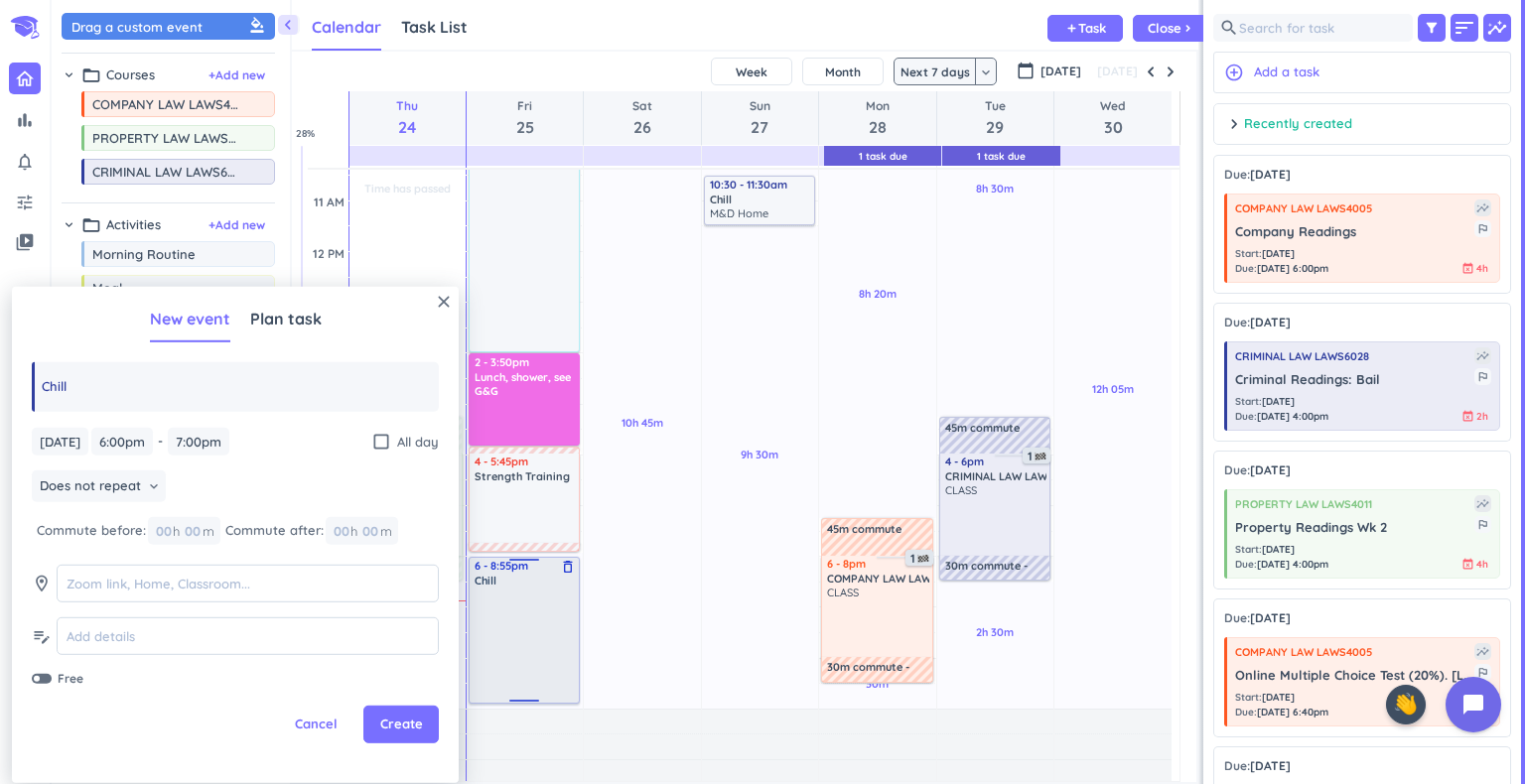 drag, startPoint x: 524, startPoint y: 619, endPoint x: 512, endPoint y: 703, distance: 84.85281 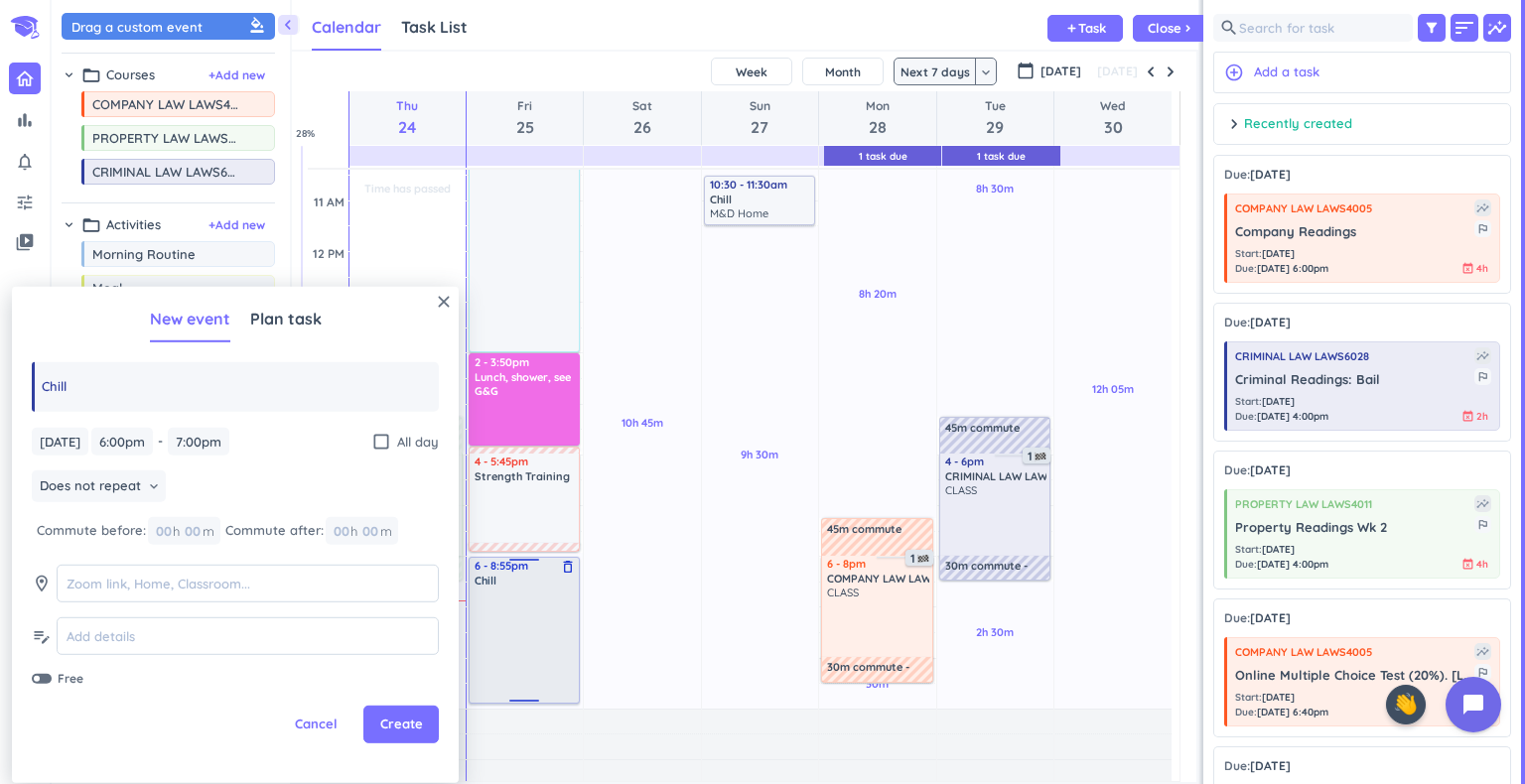 click on "2h 15m Past due Plan 3h 05m Past due Plan Adjust Awake Time Adjust Awake Time 6:30 - 6:45am Morning Routine delete_outline 9am - 2pm On water delete_outline 2 - 3:50pm Lunch, shower, see G&G delete_outline 4 - 5:45pm Strength Training  delete_outline 6 - 7pm Chill delete_outline 6 - 8:55pm Chill delete_outline" at bounding box center (524, 455) 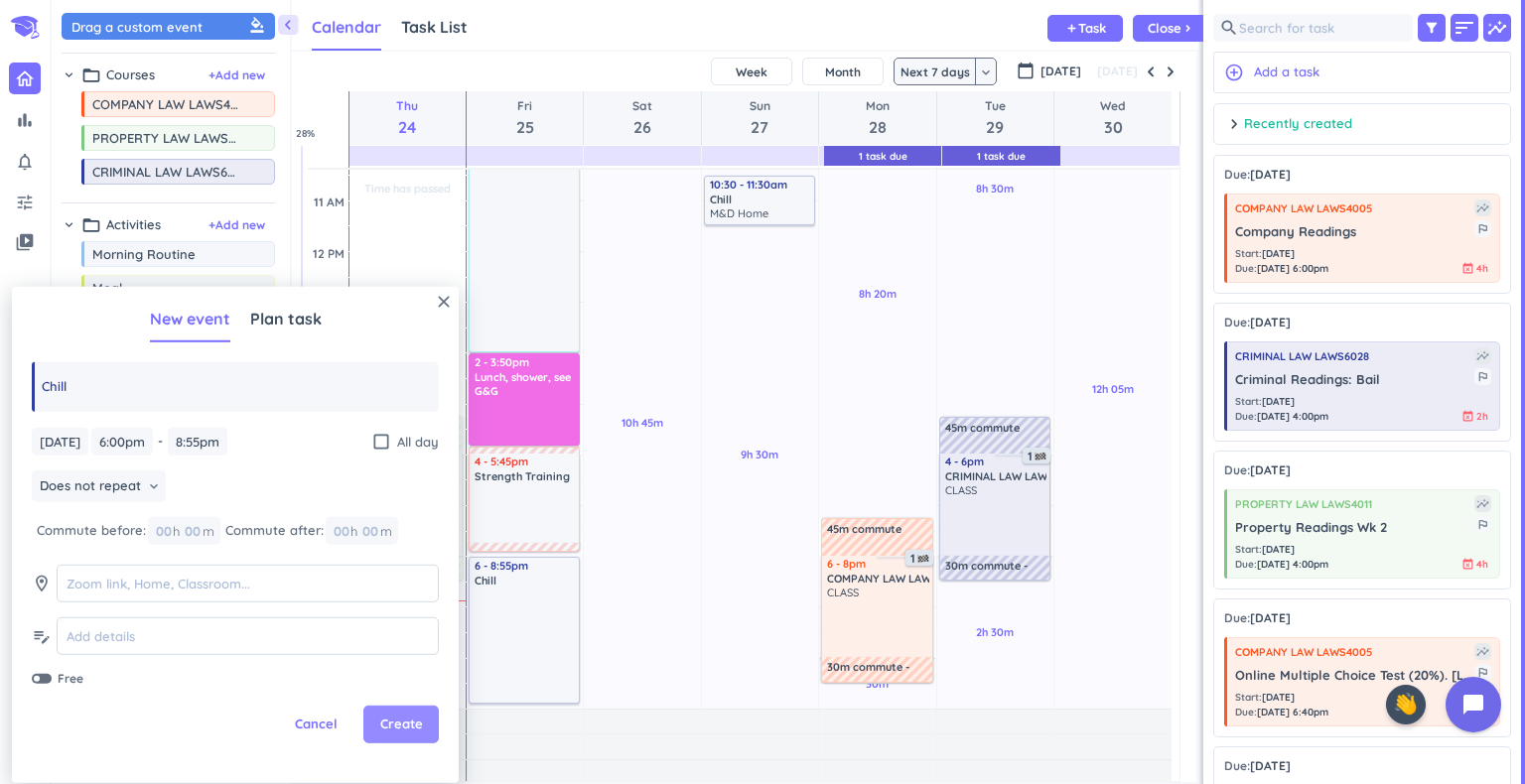 click on "Create" at bounding box center [401, 724] 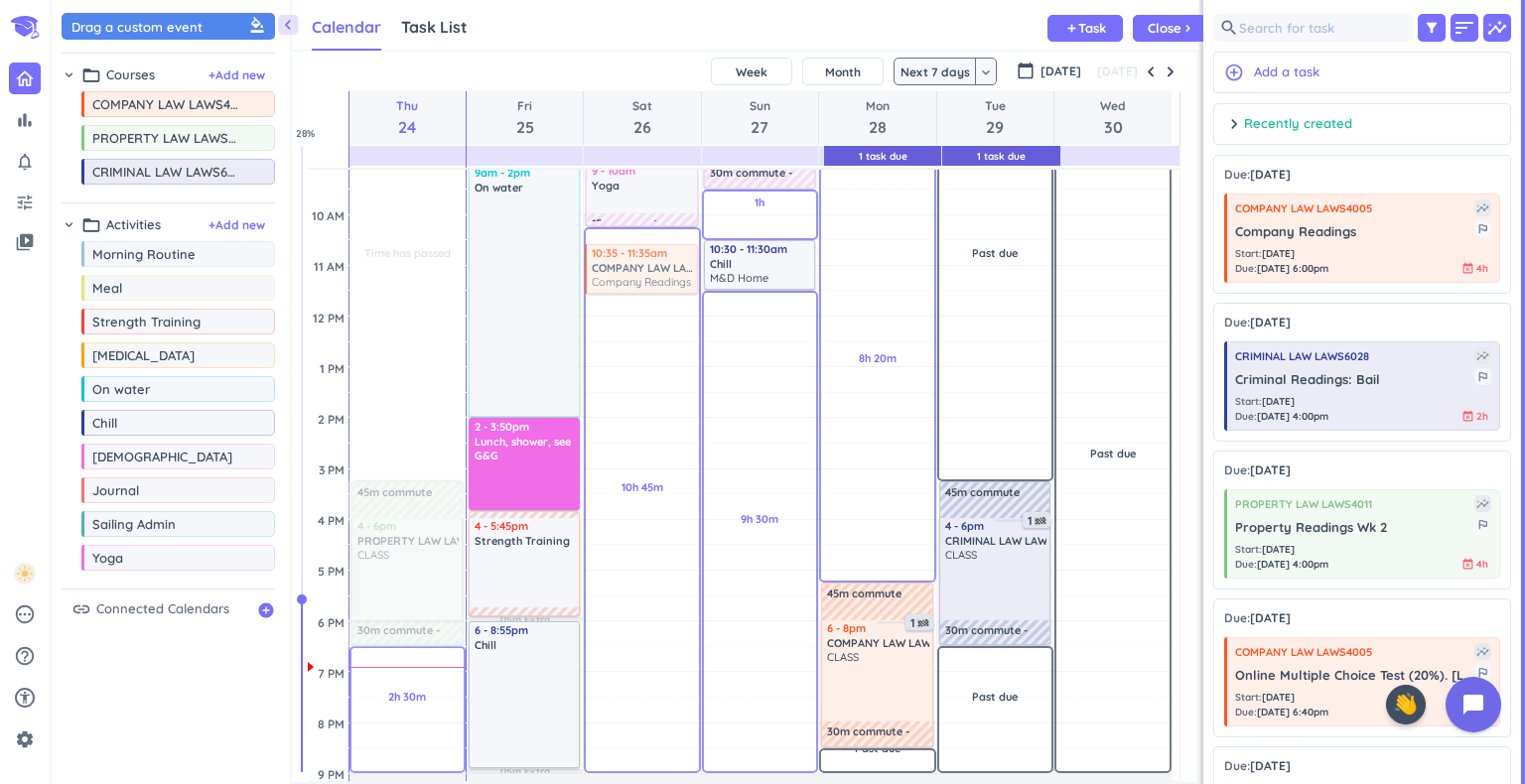 scroll, scrollTop: 259, scrollLeft: 0, axis: vertical 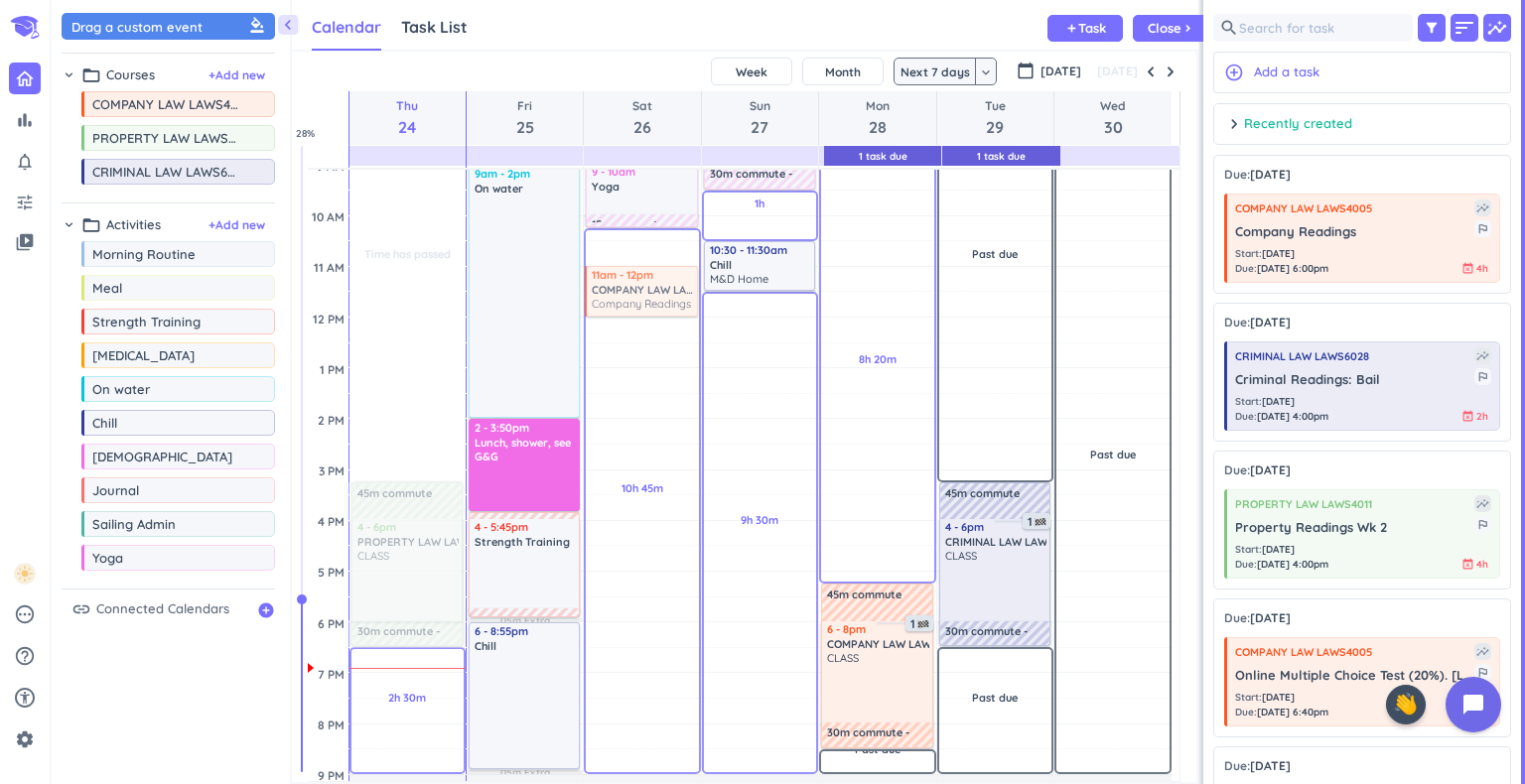 drag, startPoint x: 1276, startPoint y: 244, endPoint x: 677, endPoint y: 266, distance: 599.4039 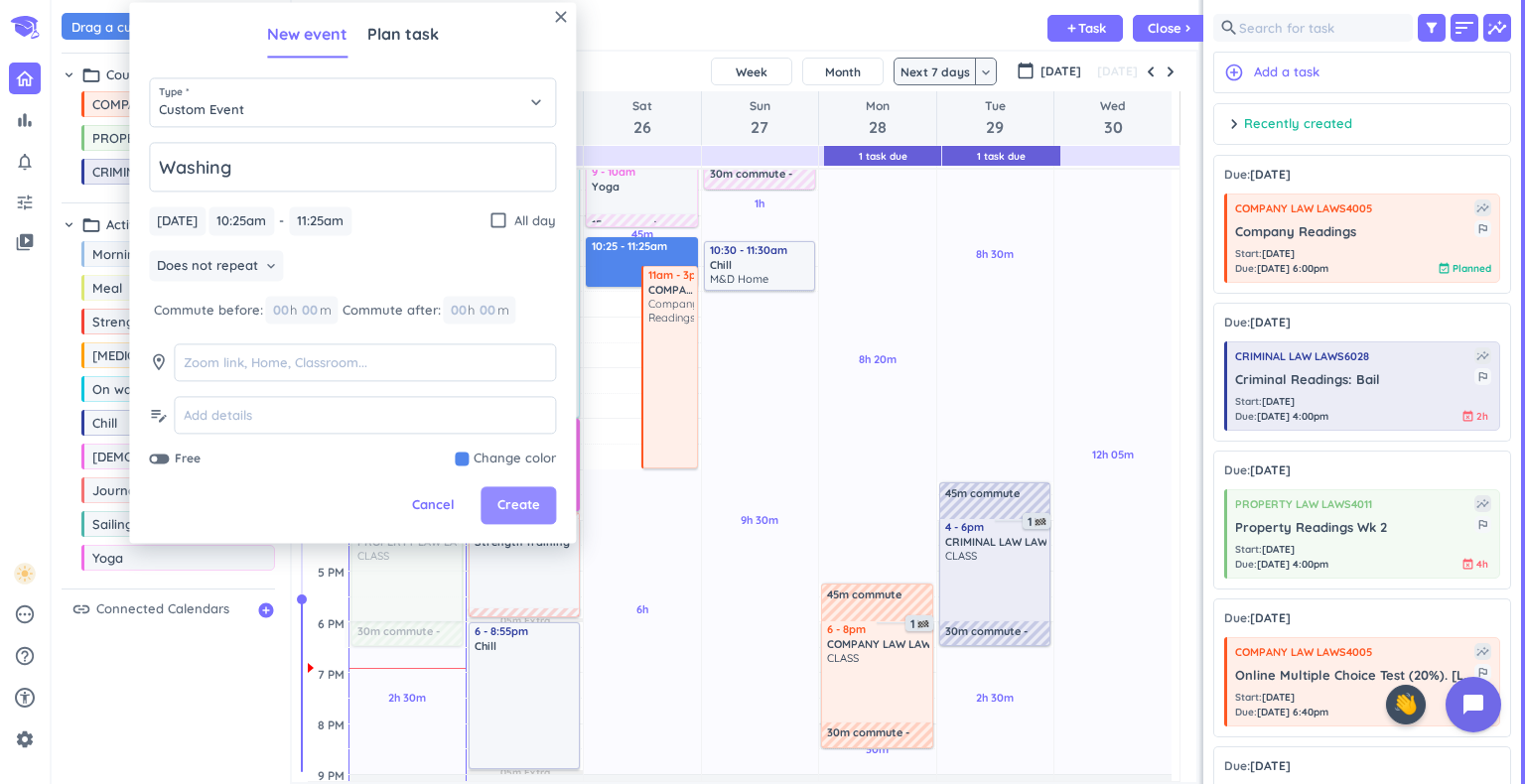 type 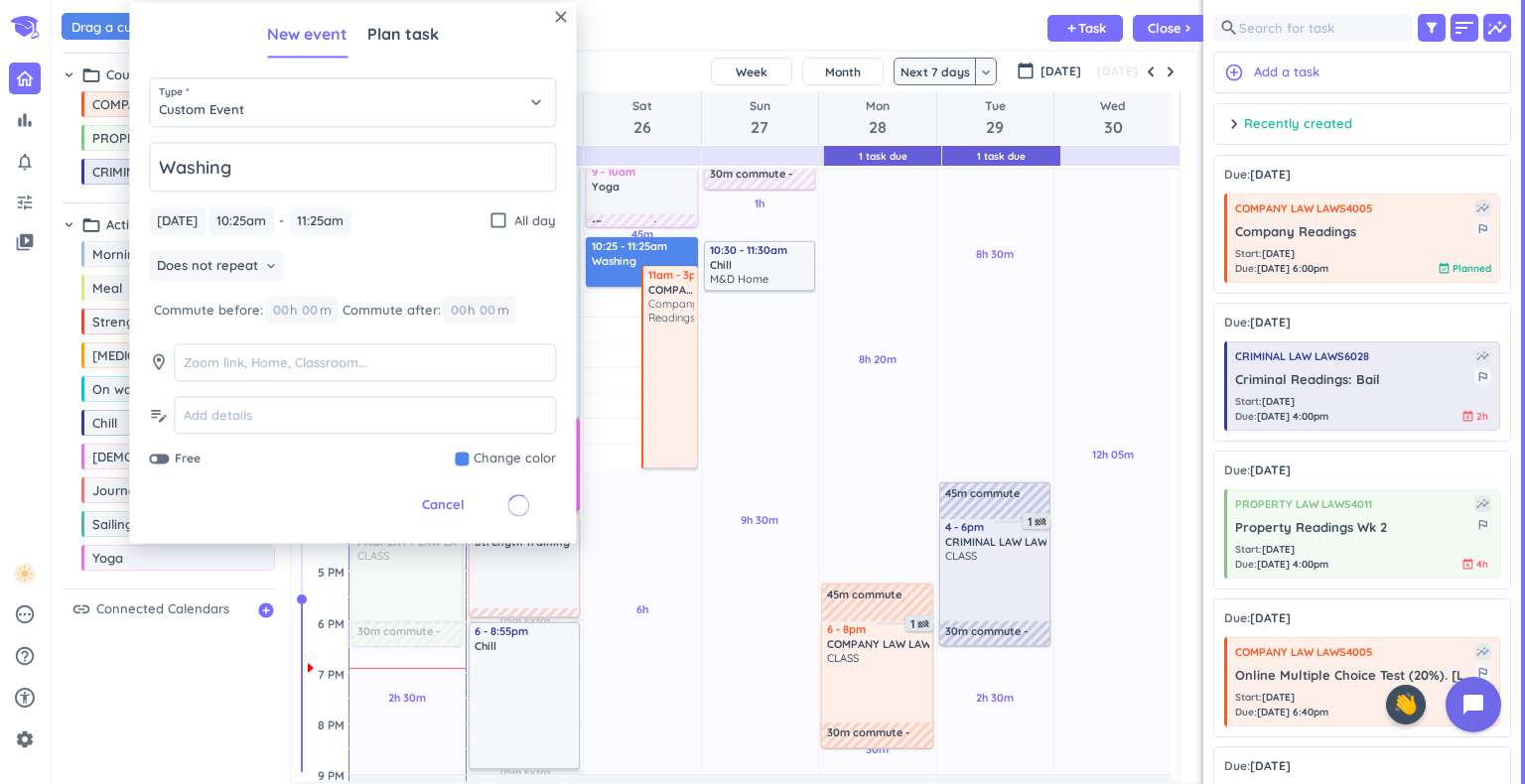 click on "10 AM" at bounding box center (328, 228) 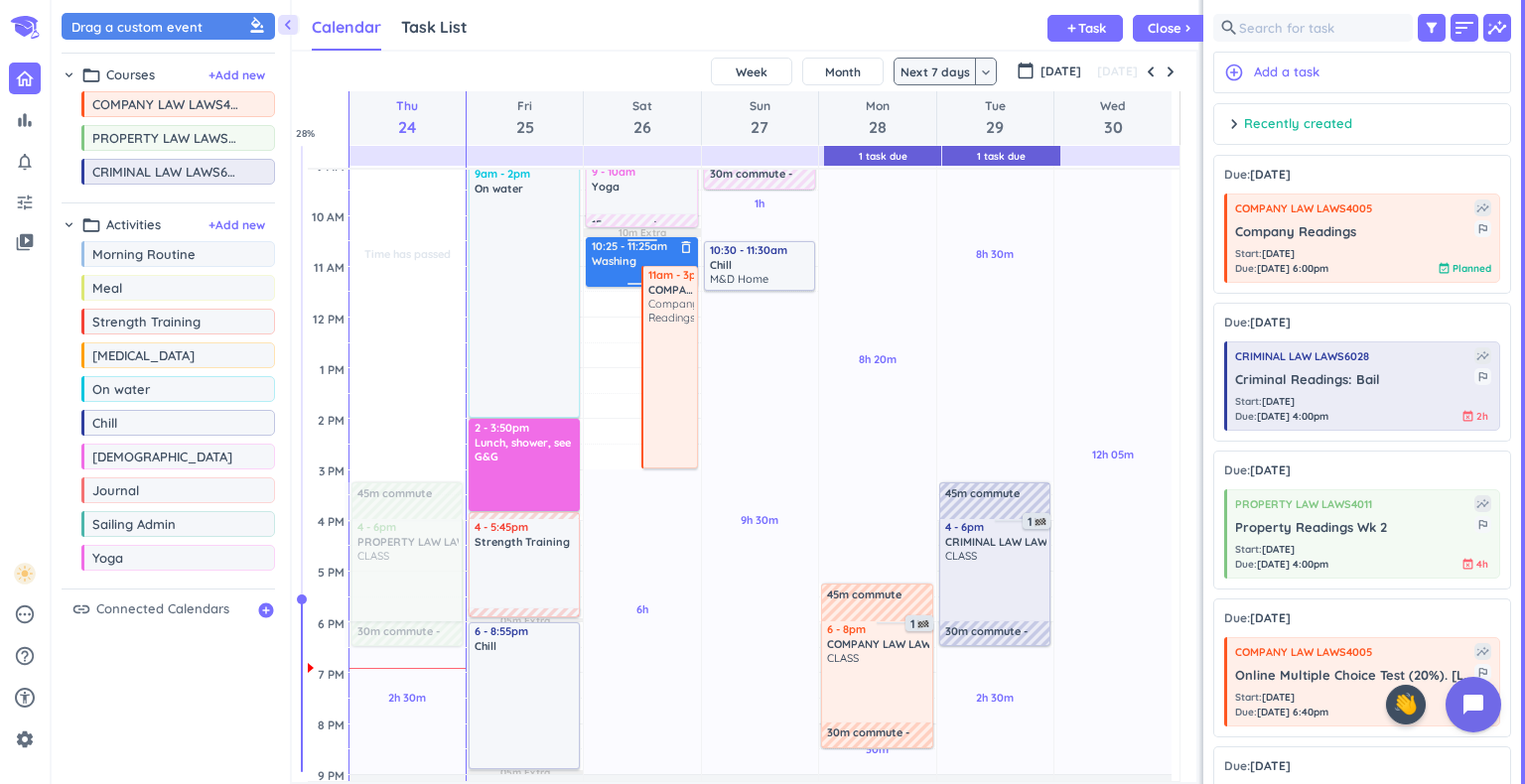 click on "Washing" at bounding box center [614, 261] 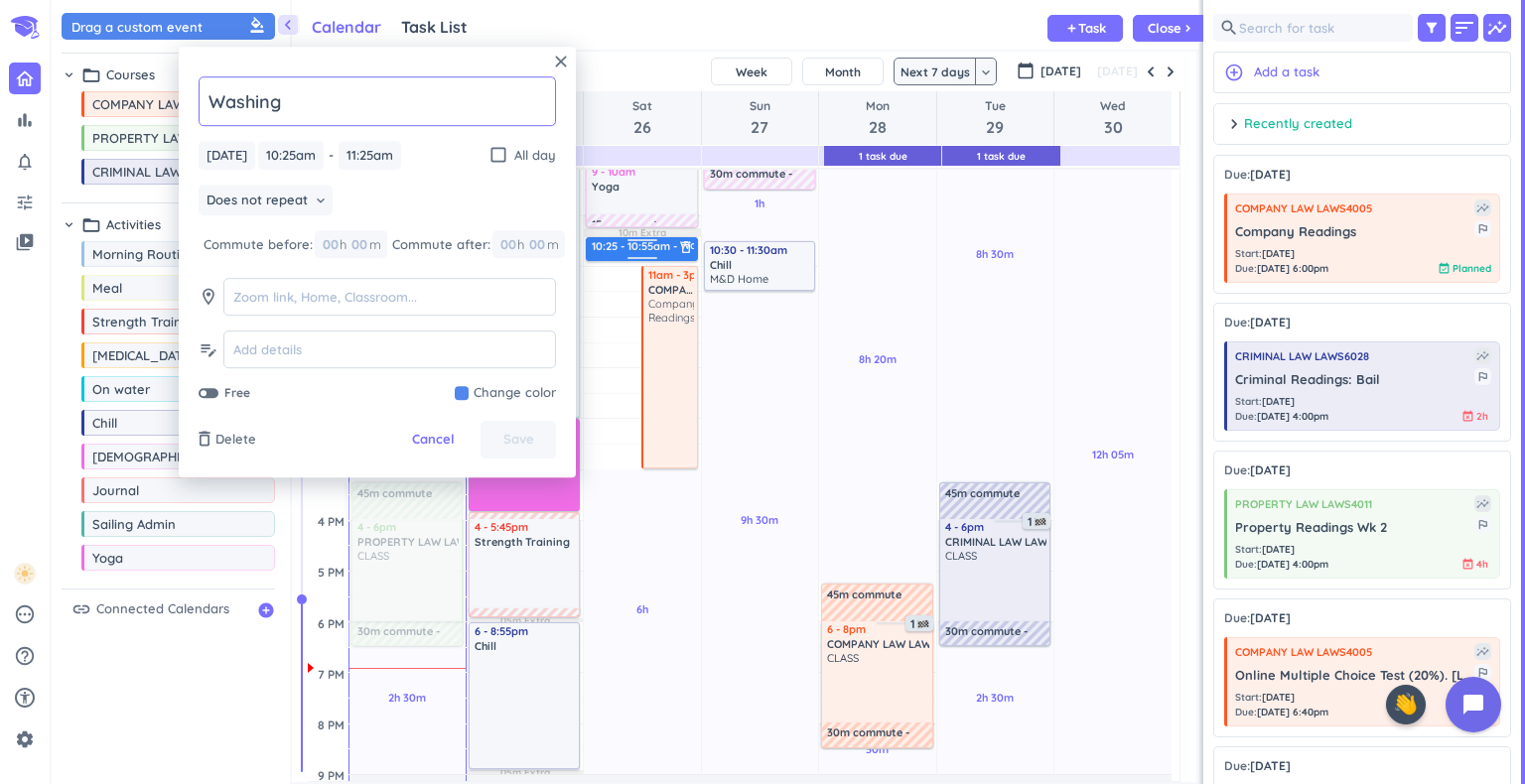 drag, startPoint x: 628, startPoint y: 286, endPoint x: 635, endPoint y: 260, distance: 26.925824 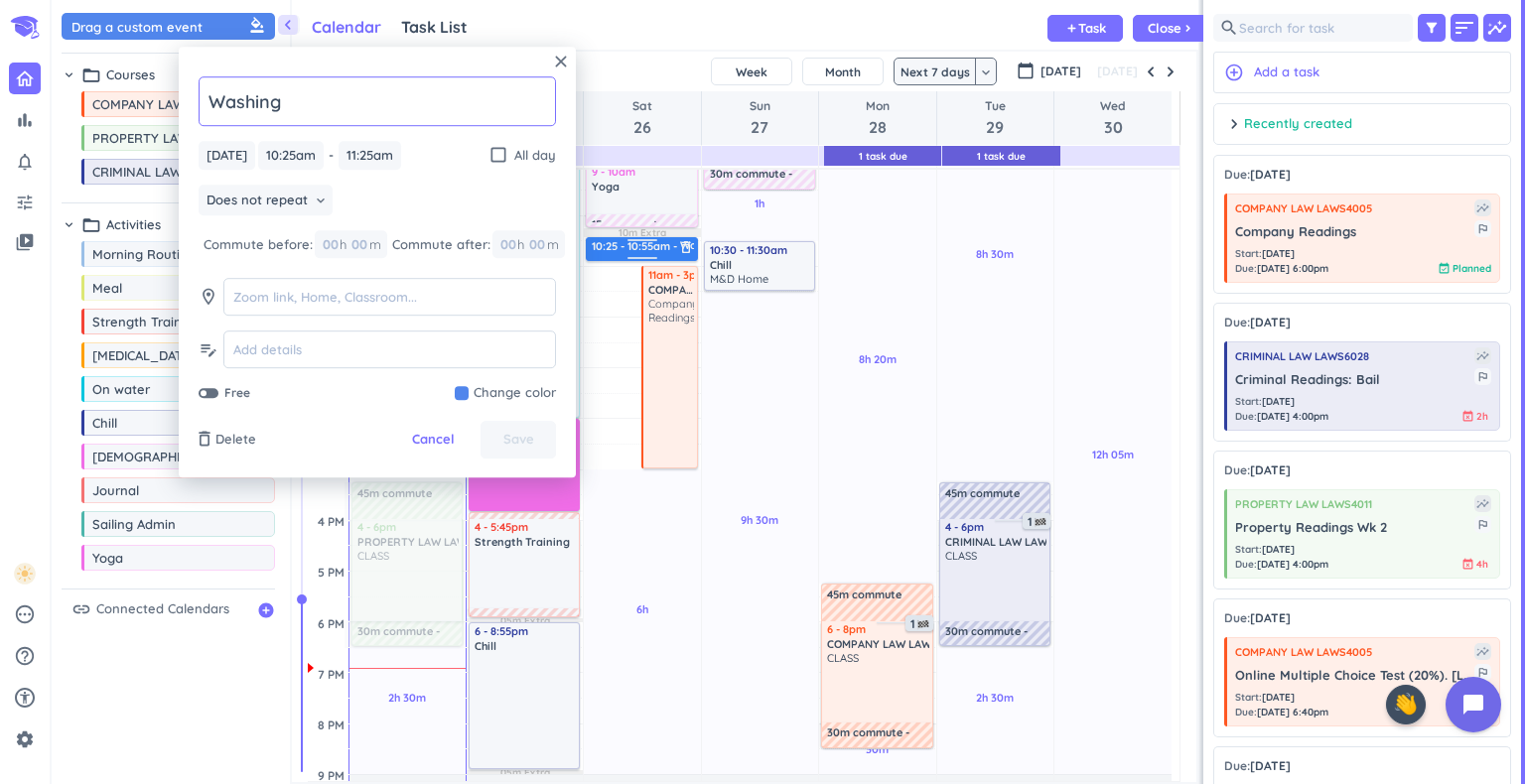 click on "30m Past due Plan 30m Past due Plan 6h  Past due Plan 10m Extra Adjust Awake Time Adjust Awake Time 10:25 - 11:25am Washing  delete_outline 11am - 3pm COMPANY LAW LAWS4005 Company Readings  more_vert 7 - 8am [MEDICAL_DATA] delete_outline Run in town? 30m commute 9 - 10am Yoga delete_outline 15m commute 10:25 - 10:55am Washing  delete_outline" at bounding box center (641, 520) 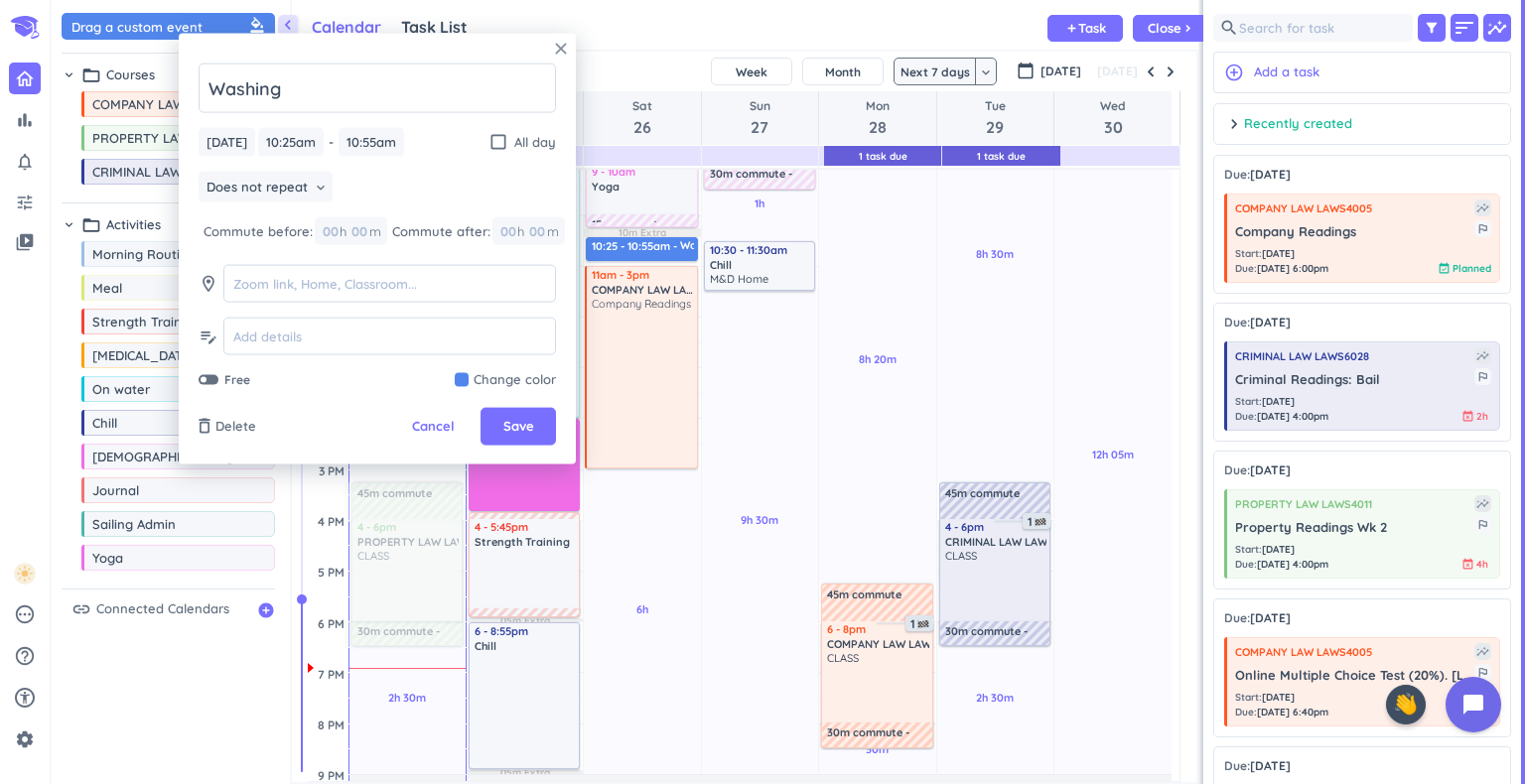 click on "close" at bounding box center (561, 49) 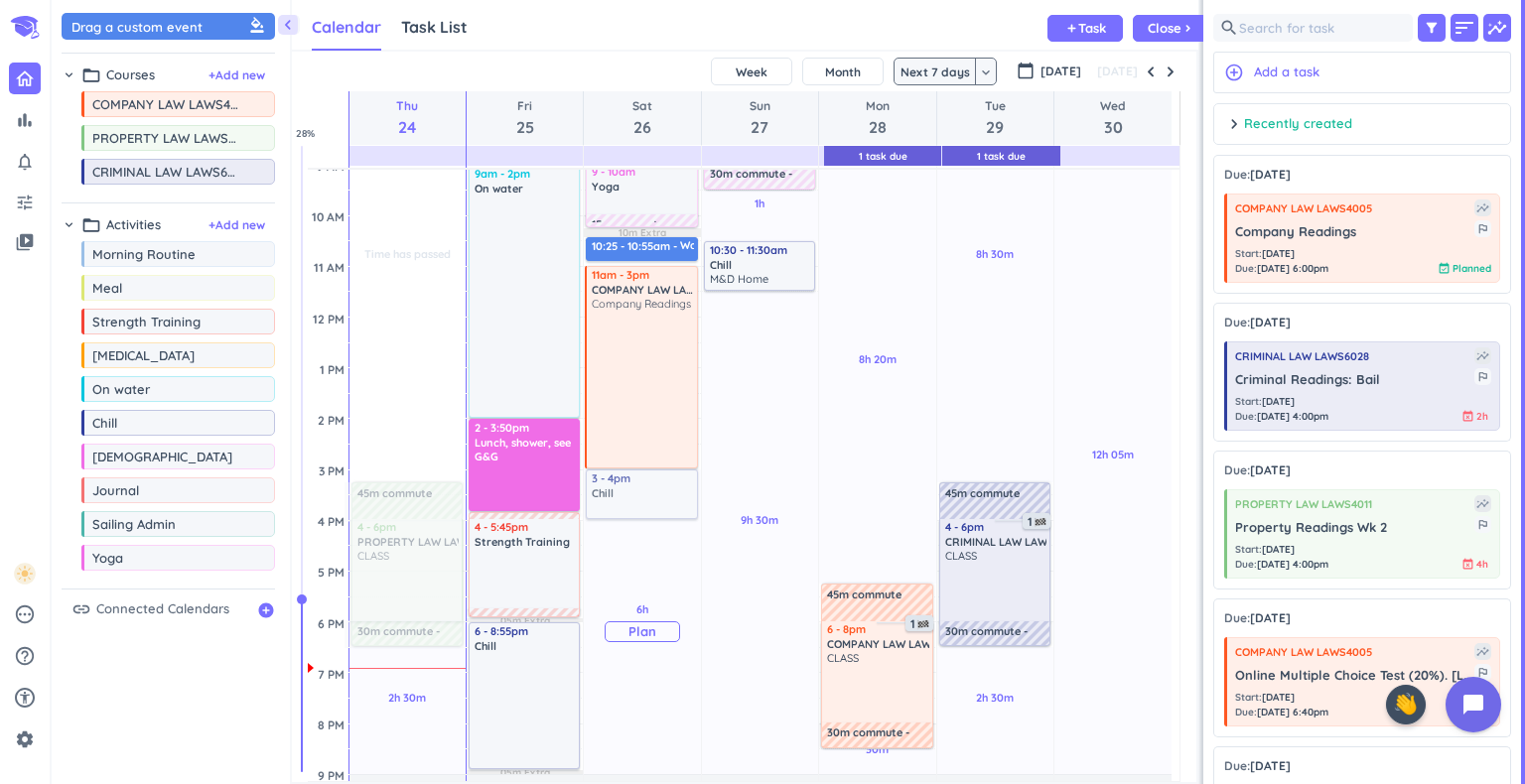 drag, startPoint x: 122, startPoint y: 425, endPoint x: 624, endPoint y: 476, distance: 504.58399 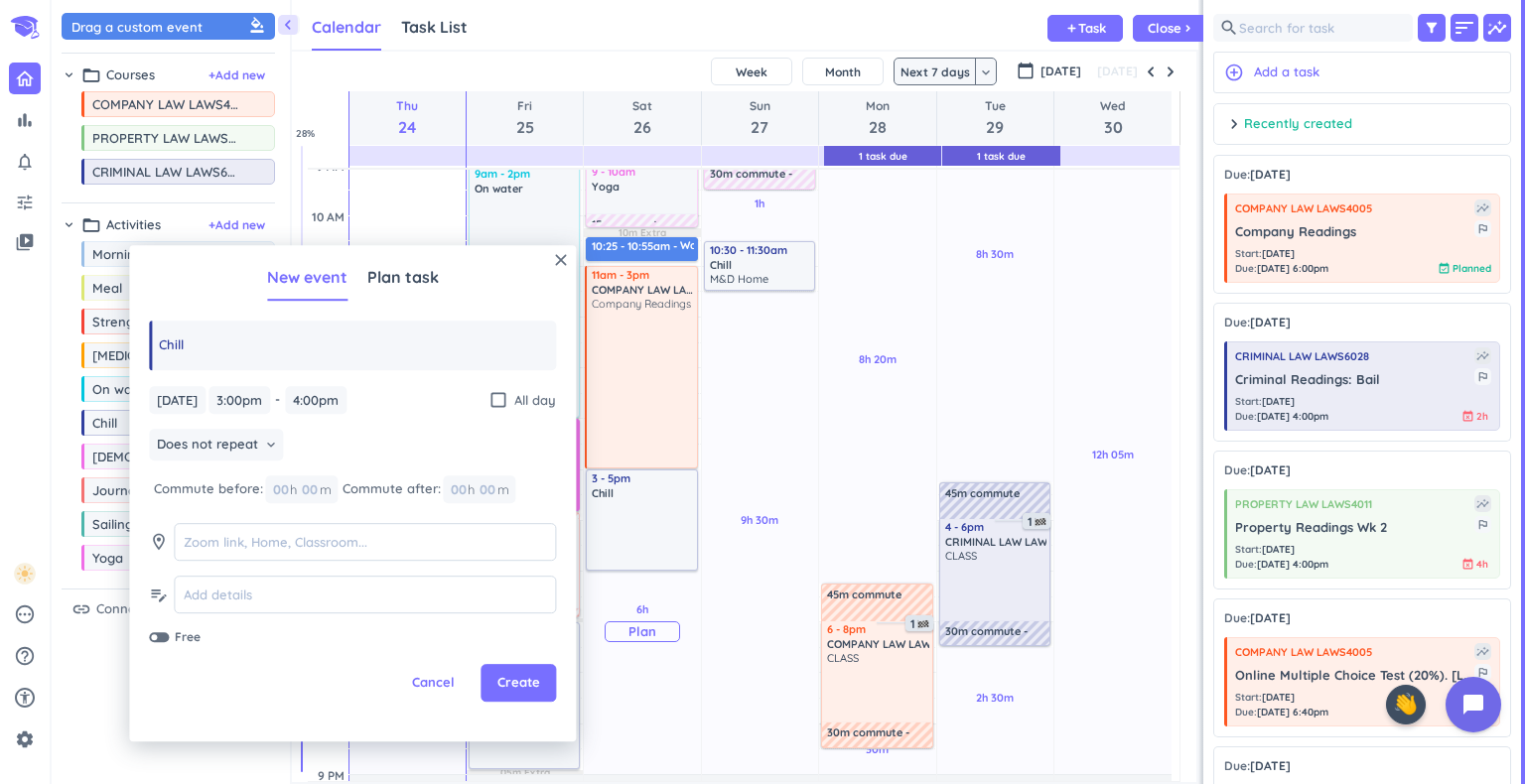 drag, startPoint x: 633, startPoint y: 521, endPoint x: 624, endPoint y: 573, distance: 52.773099 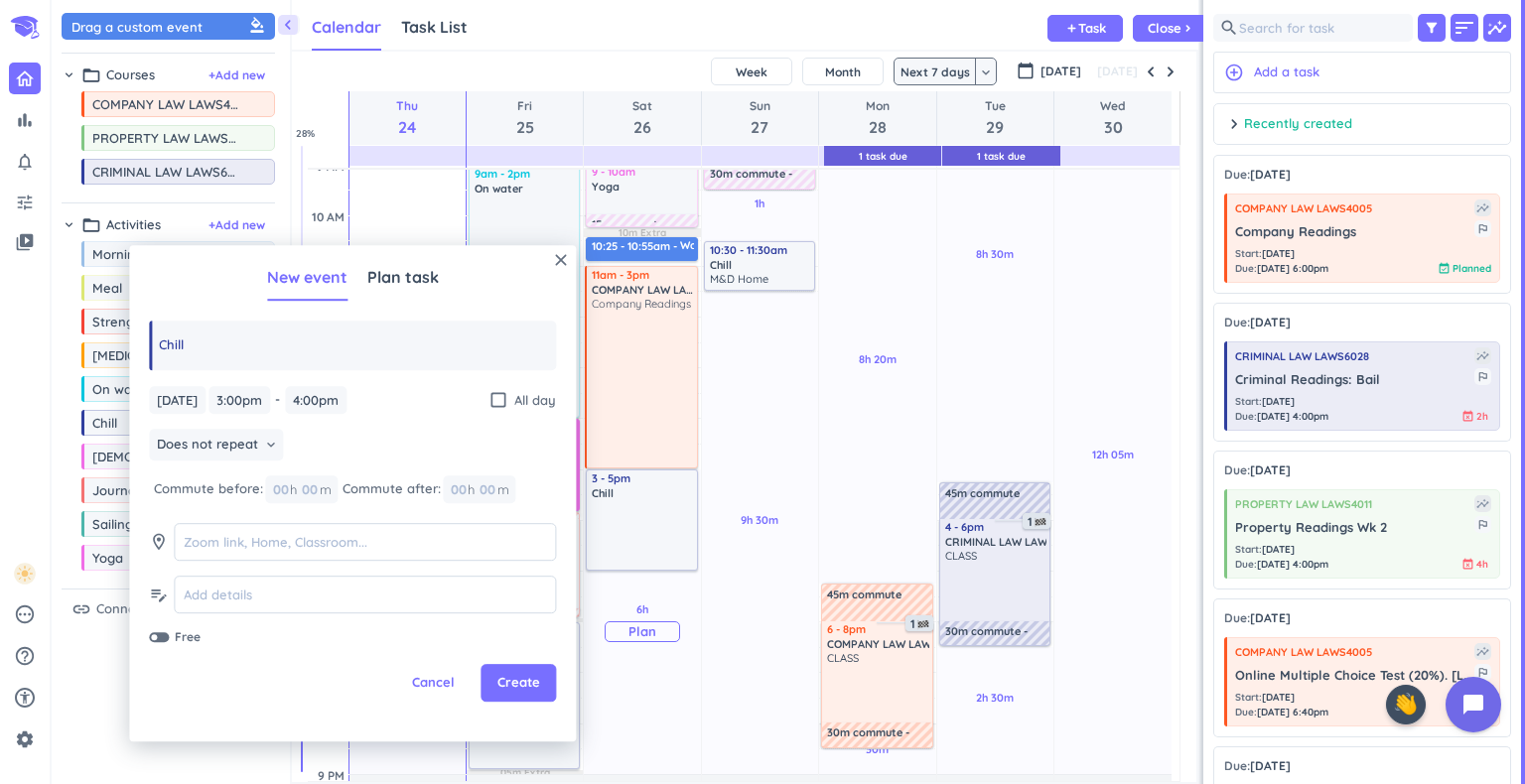 click on "30m Past due Plan 30m Past due Plan 6h  Past due Plan 10m Extra Adjust Awake Time Adjust Awake Time 7 - 8am [MEDICAL_DATA] delete_outline Run in town? 30m commute 9 - 10am Yoga delete_outline 15m commute 10:25 - 10:55am Washing  delete_outline 11am - 3pm COMPANY LAW LAWS4005 Company Readings  more_vert 3 - 4pm Chill delete_outline 3 - 5pm Chill delete_outline" at bounding box center [641, 520] 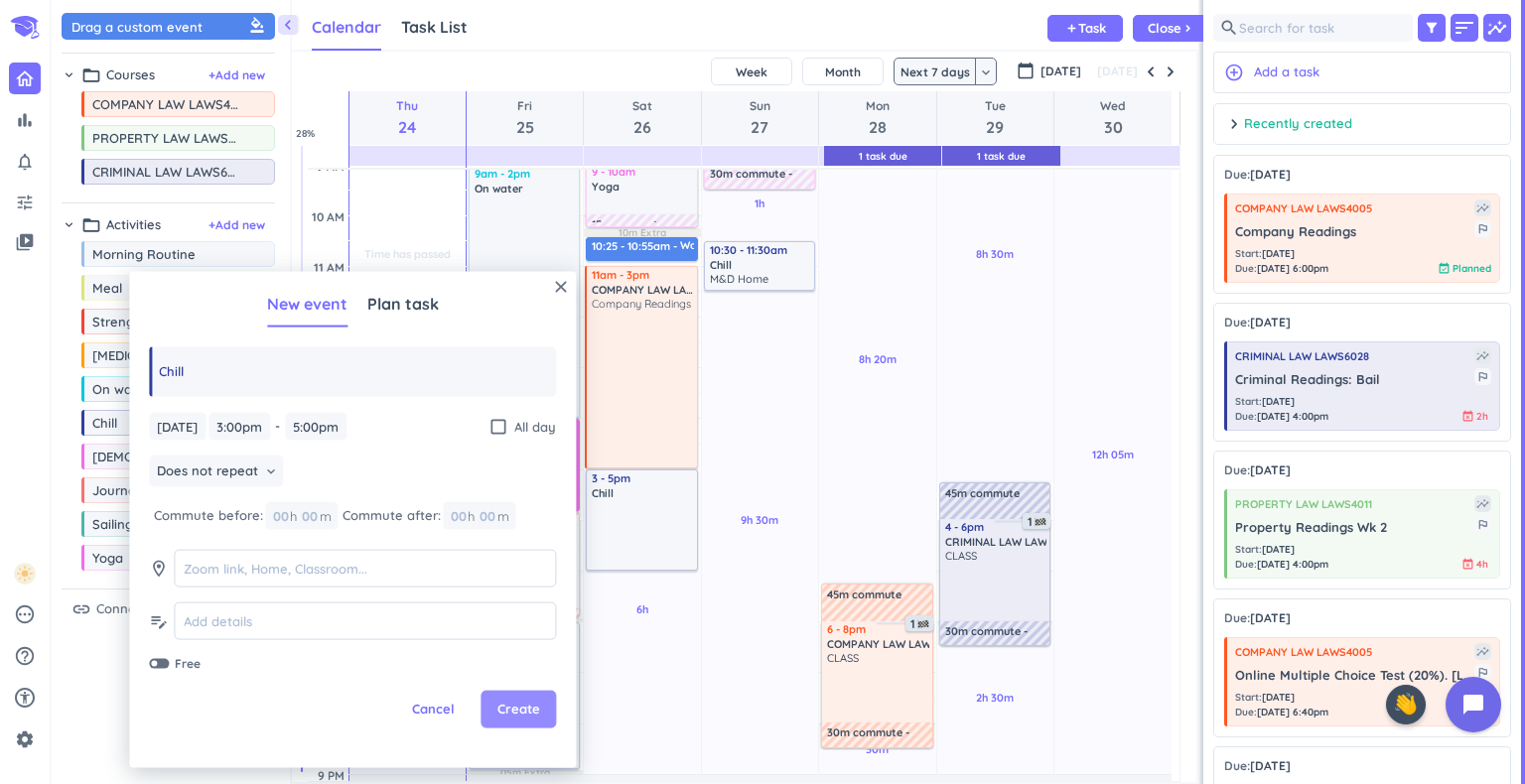 click on "Create" at bounding box center (518, 710) 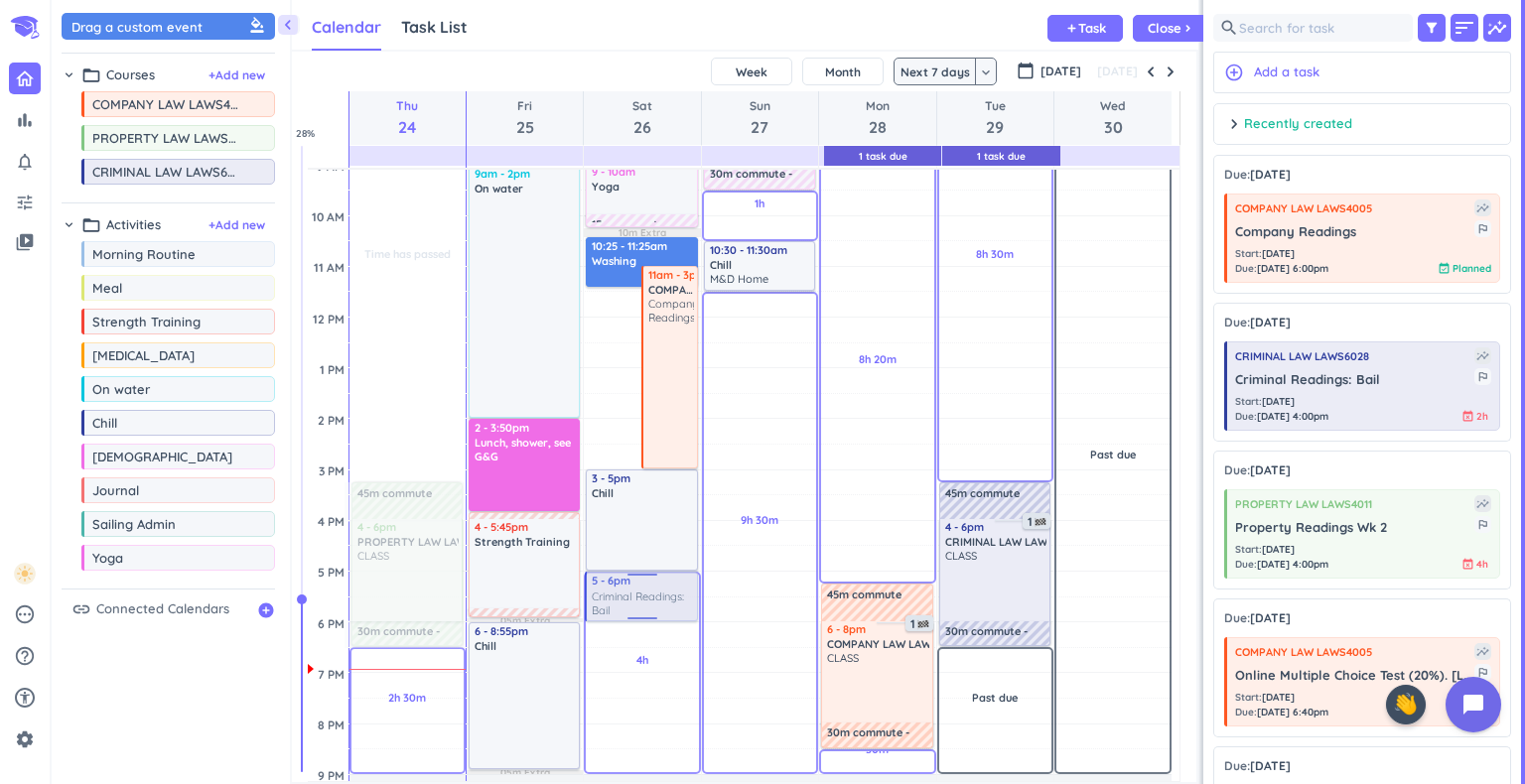 drag, startPoint x: 1302, startPoint y: 388, endPoint x: 656, endPoint y: 575, distance: 672.5214 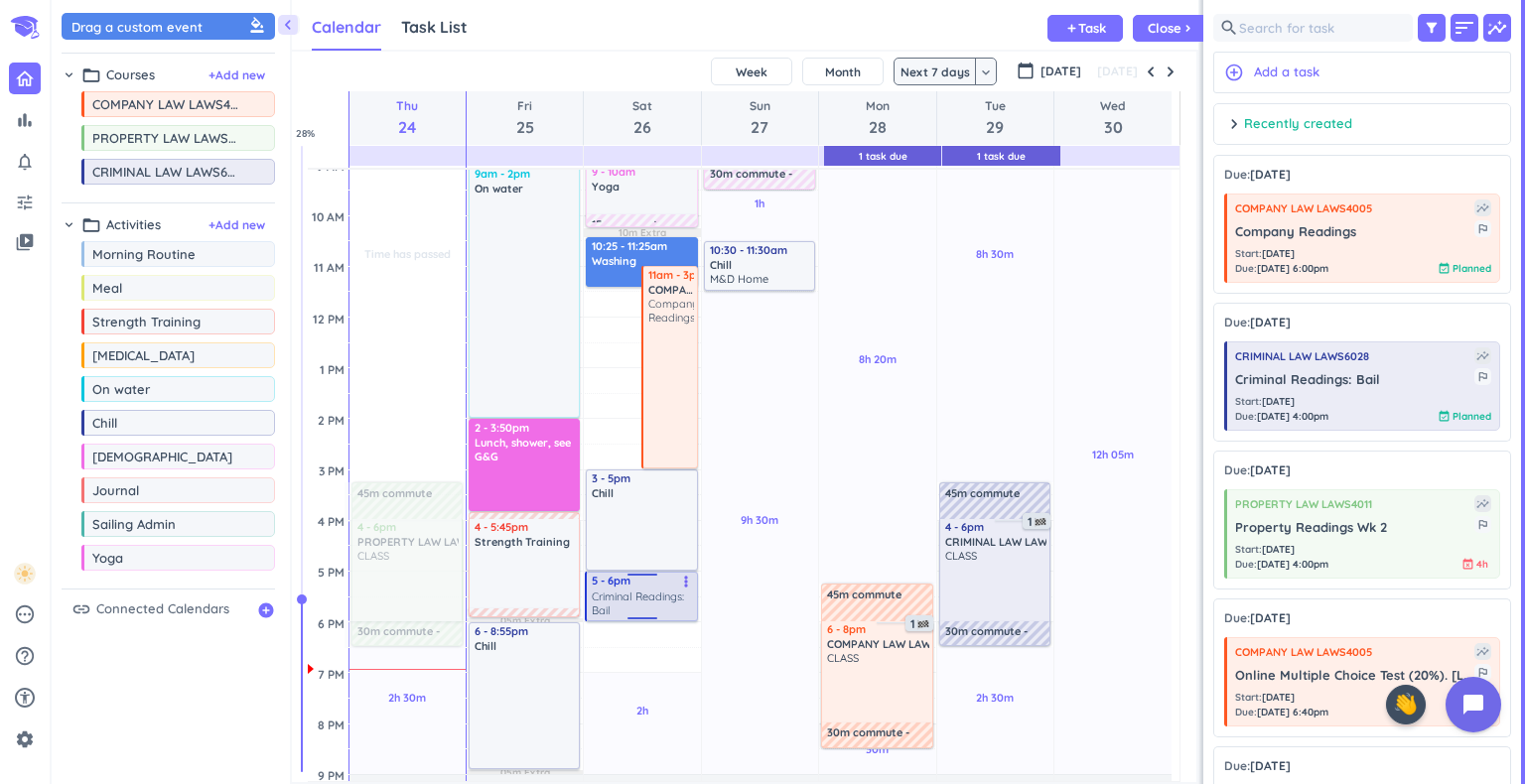 drag, startPoint x: 641, startPoint y: 667, endPoint x: 647, endPoint y: 613, distance: 54.33231 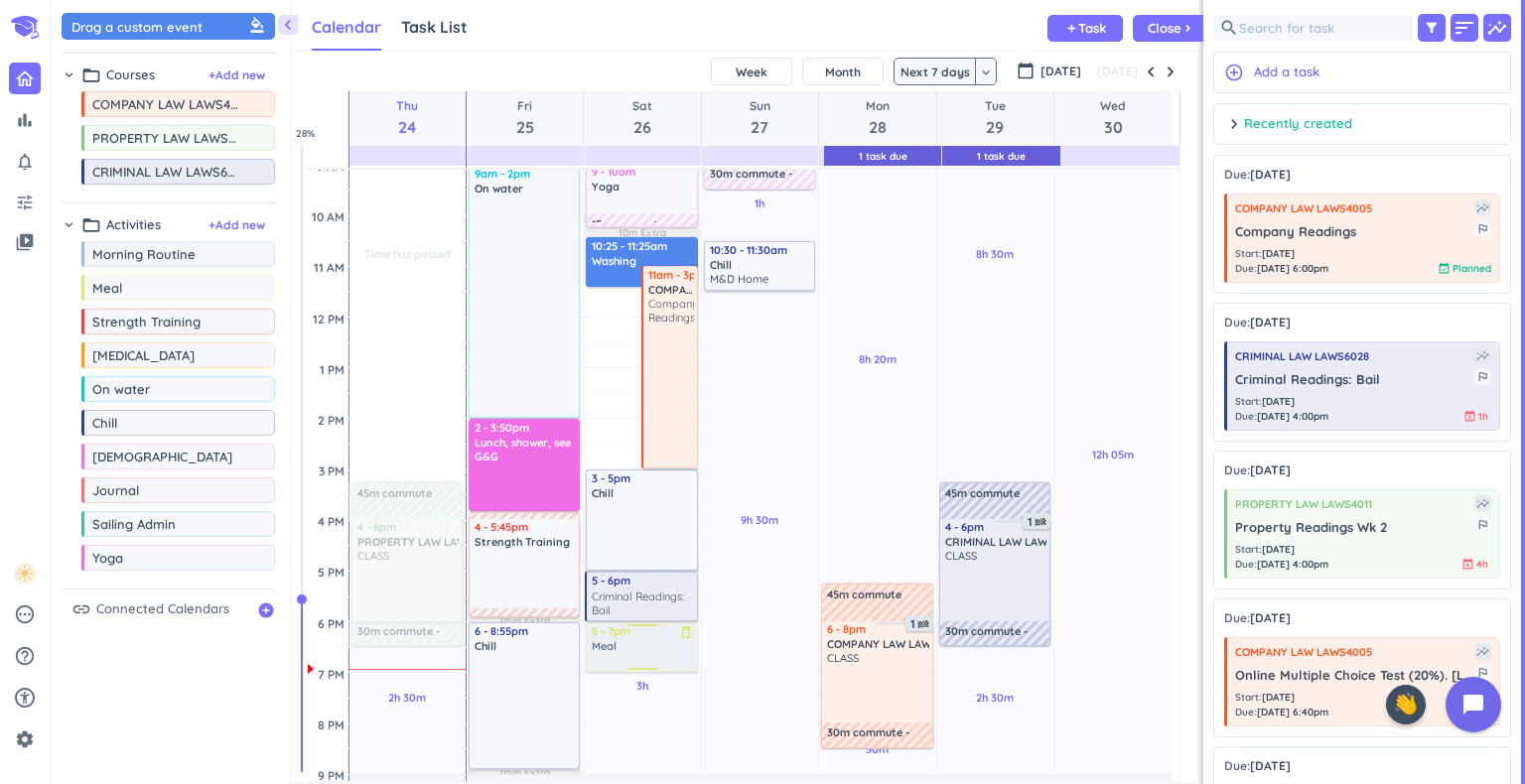 drag, startPoint x: 177, startPoint y: 296, endPoint x: 667, endPoint y: 622, distance: 588.5372 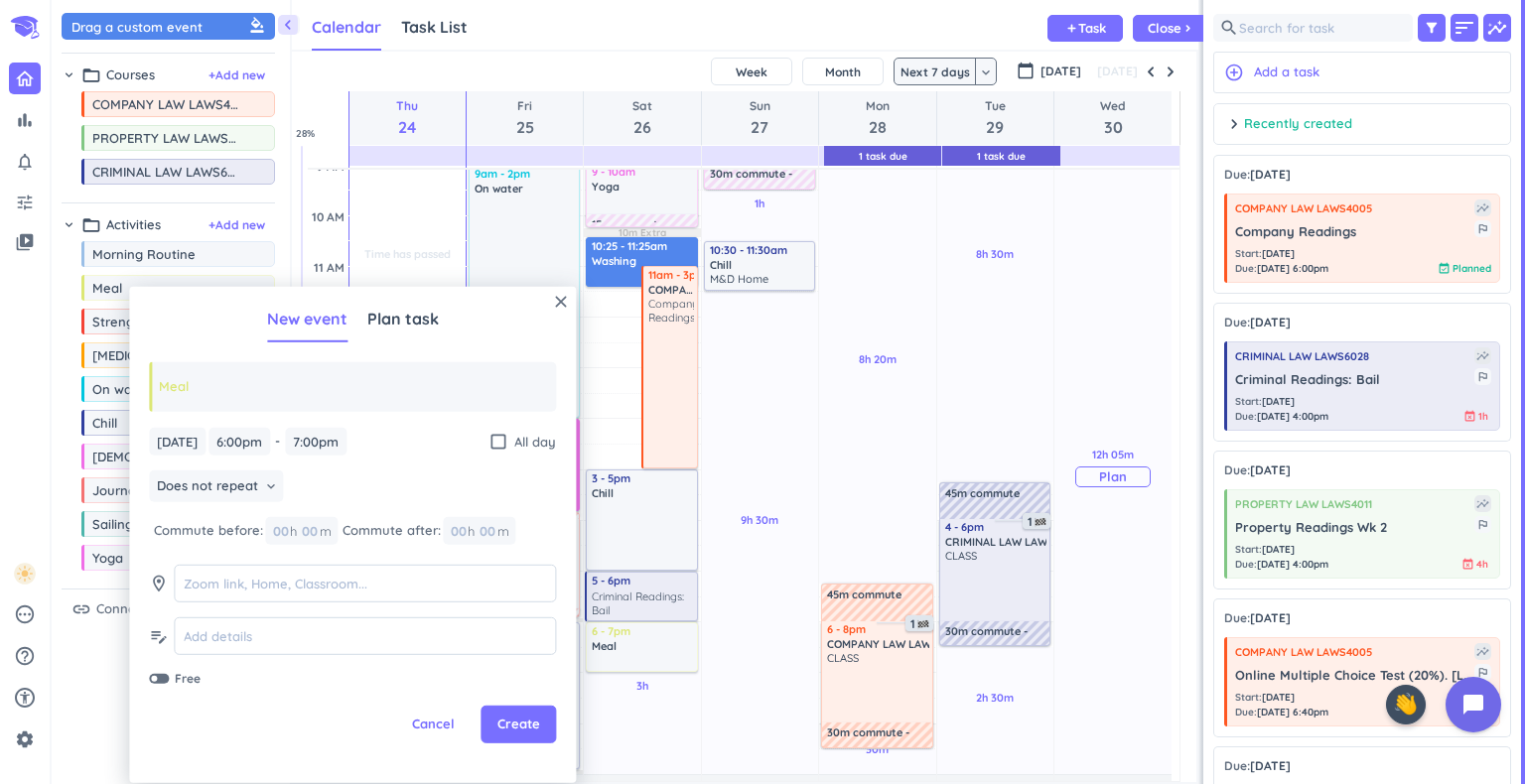 click on "12h 05m Past due Plan" at bounding box center (1113, 467) 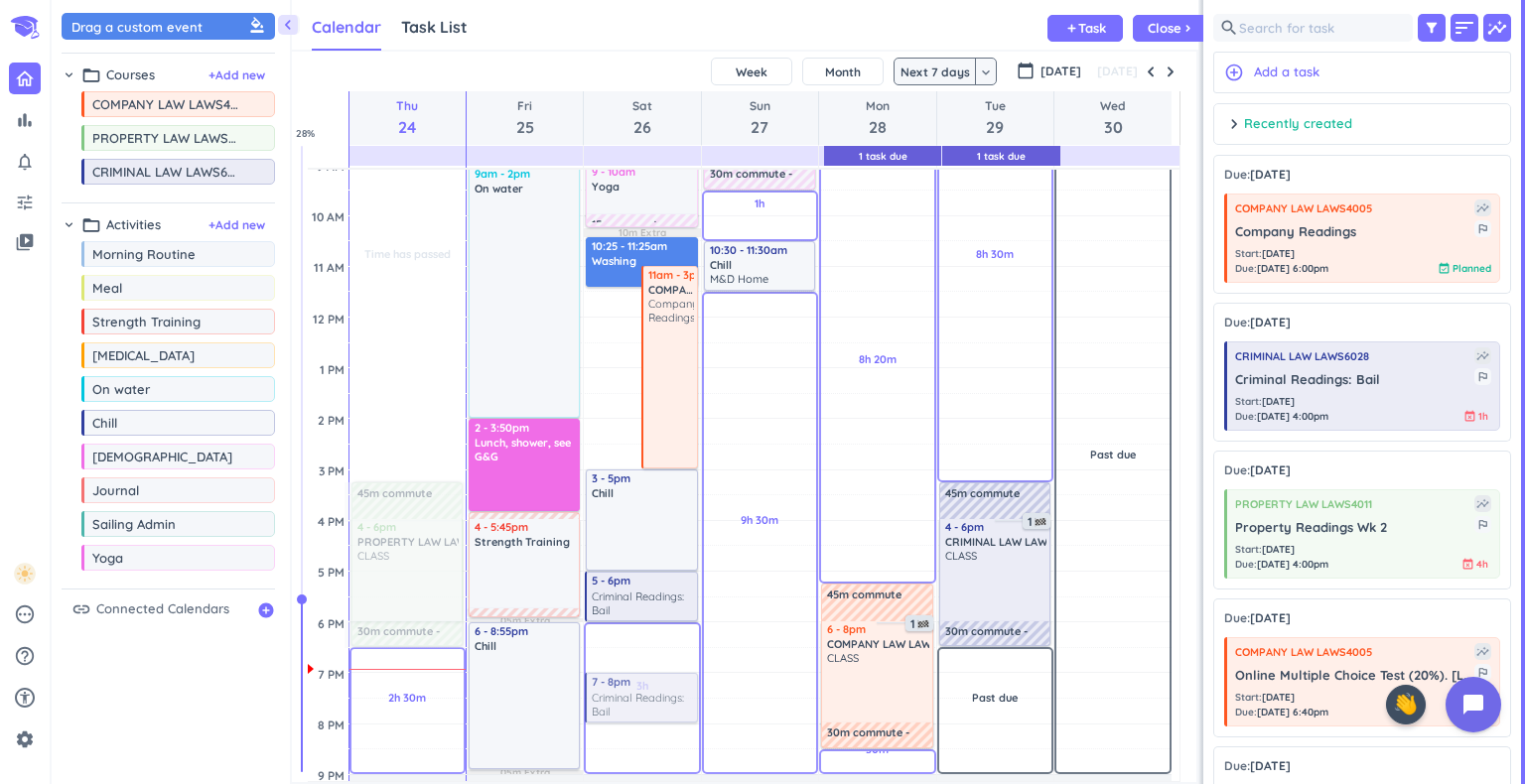 drag, startPoint x: 1270, startPoint y: 386, endPoint x: 665, endPoint y: 676, distance: 670.9136 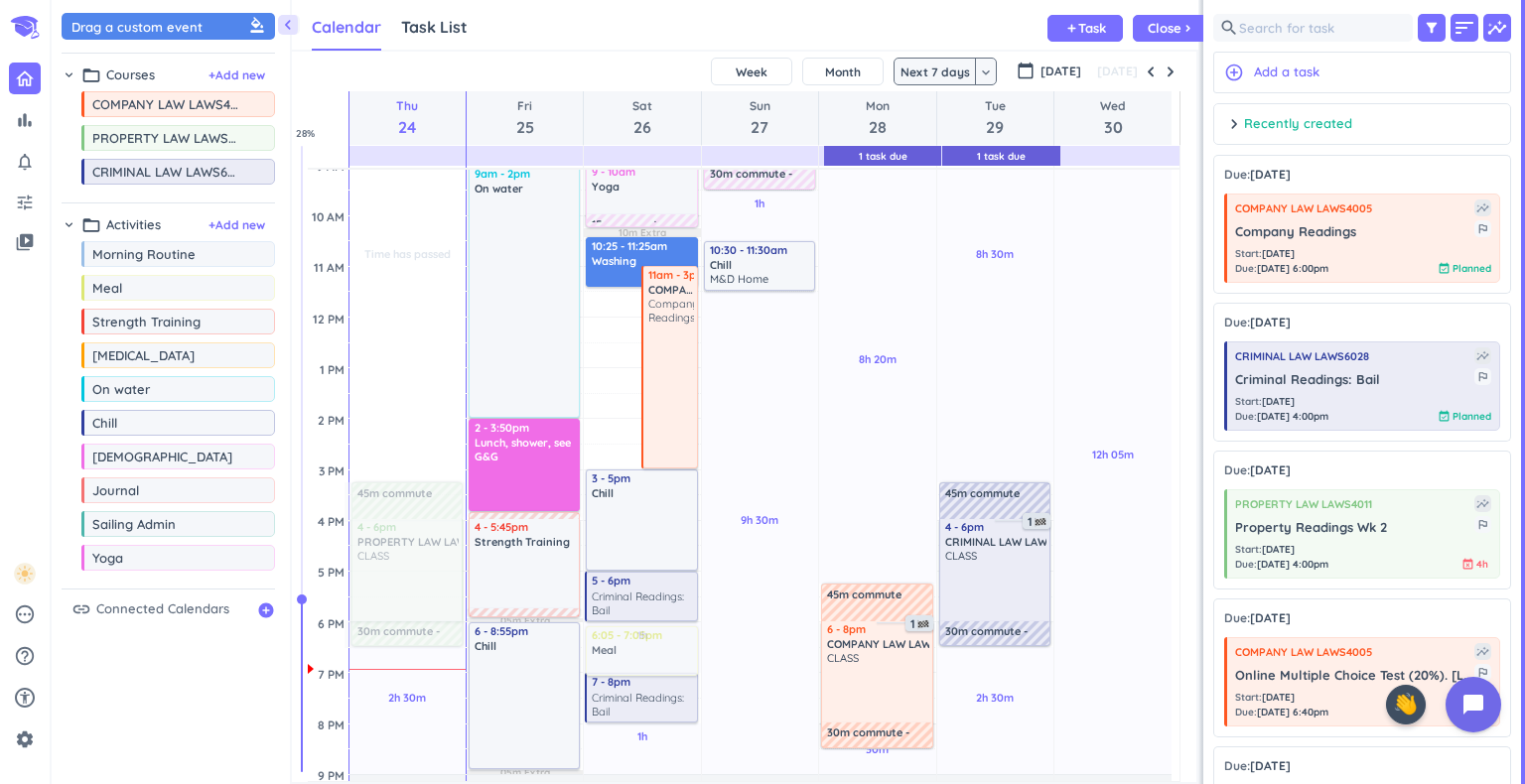 drag, startPoint x: 119, startPoint y: 296, endPoint x: 671, endPoint y: 626, distance: 643.1205 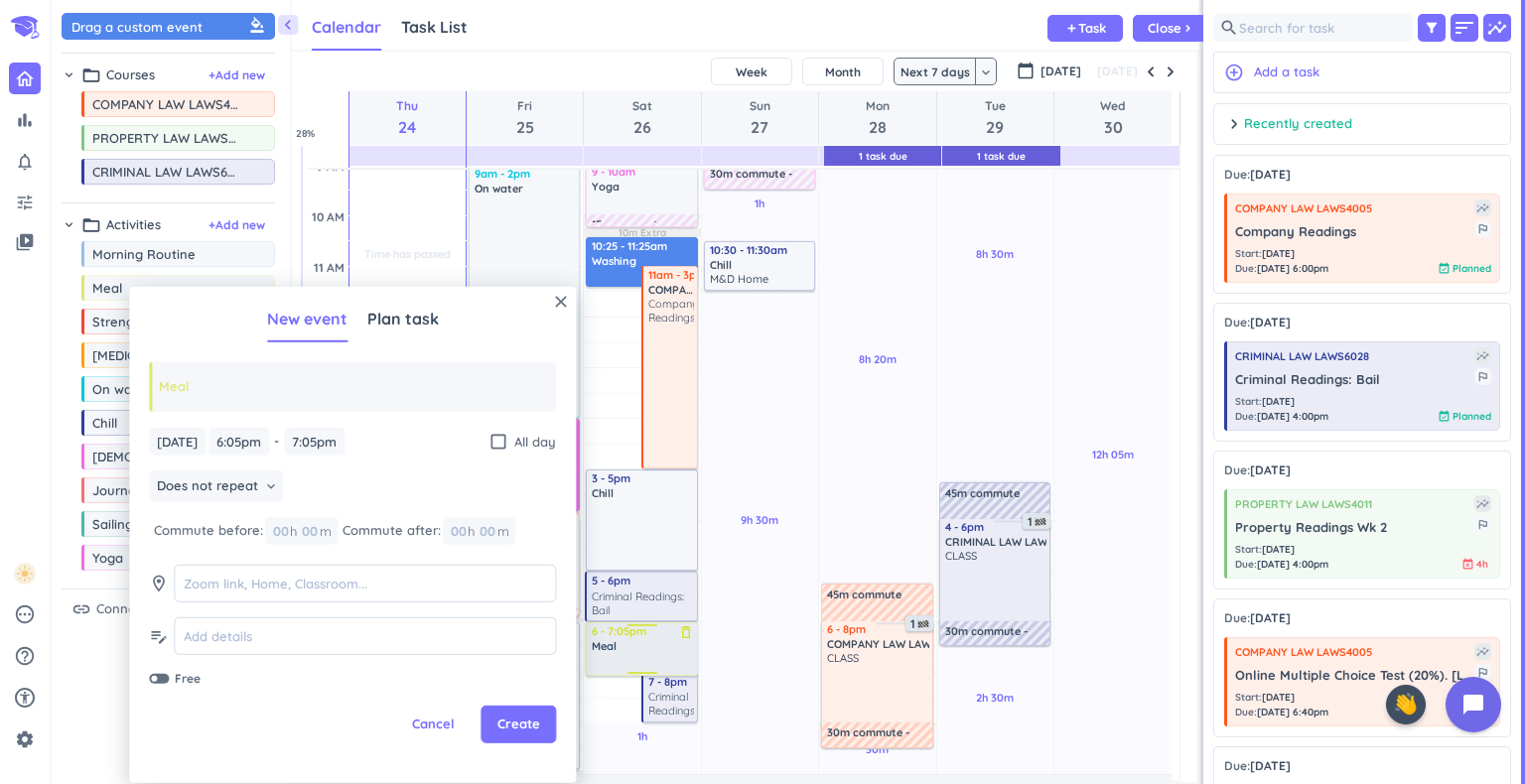 click on "30m Past due Plan 30m Past due Plan 1h  Past due Plan 1h  Past due Plan 10m Extra Adjust Awake Time Adjust Awake Time 10:25 - 11:25am Washing  delete_outline 11am - 3pm COMPANY LAW LAWS4005 Company Readings  more_vert 6:05 - 7:05pm Meal delete_outline 7 - 8pm CRIMINAL LAW LAWS6028 Criminal Readings: Bail  more_vert 7 - 8am [MEDICAL_DATA] delete_outline Run in town? 30m commute 9 - 10am Yoga delete_outline 15m commute 3 - 5pm Chill delete_outline 5 - 6pm CRIMINAL LAW LAWS6028 Criminal Readings: Bail  more_vert 6 - 7:05pm Meal delete_outline" at bounding box center [641, 520] 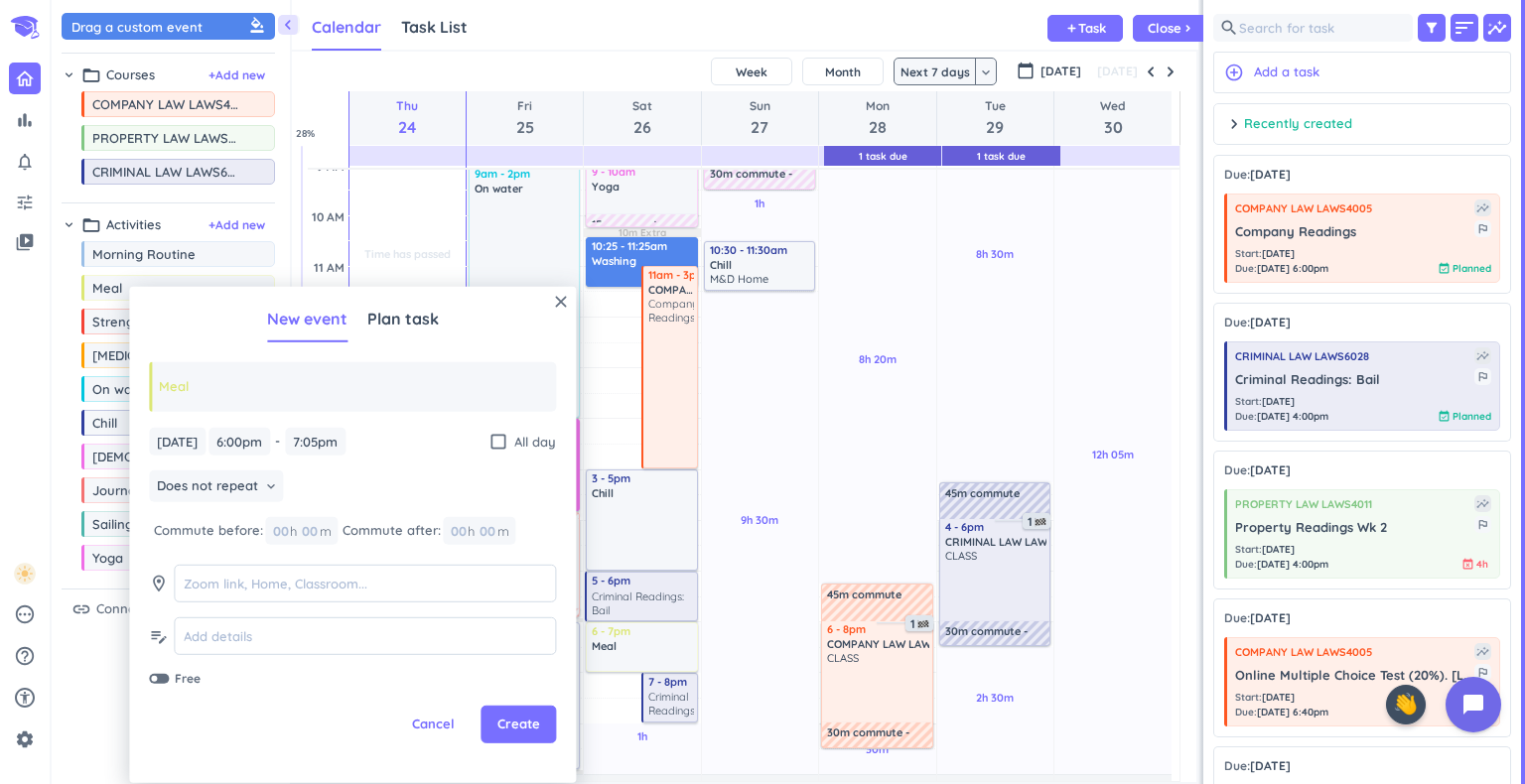 click on "30m Past due Plan 30m Past due Plan 1h  Past due Plan 1h  Past due Plan 10m Extra Adjust Awake Time Adjust Awake Time 10:25 - 11:25am Washing  delete_outline 11am - 3pm COMPANY LAW LAWS4005 Company Readings  more_vert 6 - 7:05pm Meal delete_outline 7 - 8pm CRIMINAL LAW LAWS6028 Criminal Readings: Bail  more_vert 7 - 8am [MEDICAL_DATA] delete_outline Run in town? 30m commute 9 - 10am Yoga delete_outline 15m commute 3 - 5pm Chill delete_outline 5 - 6pm CRIMINAL LAW LAWS6028 Criminal Readings: Bail  more_vert 6 - 7pm Meal delete_outline" at bounding box center [641, 520] 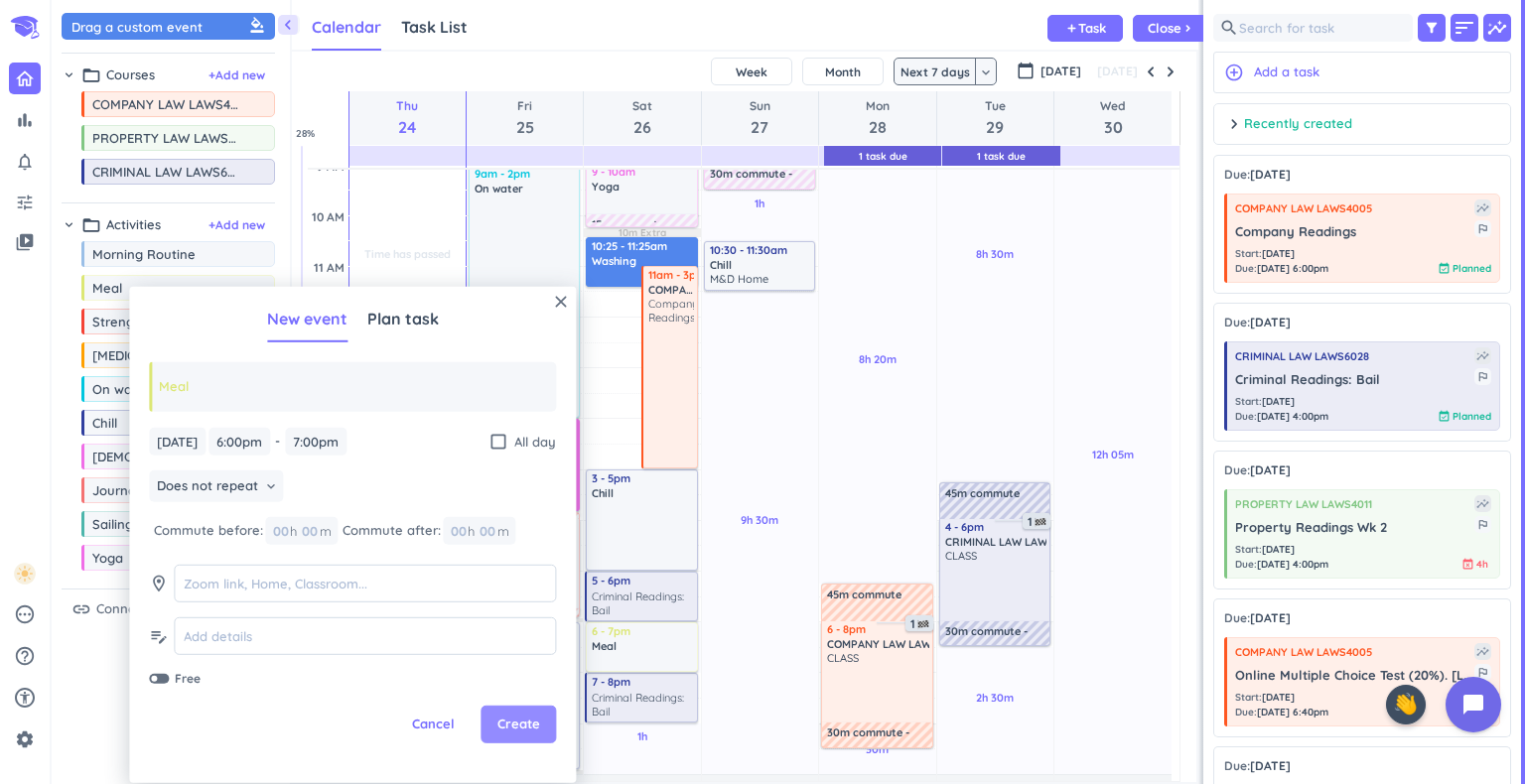 click on "Create" at bounding box center (518, 724) 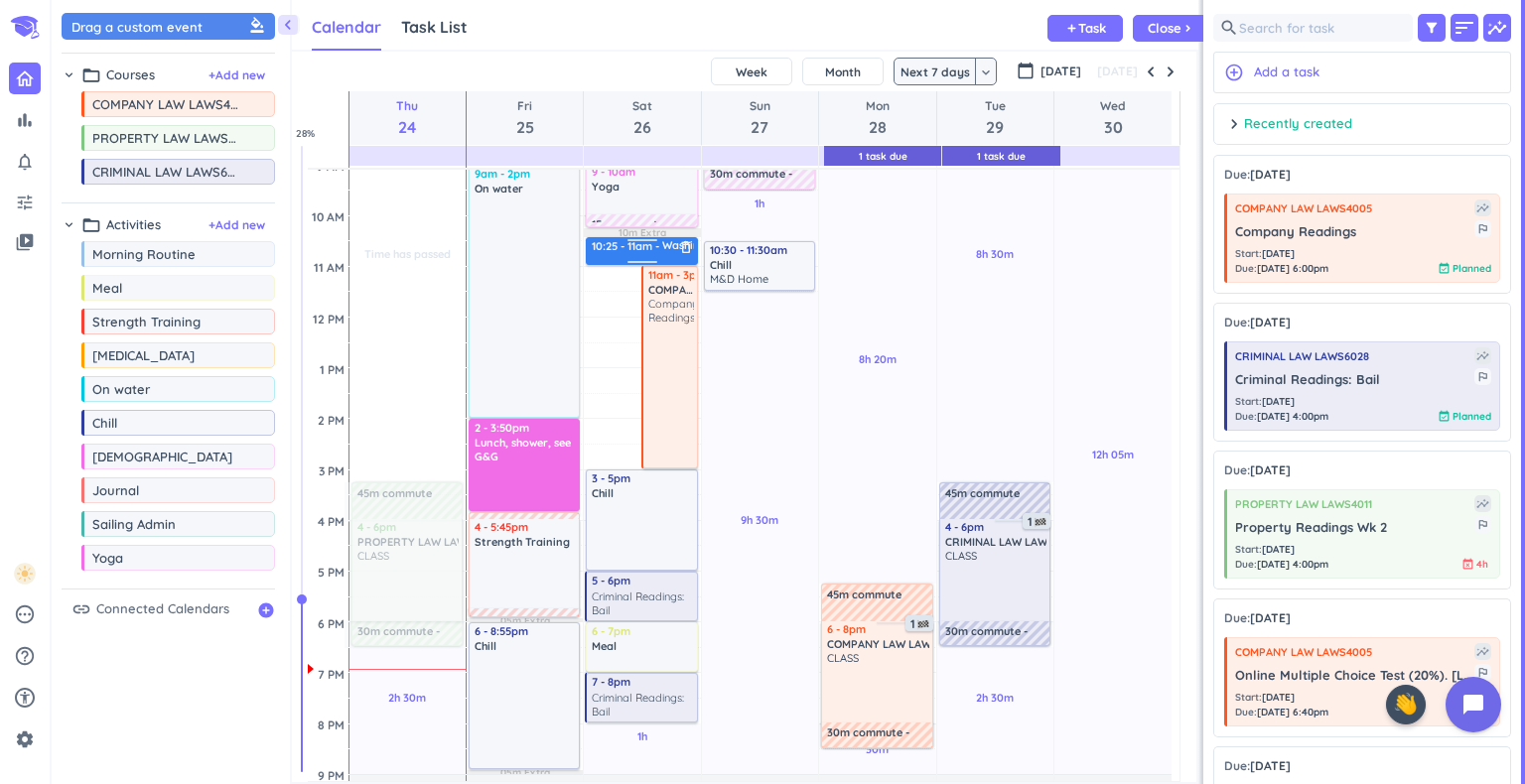 drag, startPoint x: 631, startPoint y: 285, endPoint x: 636, endPoint y: 264, distance: 21.587033 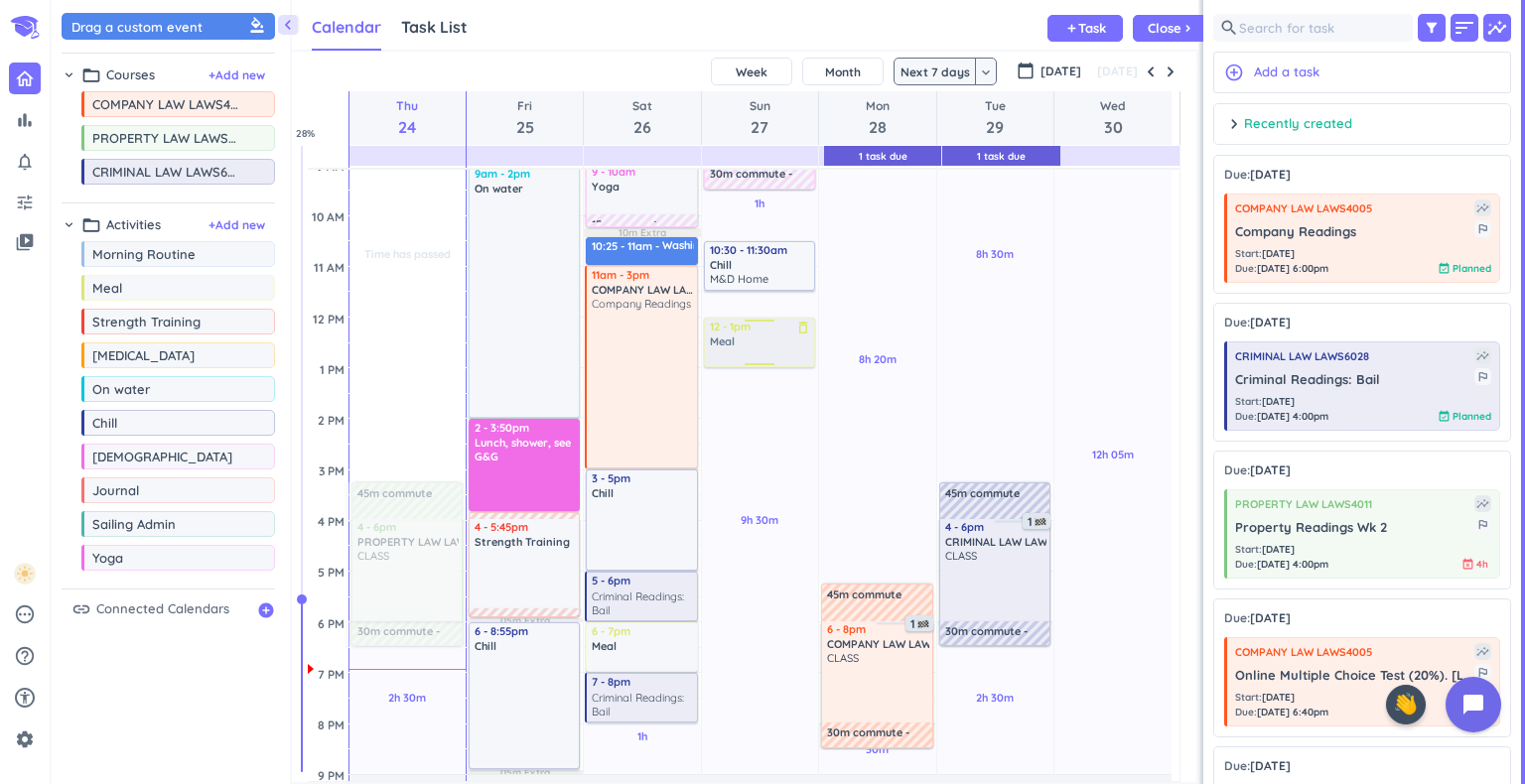 drag, startPoint x: 163, startPoint y: 285, endPoint x: 764, endPoint y: 317, distance: 601.8513 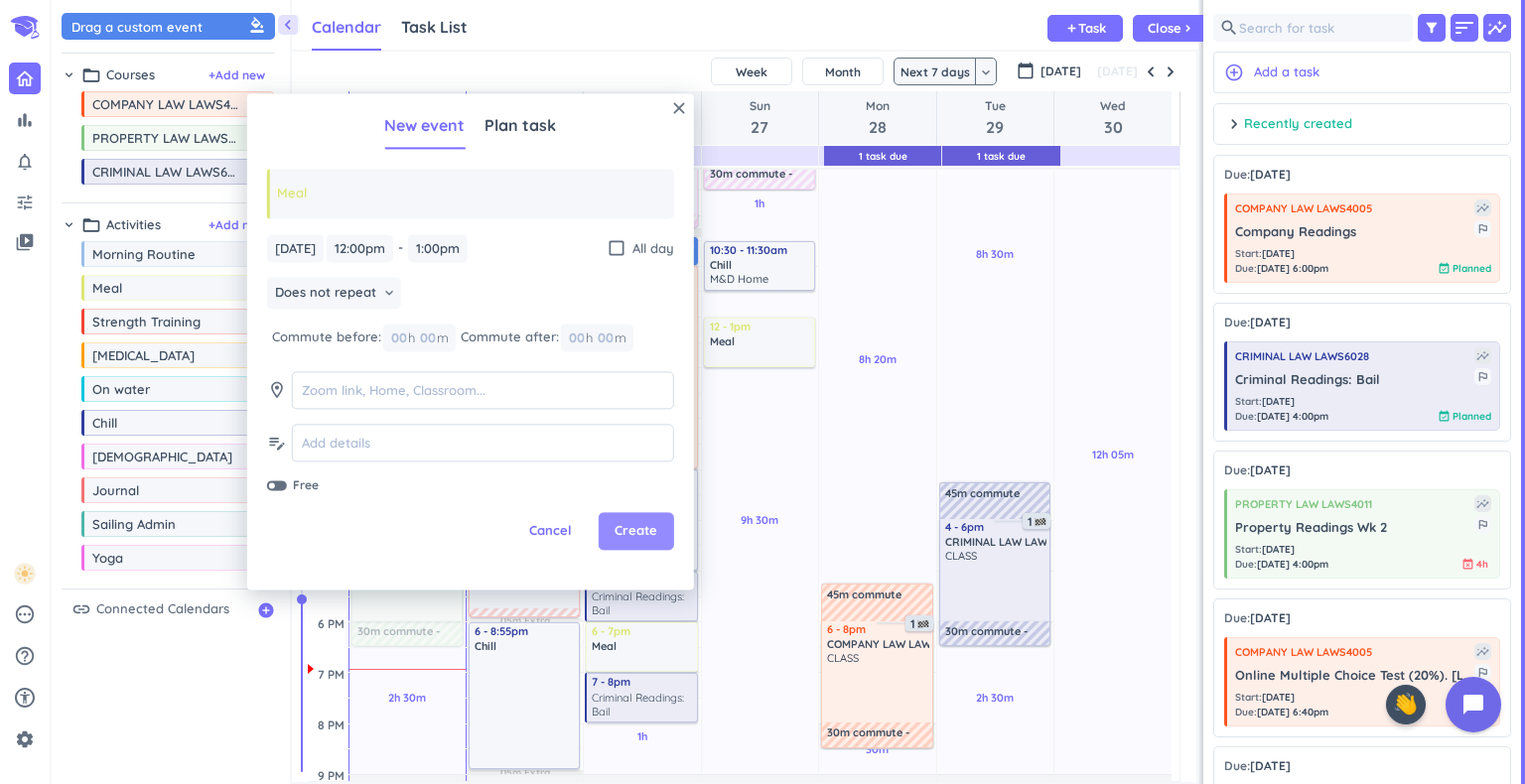 click on "Create" at bounding box center (635, 532) 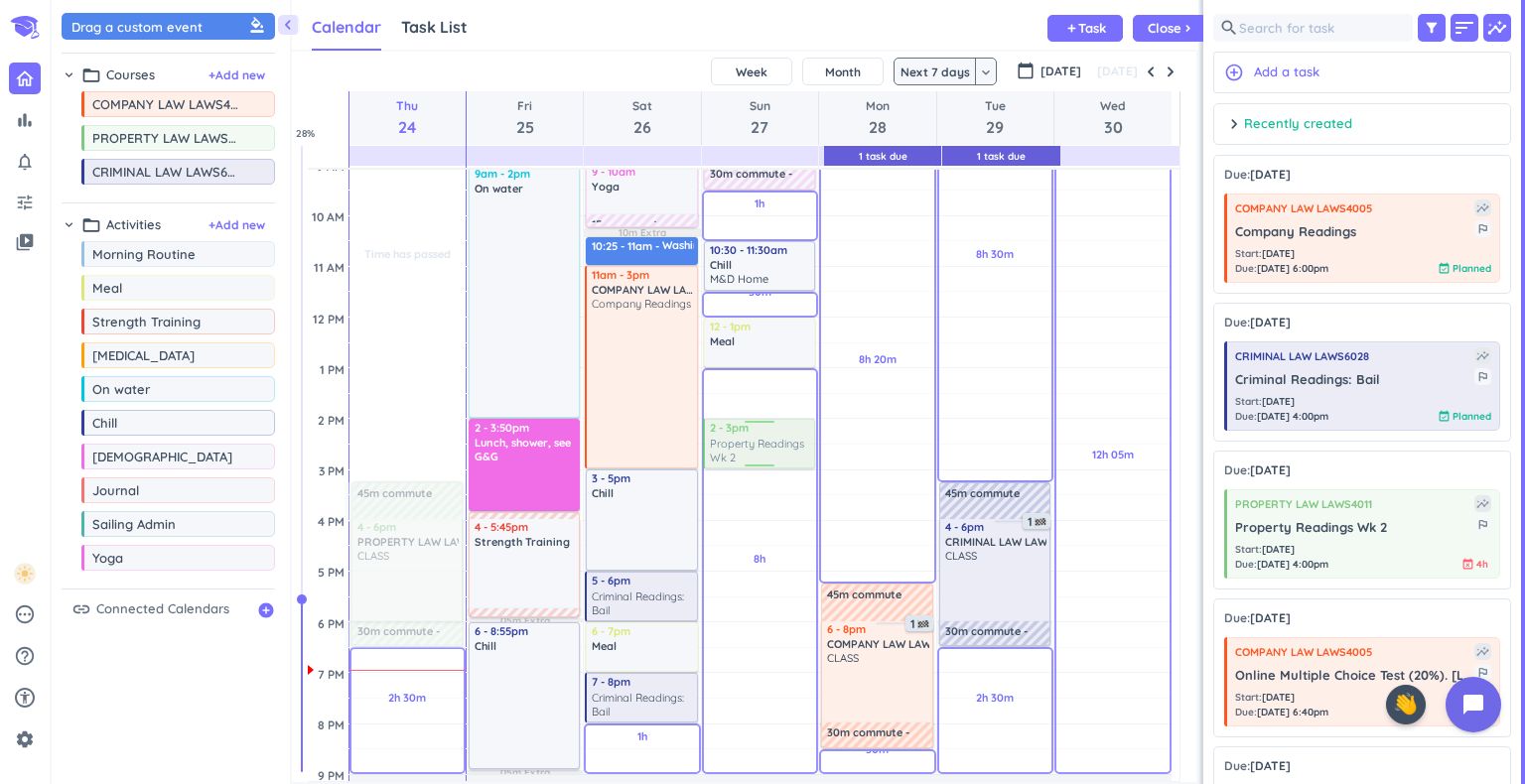 drag, startPoint x: 1317, startPoint y: 537, endPoint x: 774, endPoint y: 421, distance: 555.252 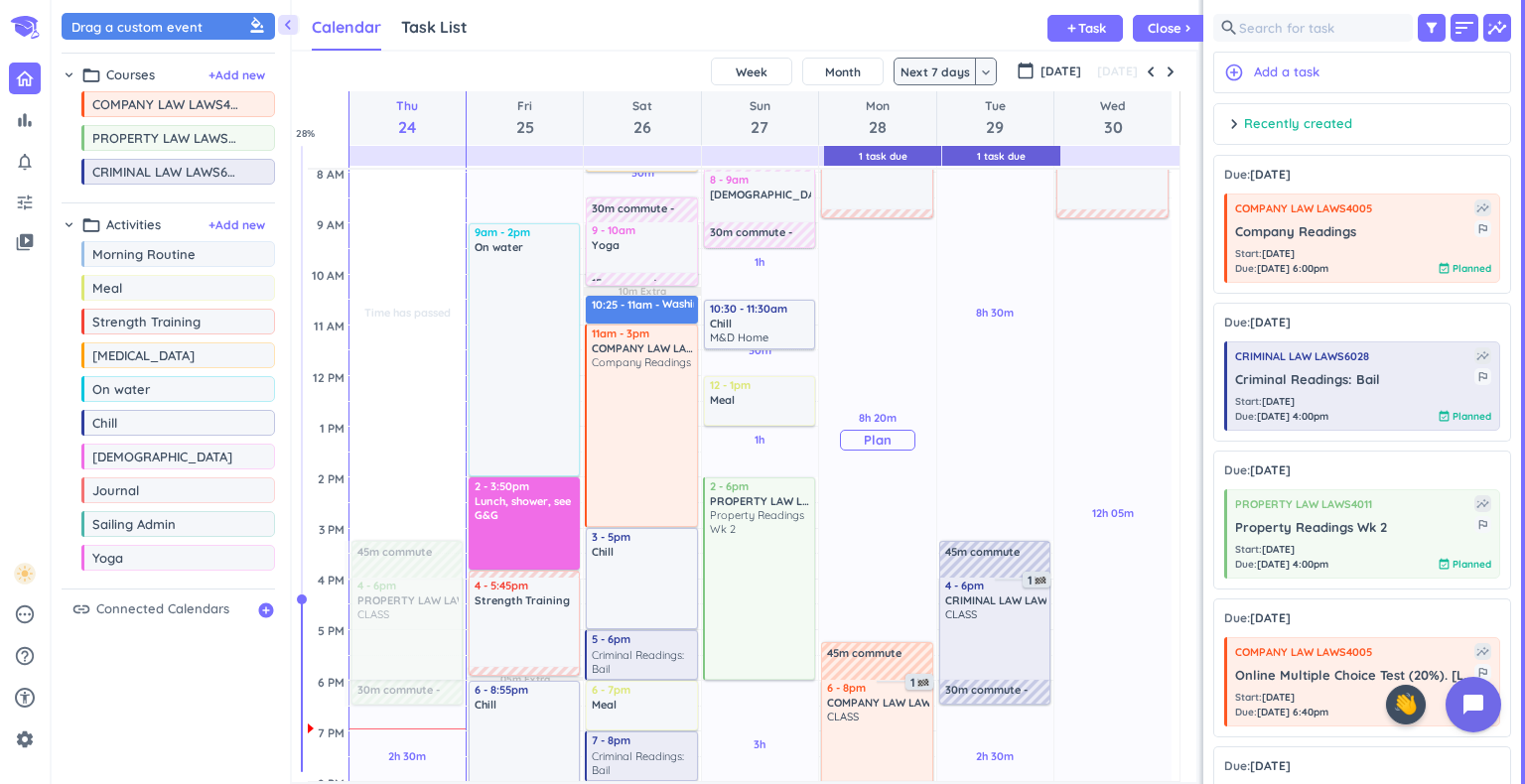 scroll, scrollTop: 198, scrollLeft: 0, axis: vertical 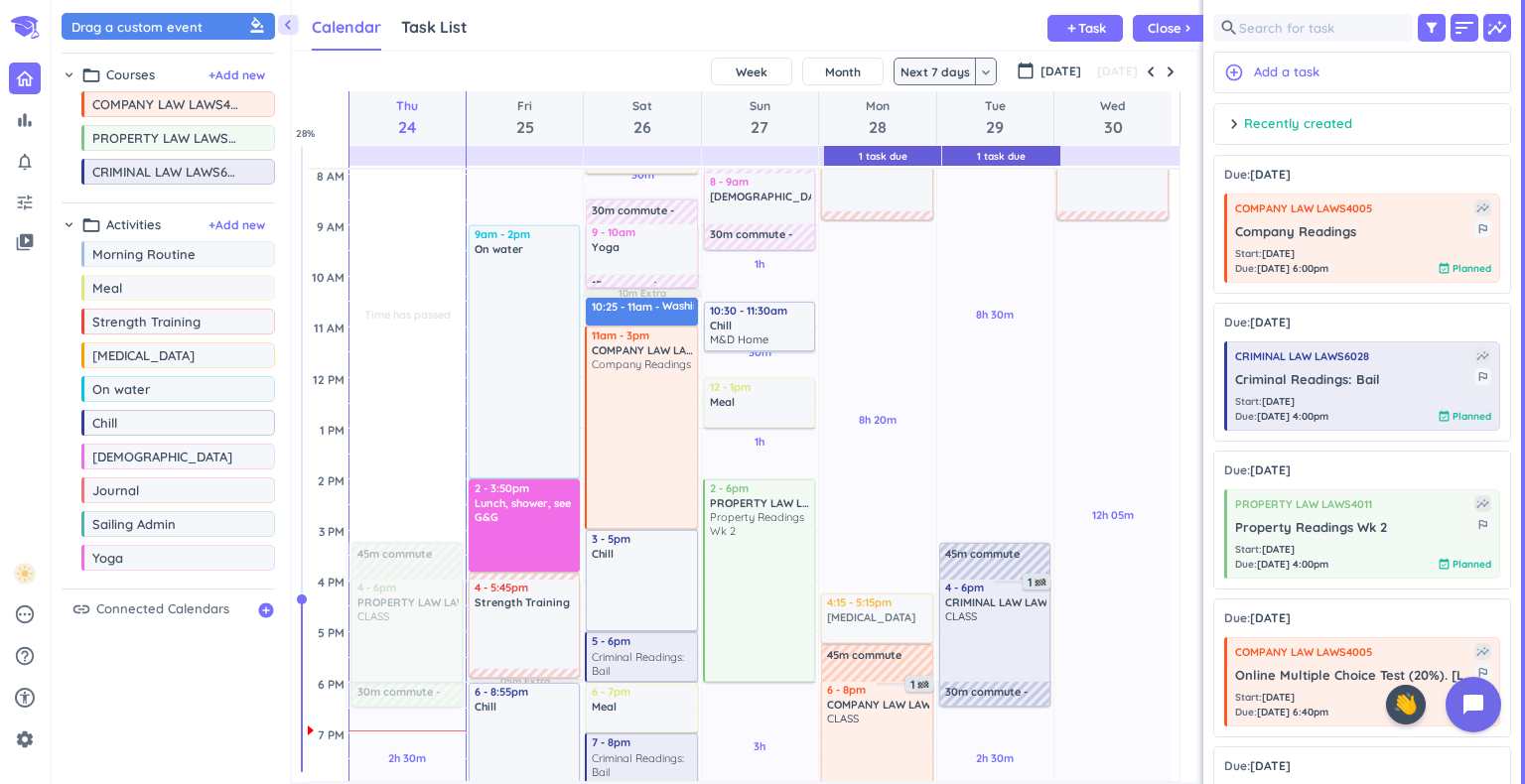 drag, startPoint x: 198, startPoint y: 356, endPoint x: 901, endPoint y: 593, distance: 741.87465 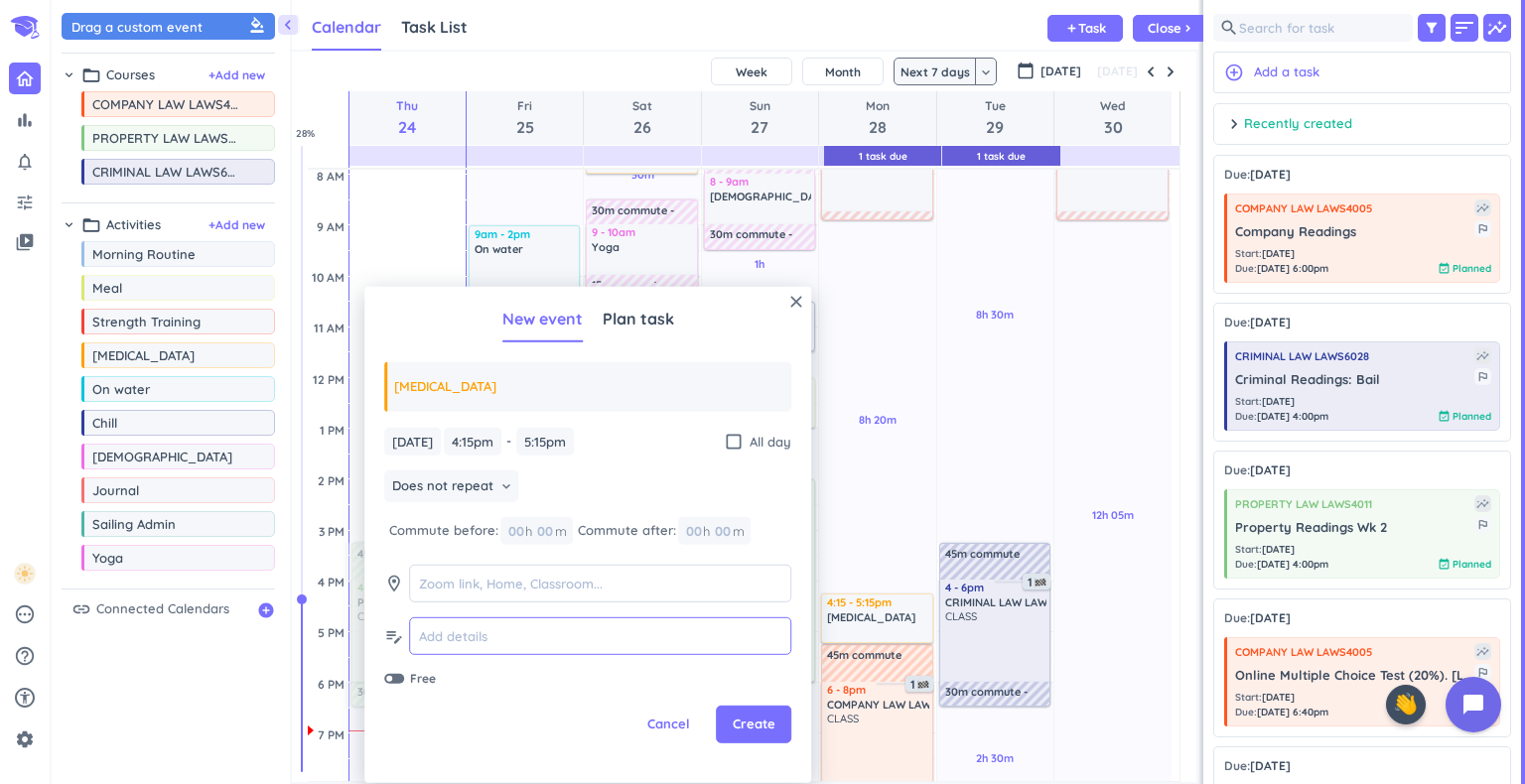 click at bounding box center (600, 636) 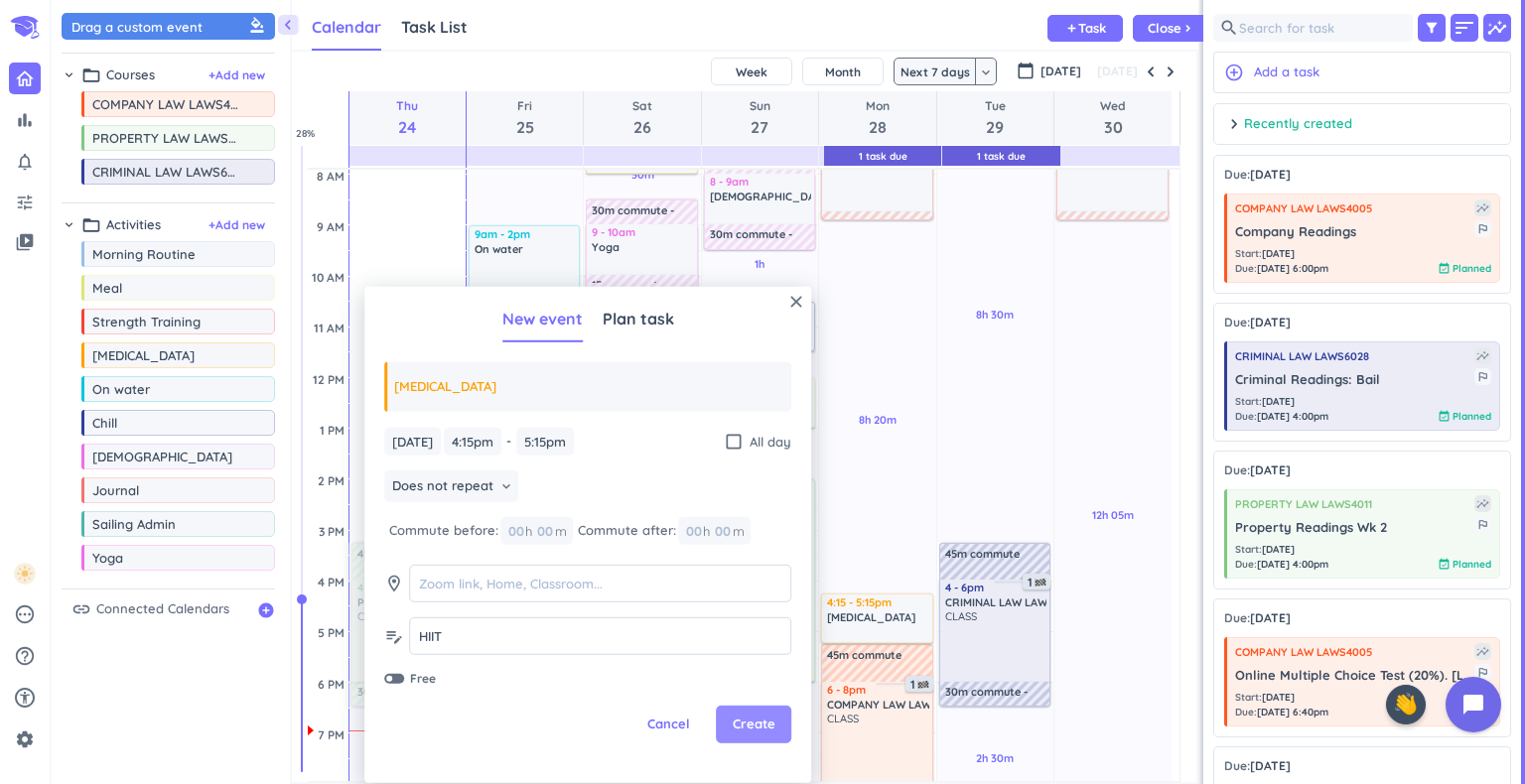 click on "Create" at bounding box center [754, 724] 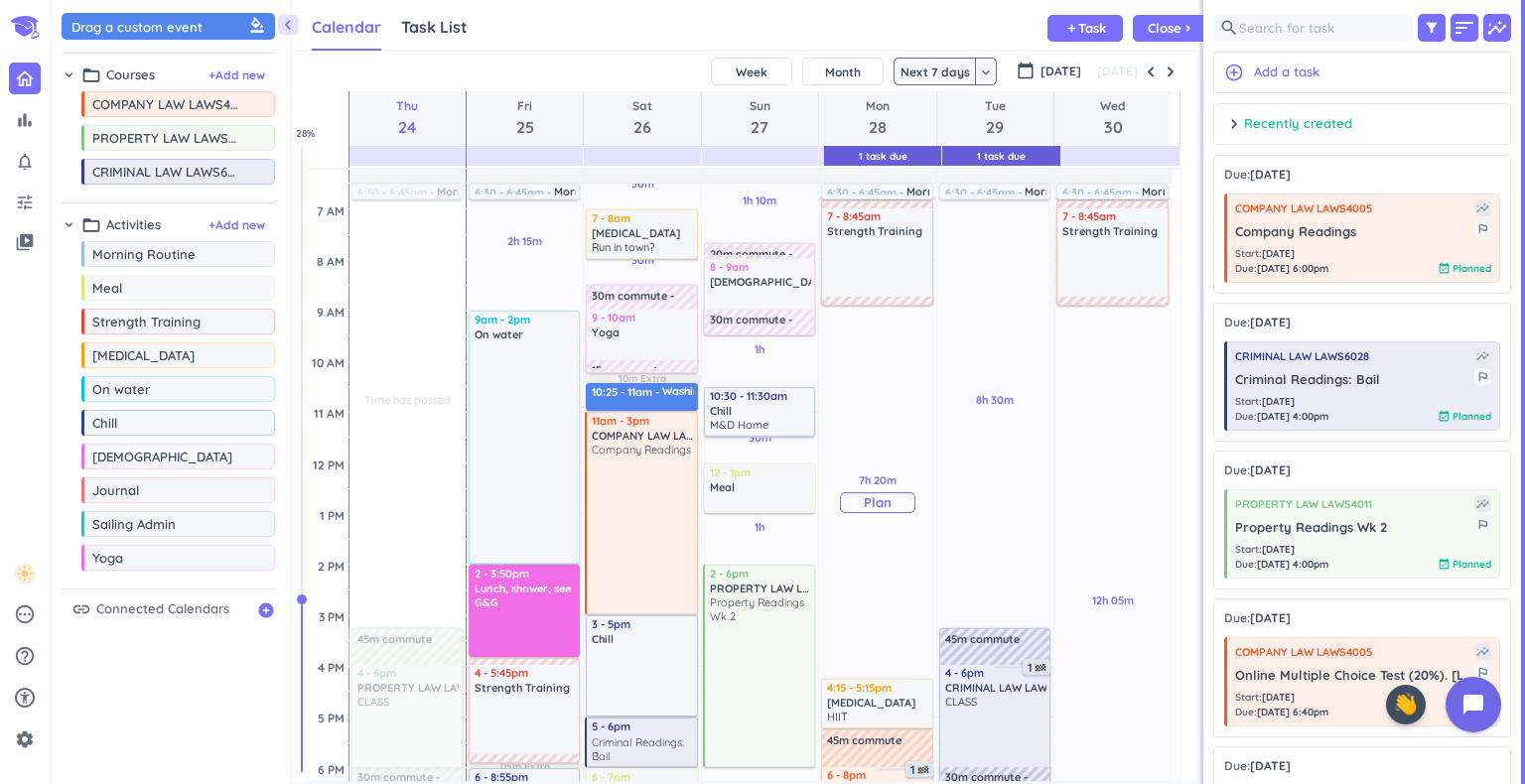 scroll, scrollTop: 107, scrollLeft: 0, axis: vertical 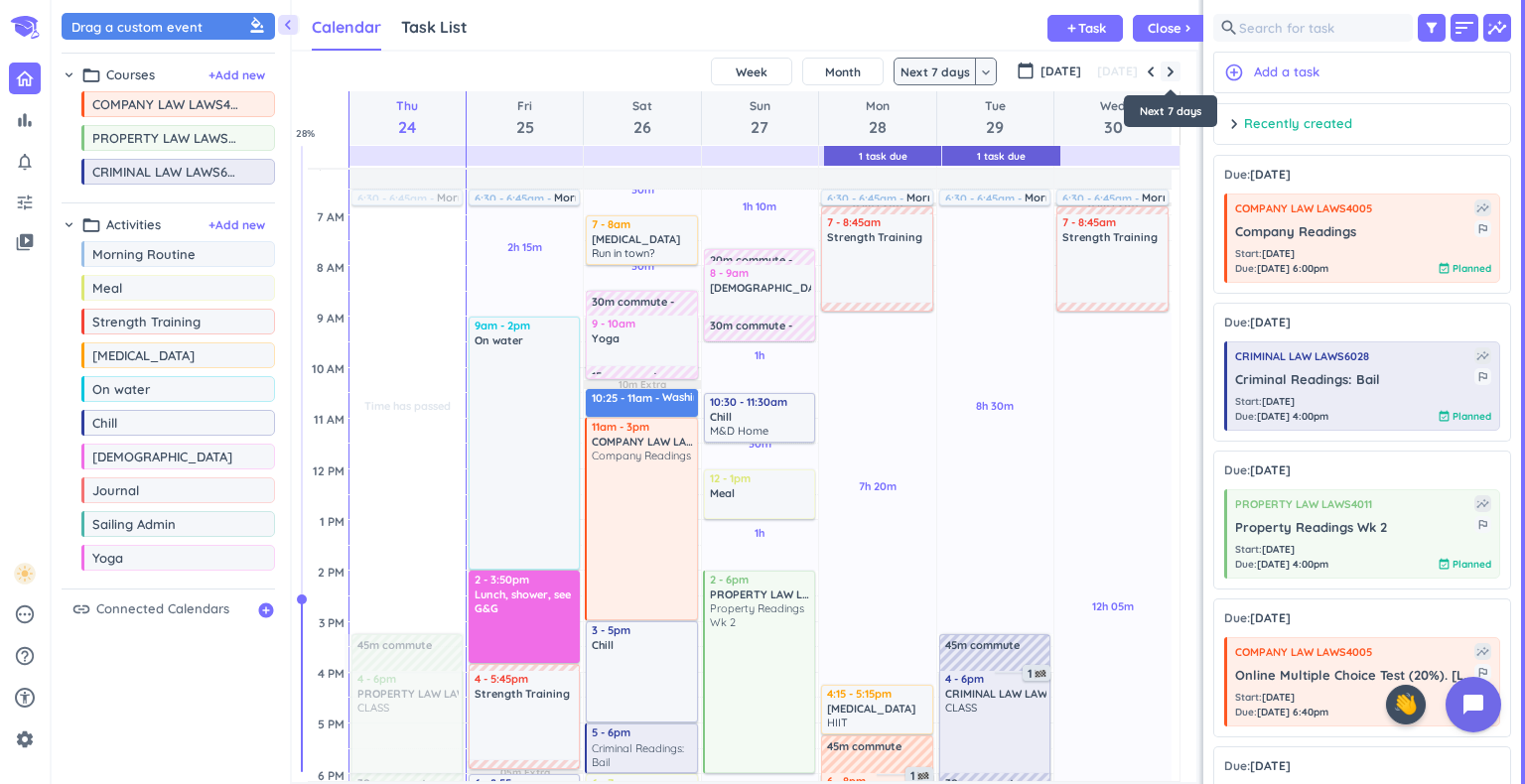 click at bounding box center [1171, 71] 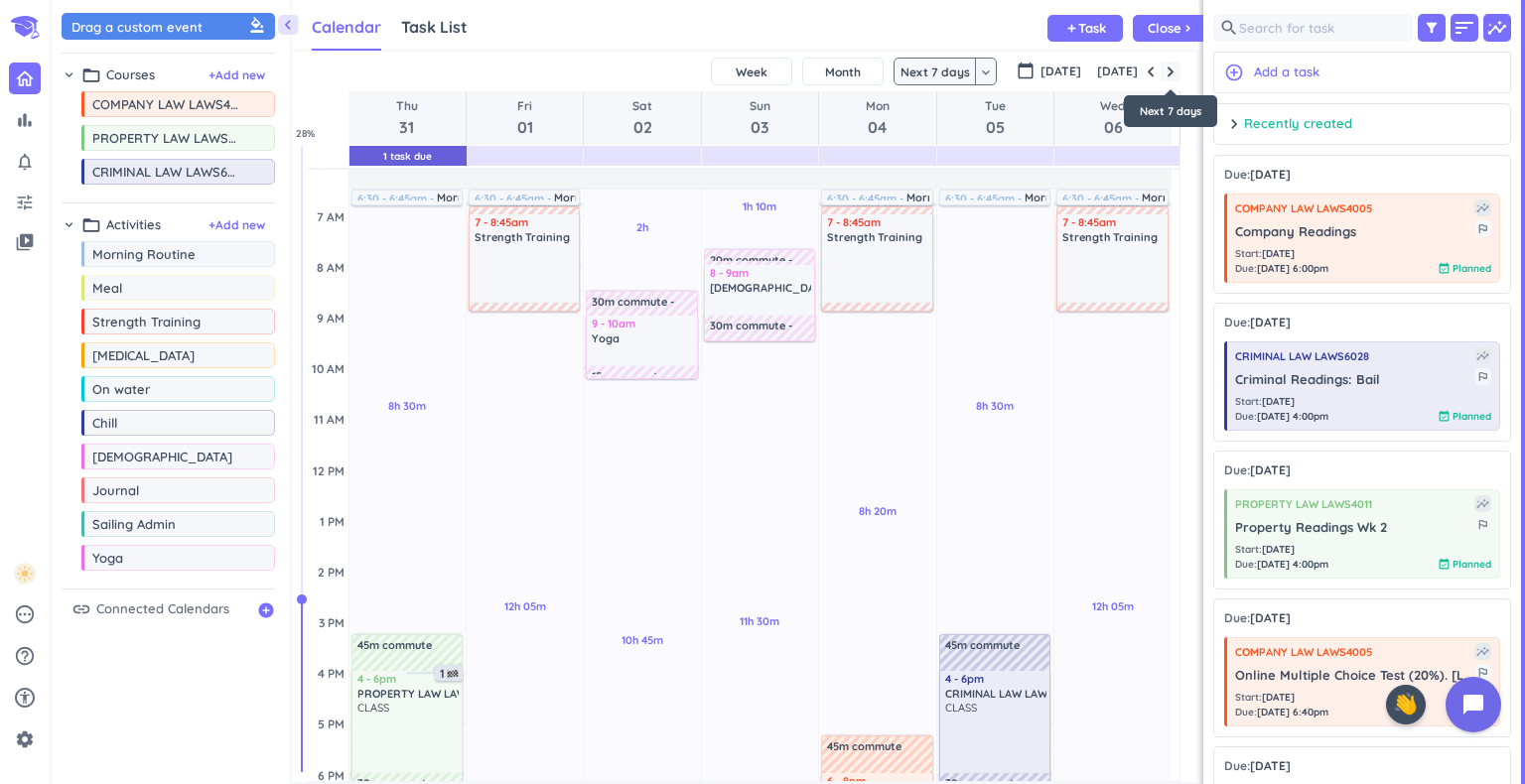scroll, scrollTop: 127, scrollLeft: 0, axis: vertical 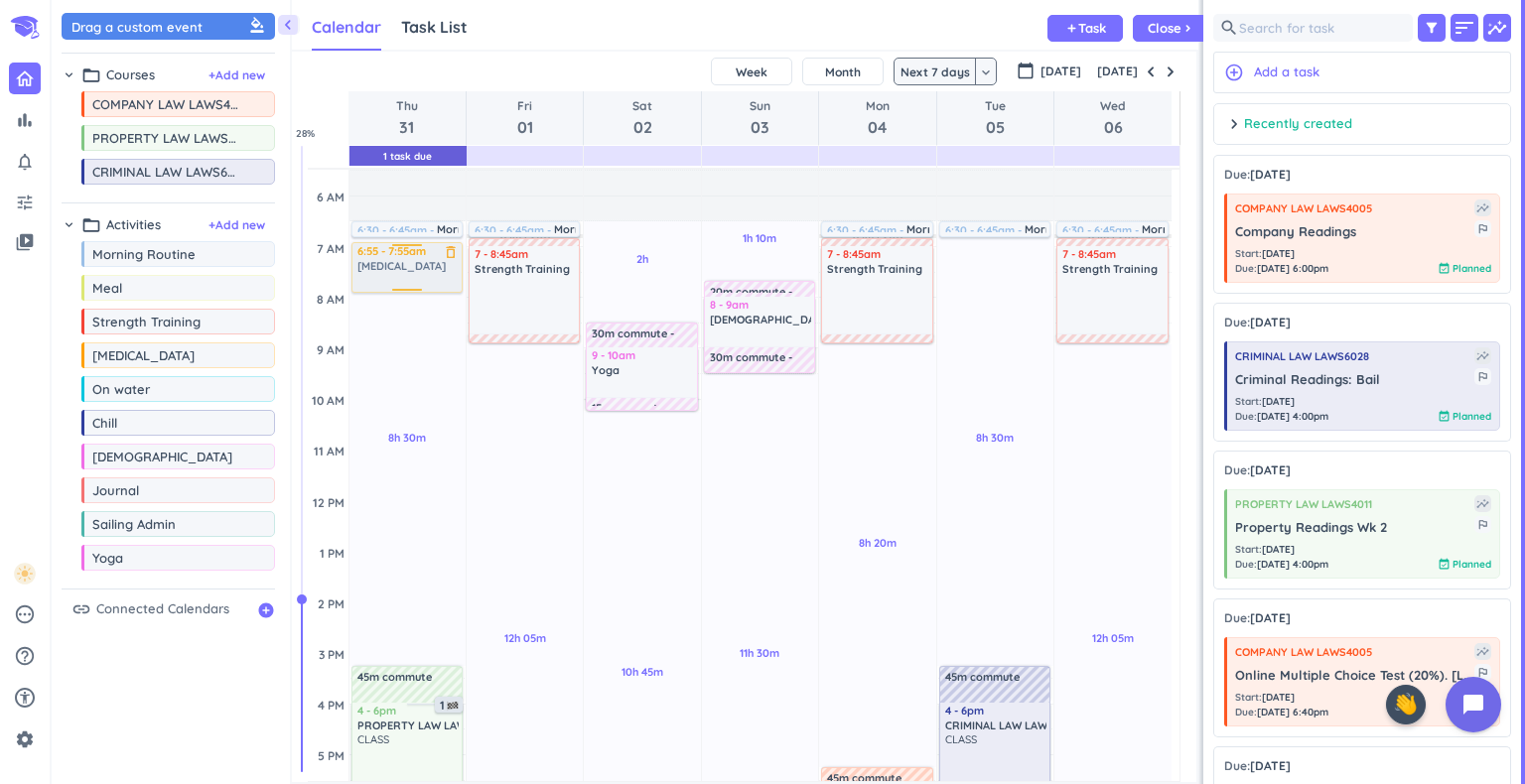 drag, startPoint x: 190, startPoint y: 357, endPoint x: 408, endPoint y: 243, distance: 246.00813 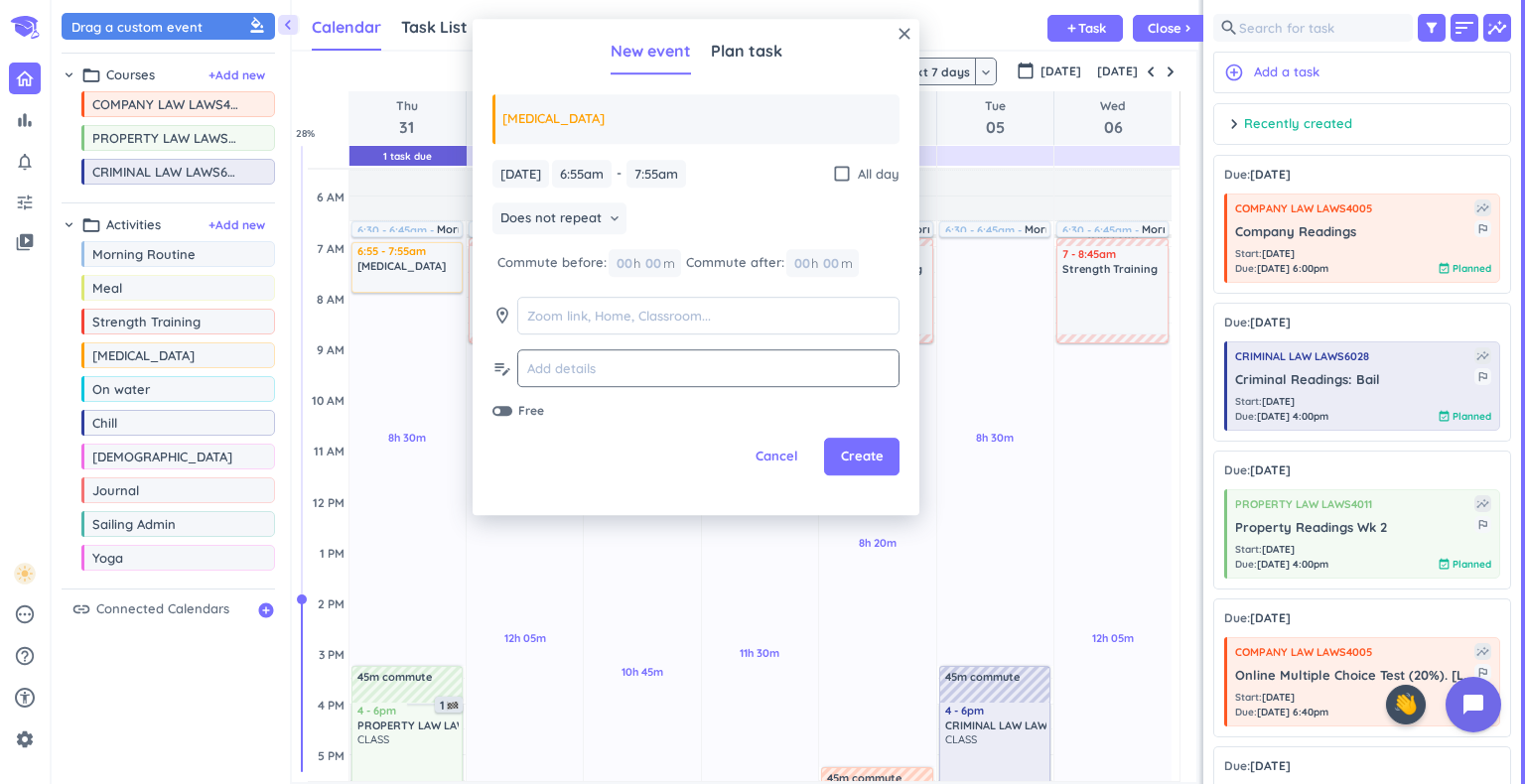 click 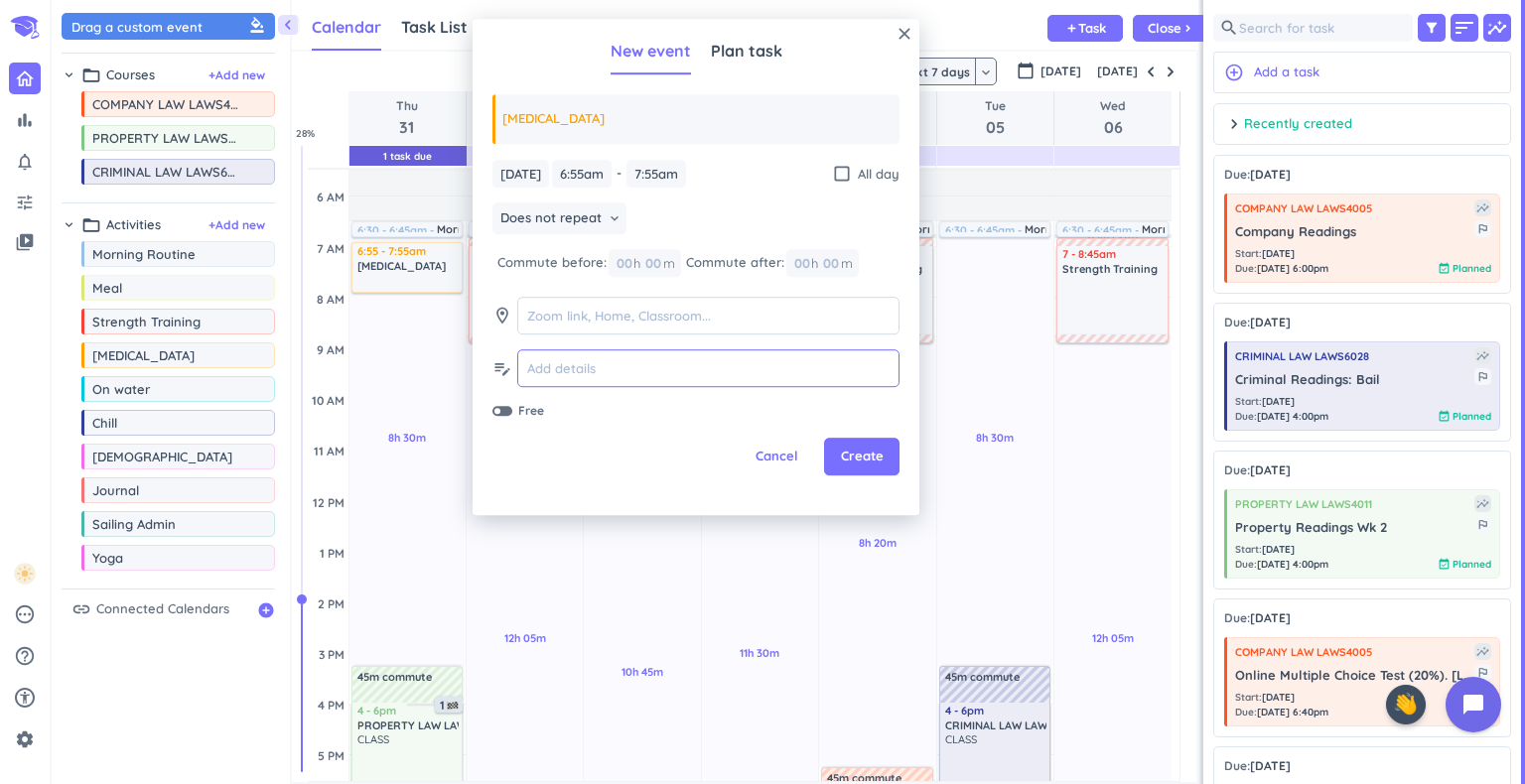click at bounding box center (708, 368) 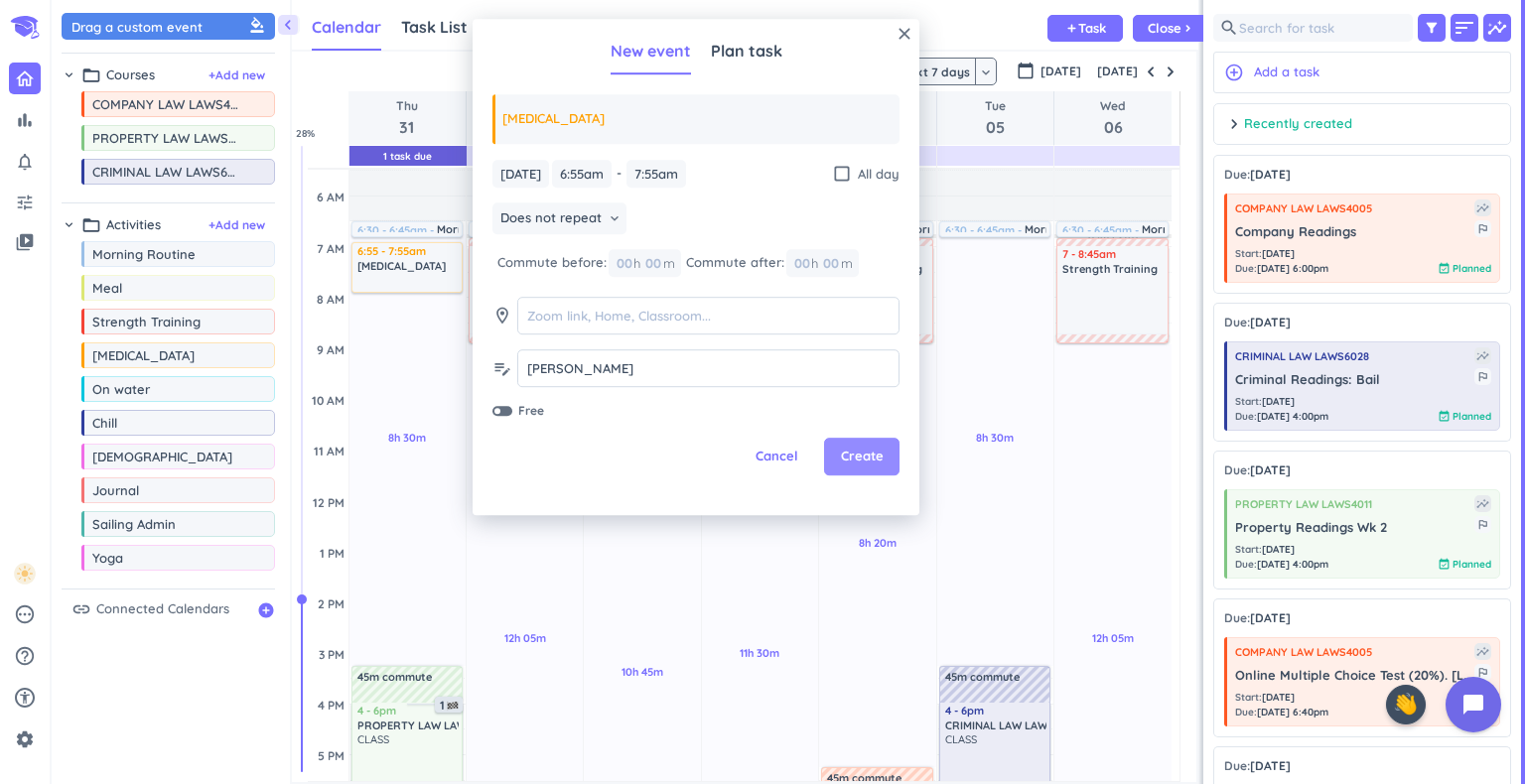 click on "Create" at bounding box center [862, 457] 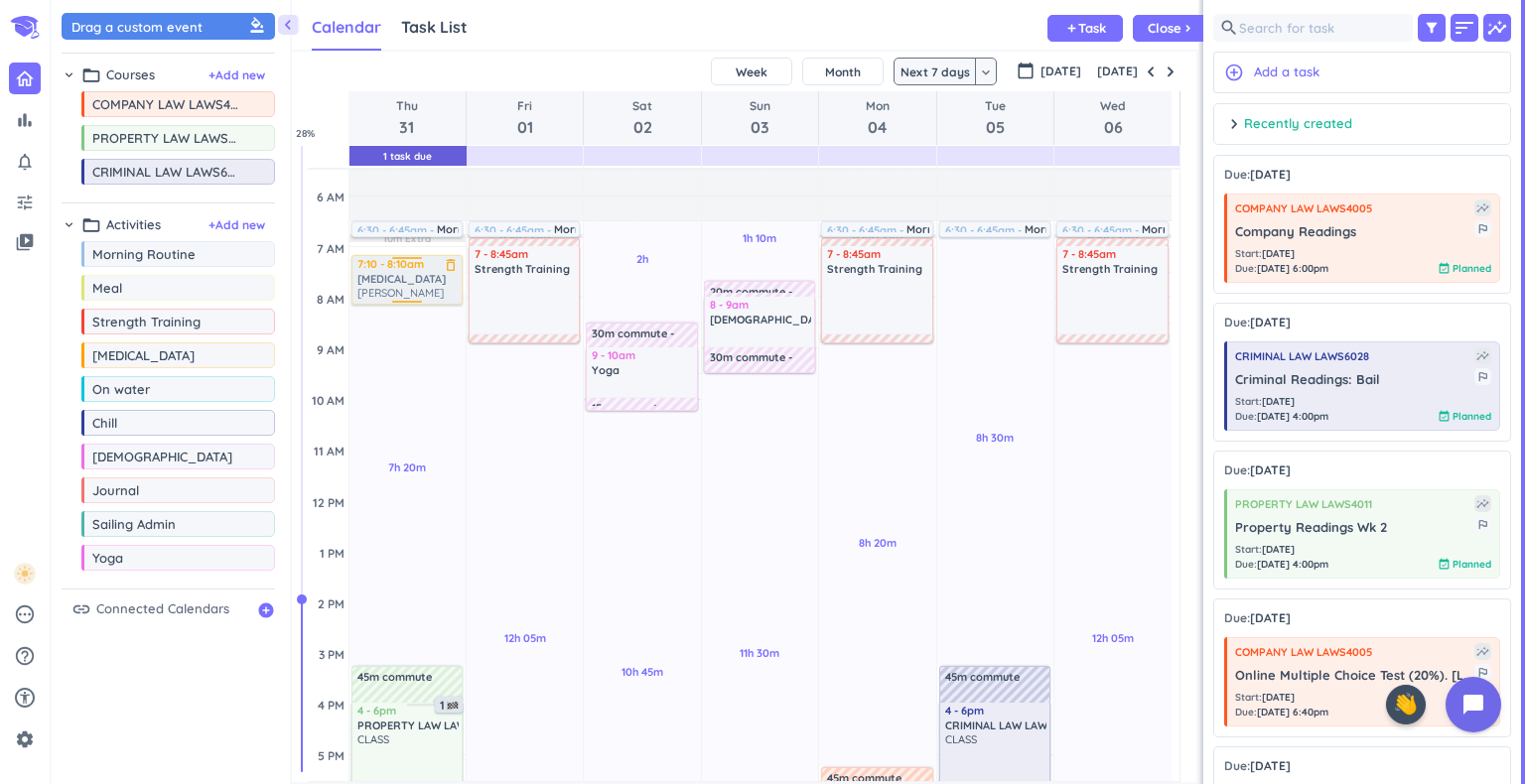click on "7h 20m Past due Plan 2h 30m Past due Plan 10m Extra Adjust Awake Time Adjust Awake Time 4 - 6pm PROPERTY LAW LAWS4011 delete_outline CLASS 1  6:30 - 6:45am Morning Routine delete_outline 6:55 - 7:55am [MEDICAL_DATA] delete_outline Bike Fartlek 45m commute 30m commute 7:10 - 8:10am [MEDICAL_DATA] delete_outline Bike Fartlek" at bounding box center [407, 704] 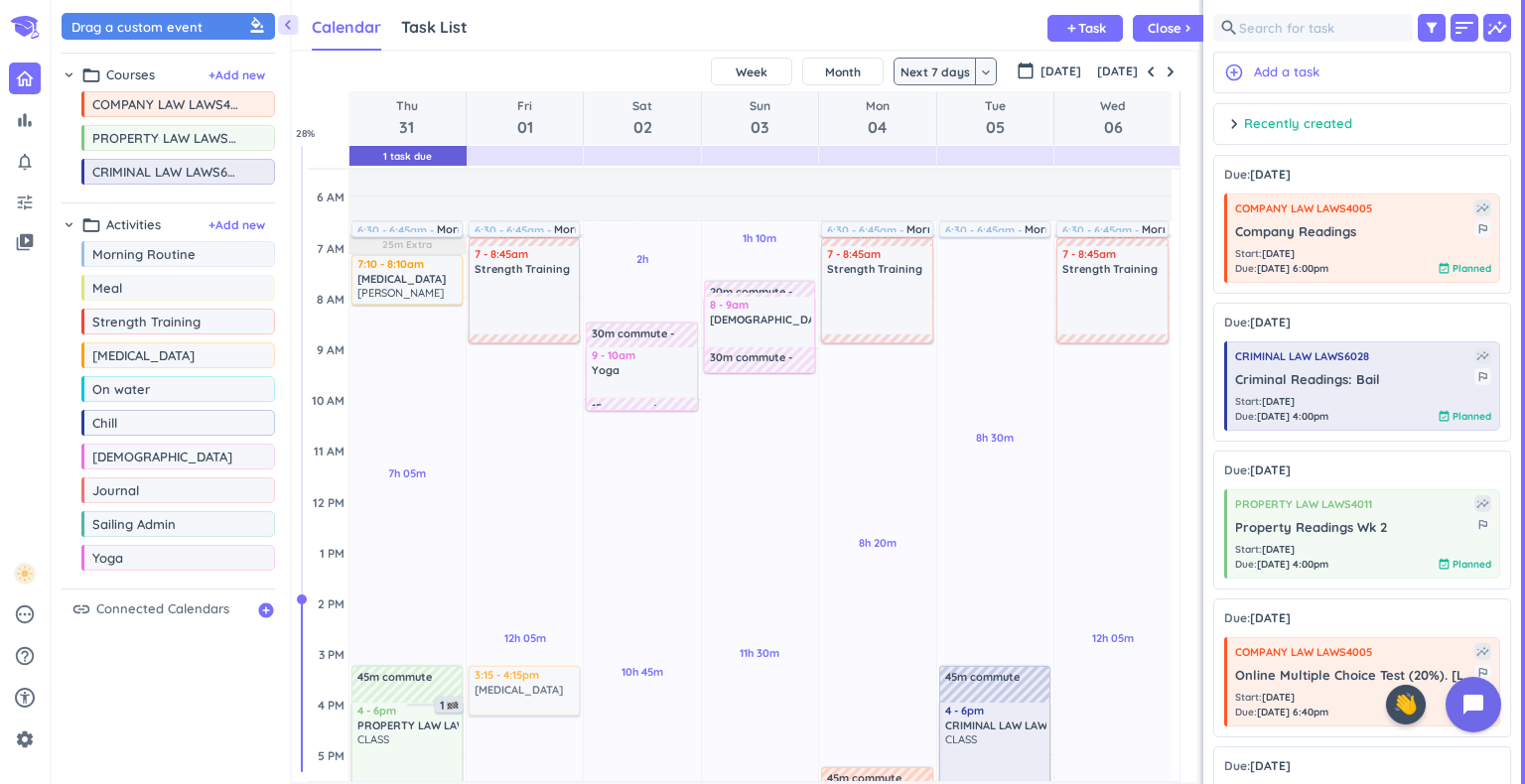 drag, startPoint x: 149, startPoint y: 359, endPoint x: 512, endPoint y: 666, distance: 475.4135 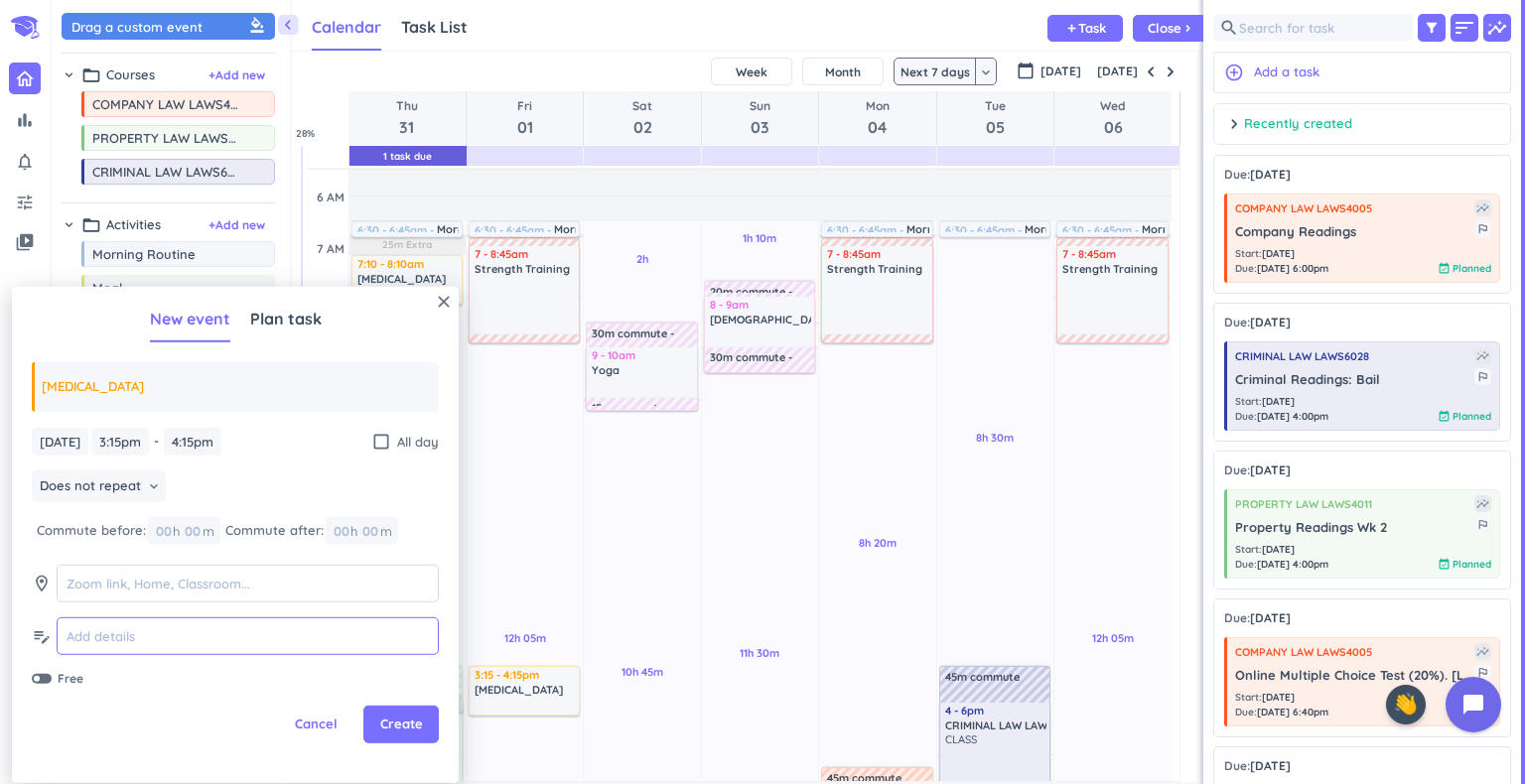 click at bounding box center [247, 636] 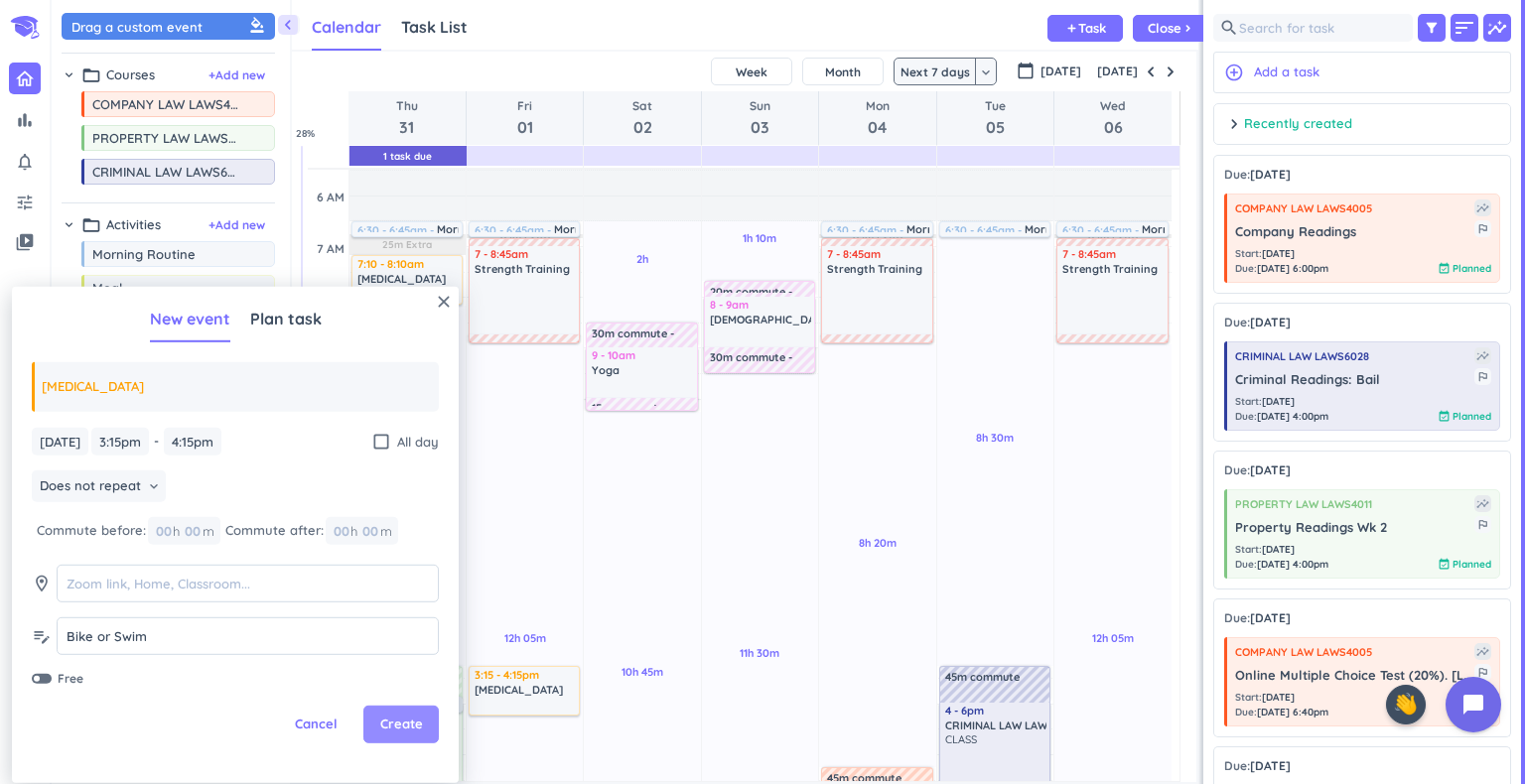 click on "Create" at bounding box center [401, 724] 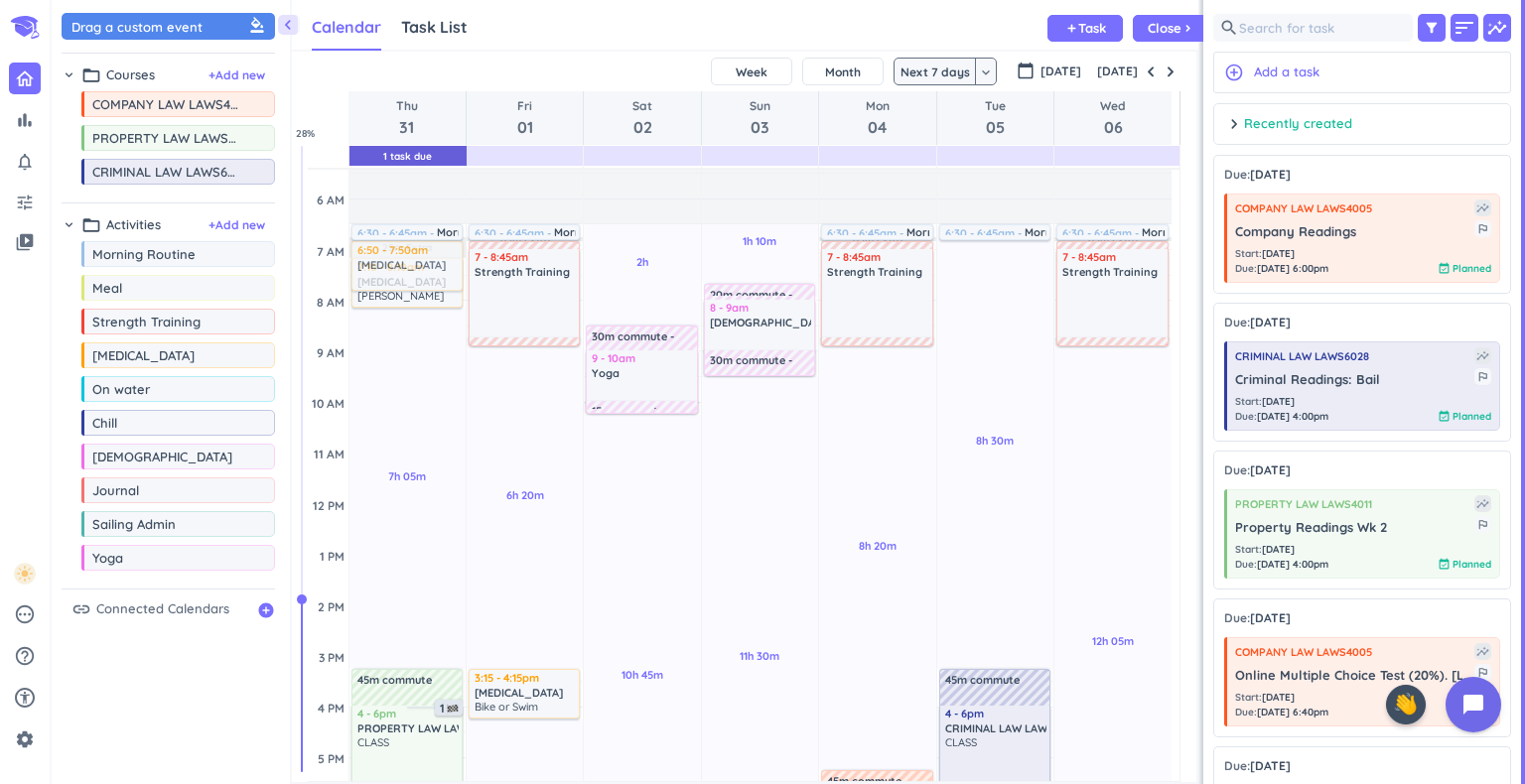 scroll, scrollTop: 70, scrollLeft: 0, axis: vertical 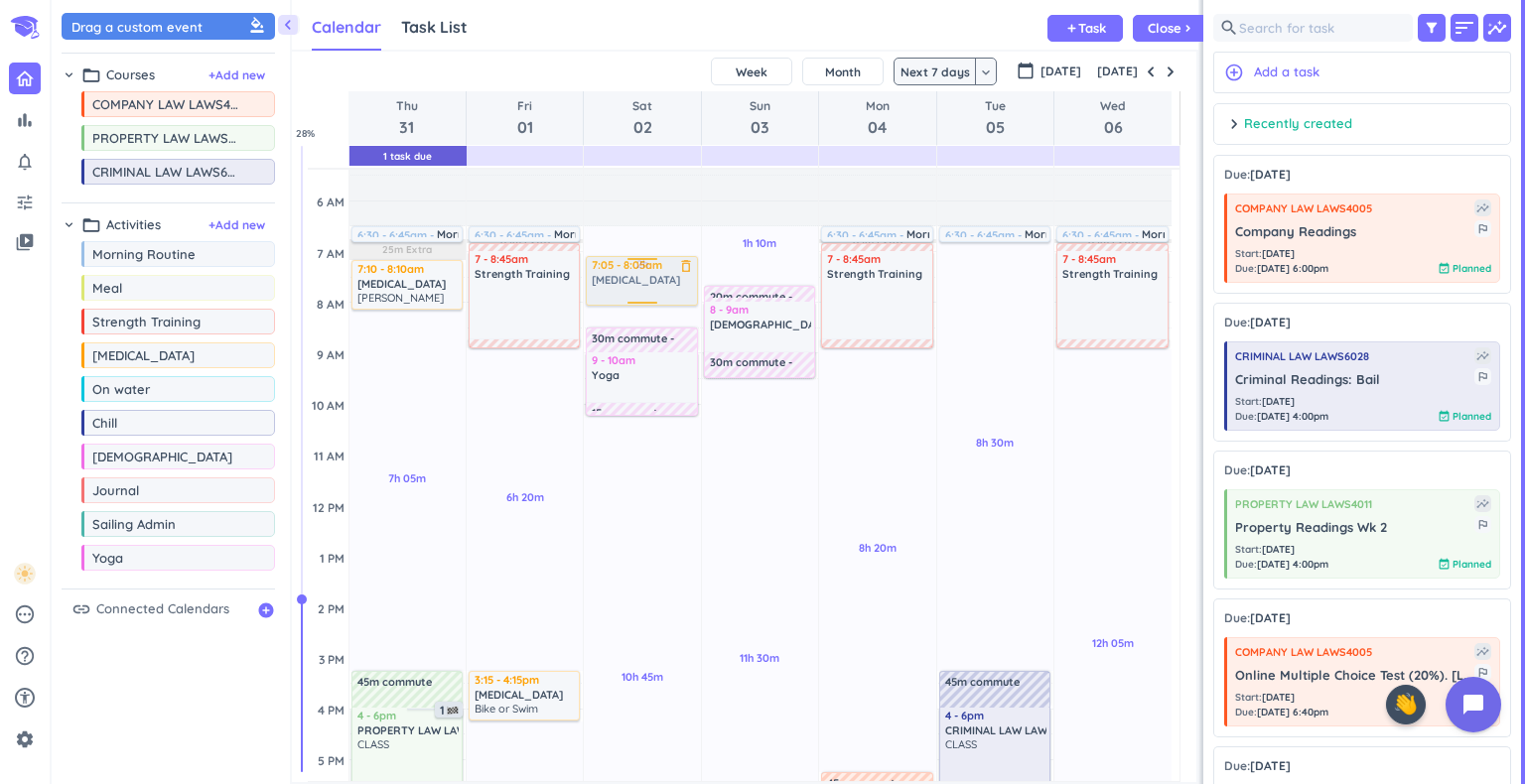 drag, startPoint x: 174, startPoint y: 358, endPoint x: 633, endPoint y: 256, distance: 470.19677 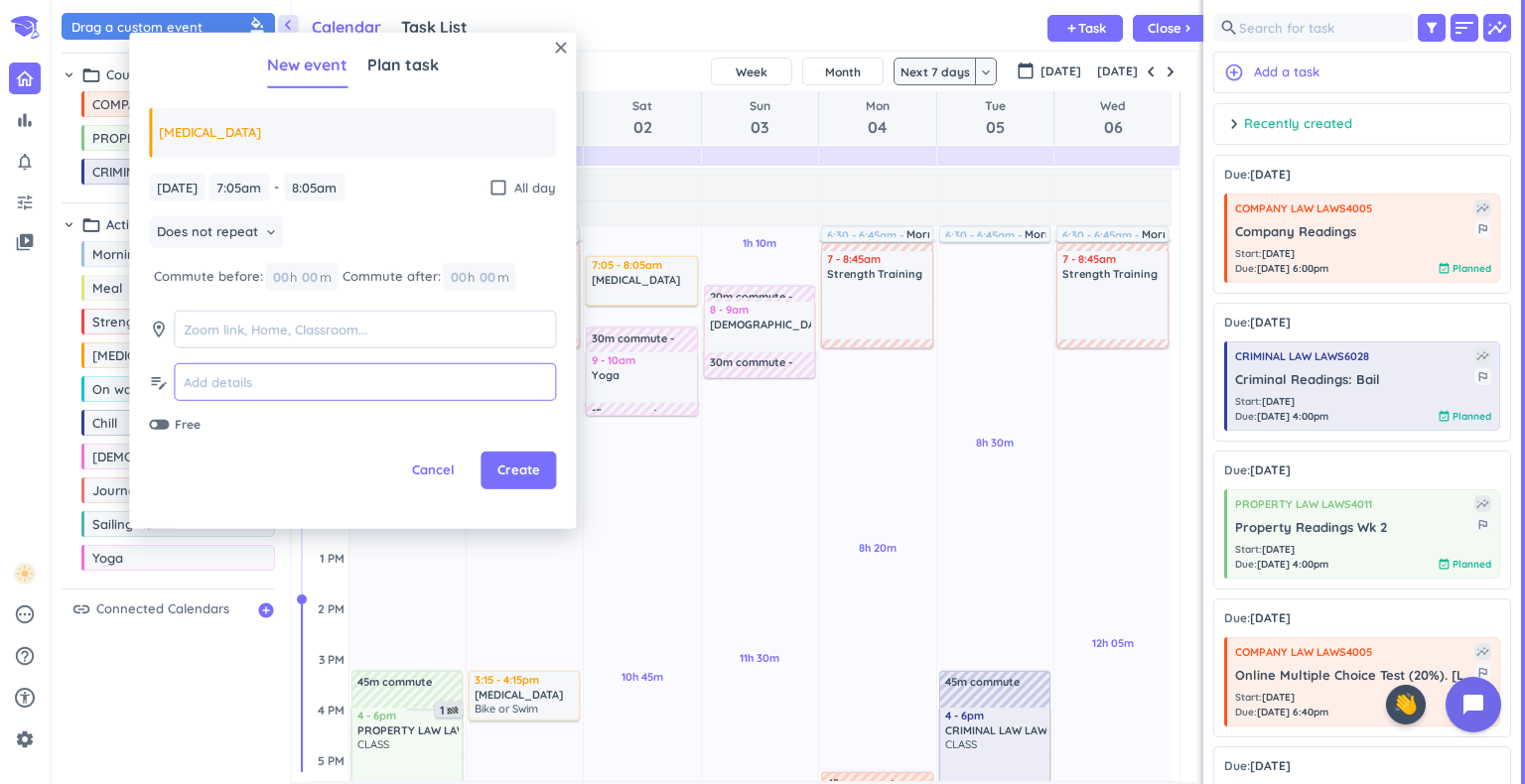 click at bounding box center [364, 382] 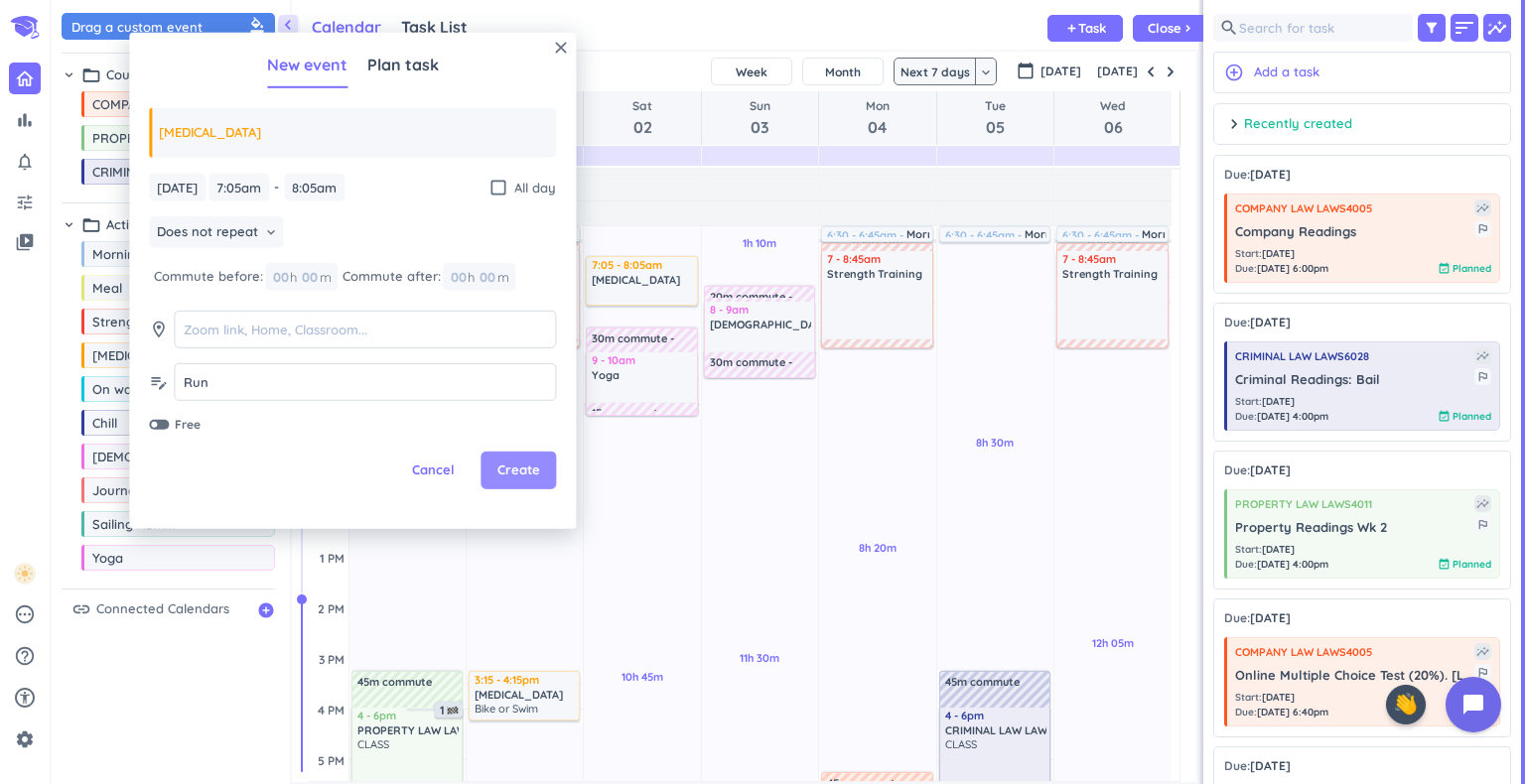 click on "Create" at bounding box center (518, 470) 